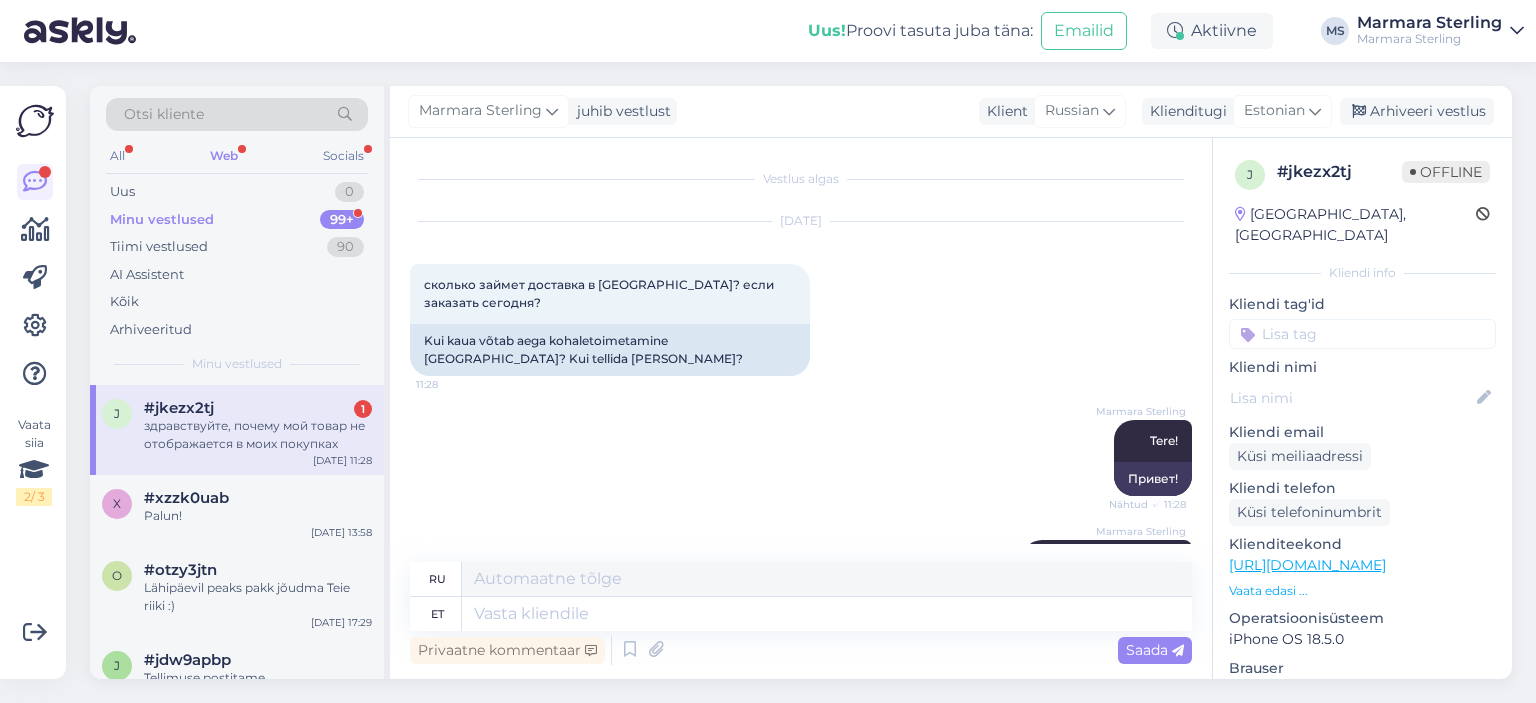 scroll, scrollTop: 0, scrollLeft: 0, axis: both 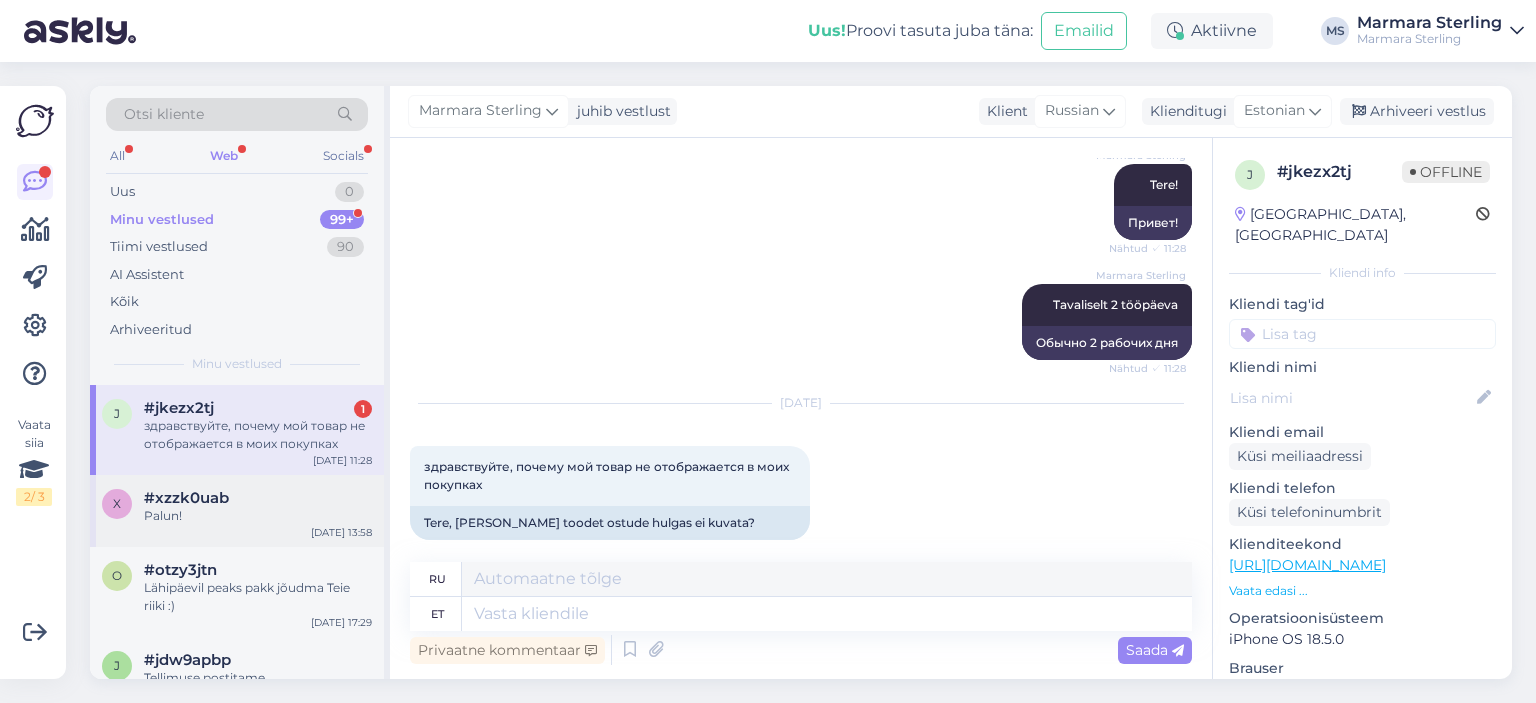 click on "Palun!" at bounding box center (258, 516) 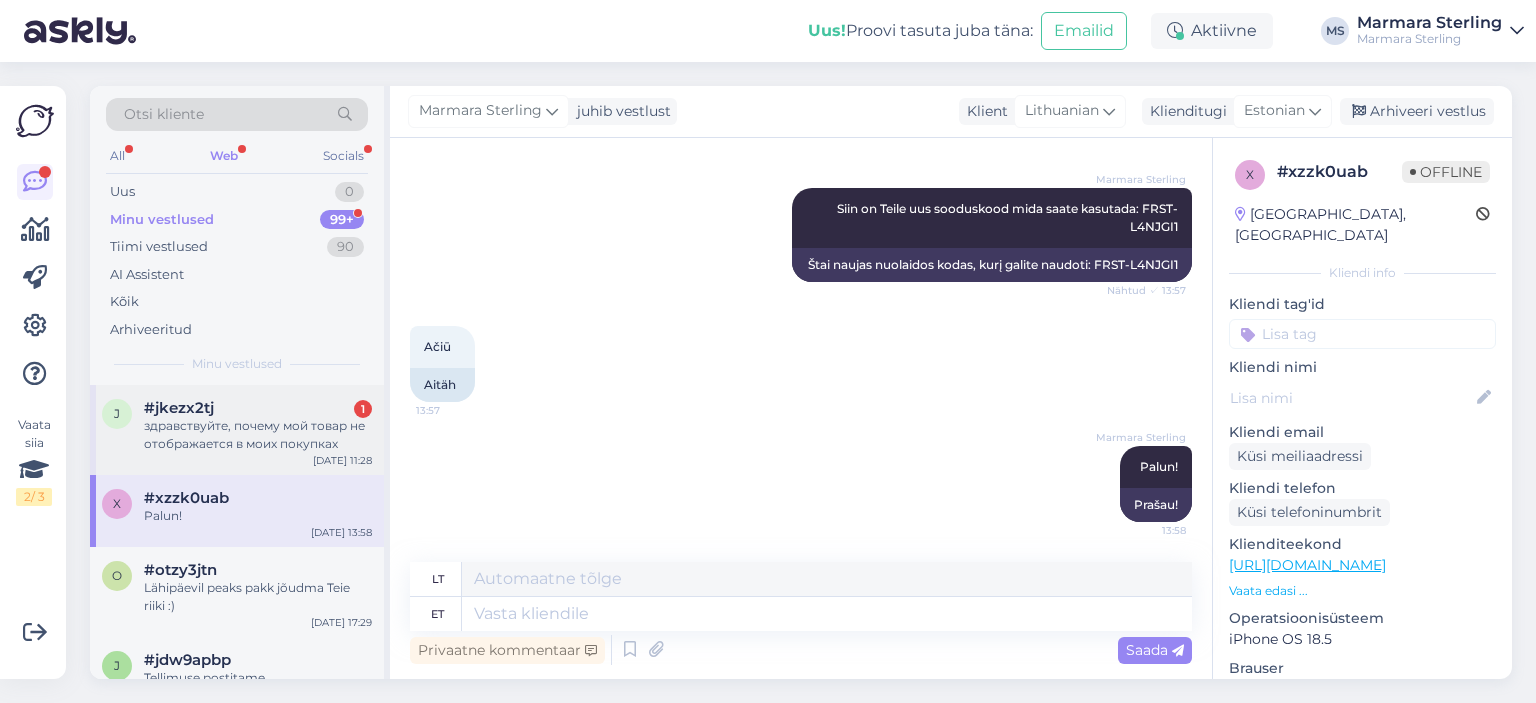 click on "здравствуйте, почему мой товар не отображается в моих покупках" at bounding box center [258, 435] 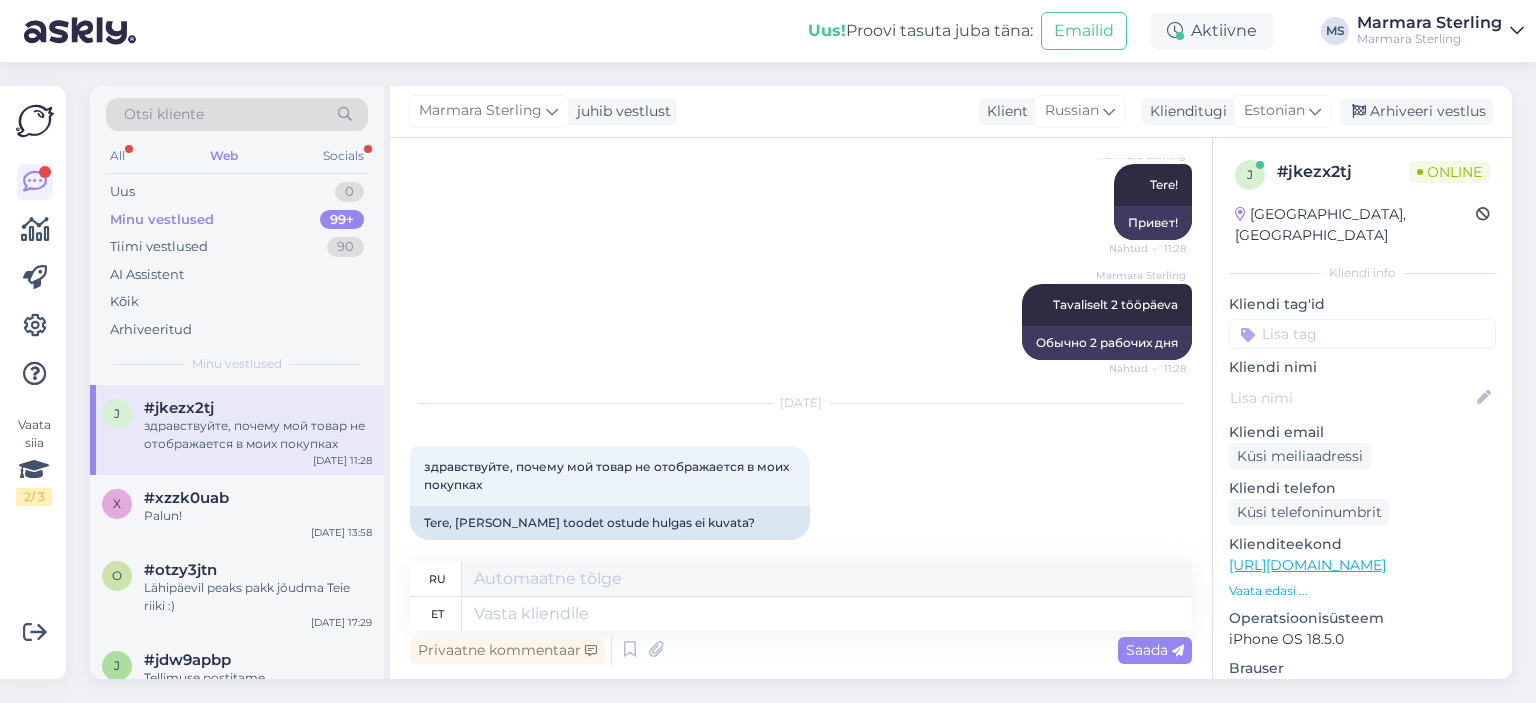scroll, scrollTop: 255, scrollLeft: 0, axis: vertical 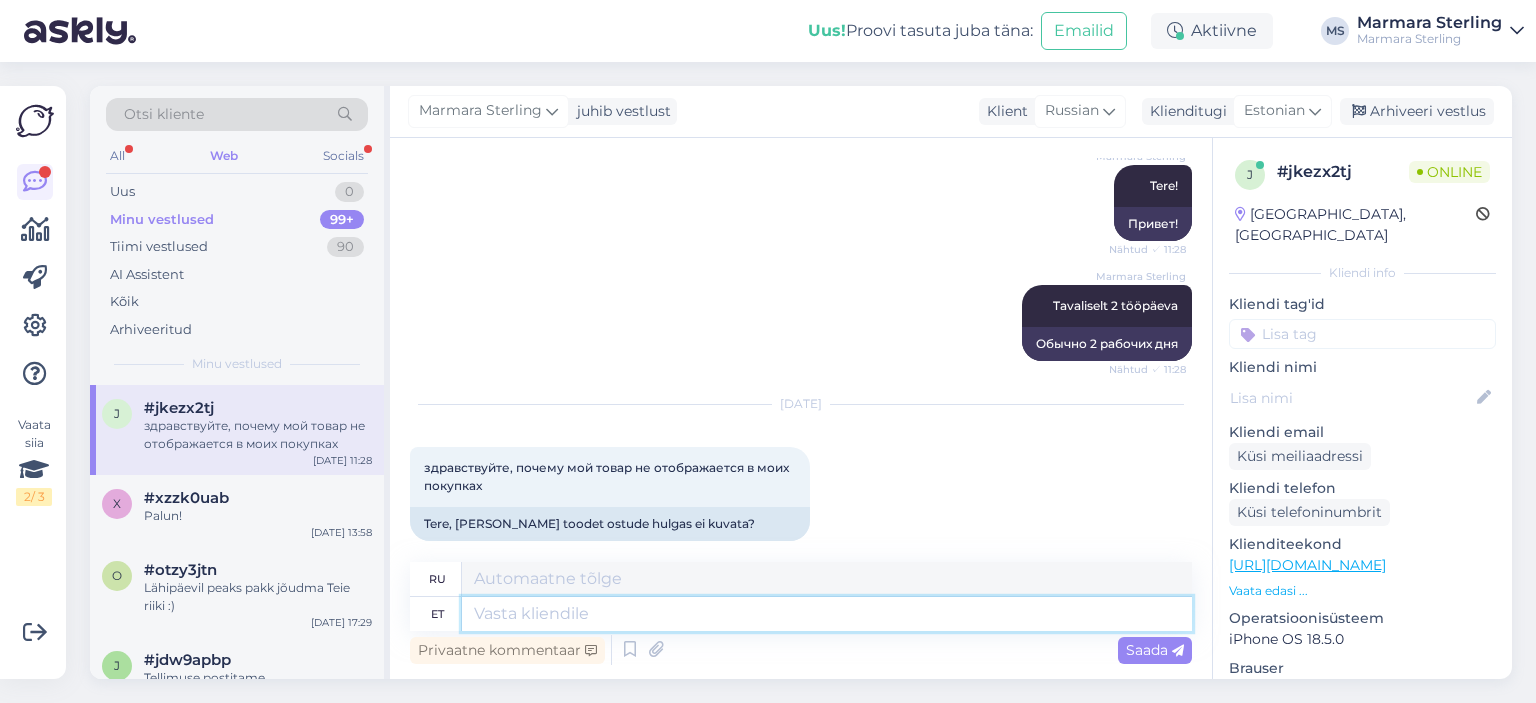click at bounding box center [827, 614] 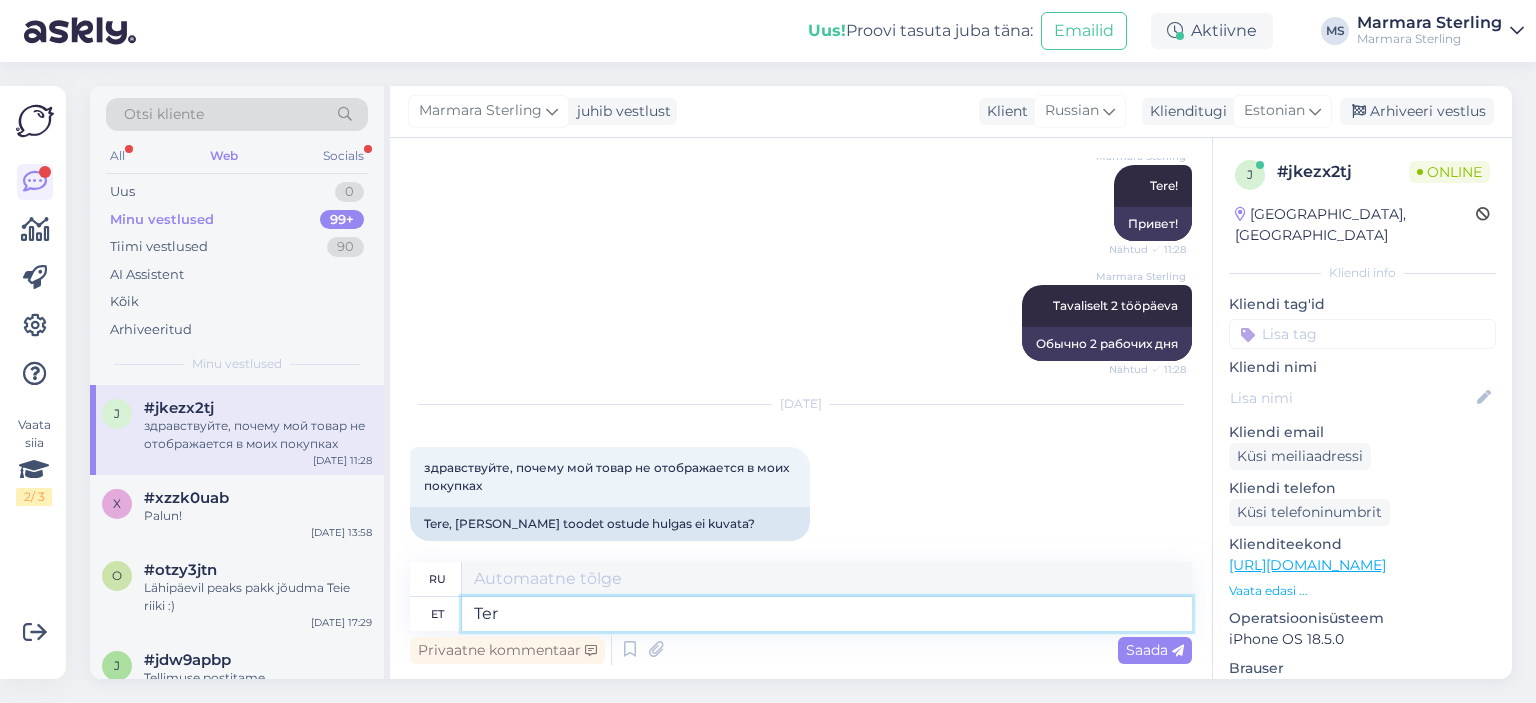 type on "Tere" 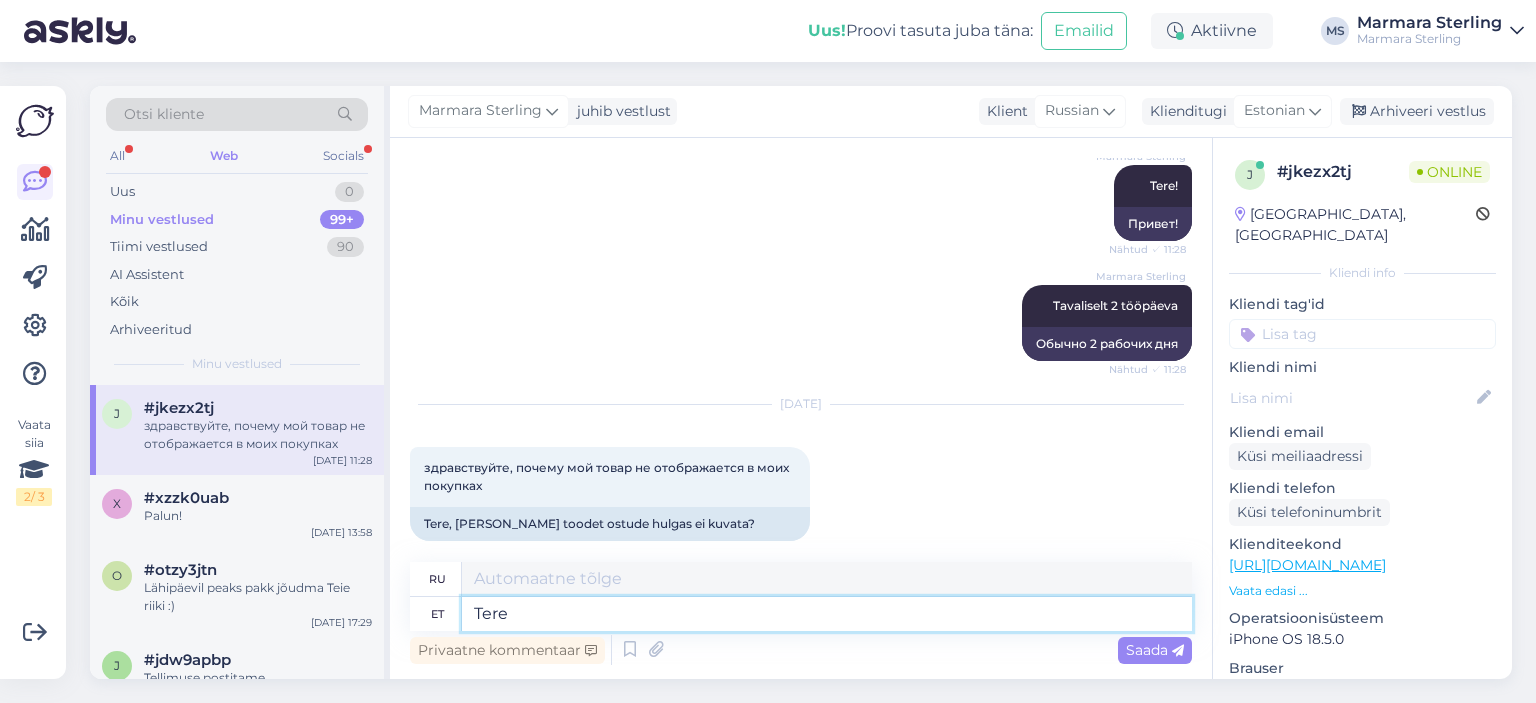 type on "Привет" 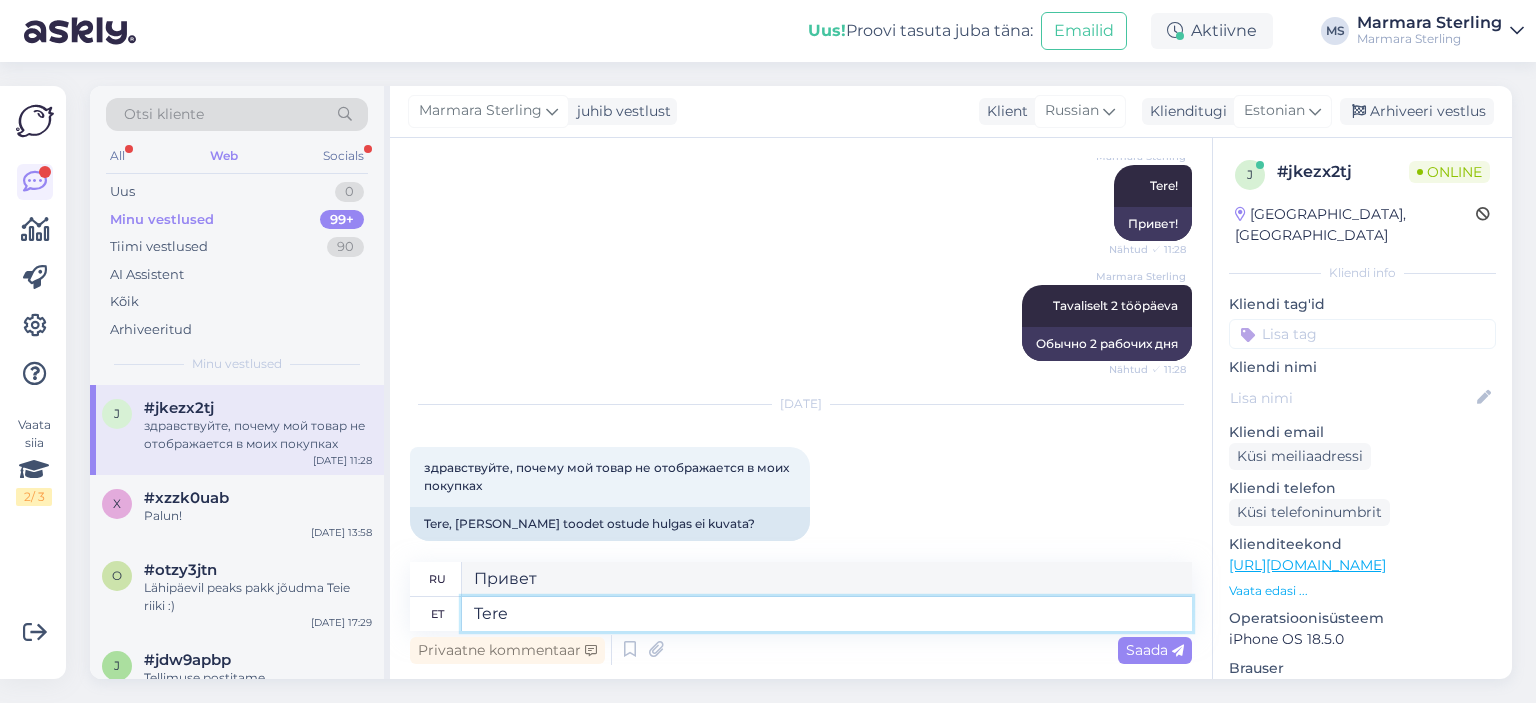type 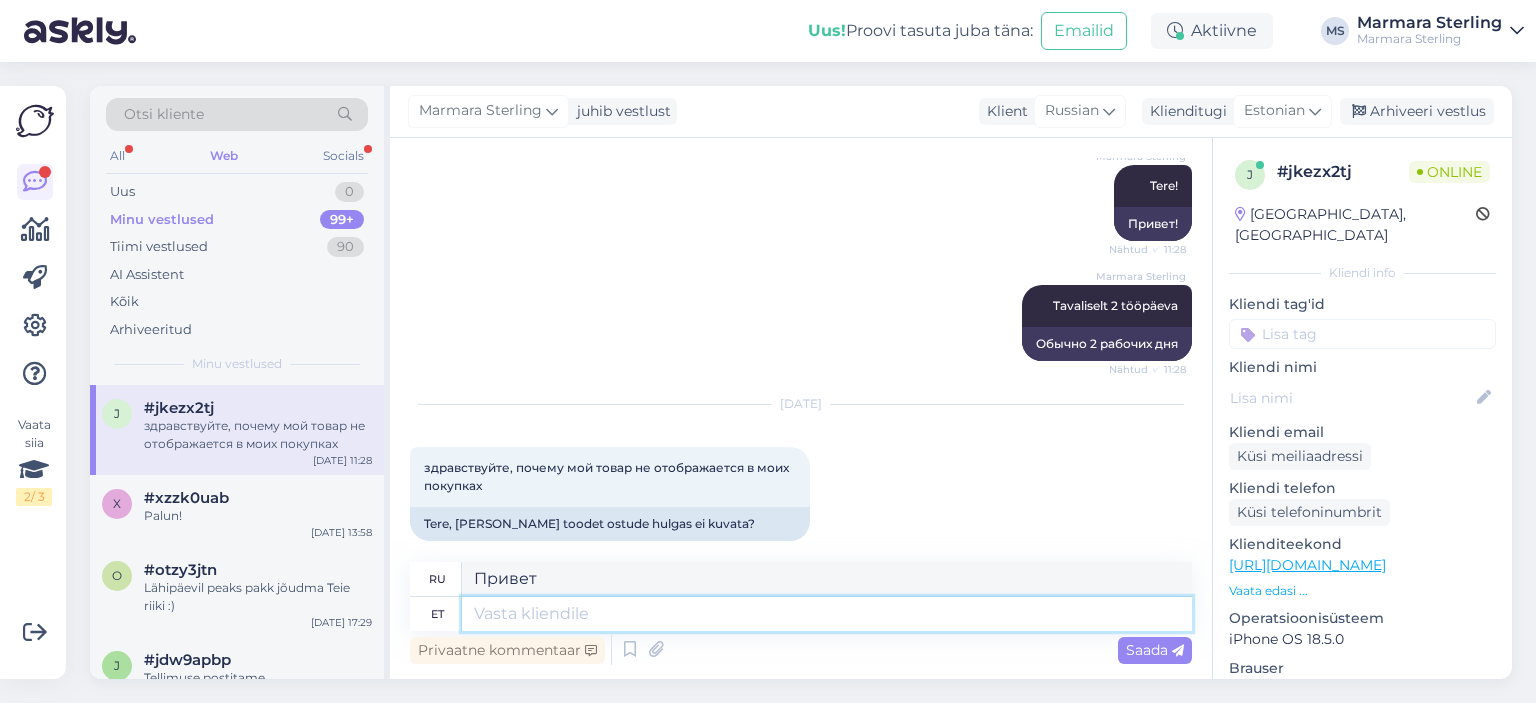 type 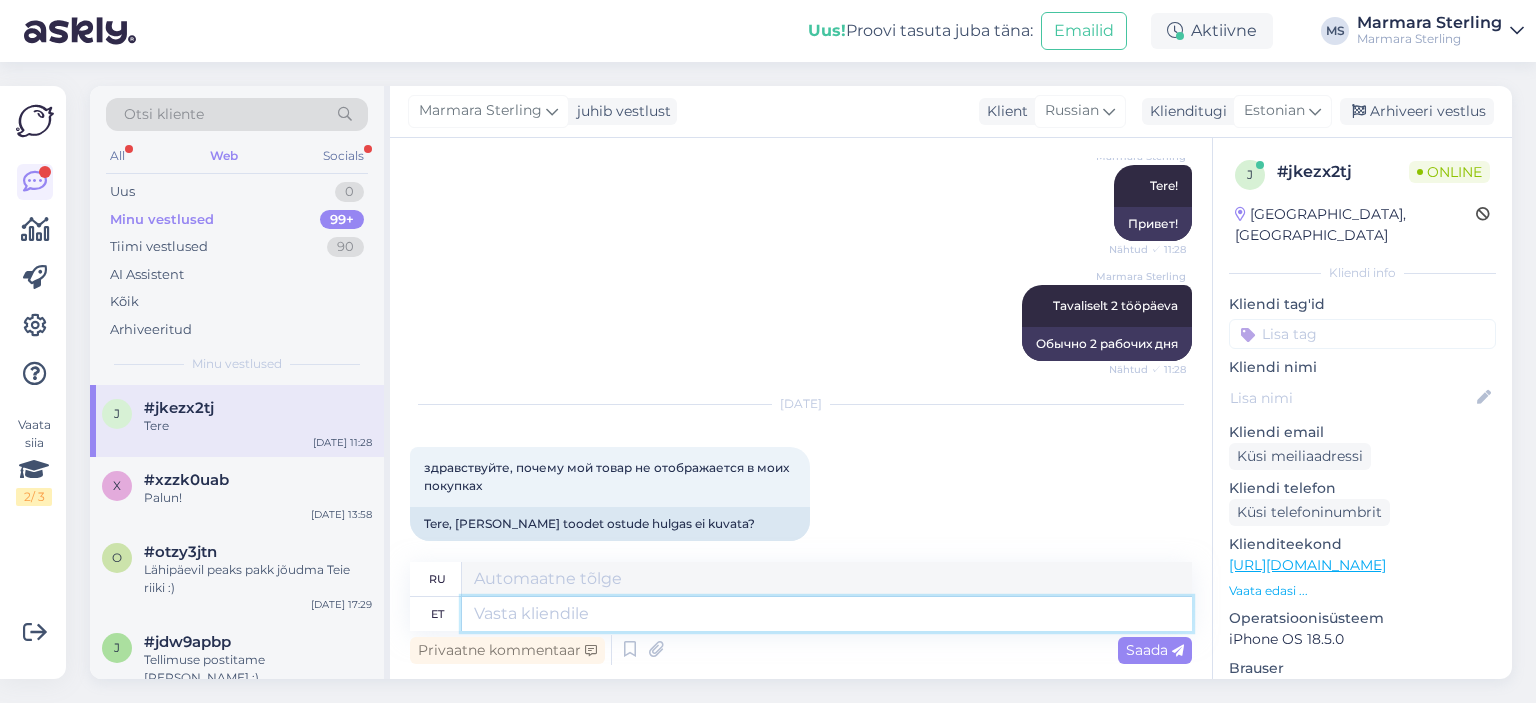 scroll, scrollTop: 376, scrollLeft: 0, axis: vertical 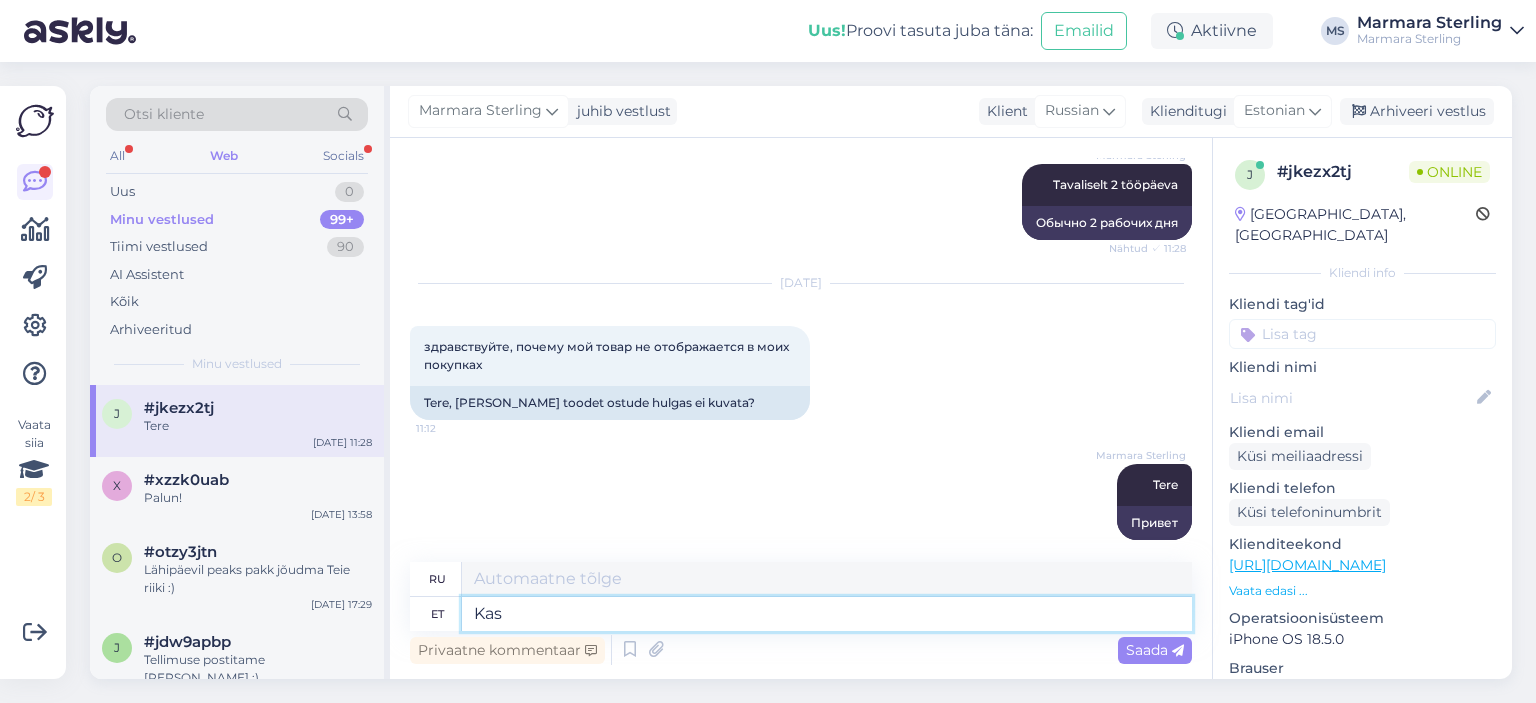 type on "Kas" 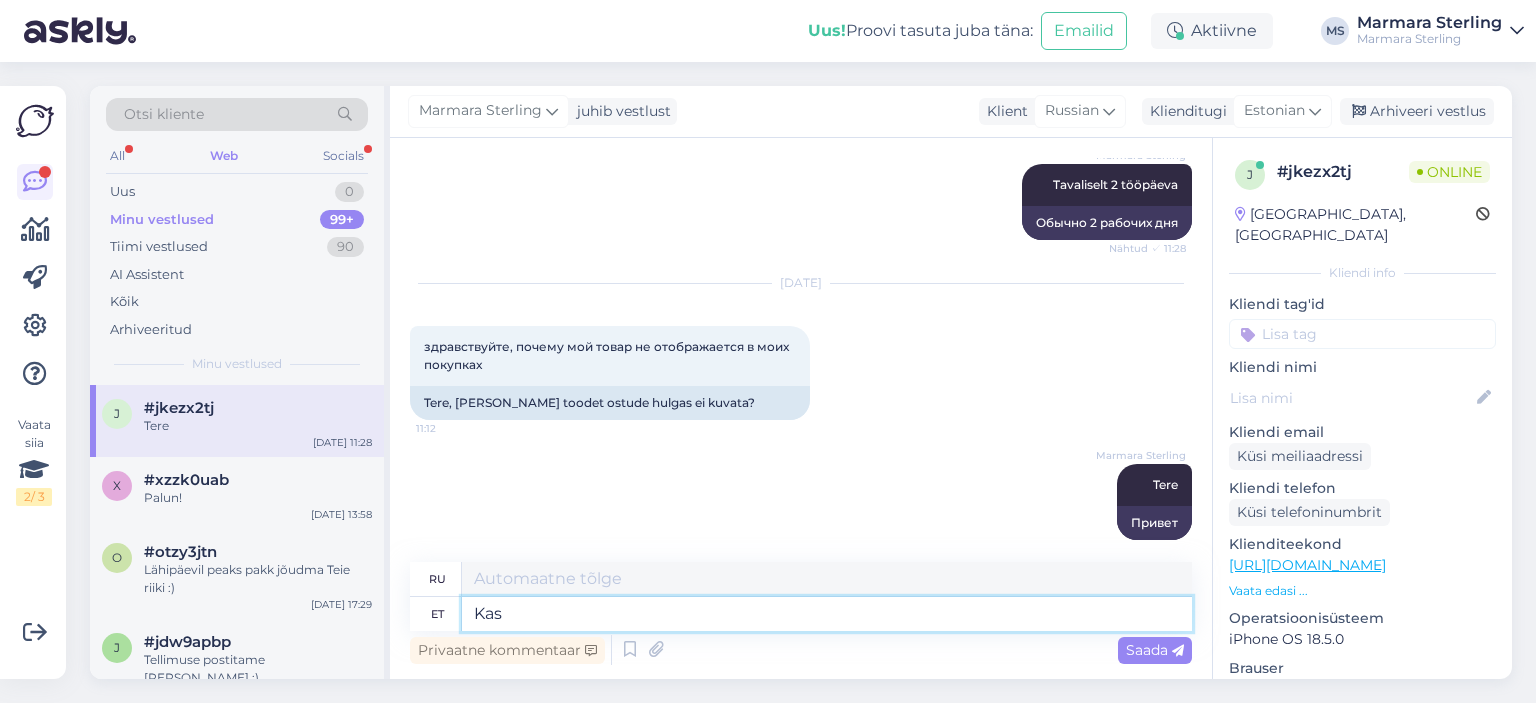 type on "Является" 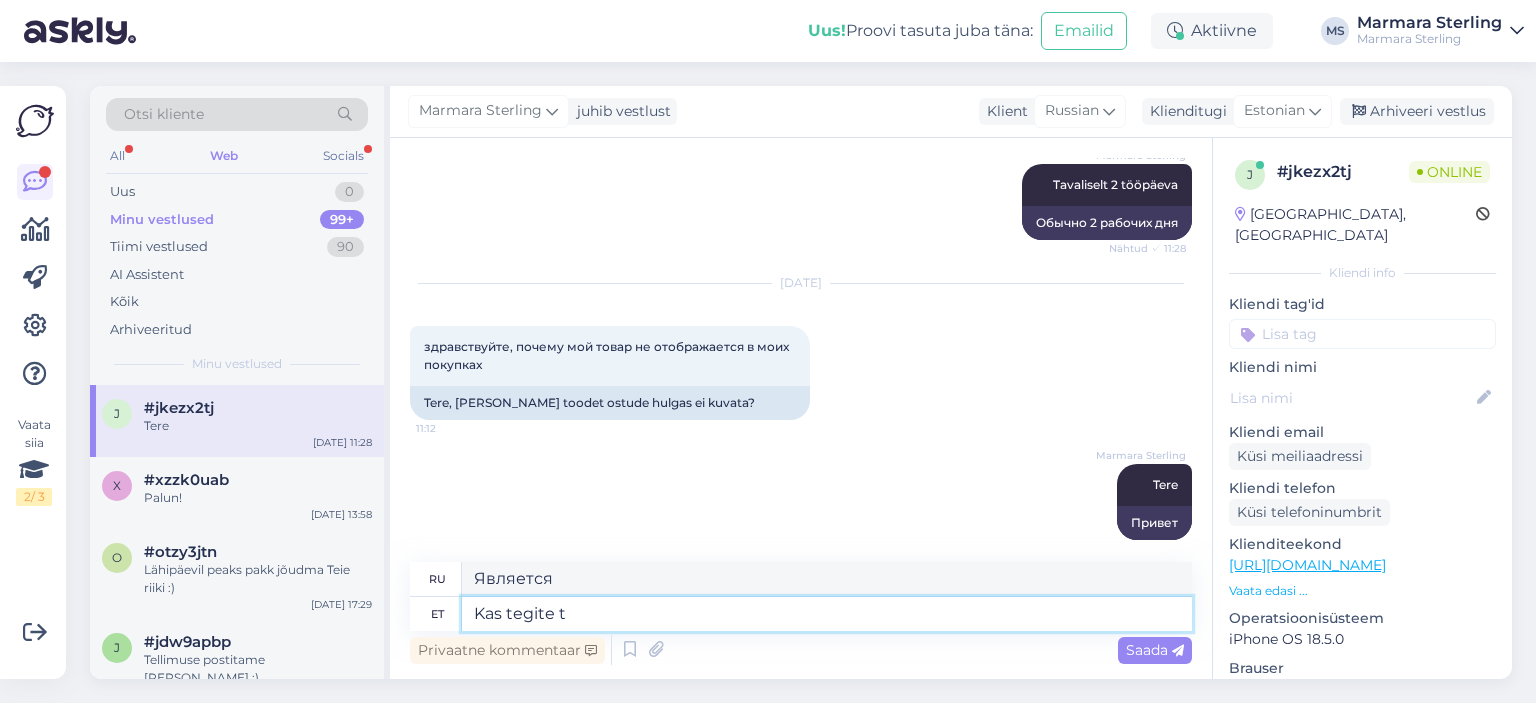 type on "Kas tegite te" 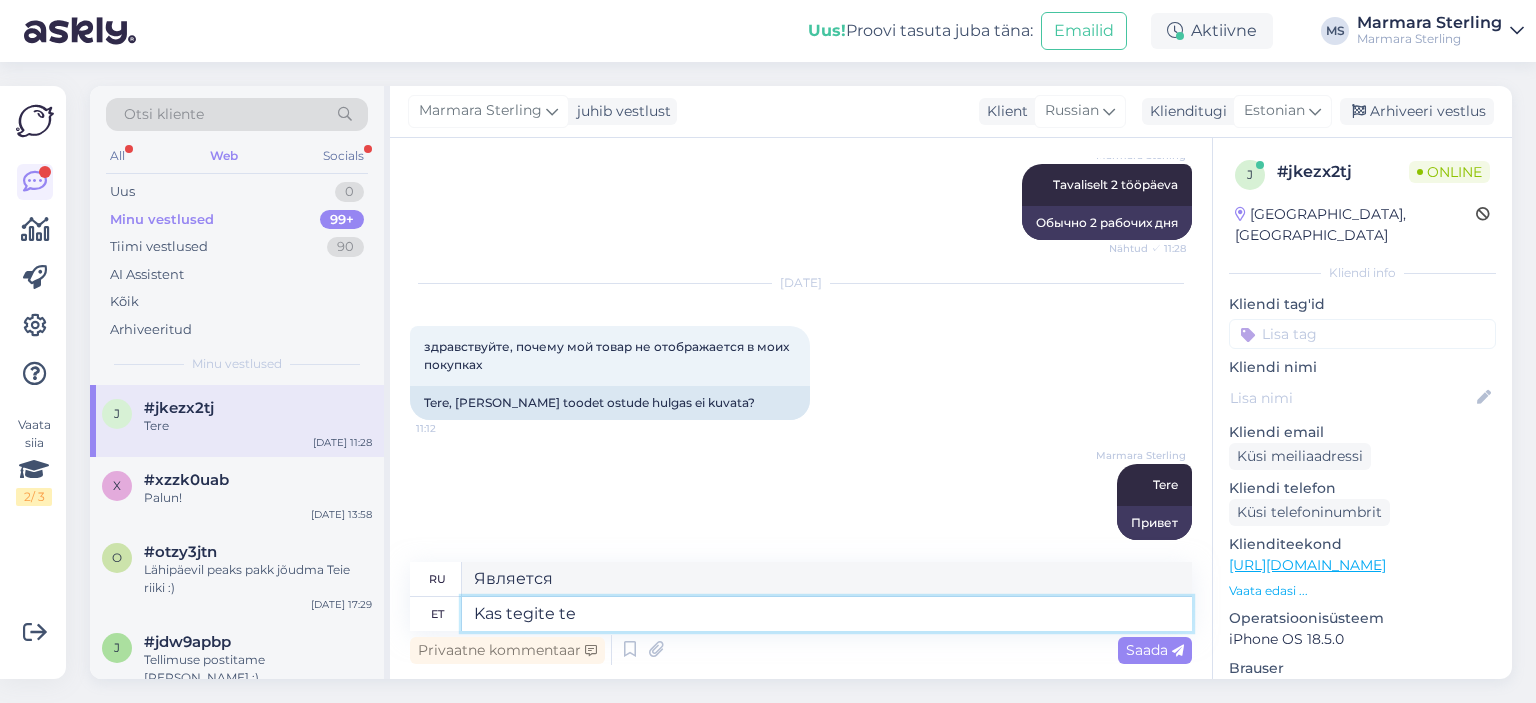 type on "Ты сделал?" 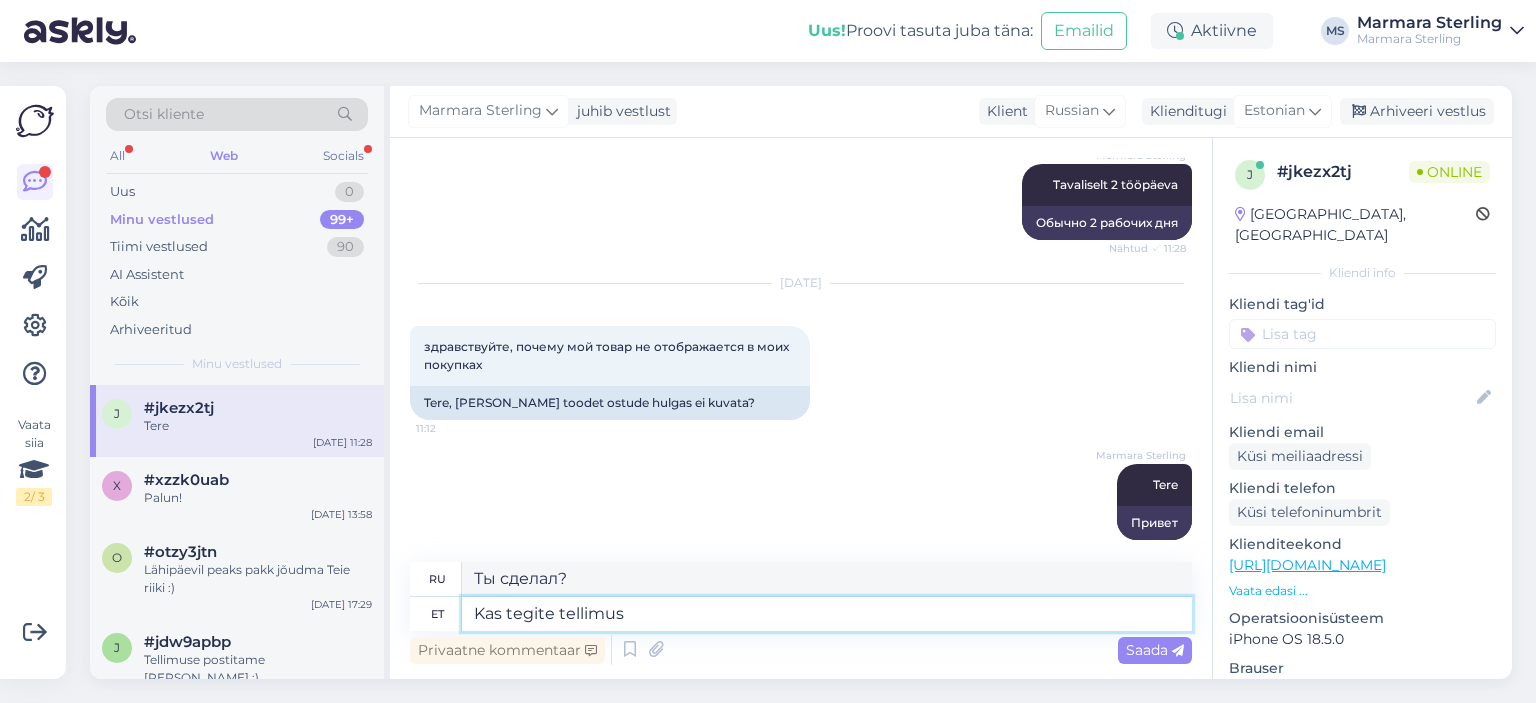 type on "Kas tegite tellimuse" 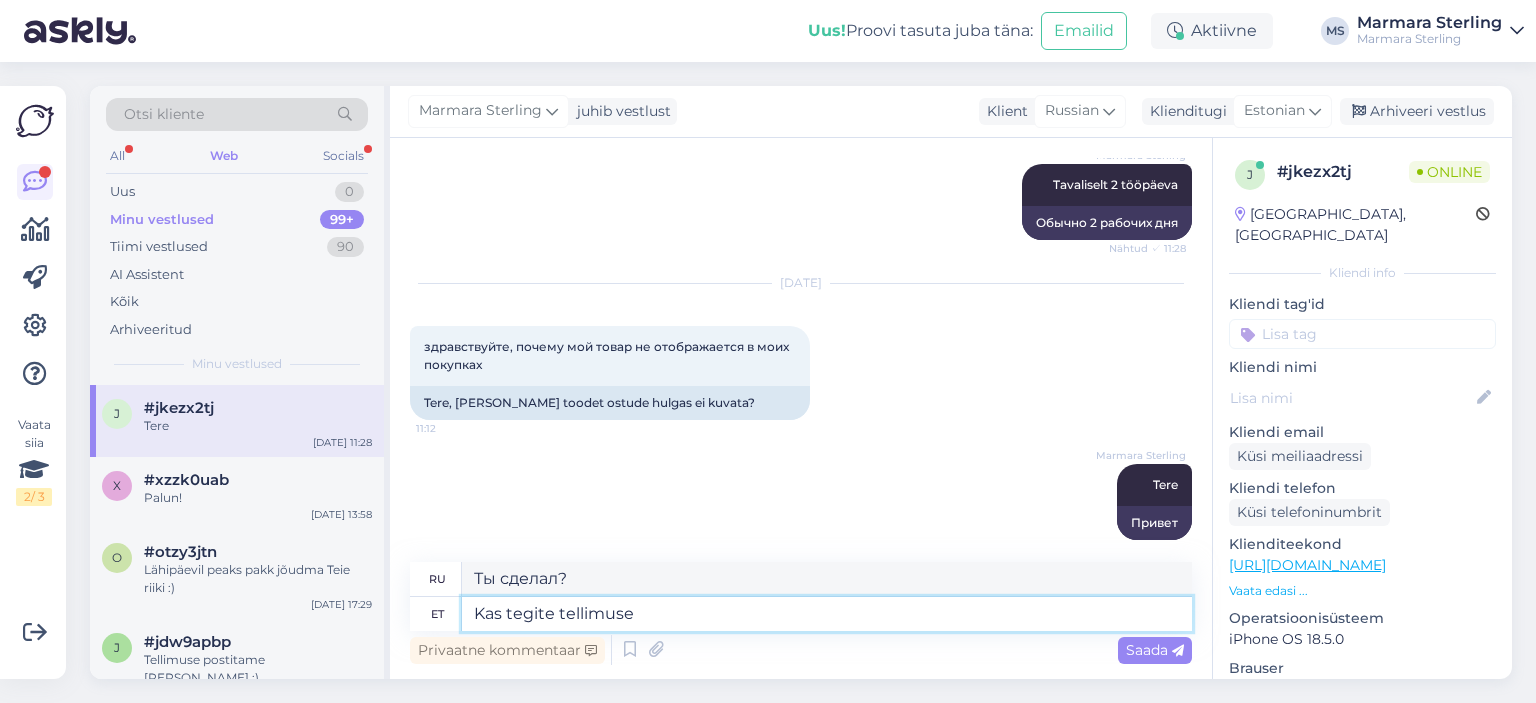 type on "Вы оформили заказ?" 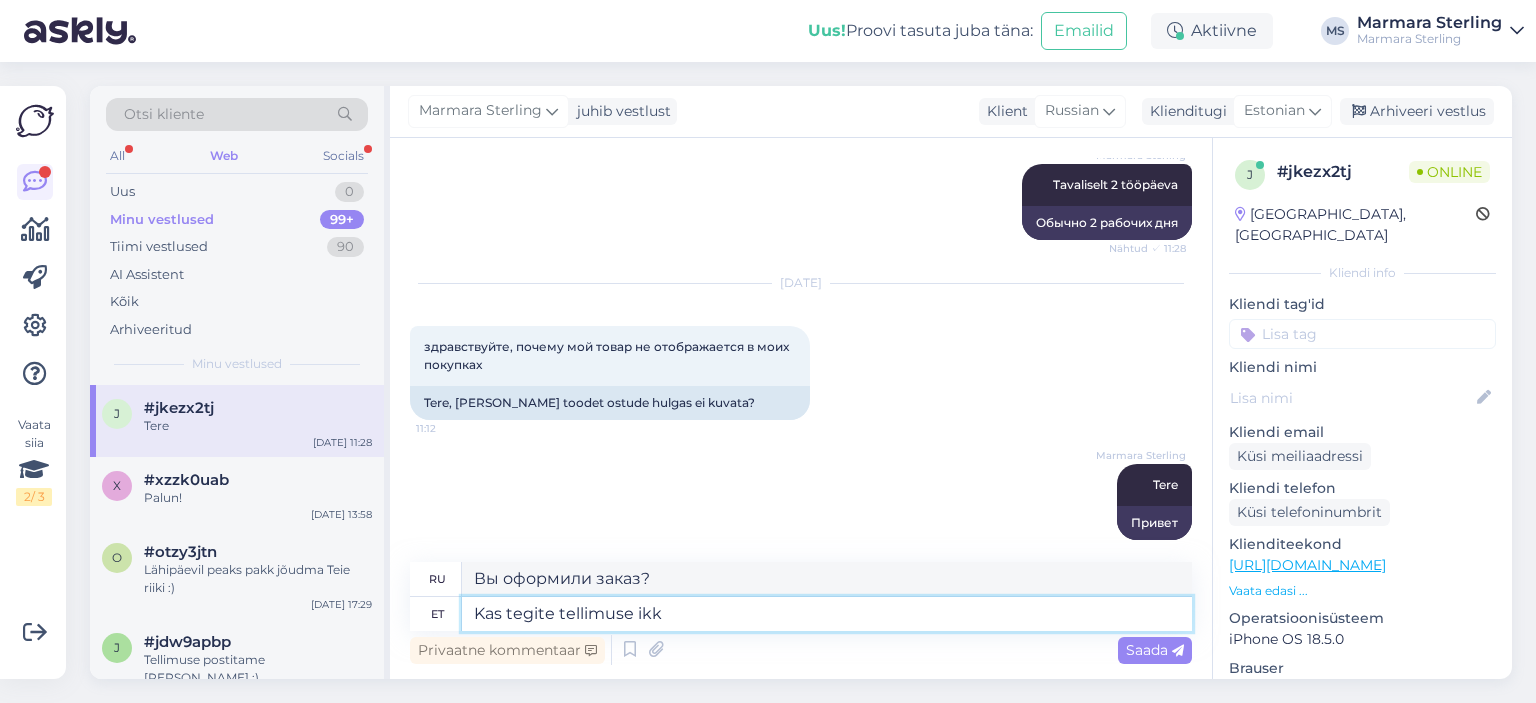 type on "Kas tegite tellimuse ikka" 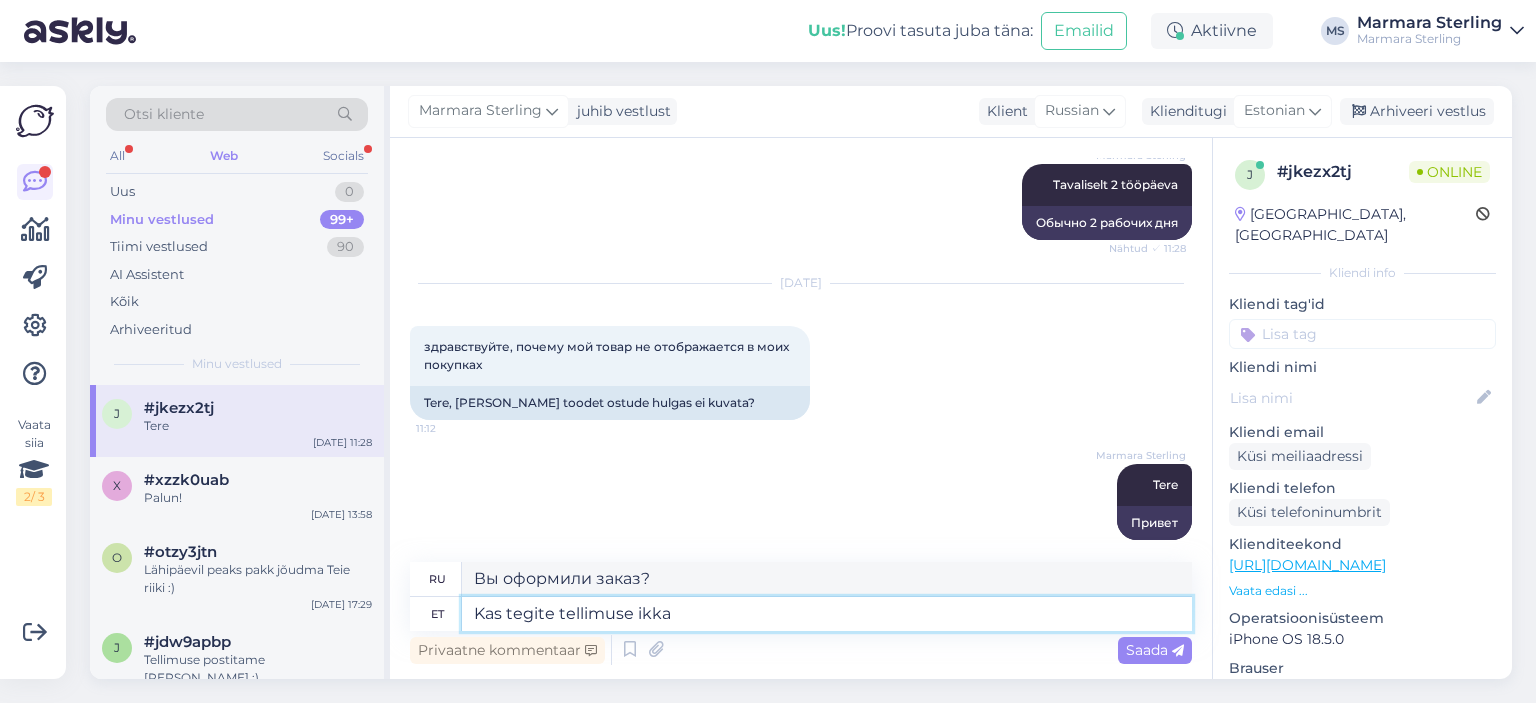 type on "Вы уже оформили заказ?" 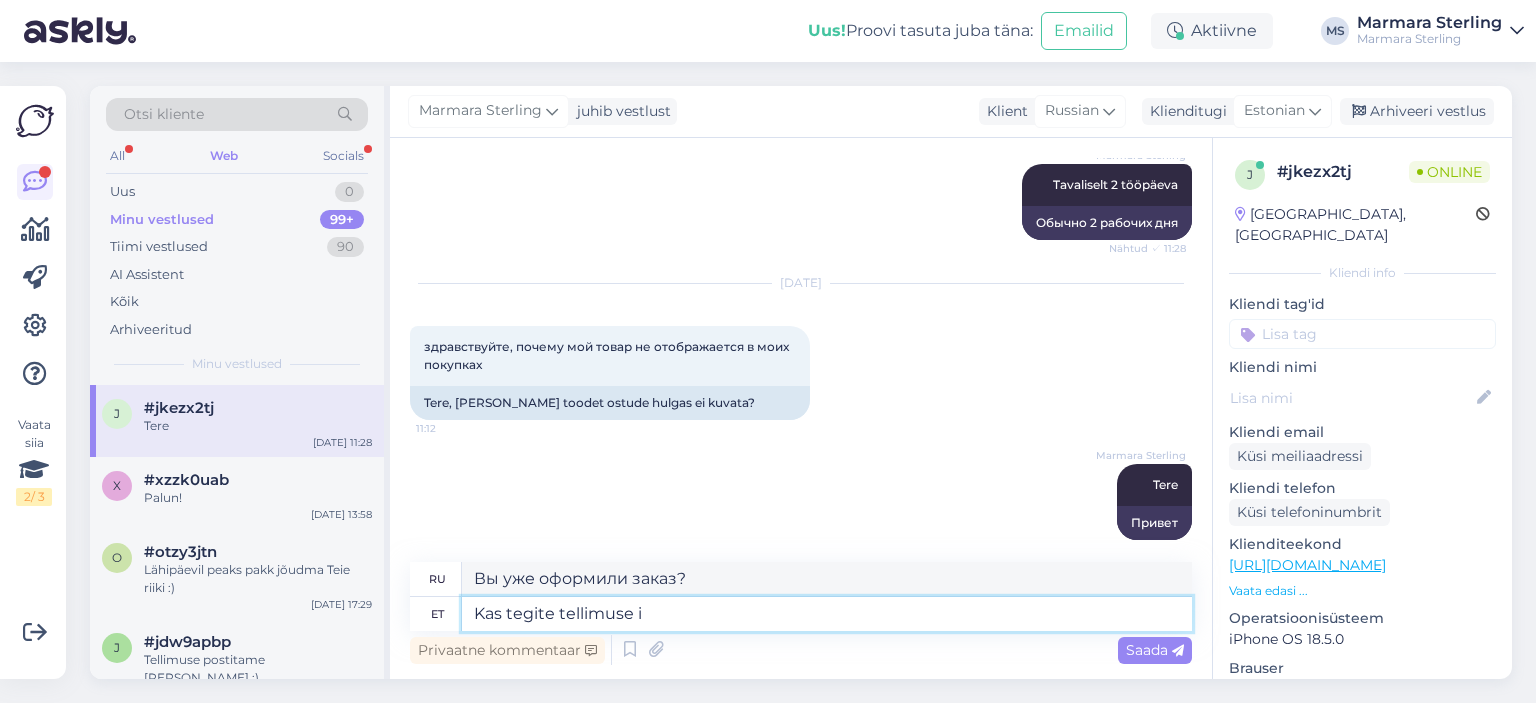 type on "Kas tegite tellimuse" 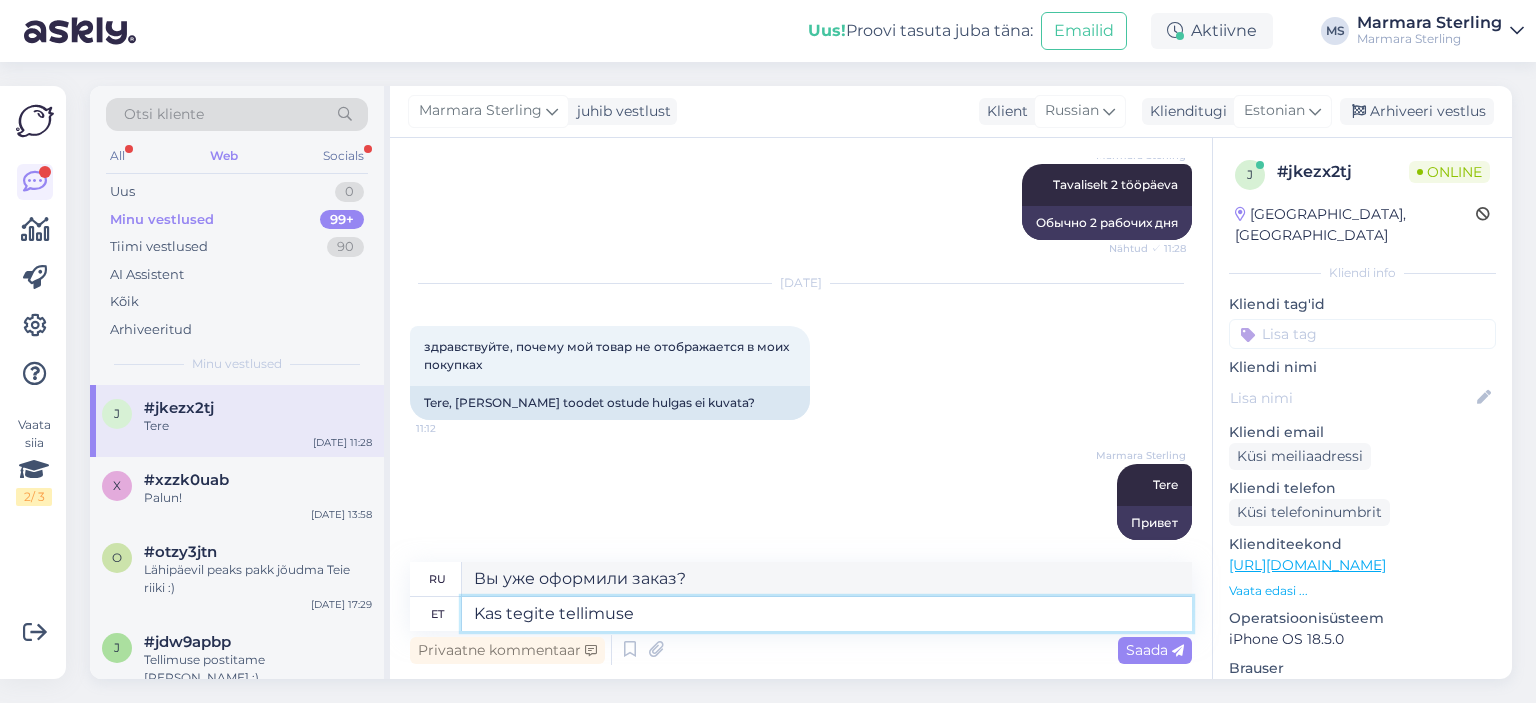 type on "Вы оформили заказ?" 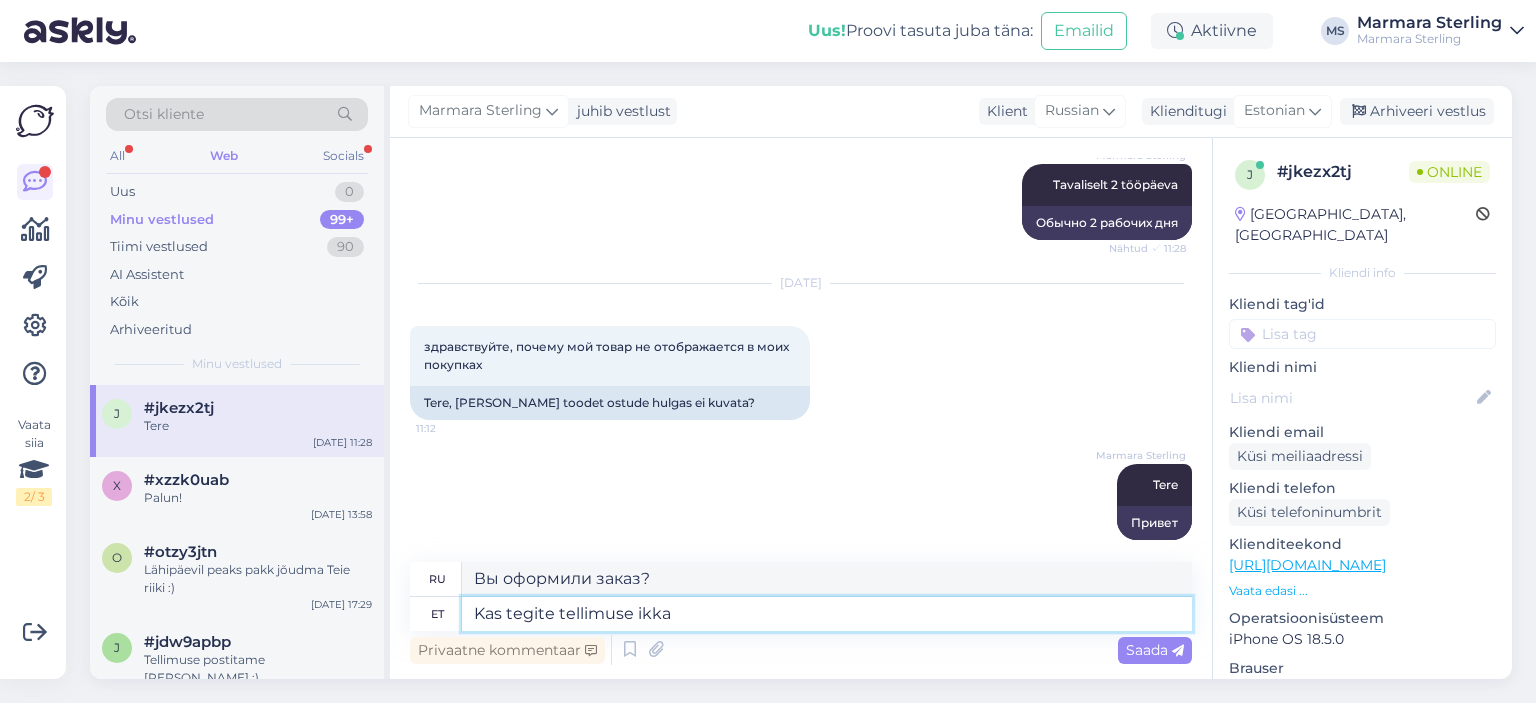 type on "Kas tegite tellimuse ikka n" 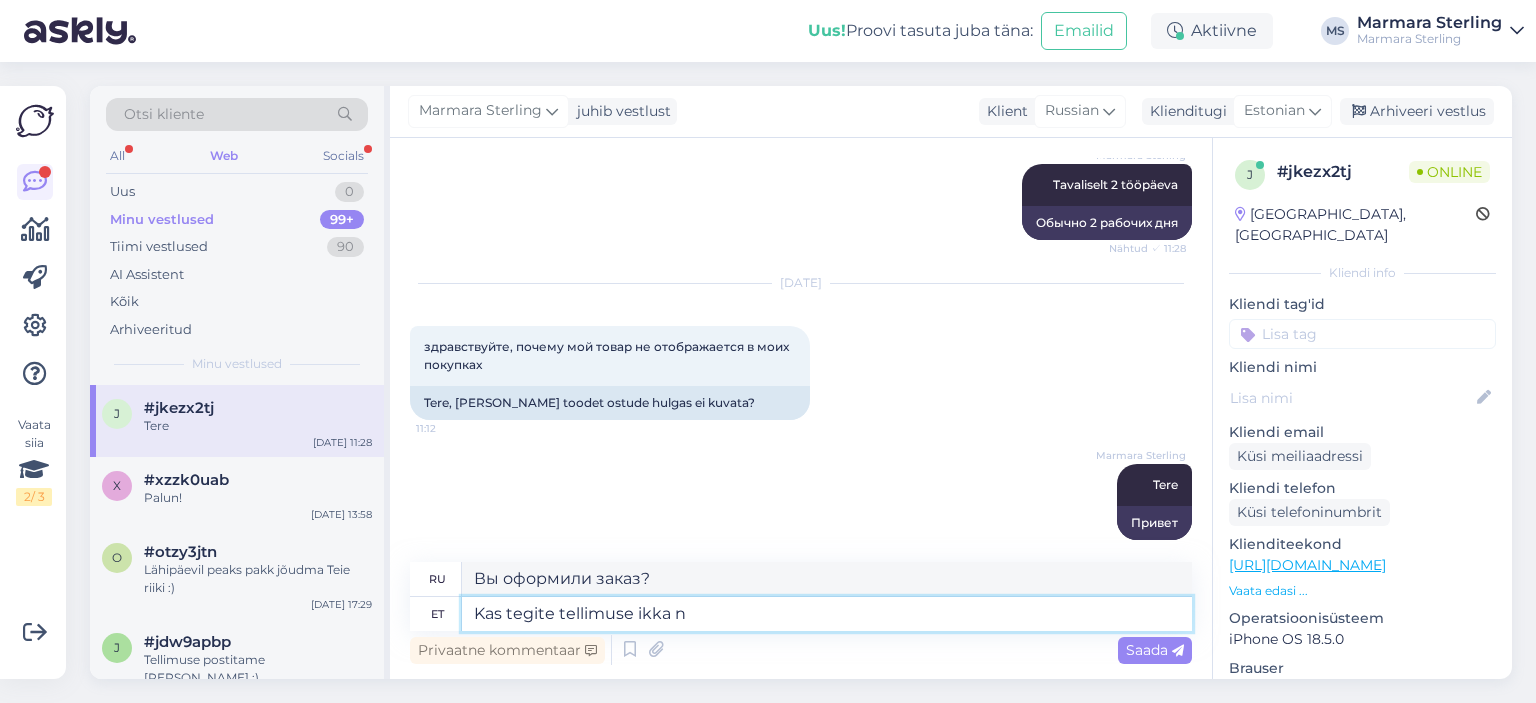 type on "Вы уже оформили заказ?" 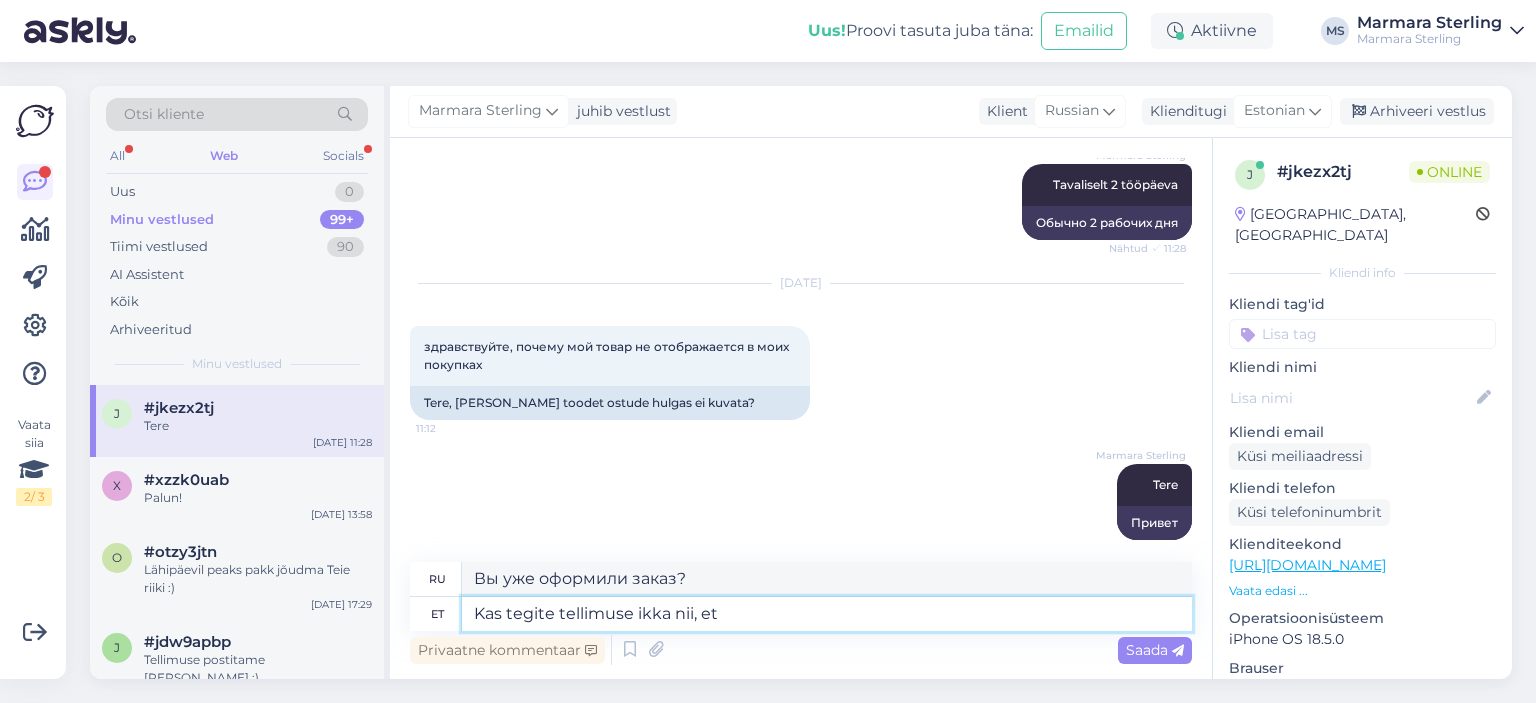 type on "Kas tegite tellimuse ikka nii, et" 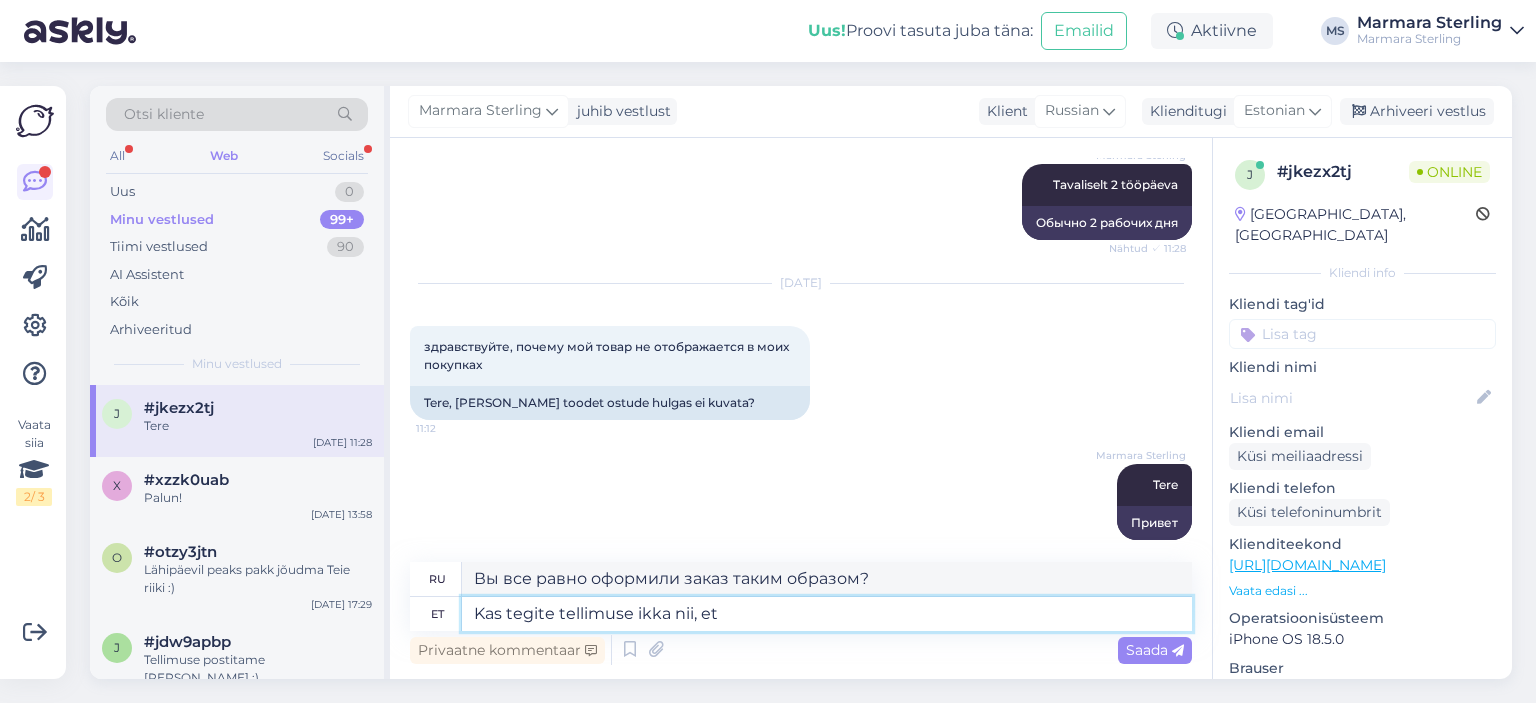 type on "Вы все равно оформили заказ, чтобы" 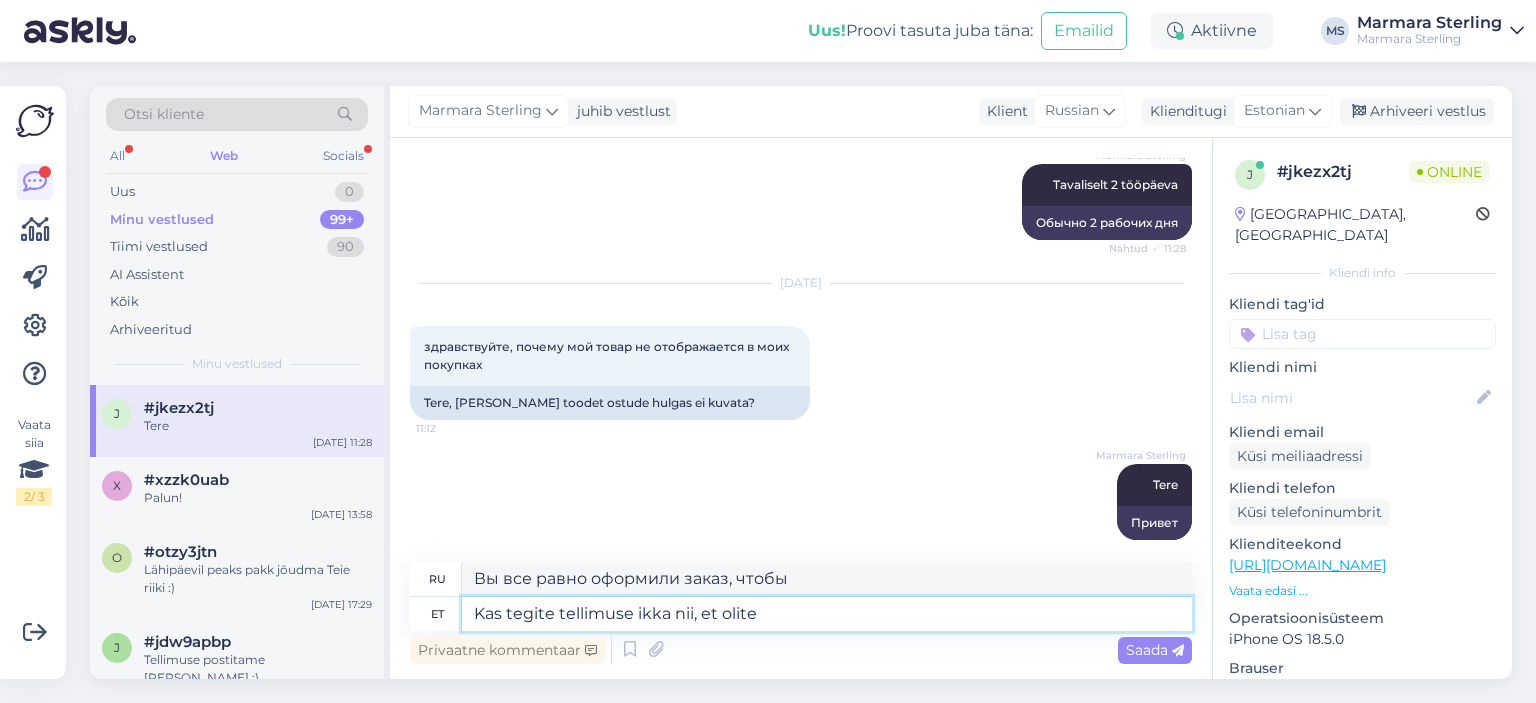 type on "Kas tegite tellimuse ikka nii, et olite k" 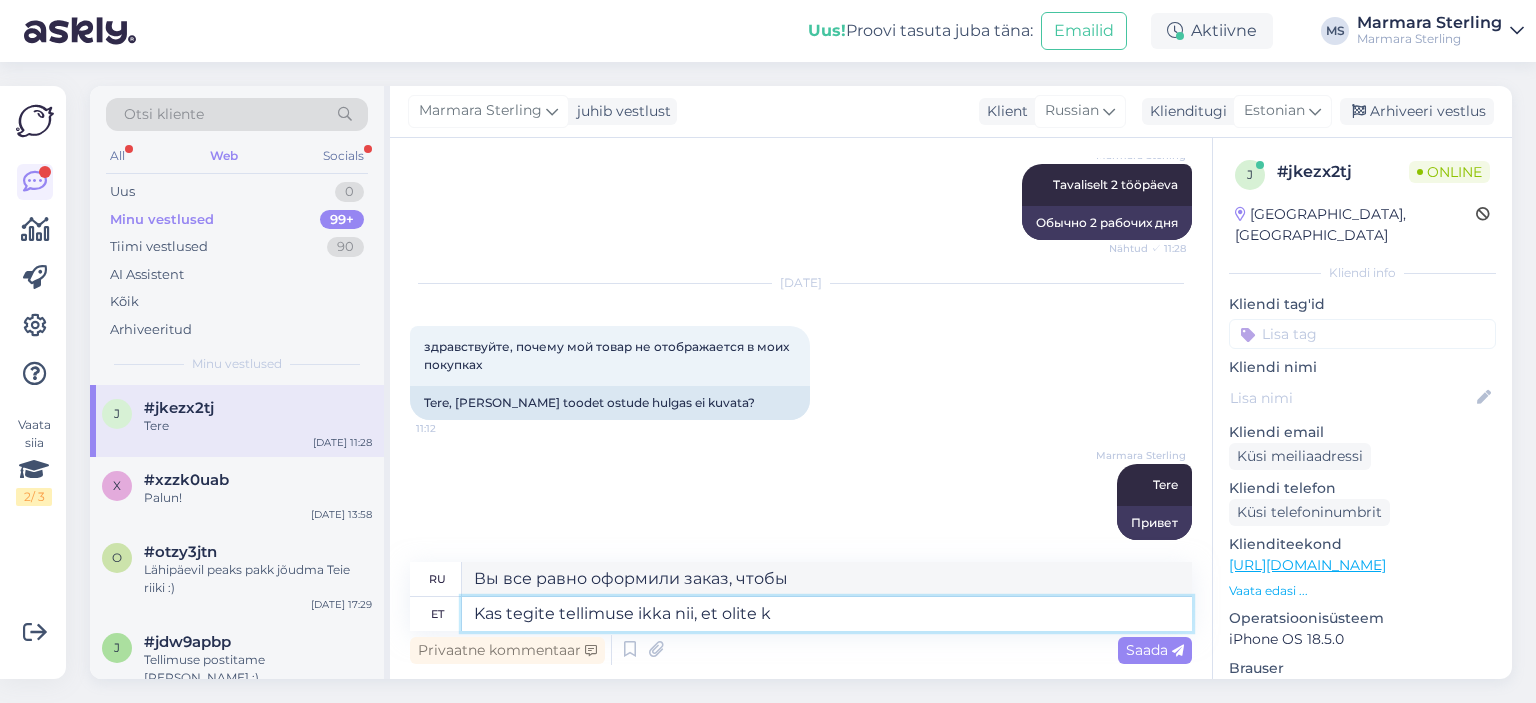 type on "Вы все равно оформили заказ, чтобы быть" 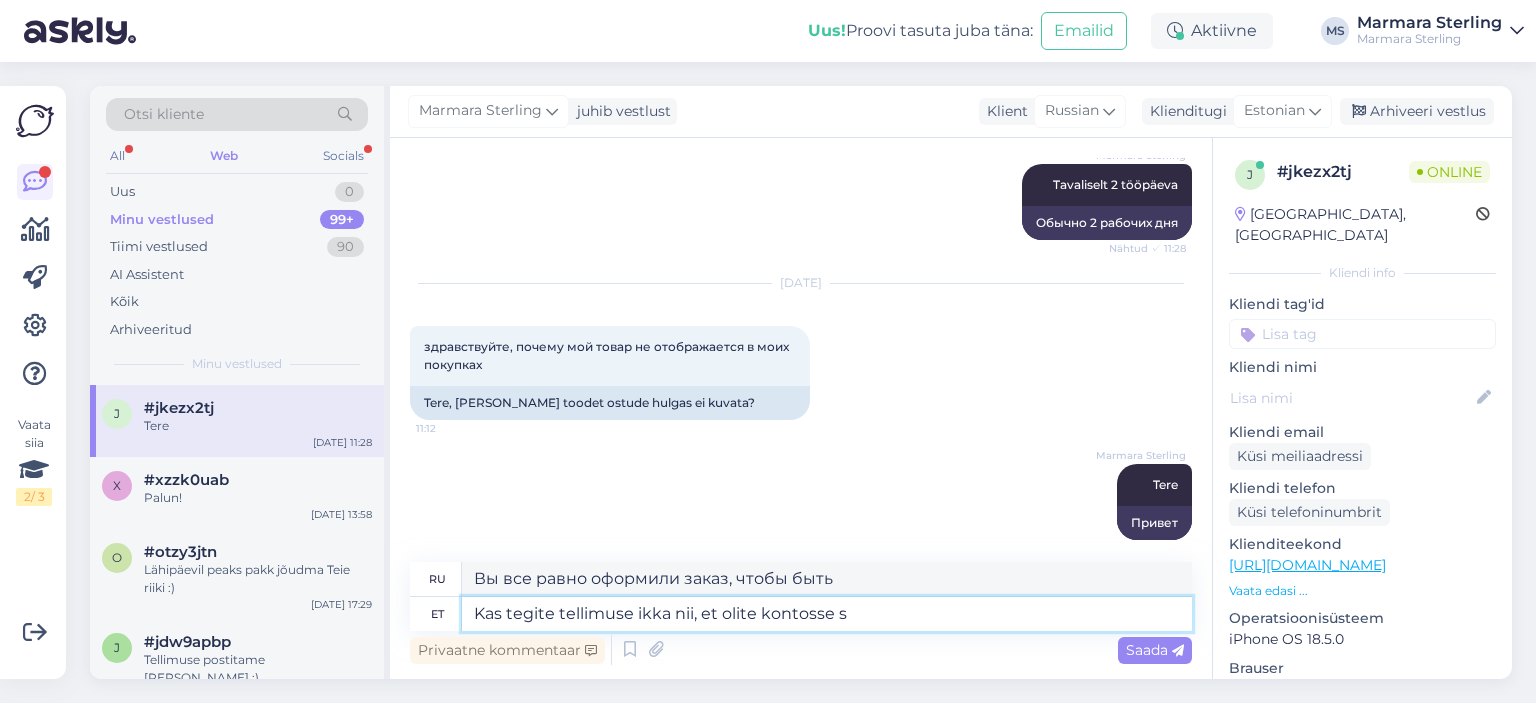 type on "Kas tegite tellimuse ikka nii, et olite kontosse si" 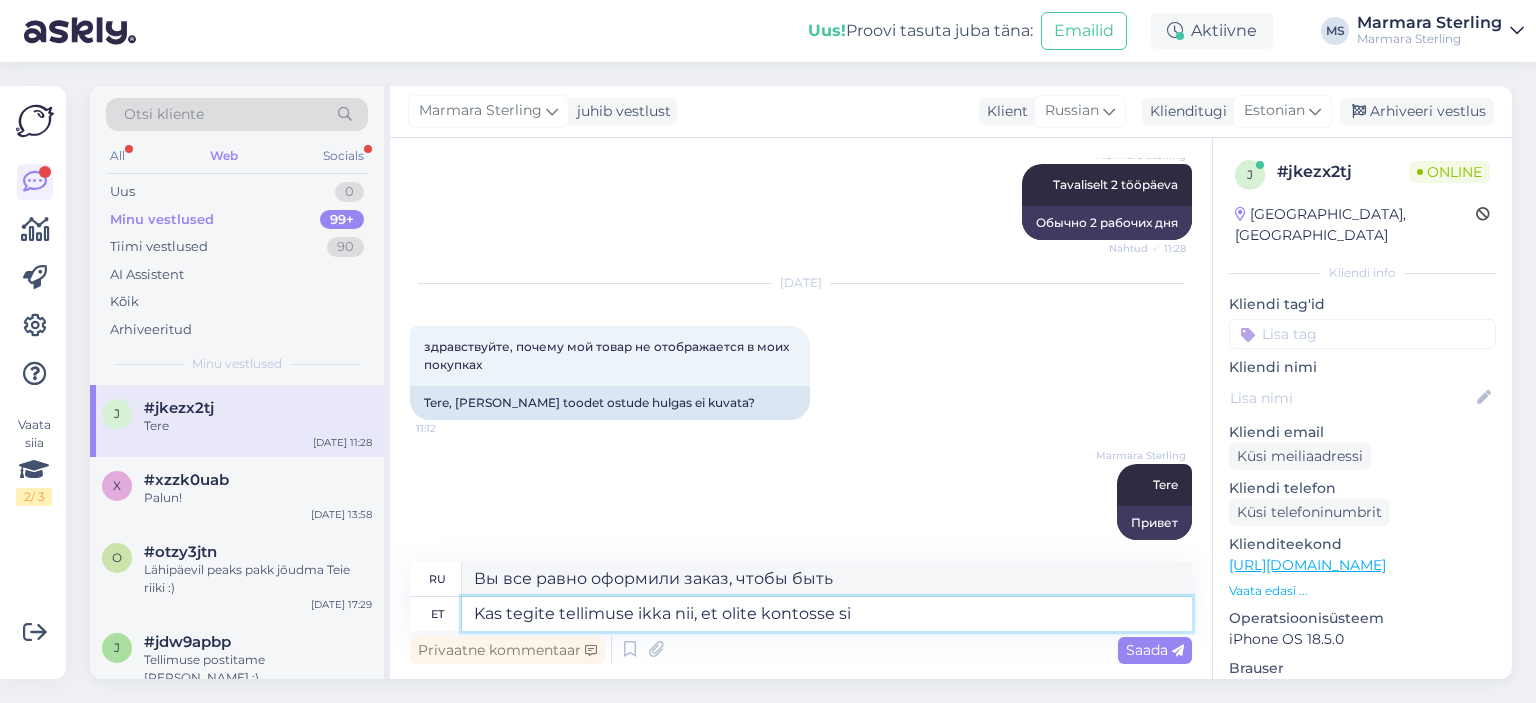 type on "Вы все еще размещаете заказ, находясь в своей учетной записи?" 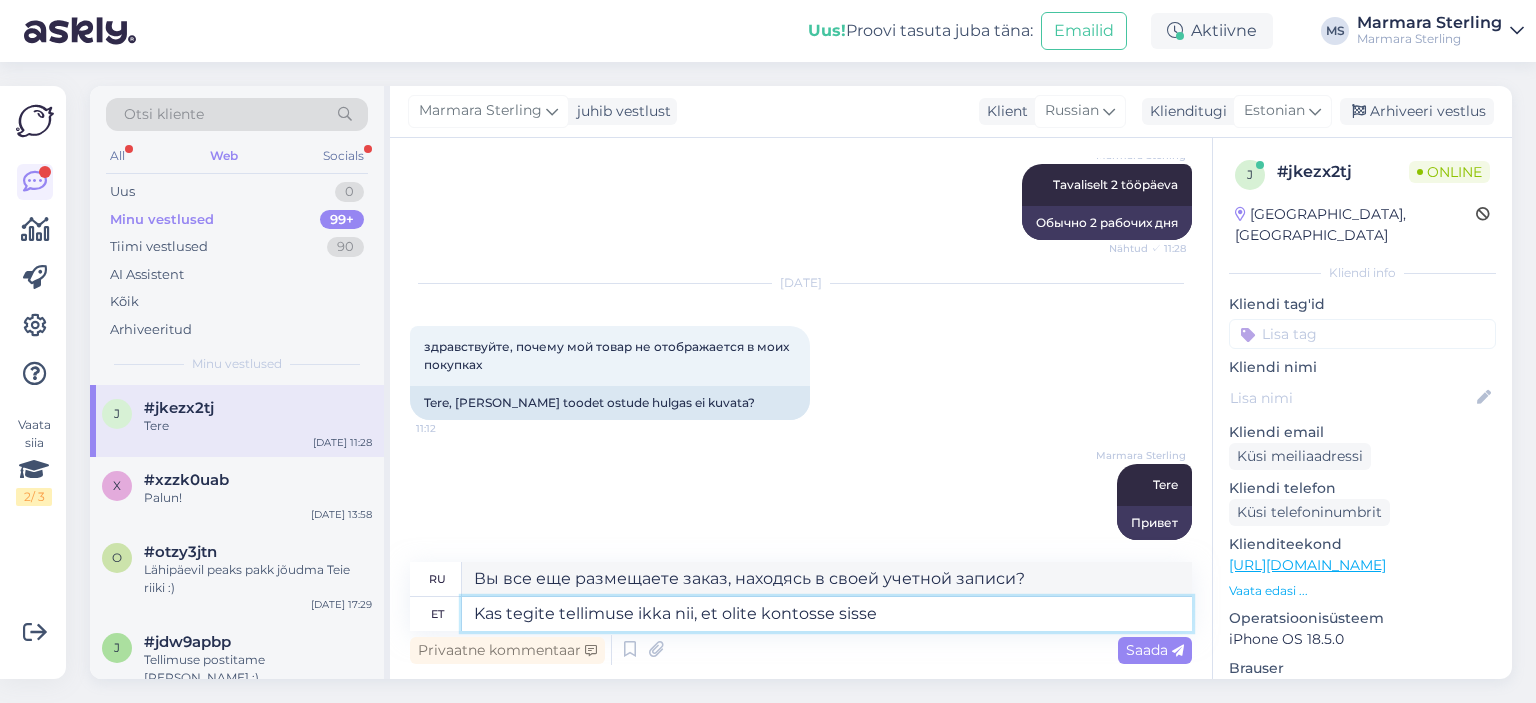 type on "Kas tegite tellimuse ikka nii, et olite kontosse sisse" 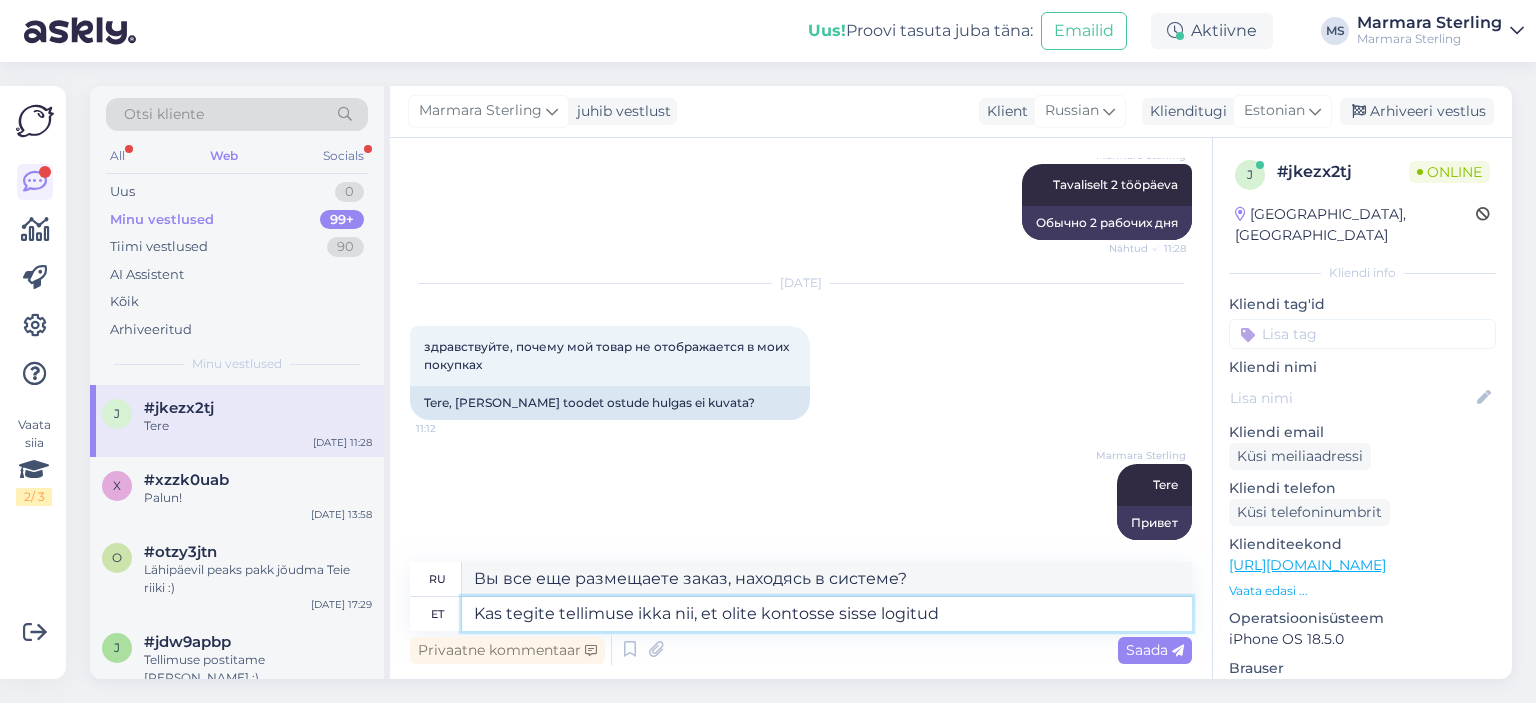 type on "Kas tegite tellimuse ikka nii, et olite kontosse sisse logitud?" 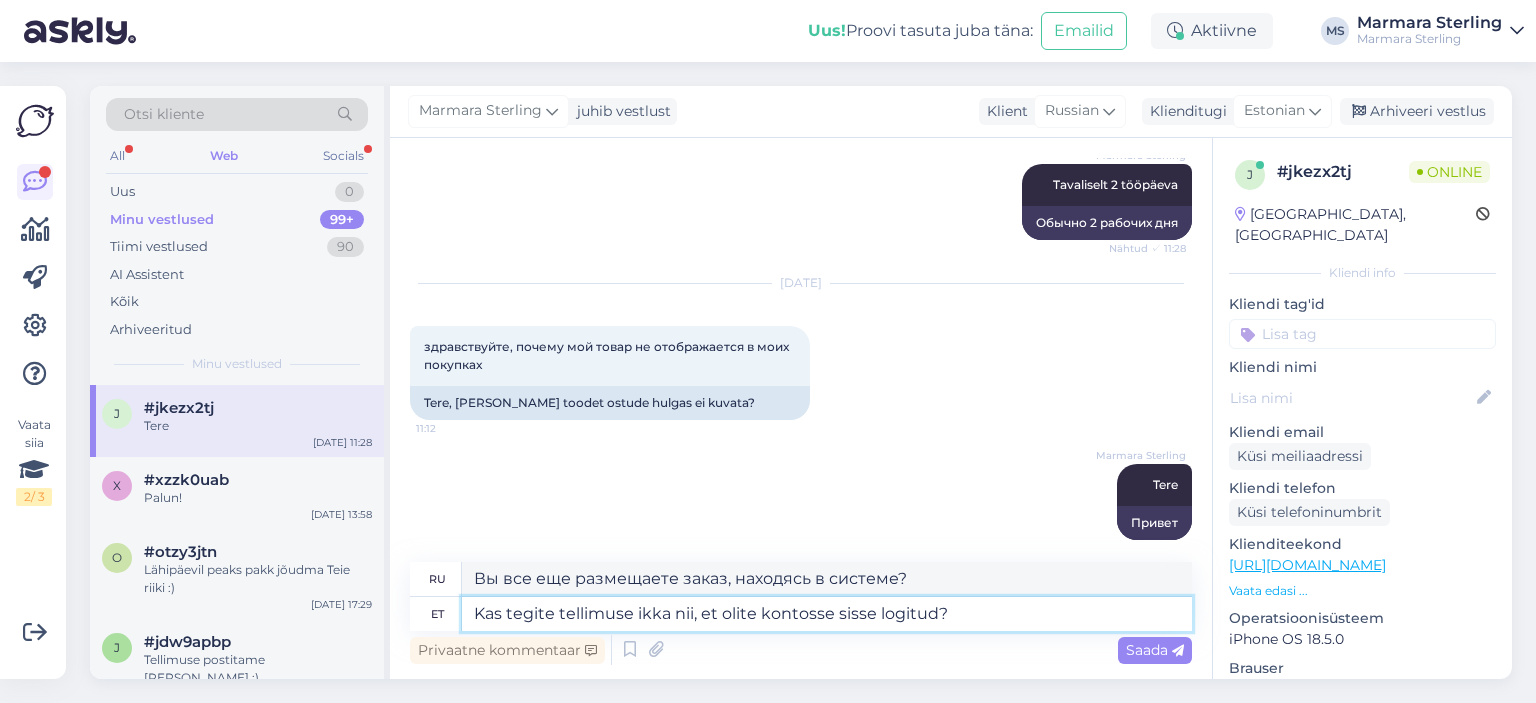 type on "Вы все еще размещаете заказ, находясь в своей учетной записи?" 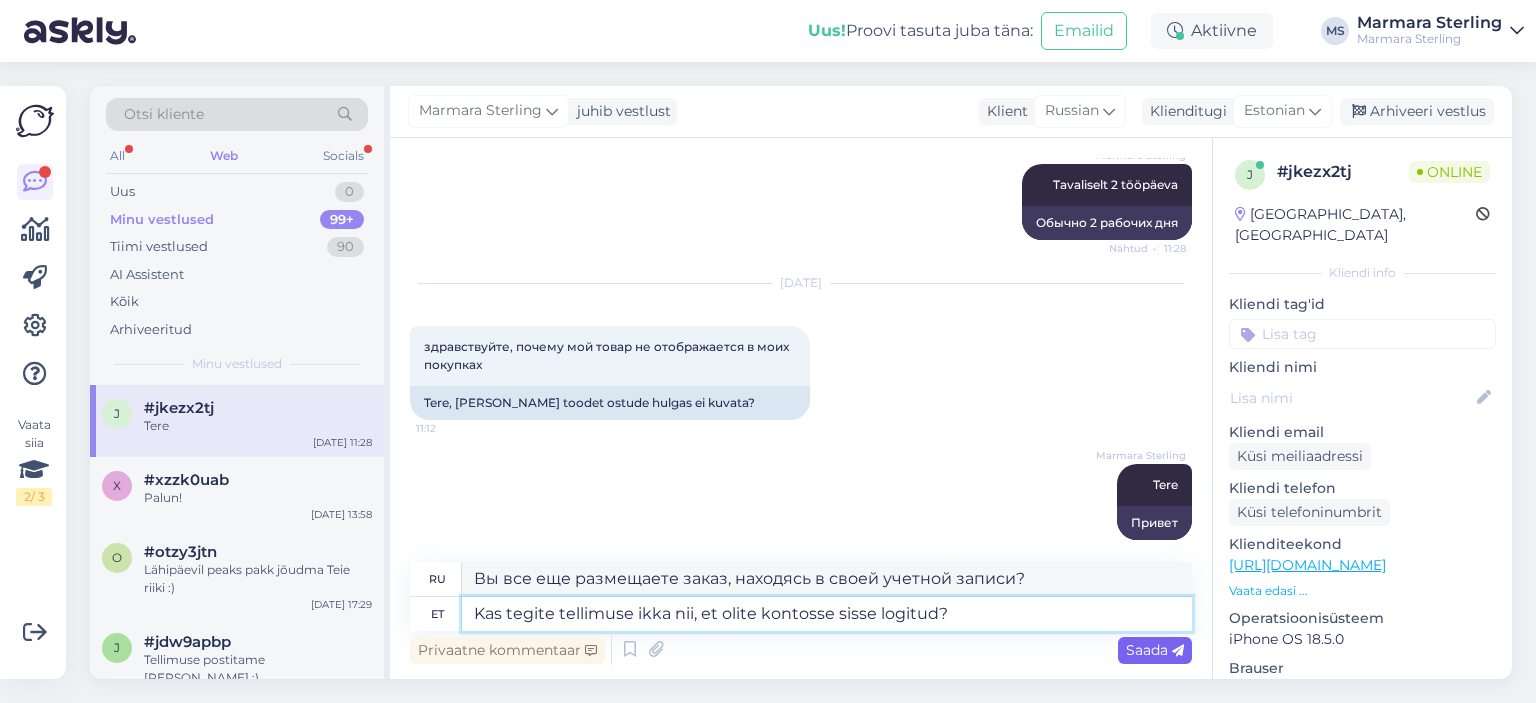 type on "Kas tegite tellimuse ikka nii, et olite kontosse sisse logitud?" 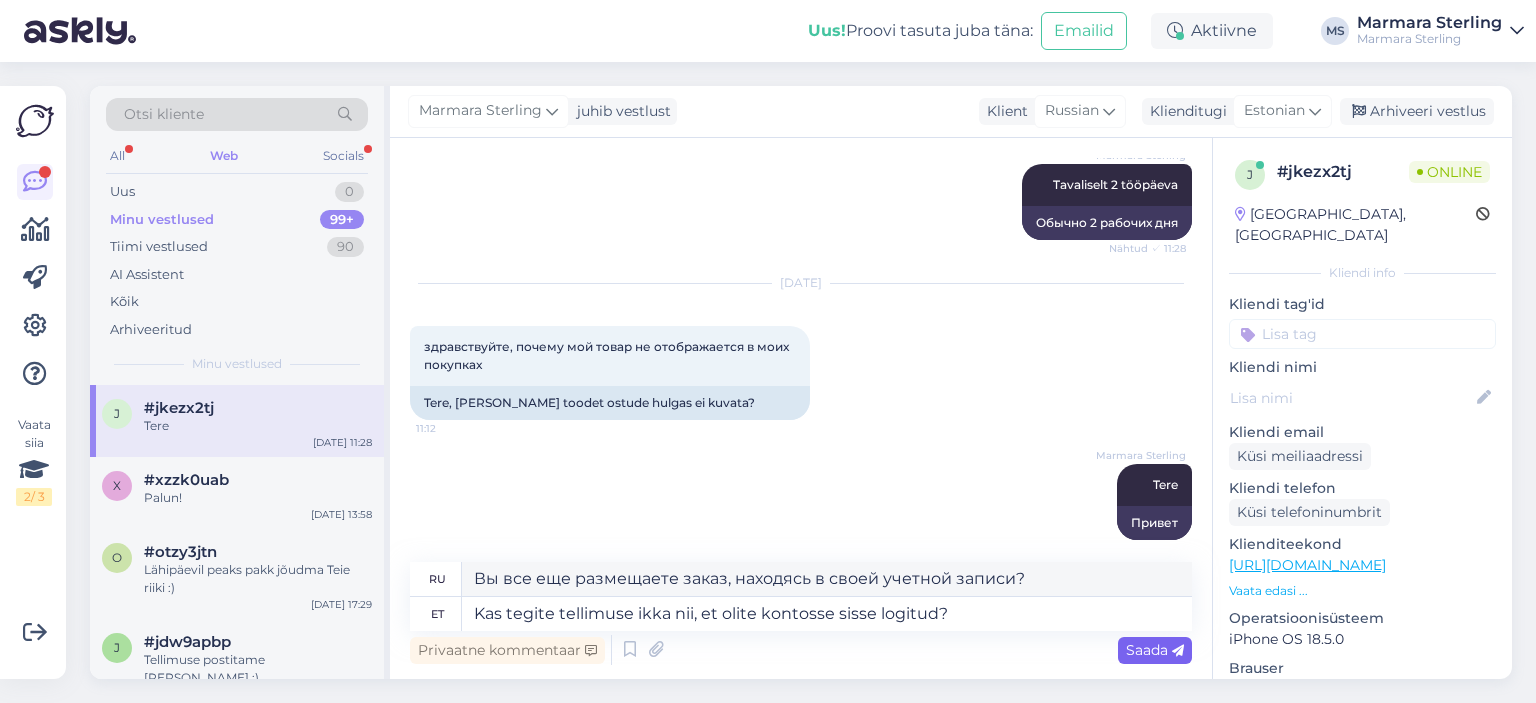 click on "Saada" at bounding box center (1155, 650) 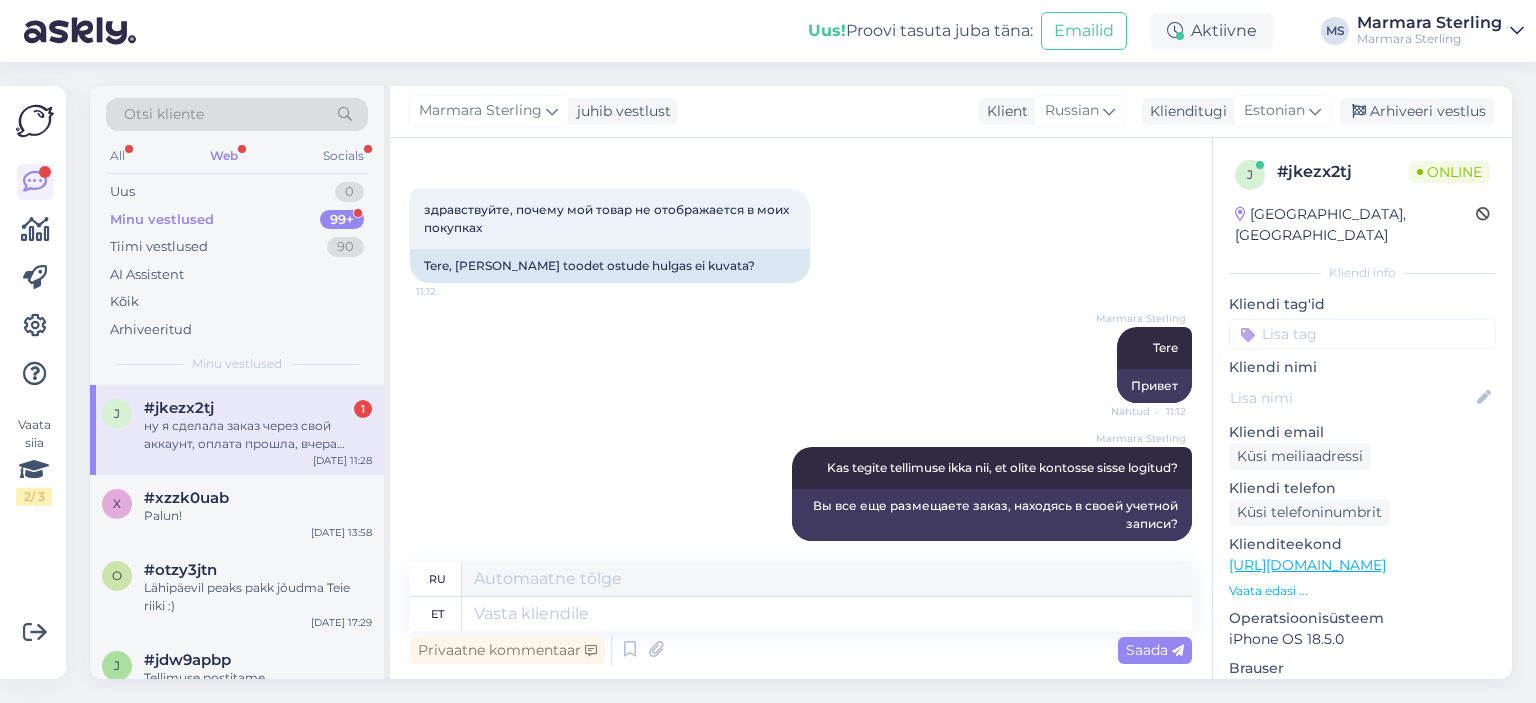 scroll, scrollTop: 669, scrollLeft: 0, axis: vertical 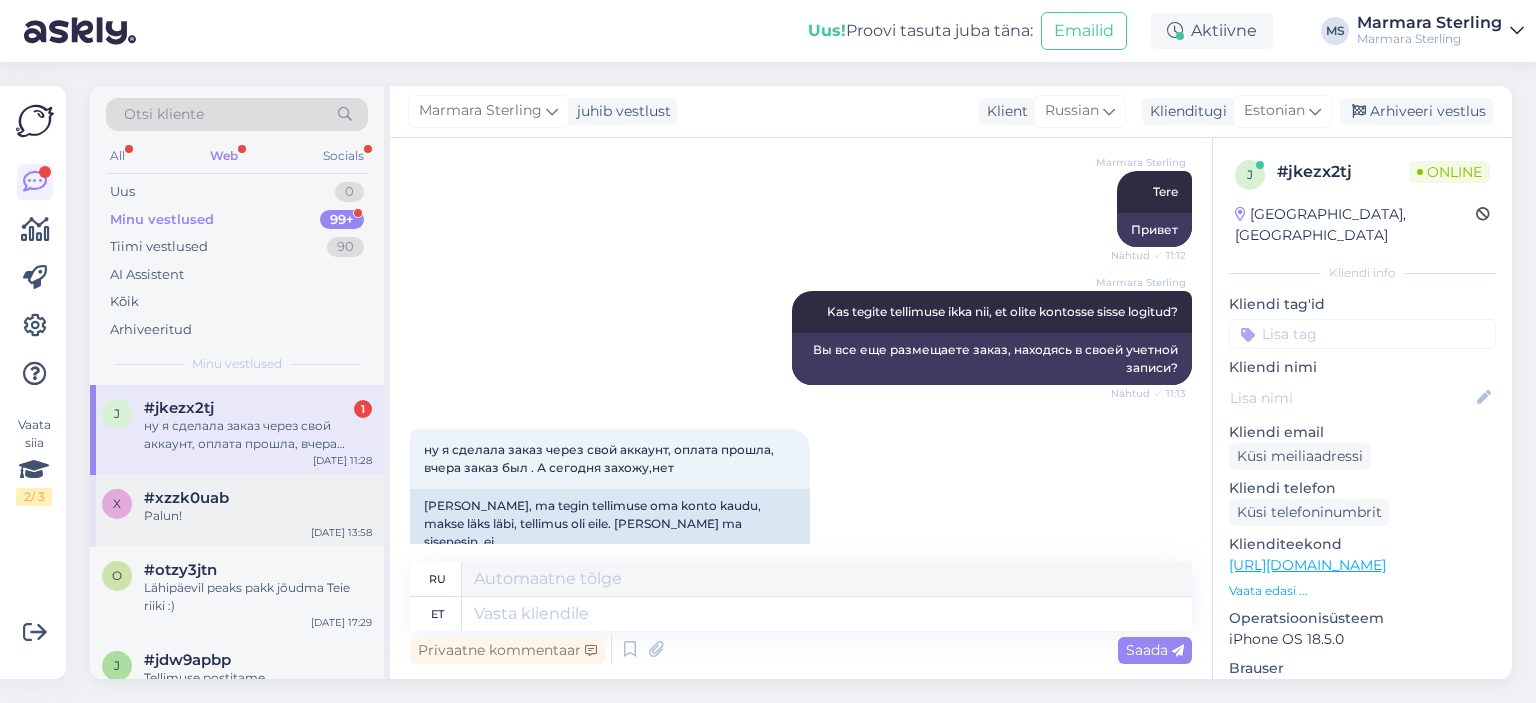 click on "x #xzzk0uab Palun!  [DATE] 13:58" at bounding box center (237, 511) 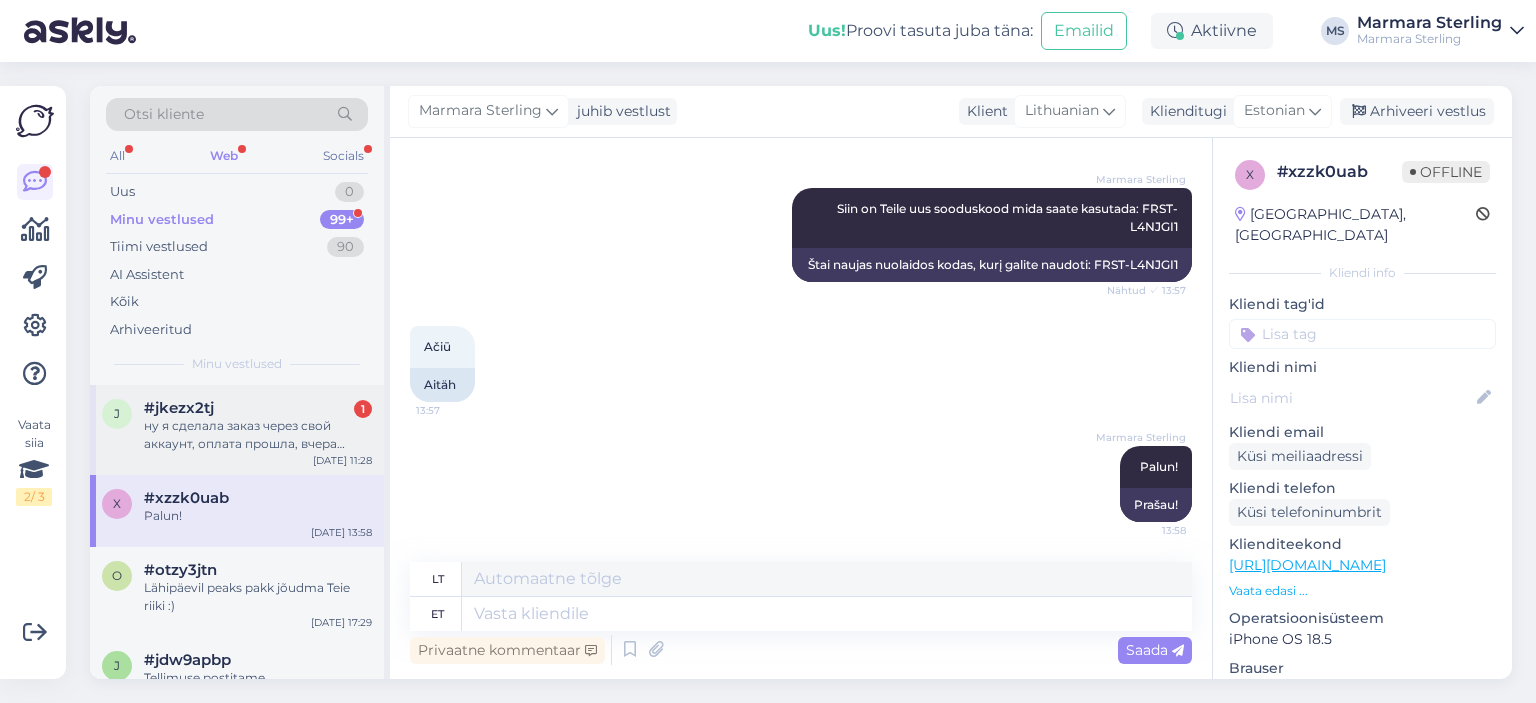 click on "j #jkezx2tj 1 ну я сделала заказ через свой аккаунт, оплата прошла, вчера заказ был . А сегодня захожу,нет [DATE] 11:28" at bounding box center (237, 430) 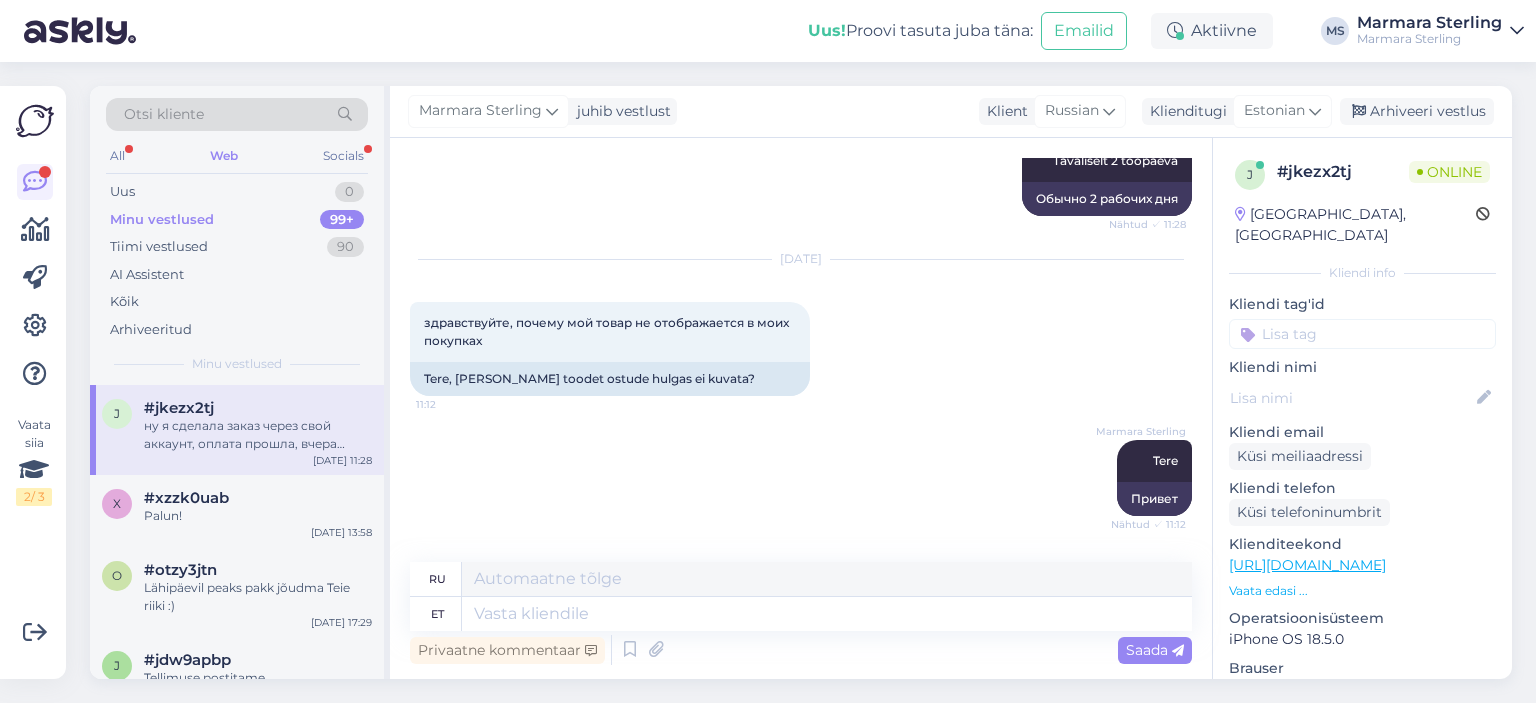 scroll, scrollTop: 669, scrollLeft: 0, axis: vertical 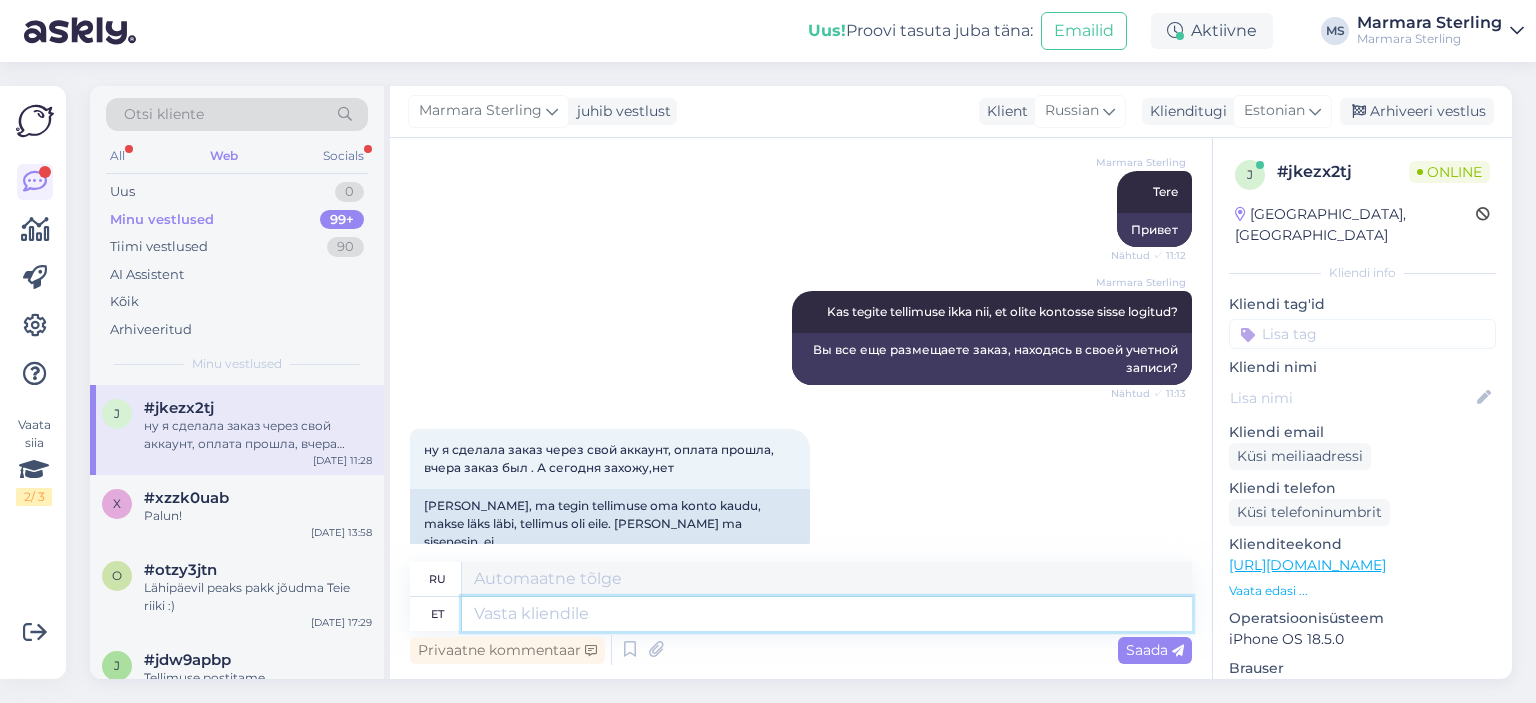 click at bounding box center (827, 614) 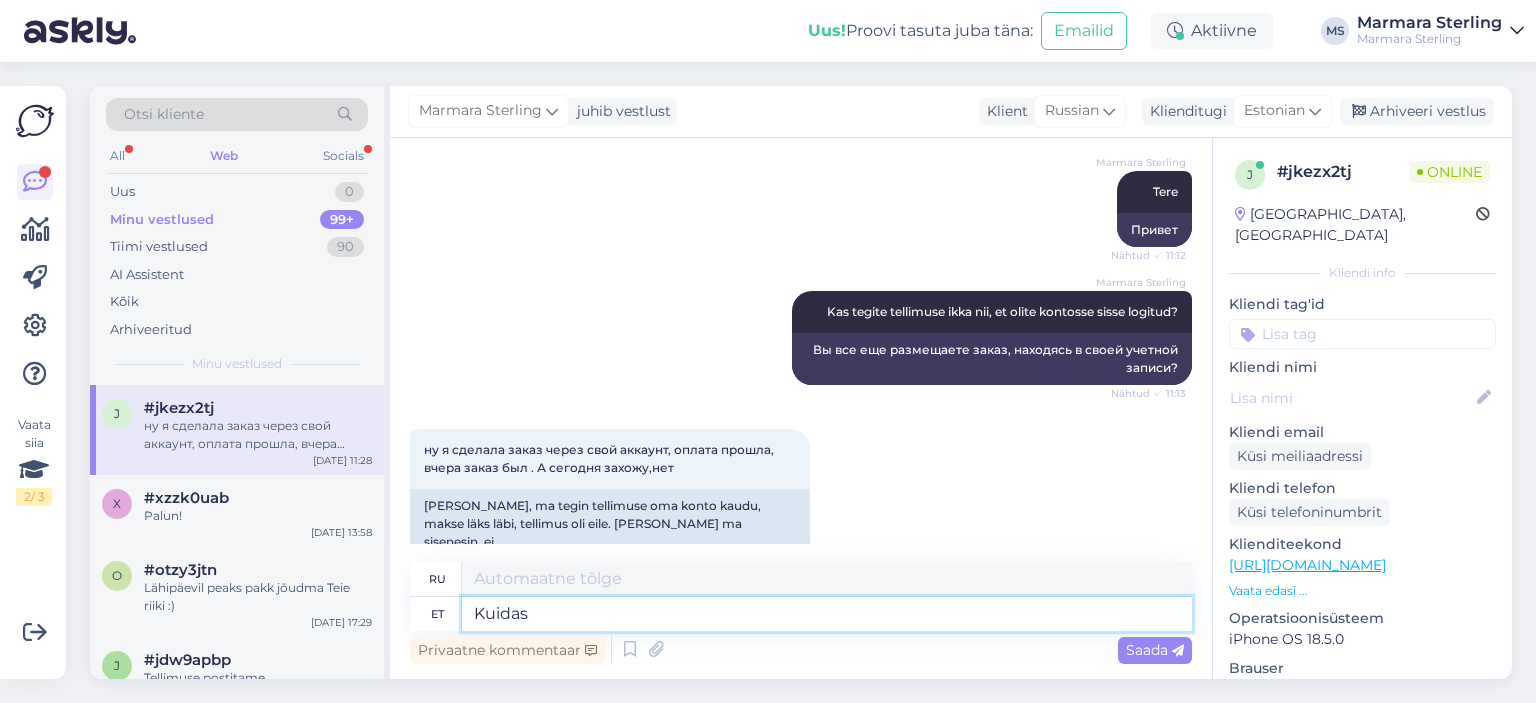 type on "Kuidas" 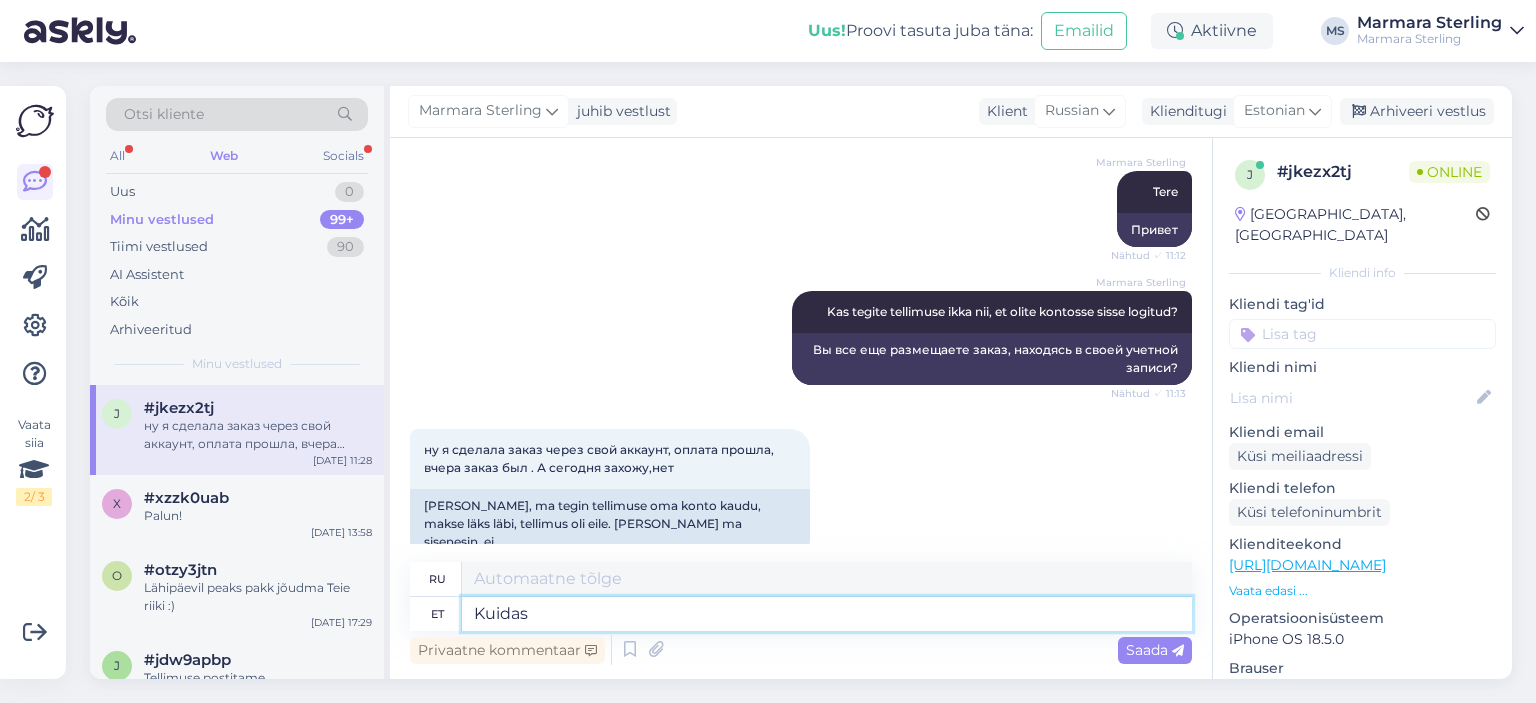 type on "Как" 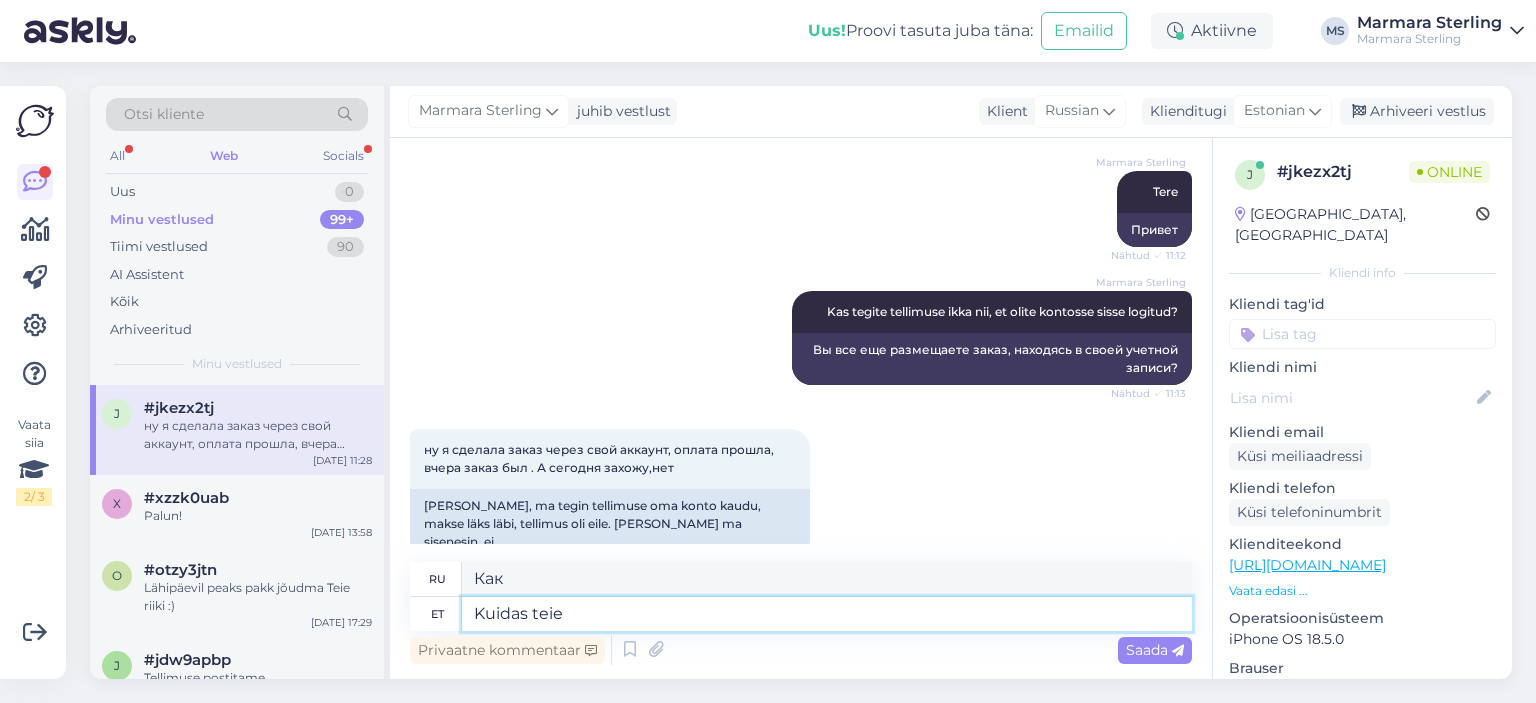 type on "Kuidas teie" 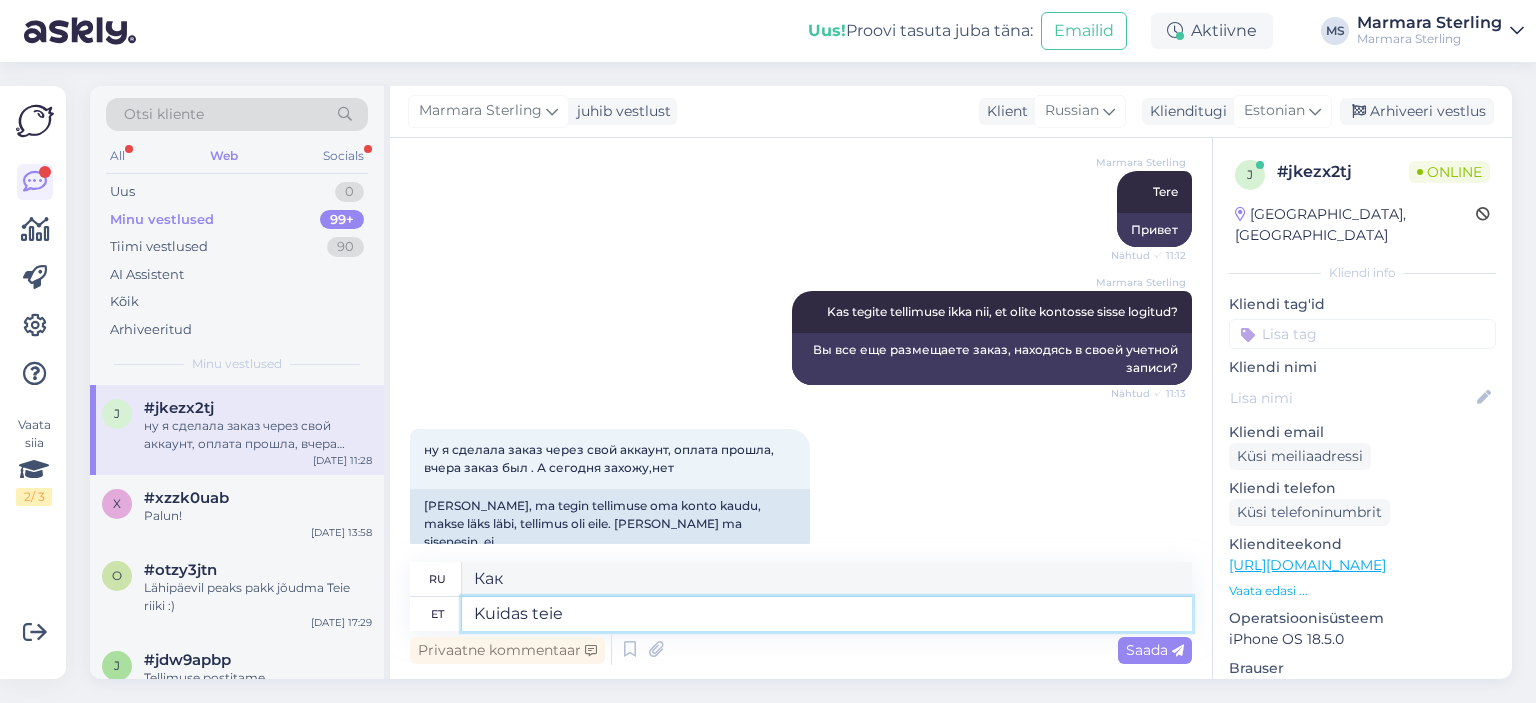type on "Как вы?" 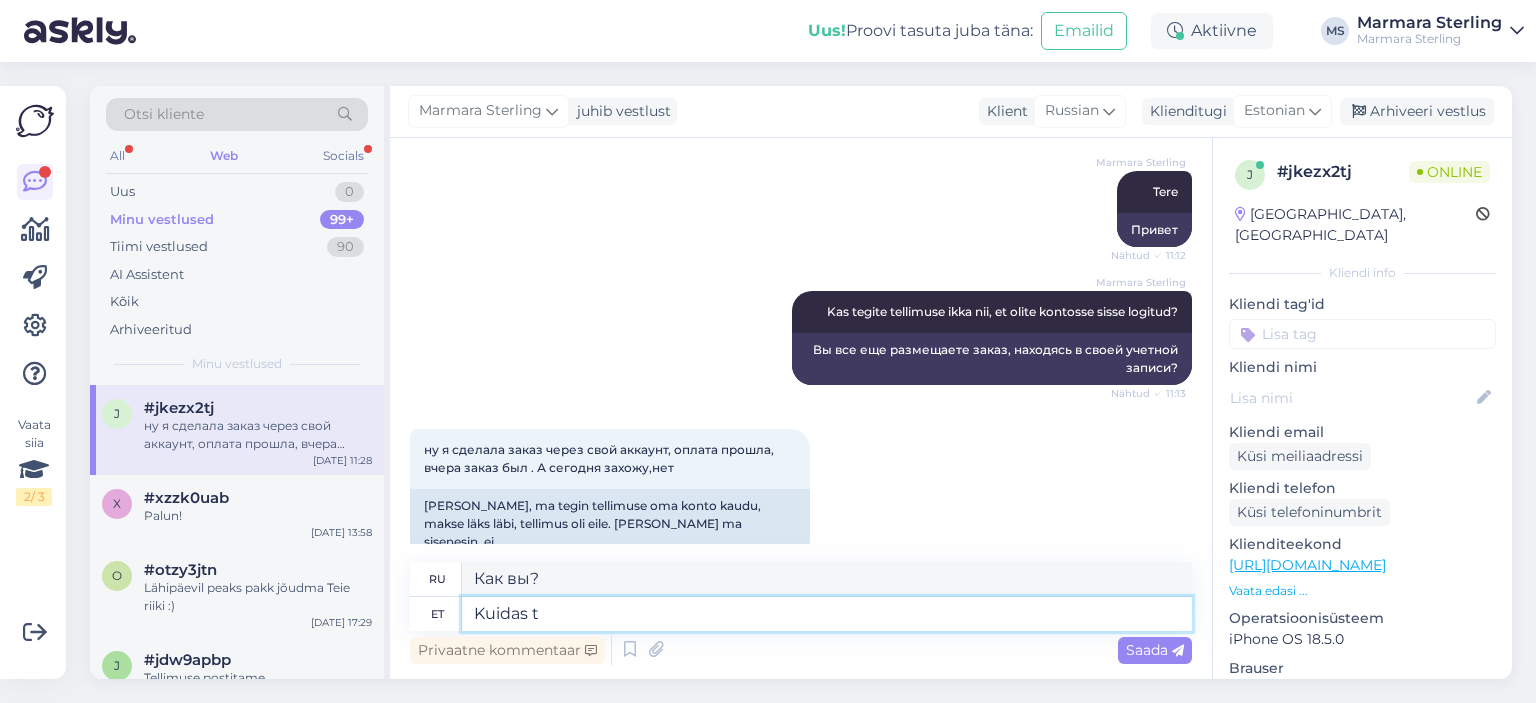 type on "Kuidas" 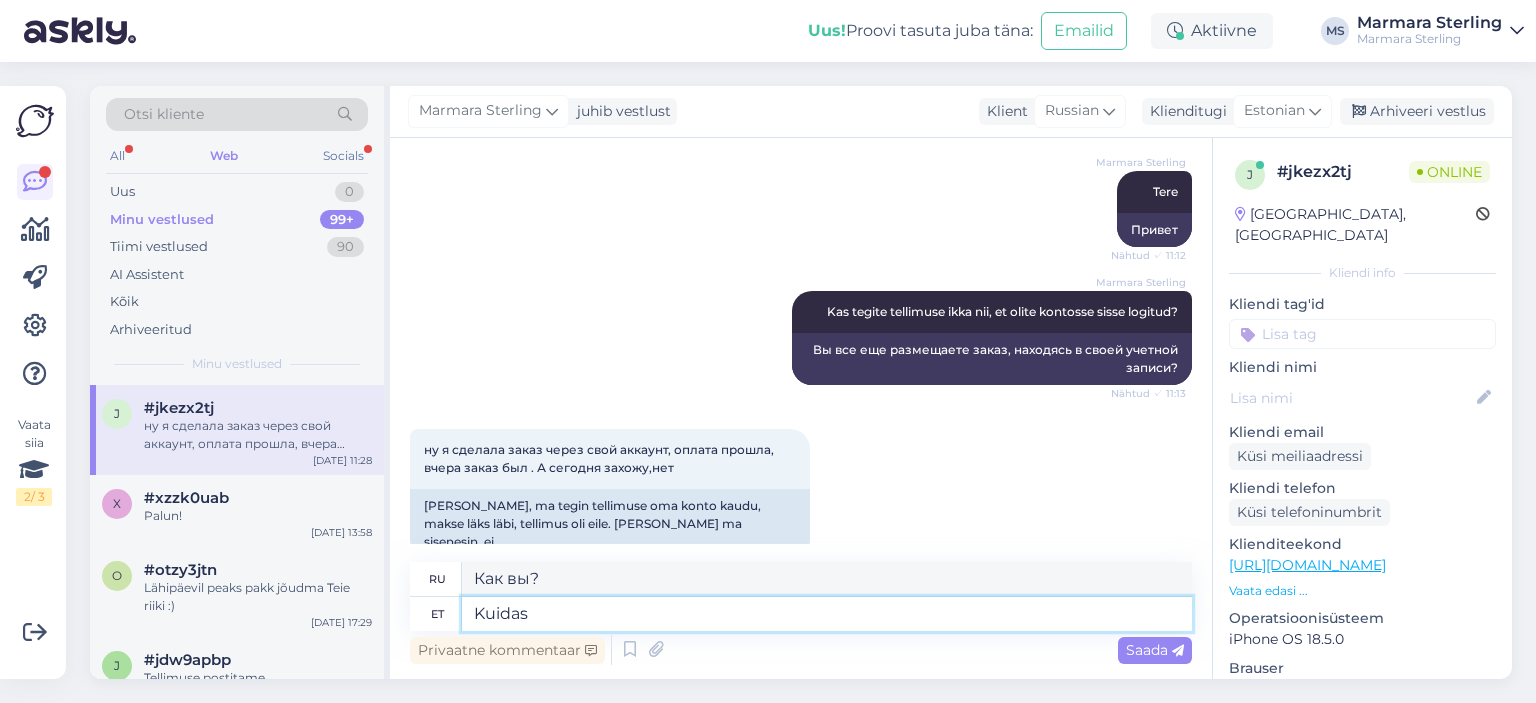 type on "Как" 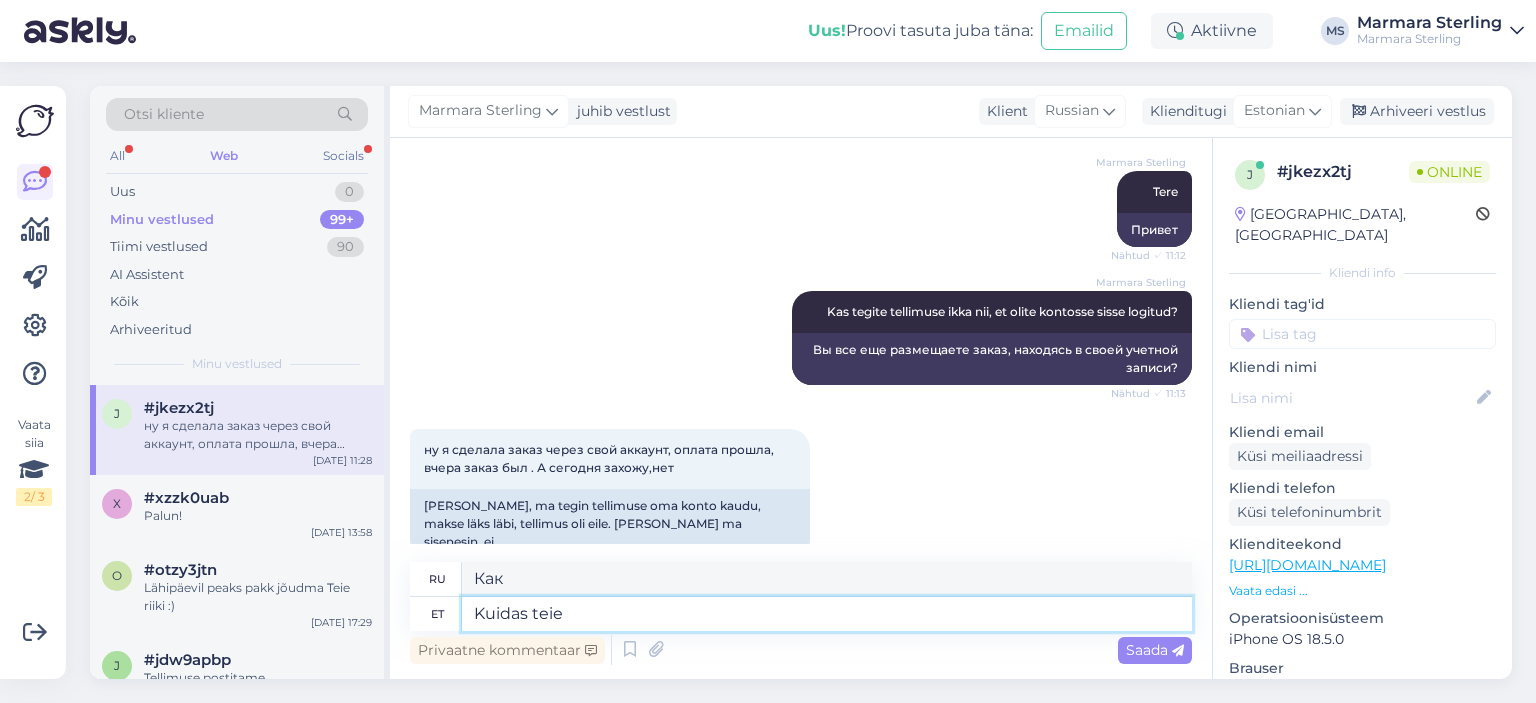 type on "Kuidas teie n" 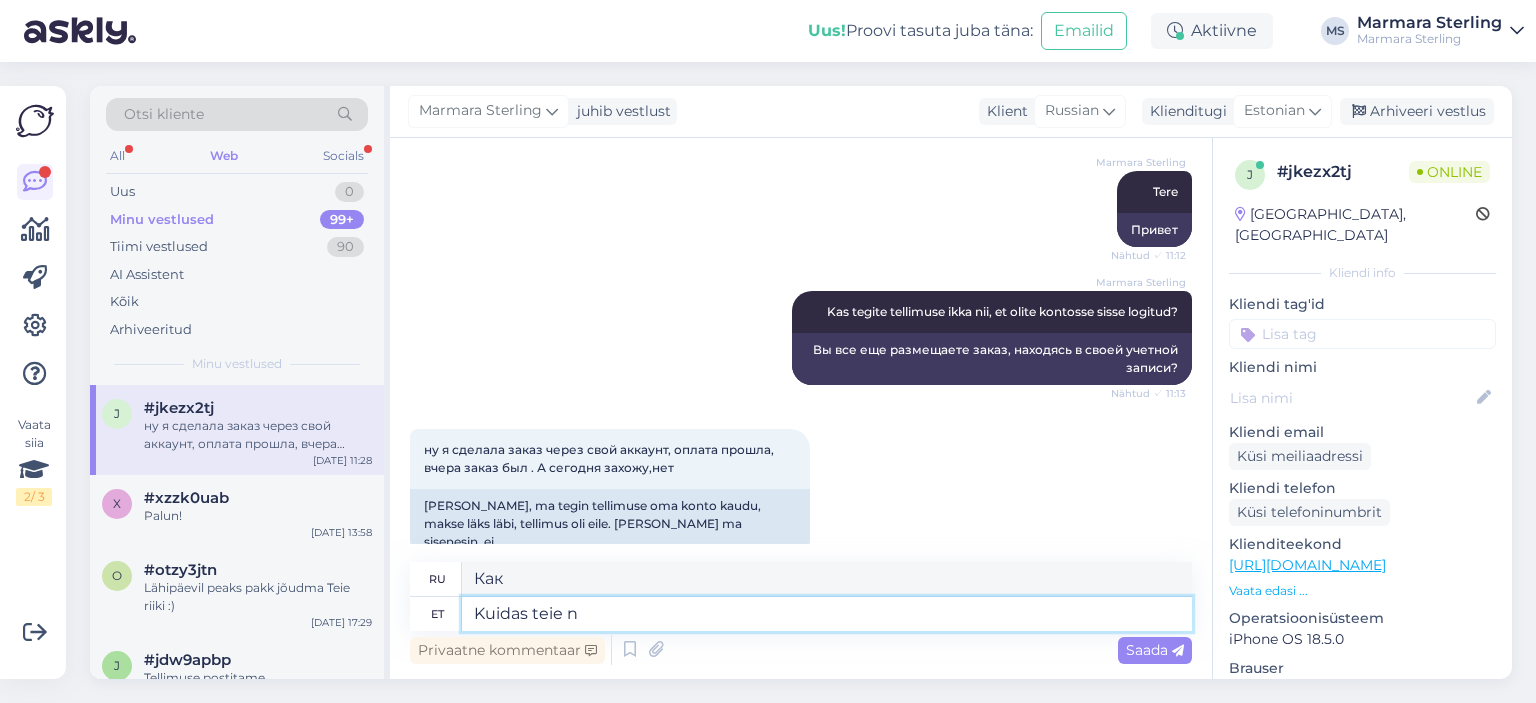 type on "Как вы?" 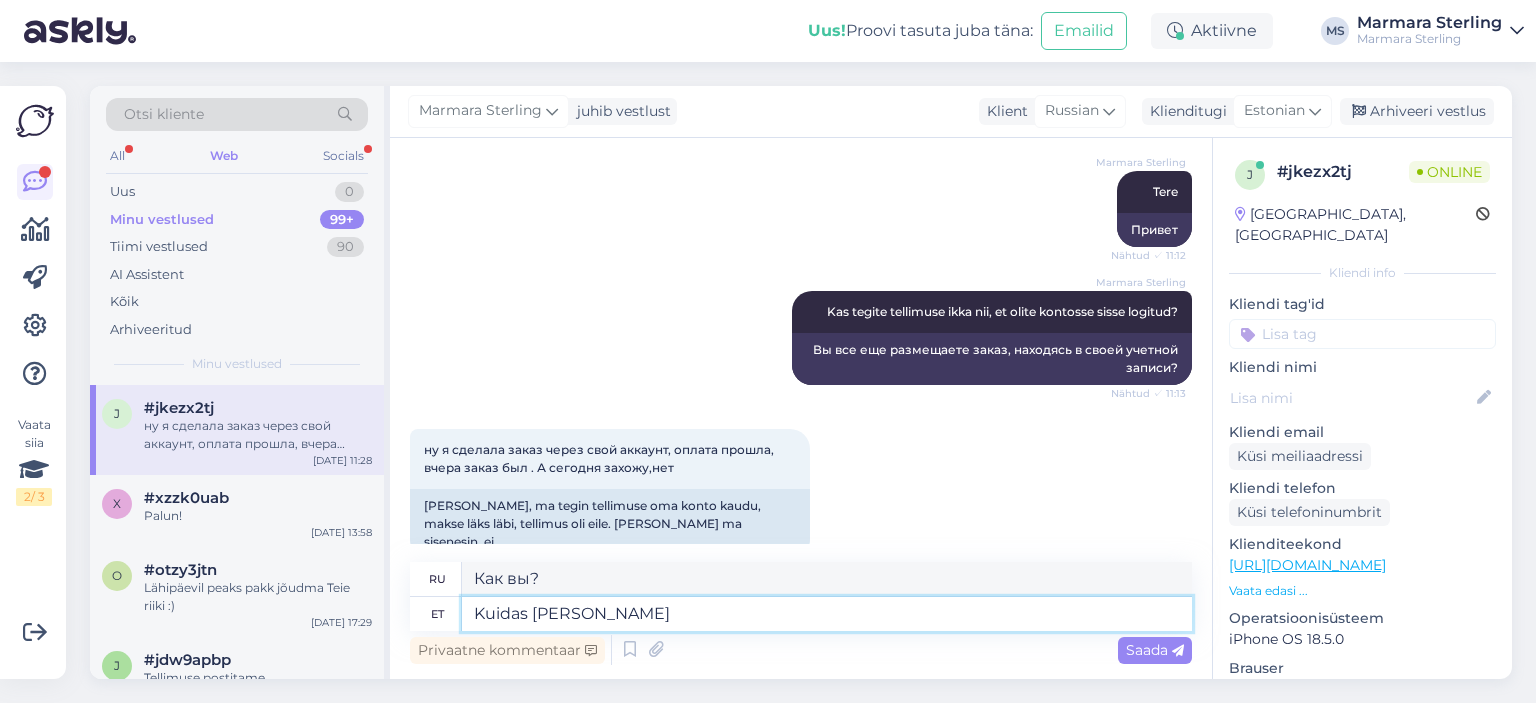 type on "Kuidas [PERSON_NAME] o" 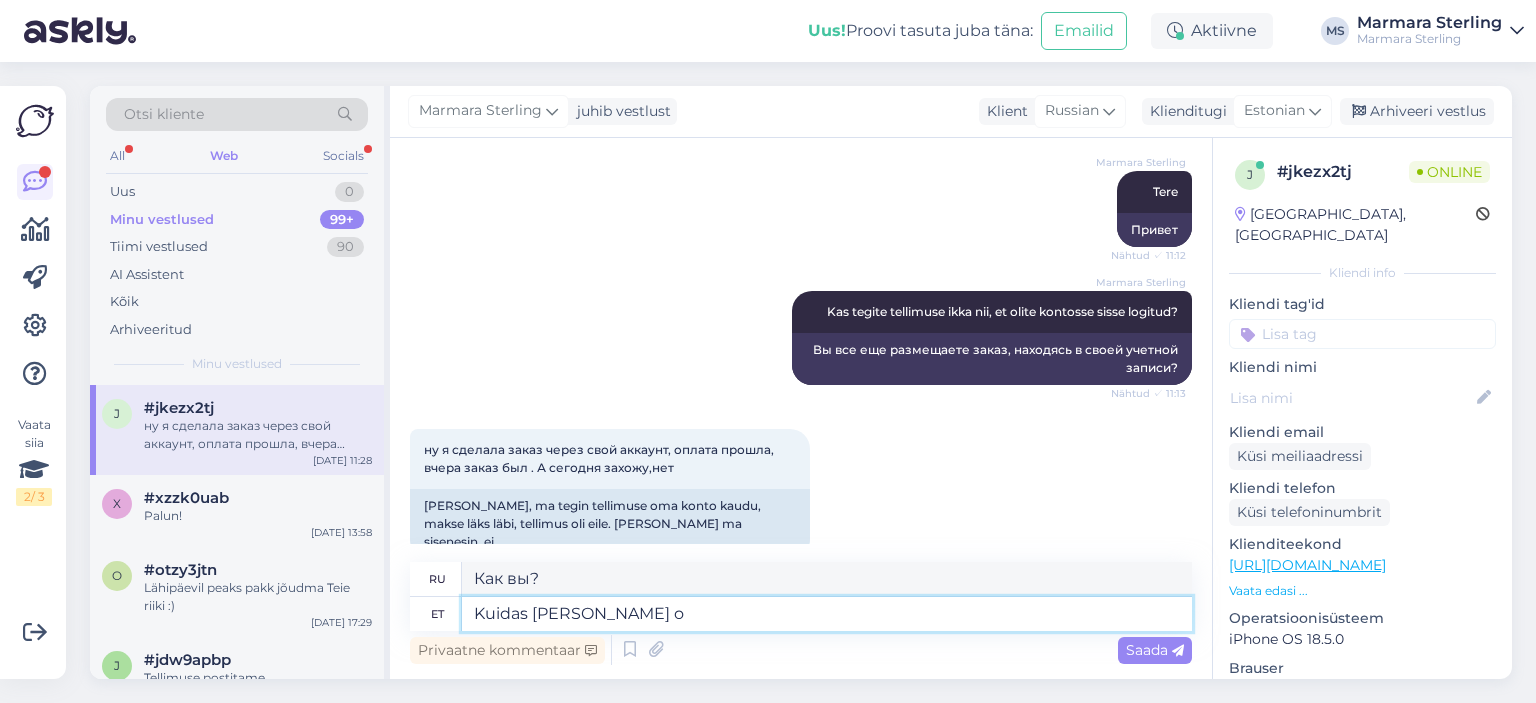 type on "Как вас зовут?" 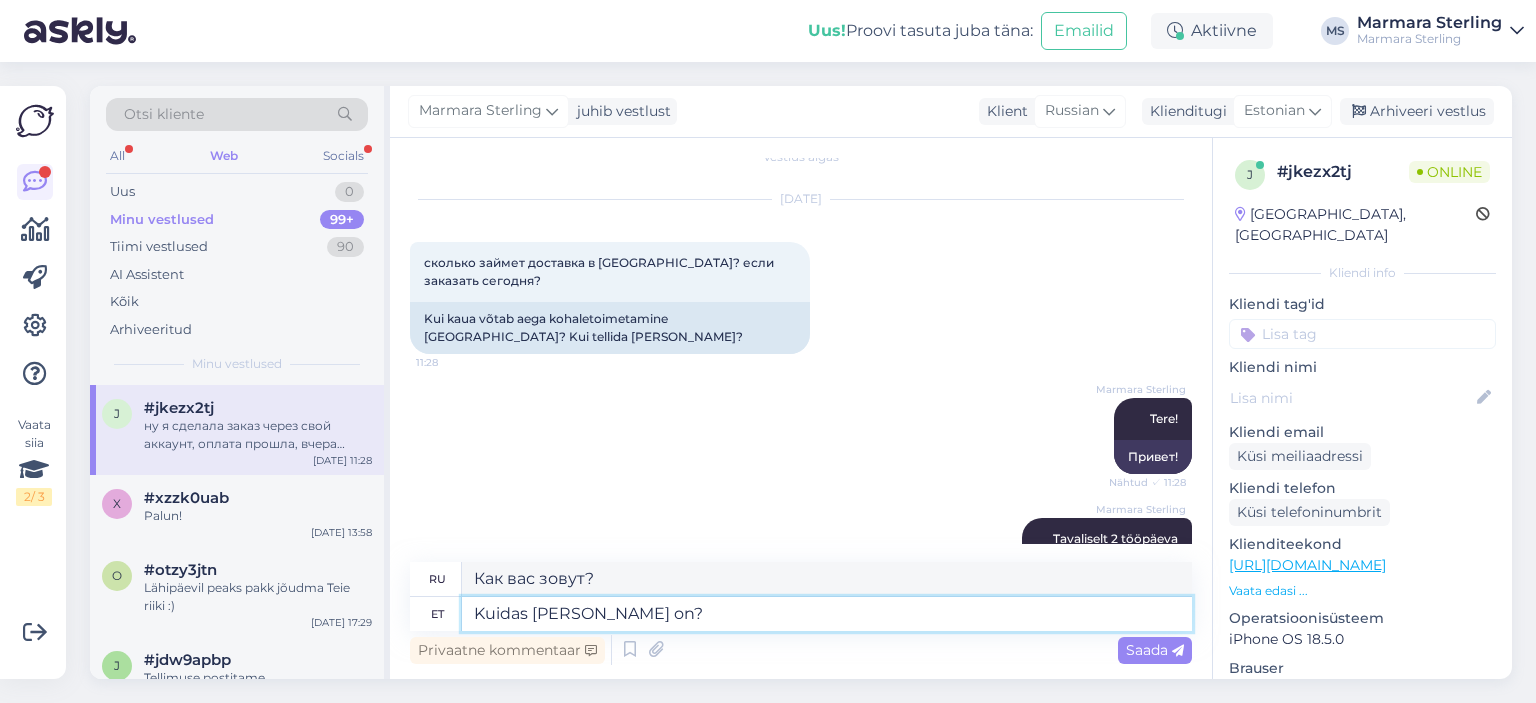 scroll, scrollTop: 0, scrollLeft: 0, axis: both 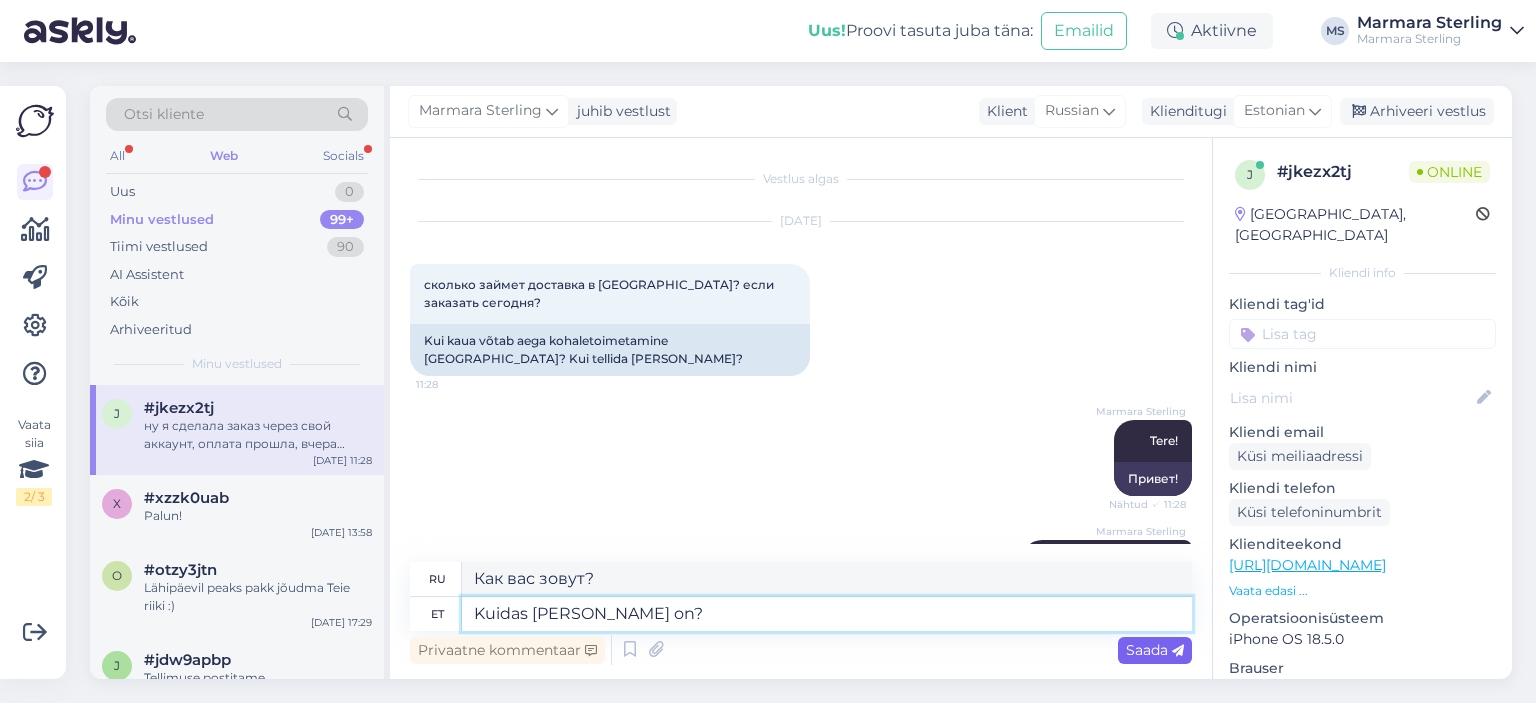 type on "Kuidas [PERSON_NAME] on?" 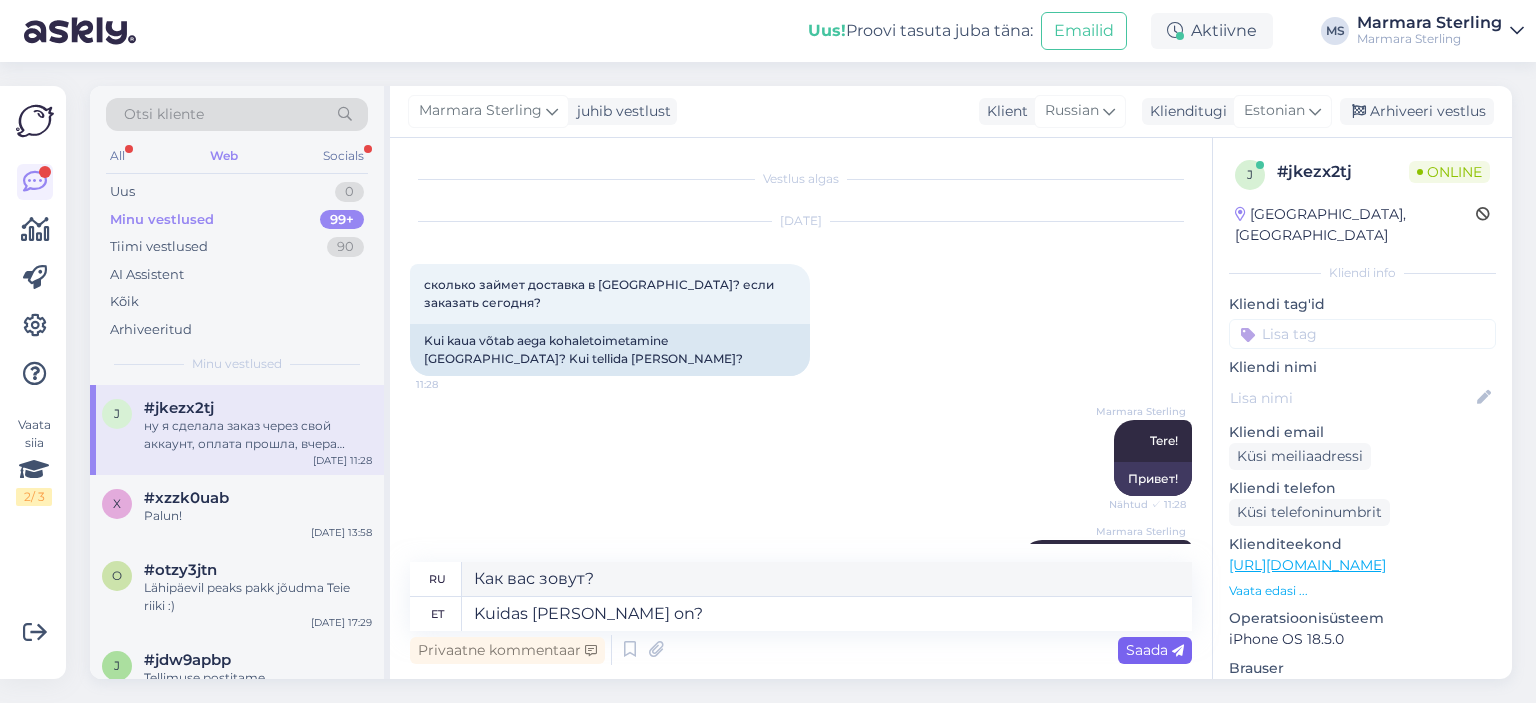 click on "Saada" at bounding box center (1155, 650) 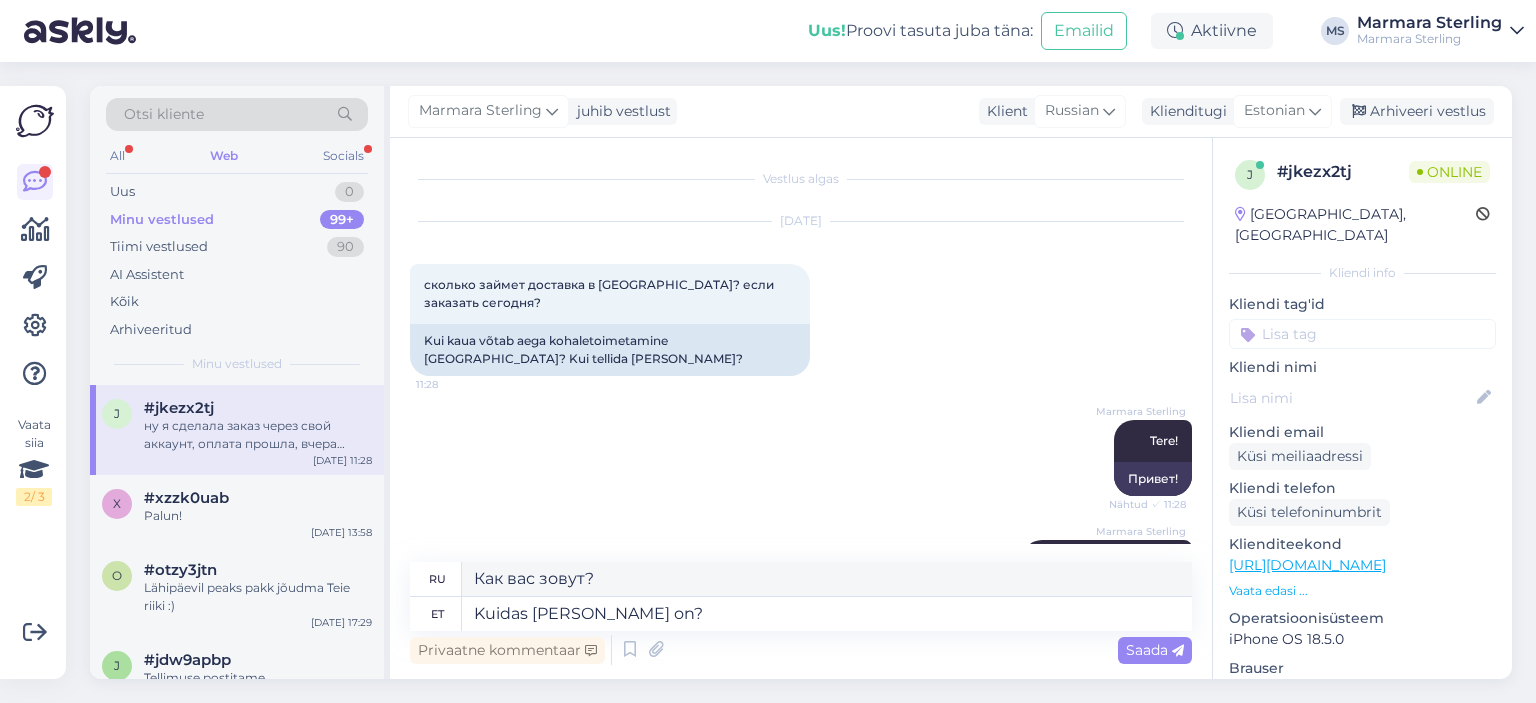 type 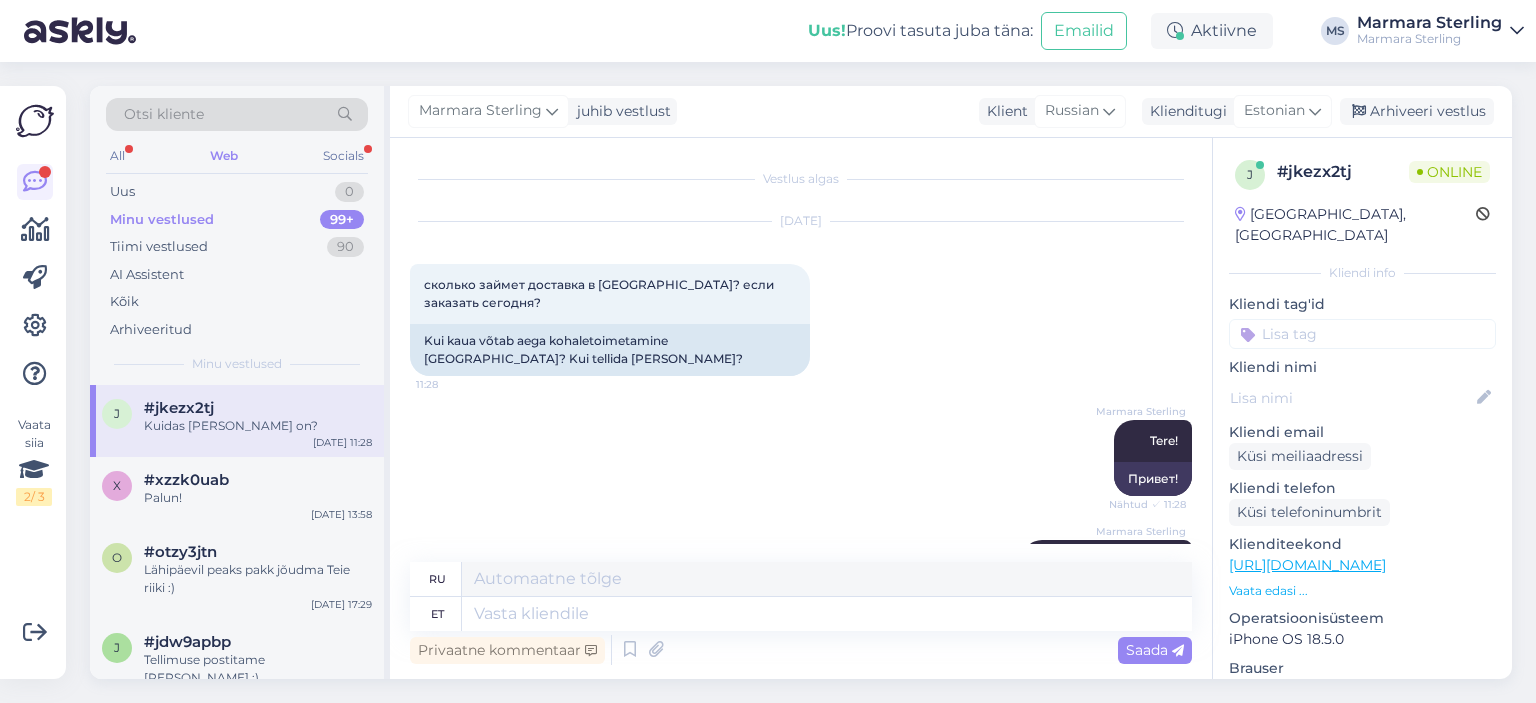 scroll, scrollTop: 789, scrollLeft: 0, axis: vertical 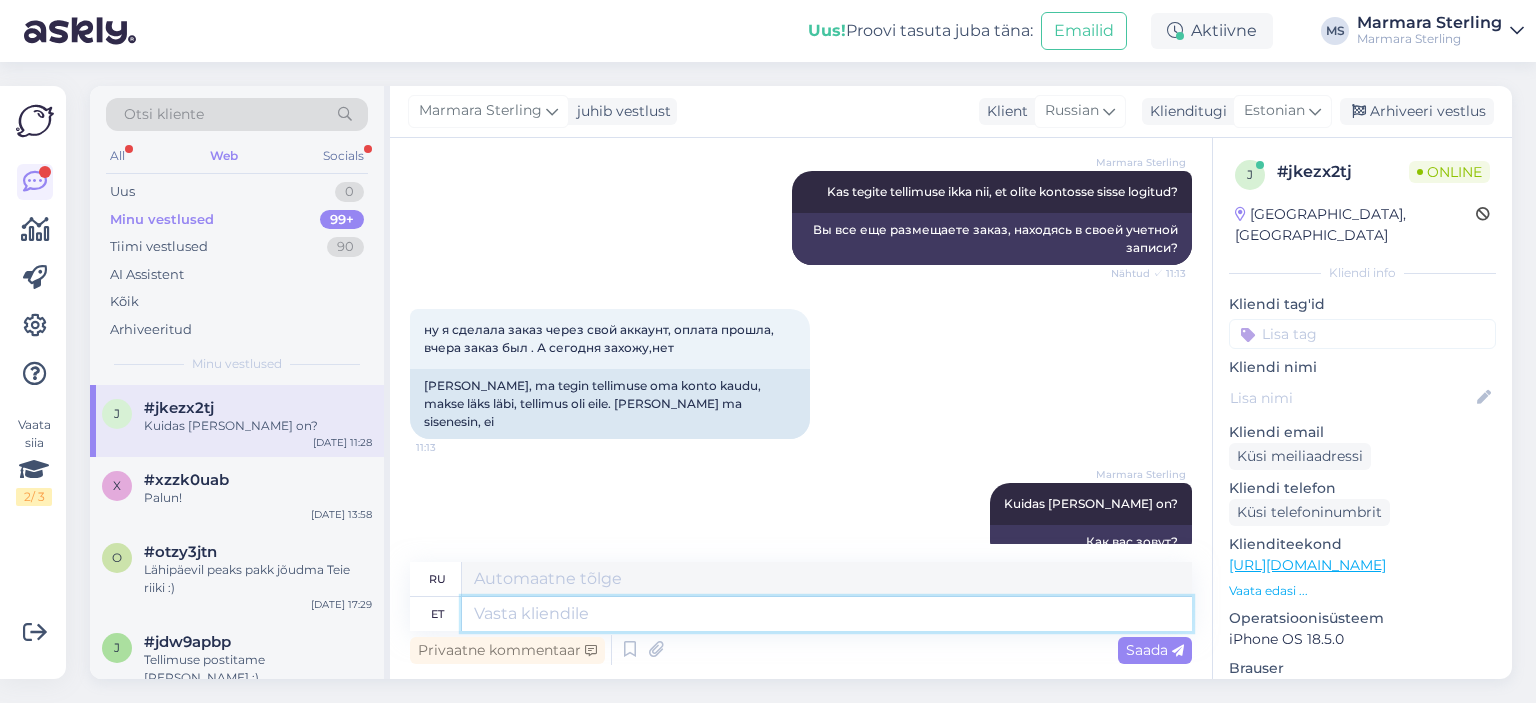 click at bounding box center [827, 614] 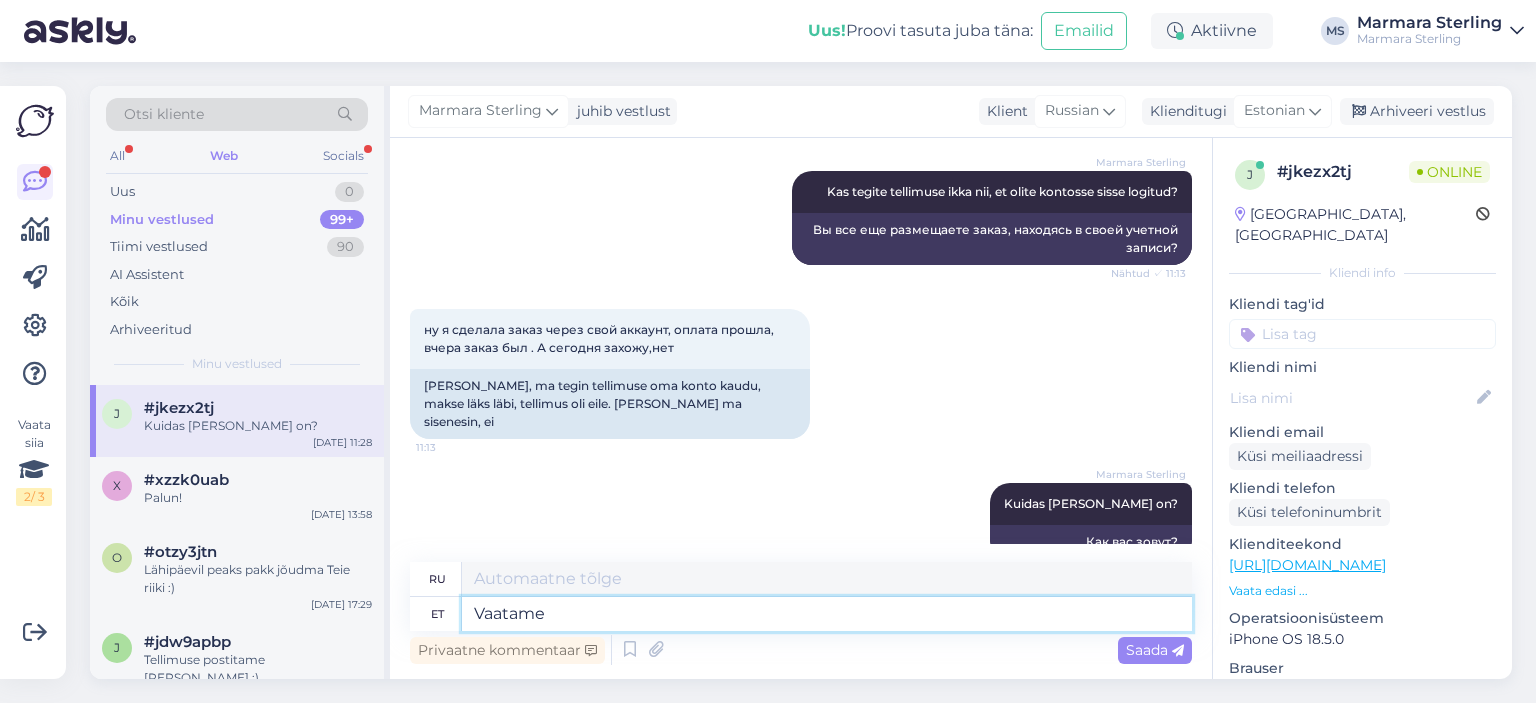 type on "Vaatame" 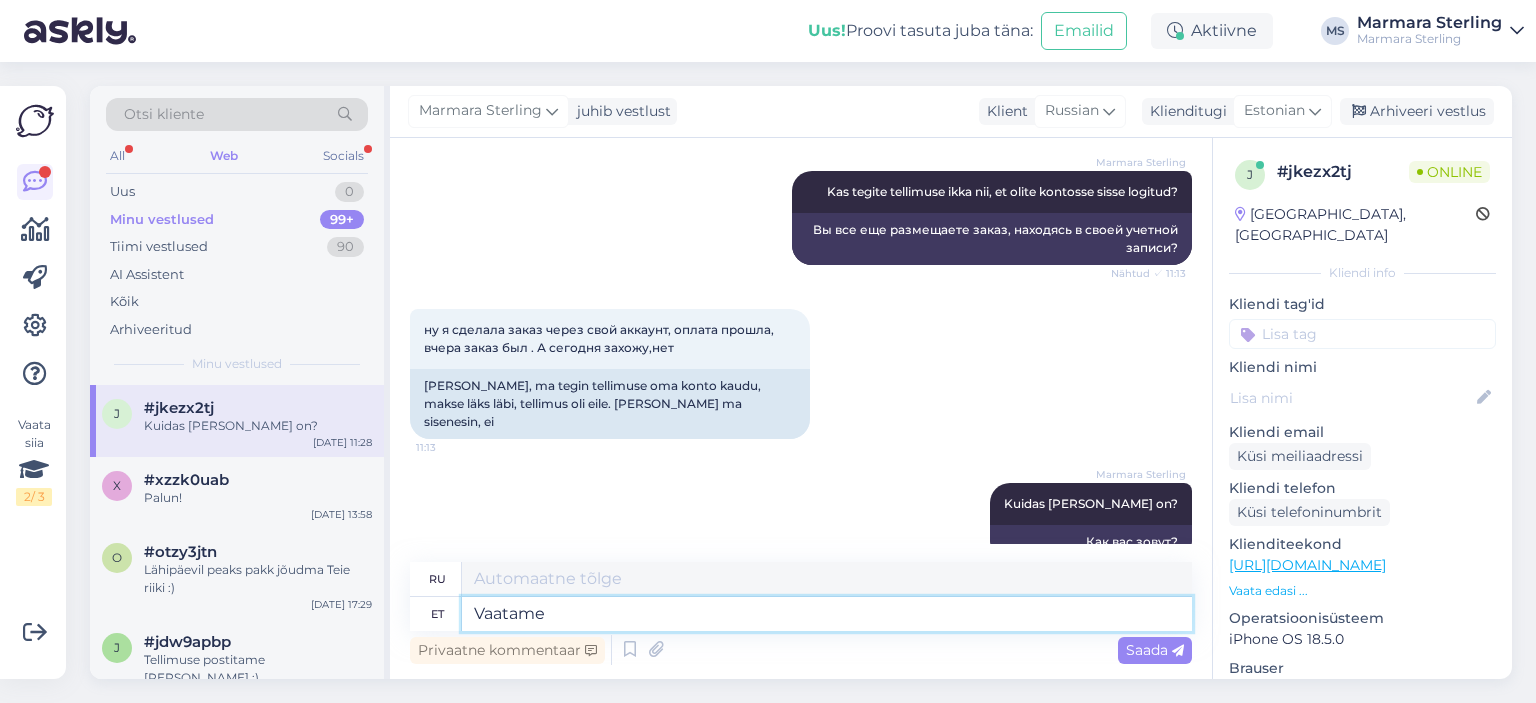 type on "Давайте посмотрим" 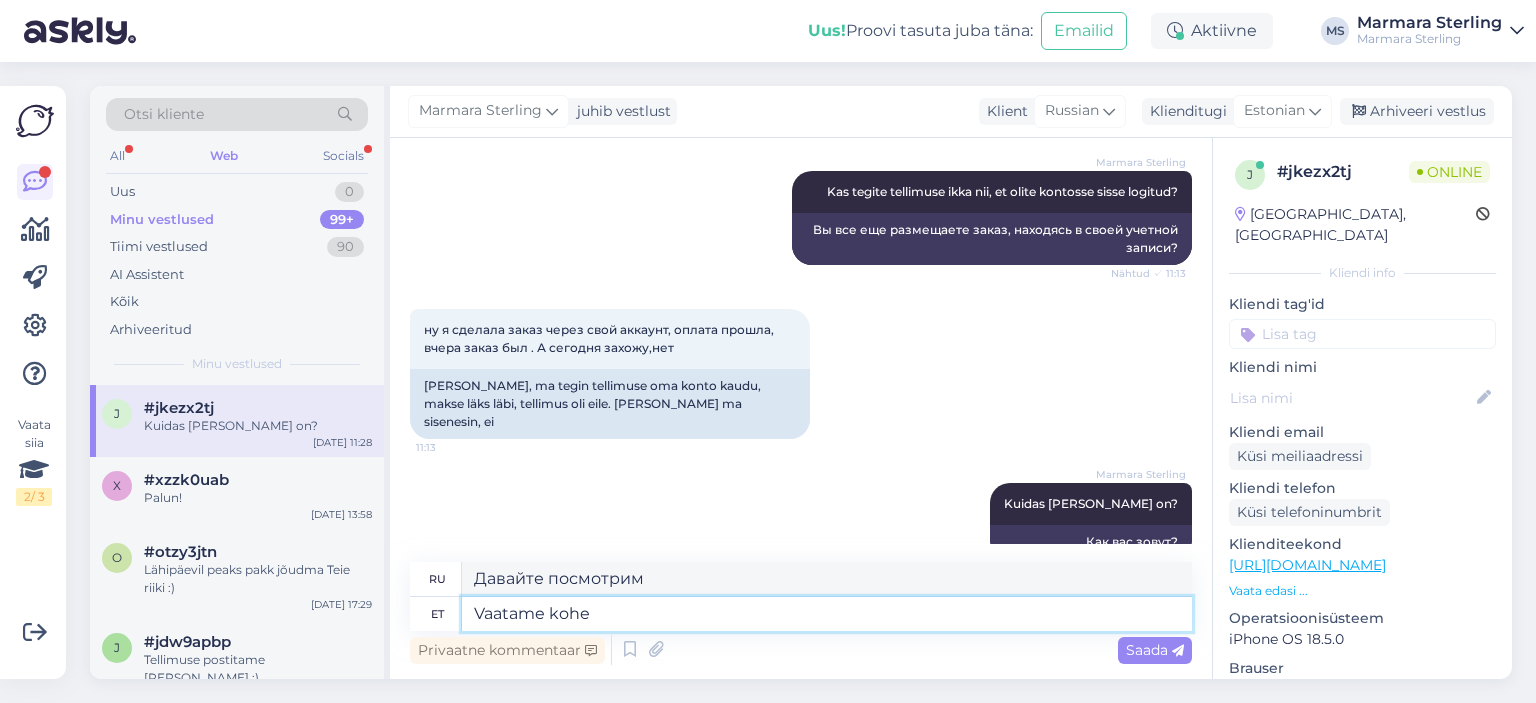 type on "Vaatame kohe" 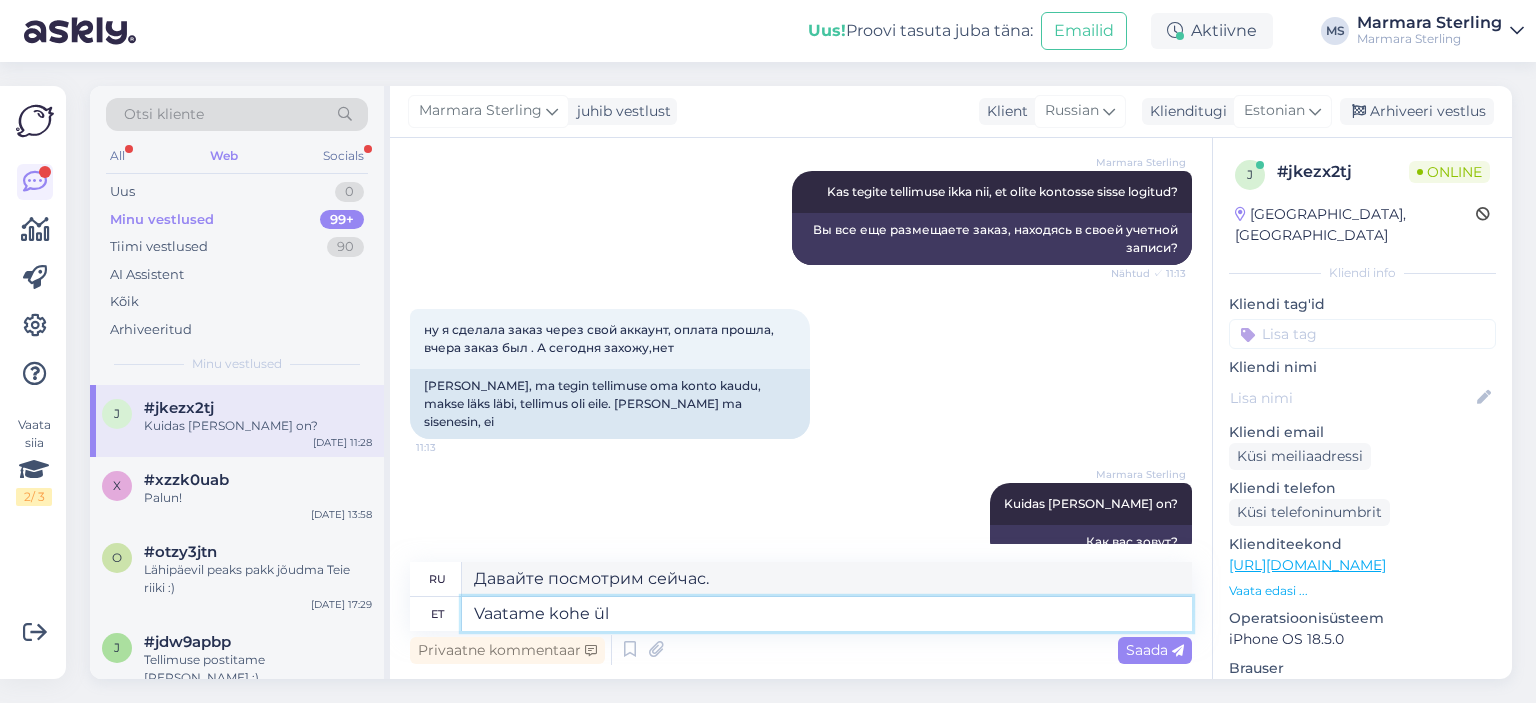 type on "Vaatame kohe üle" 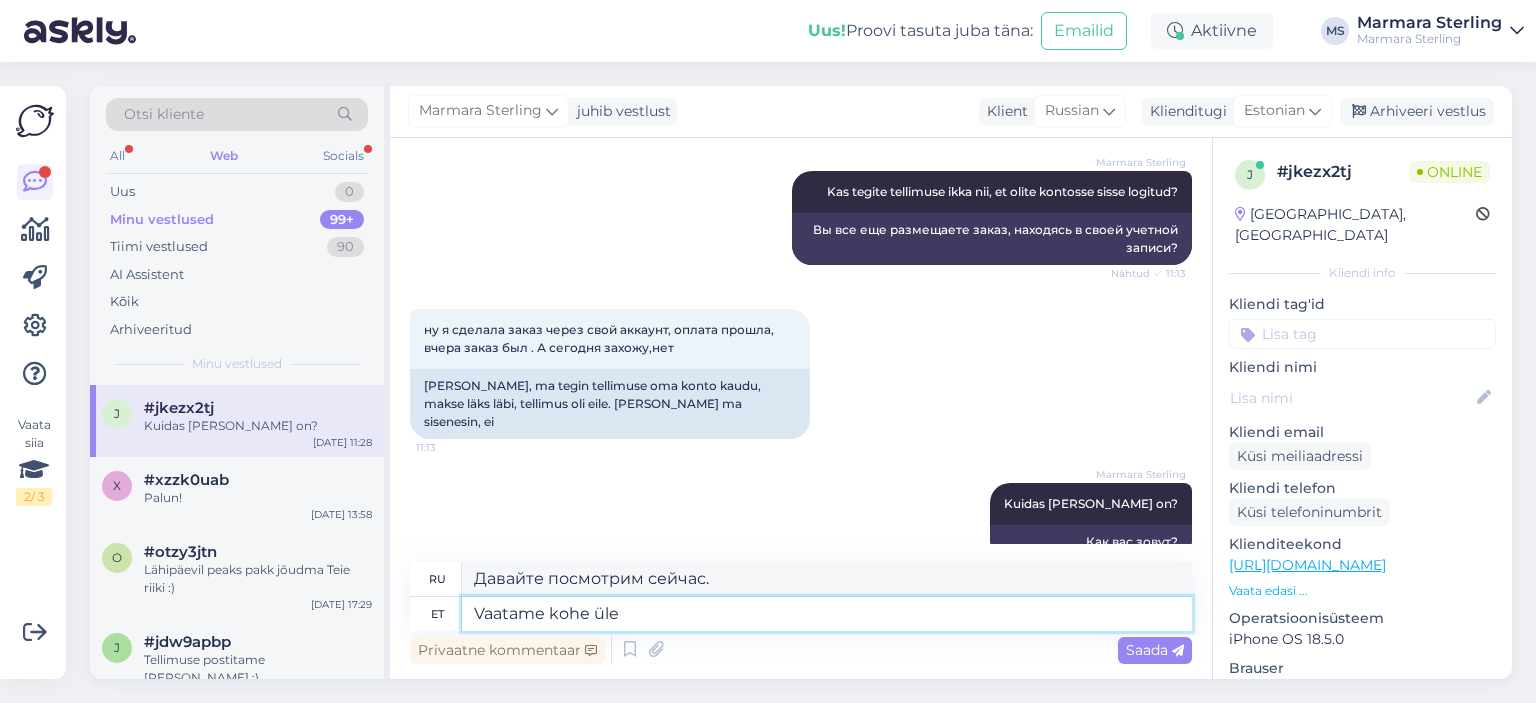 type on "Давайте проверим это сейчас." 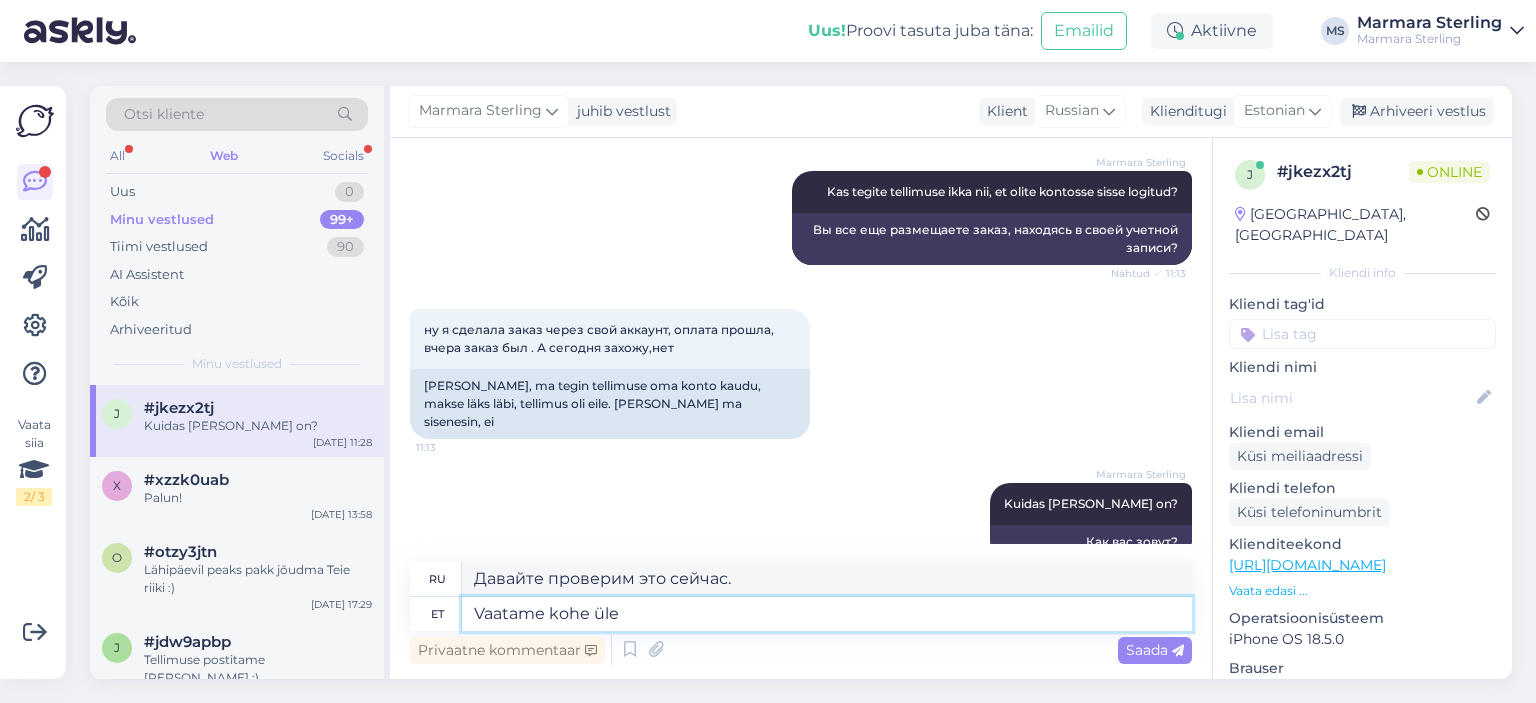 type 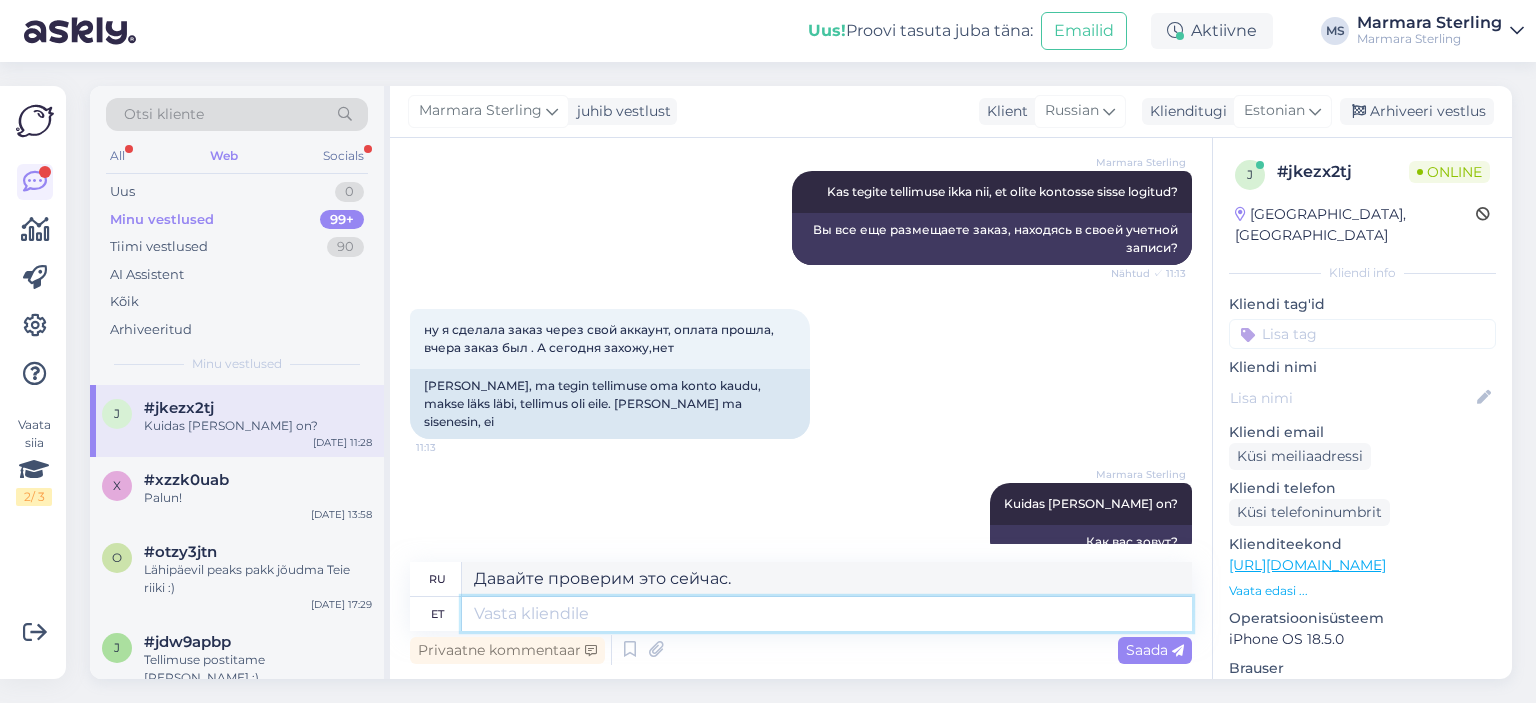 type 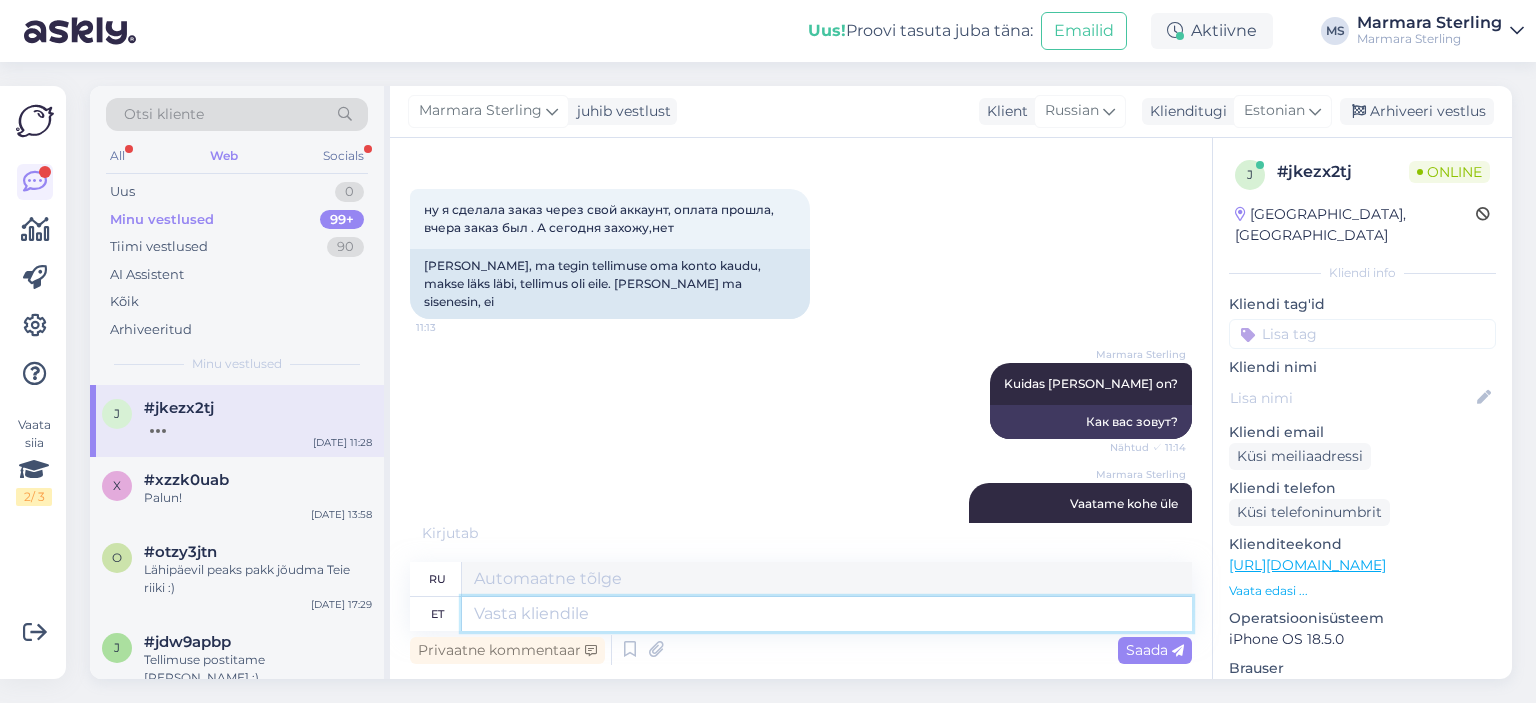 scroll, scrollTop: 1029, scrollLeft: 0, axis: vertical 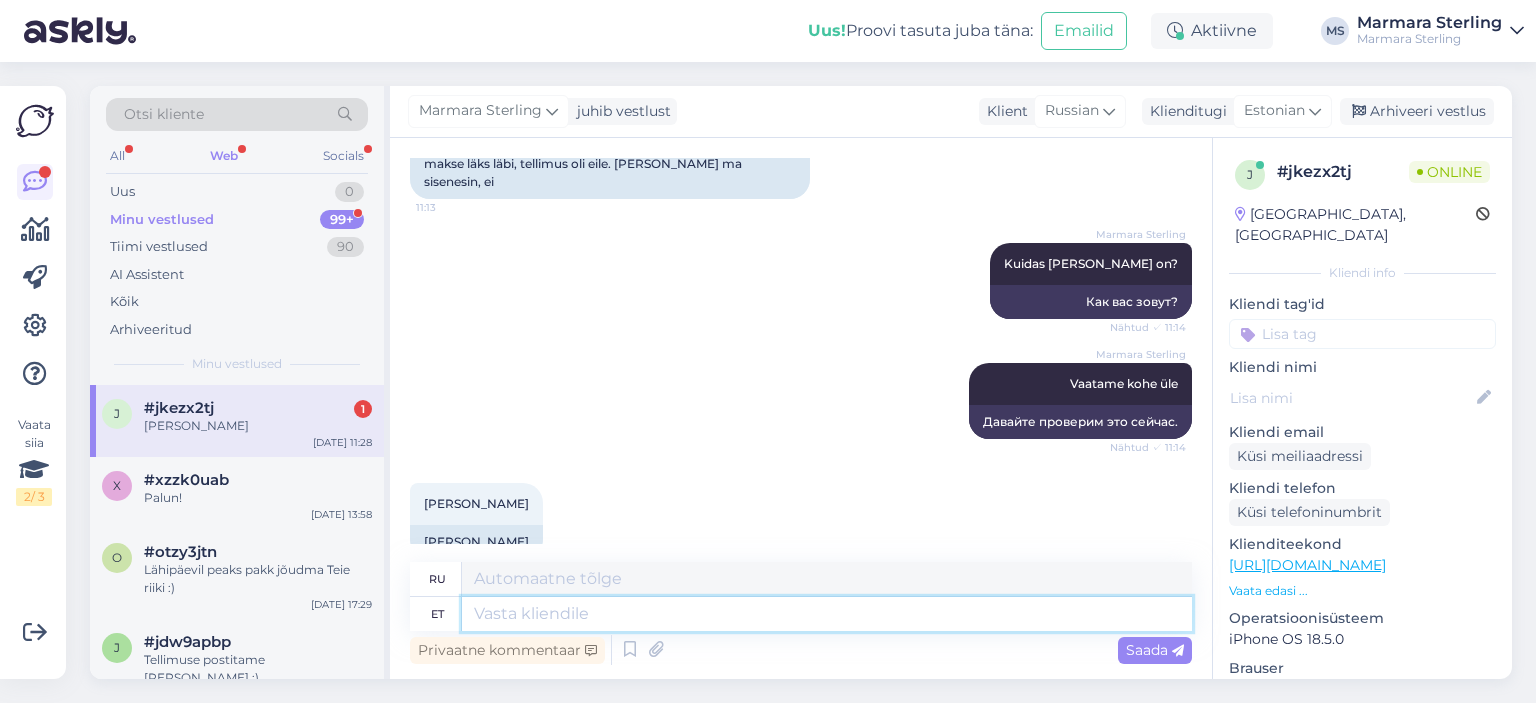 click at bounding box center (827, 614) 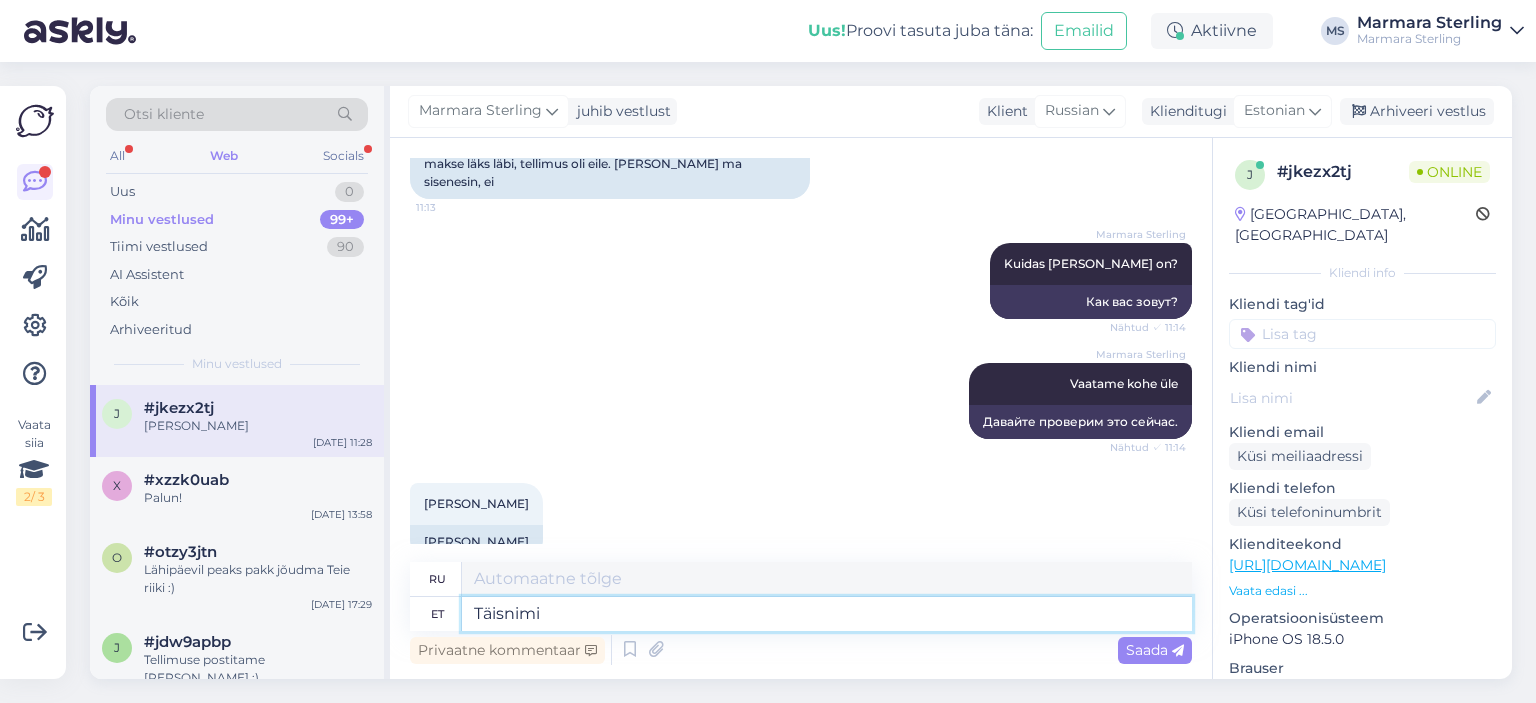 type on "Täisnimi?" 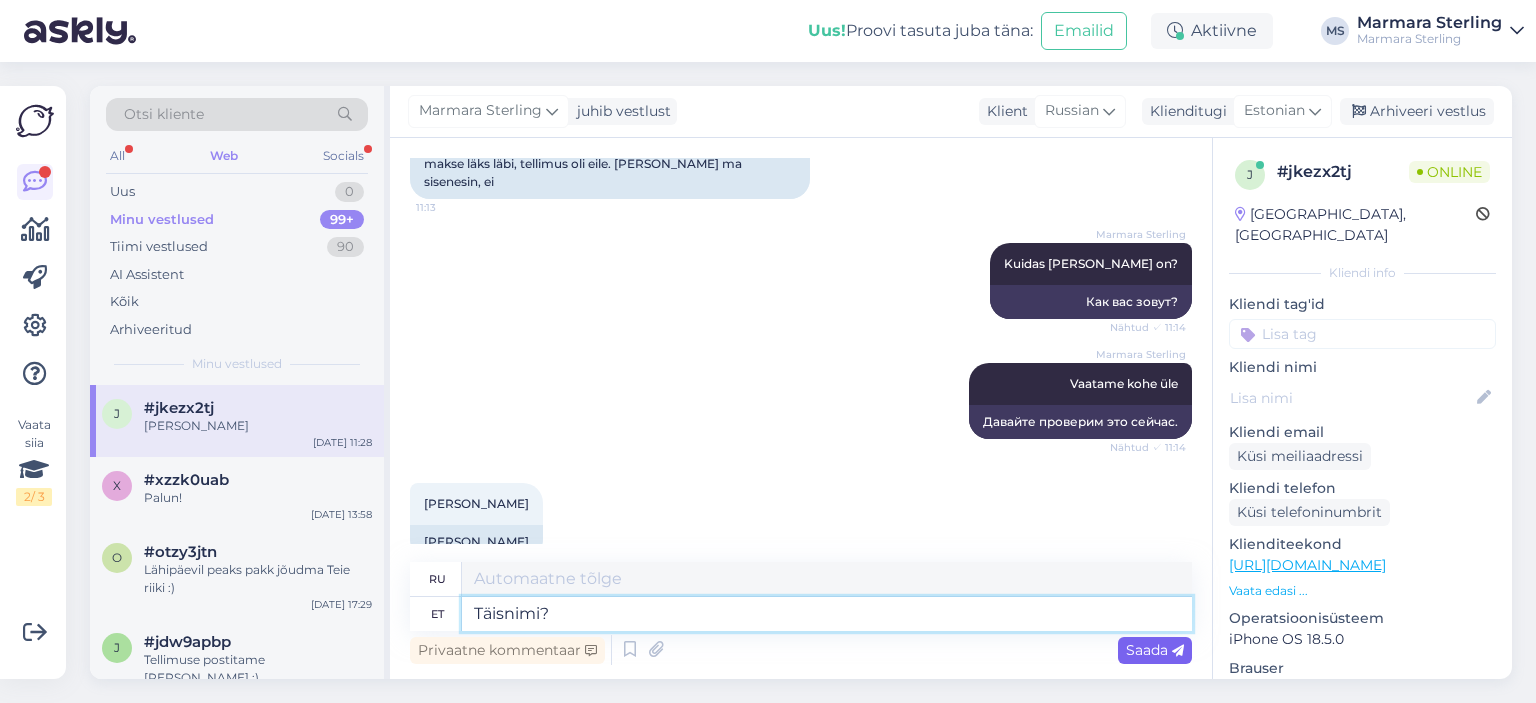 type on "Полное имя?" 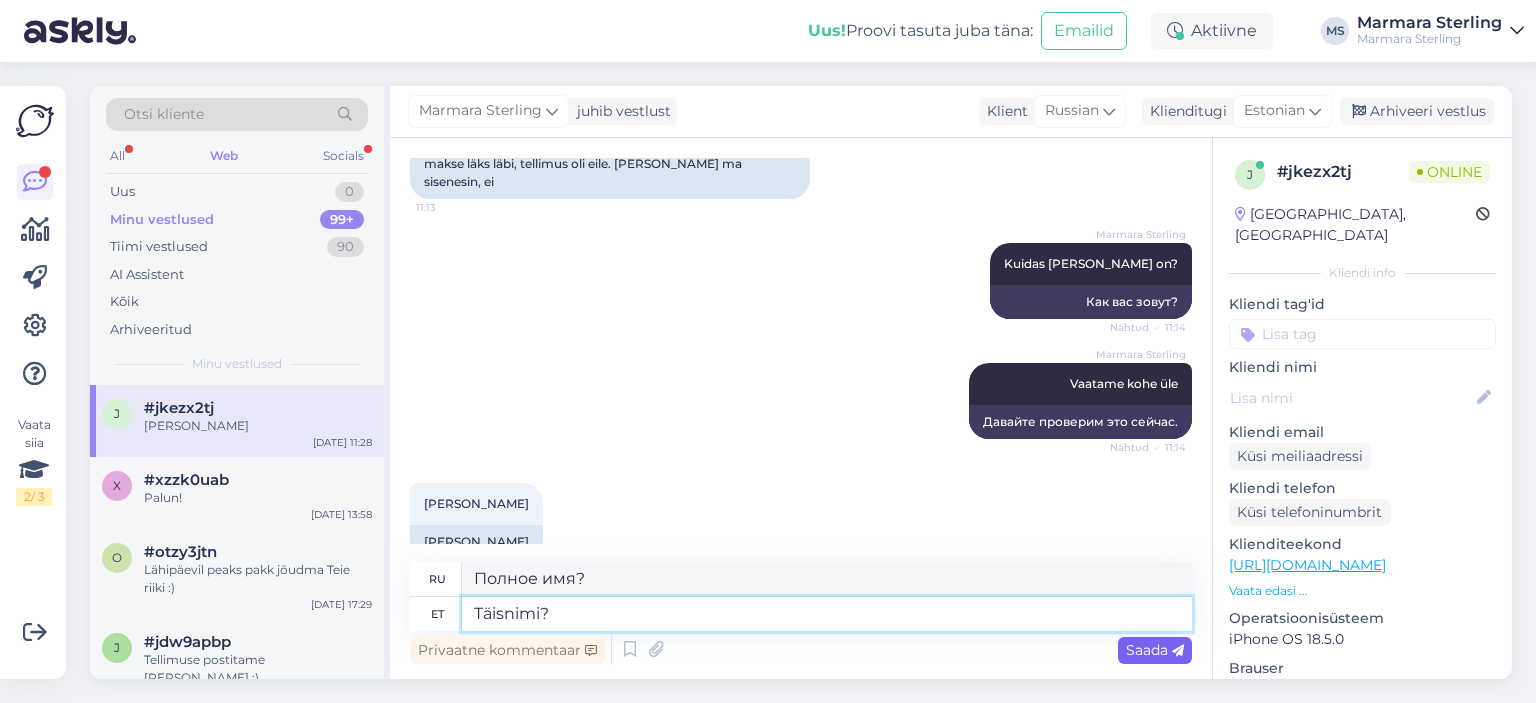 type on "Täisnimi?" 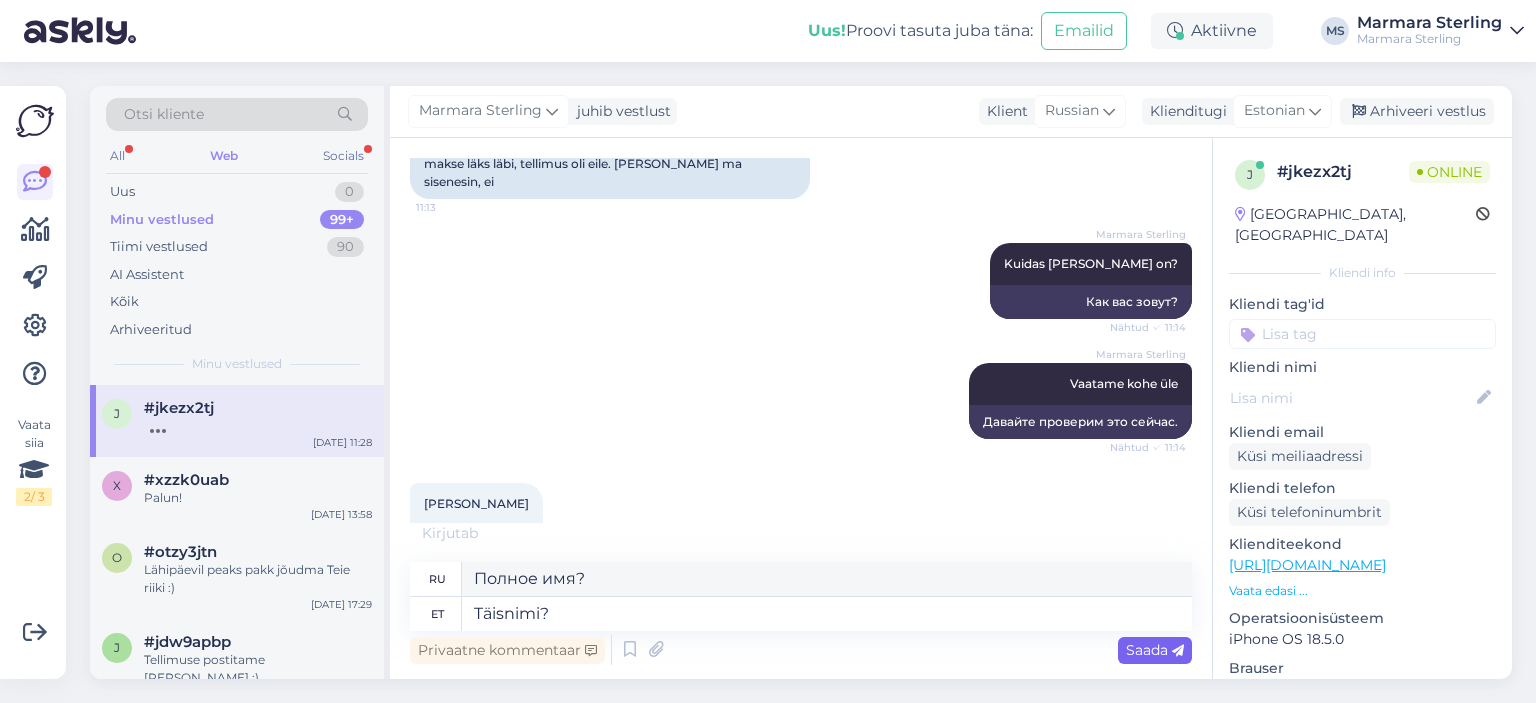 click on "Saada" at bounding box center (1155, 650) 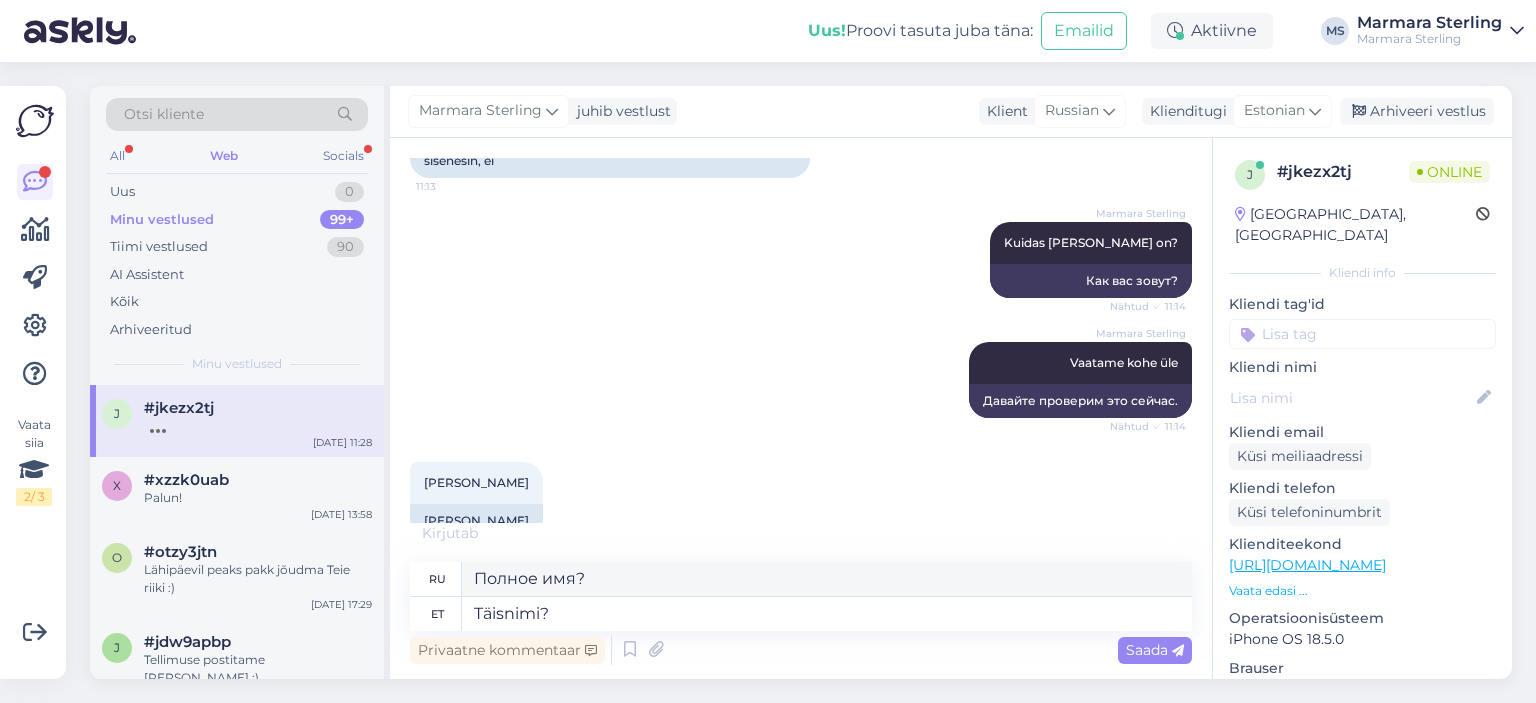 type 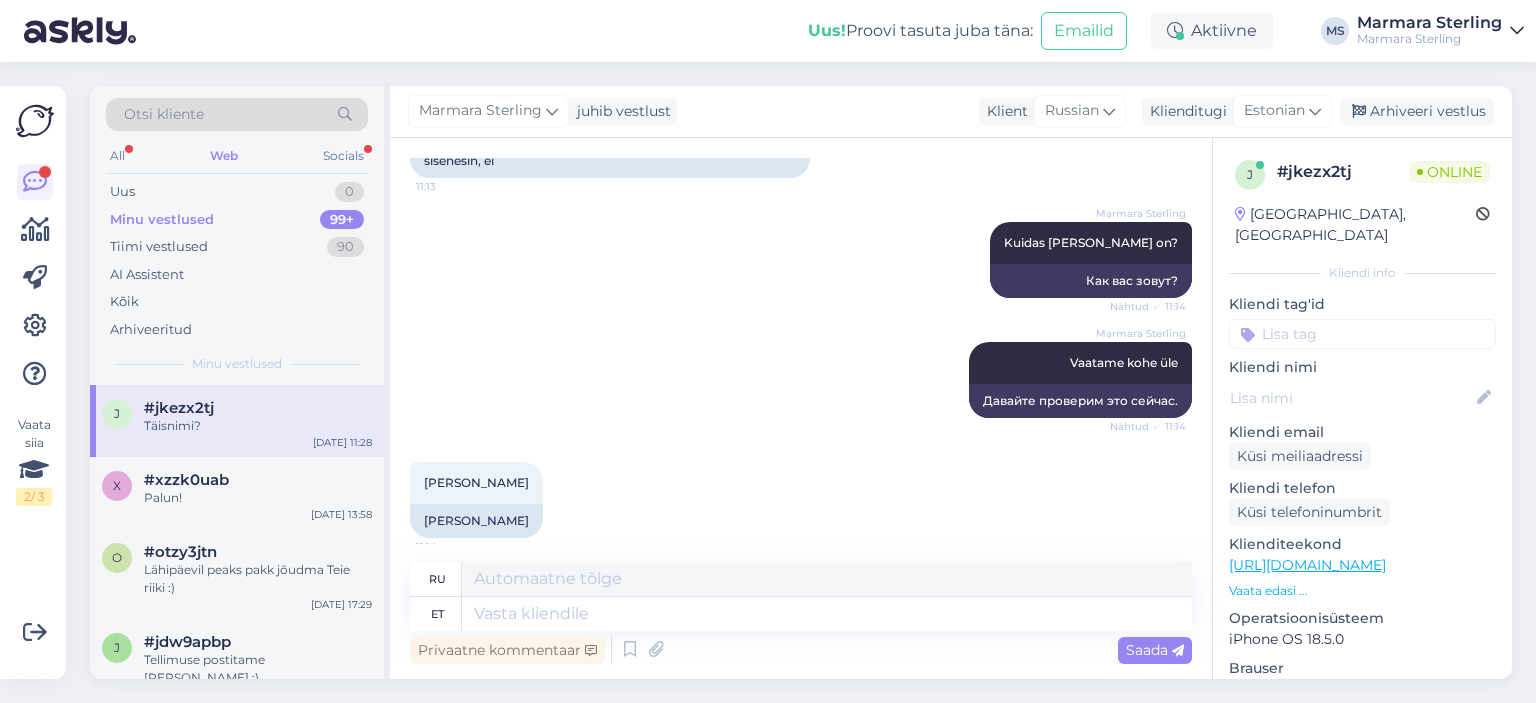 scroll, scrollTop: 1149, scrollLeft: 0, axis: vertical 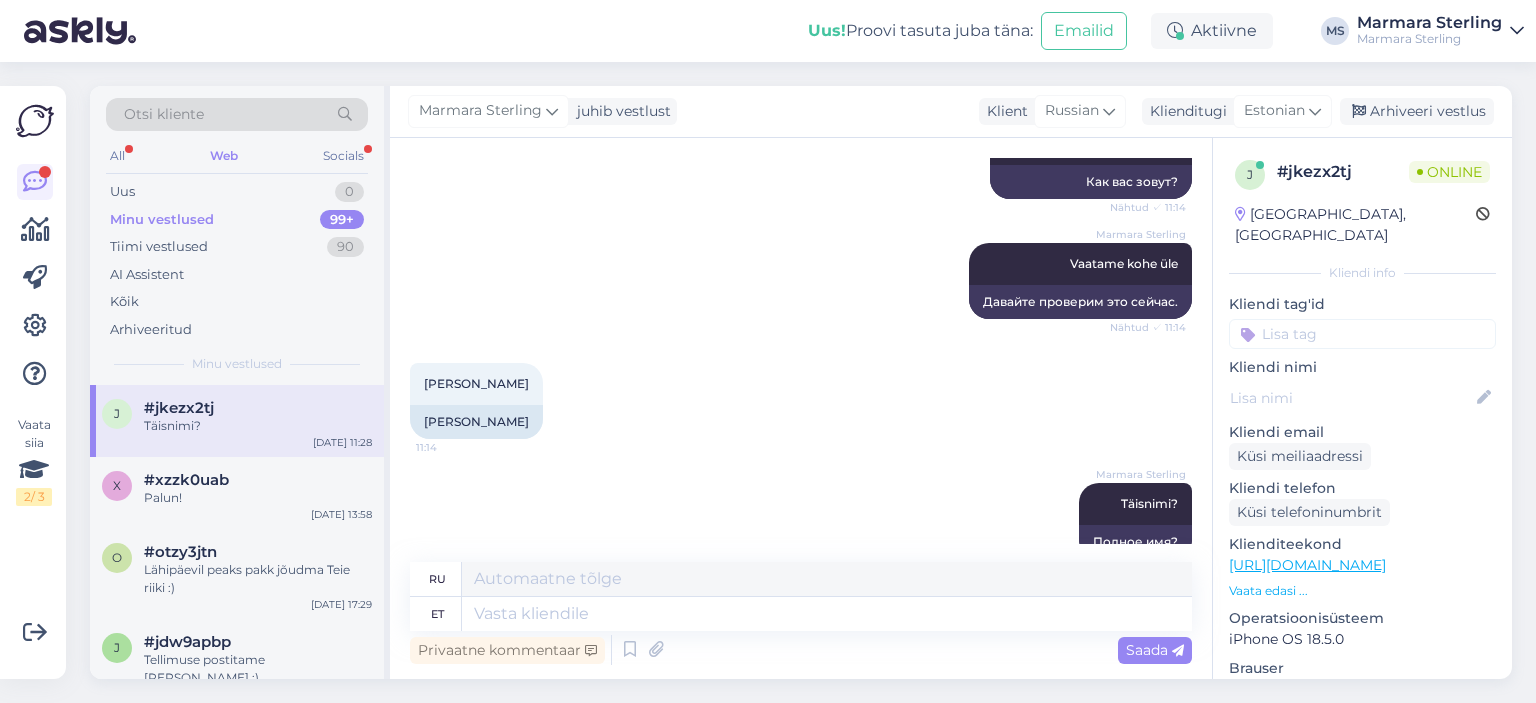 click on "Marmara Sterling Täisnimi? Nähtud ✓ 11:14  Полное имя?" at bounding box center (801, 521) 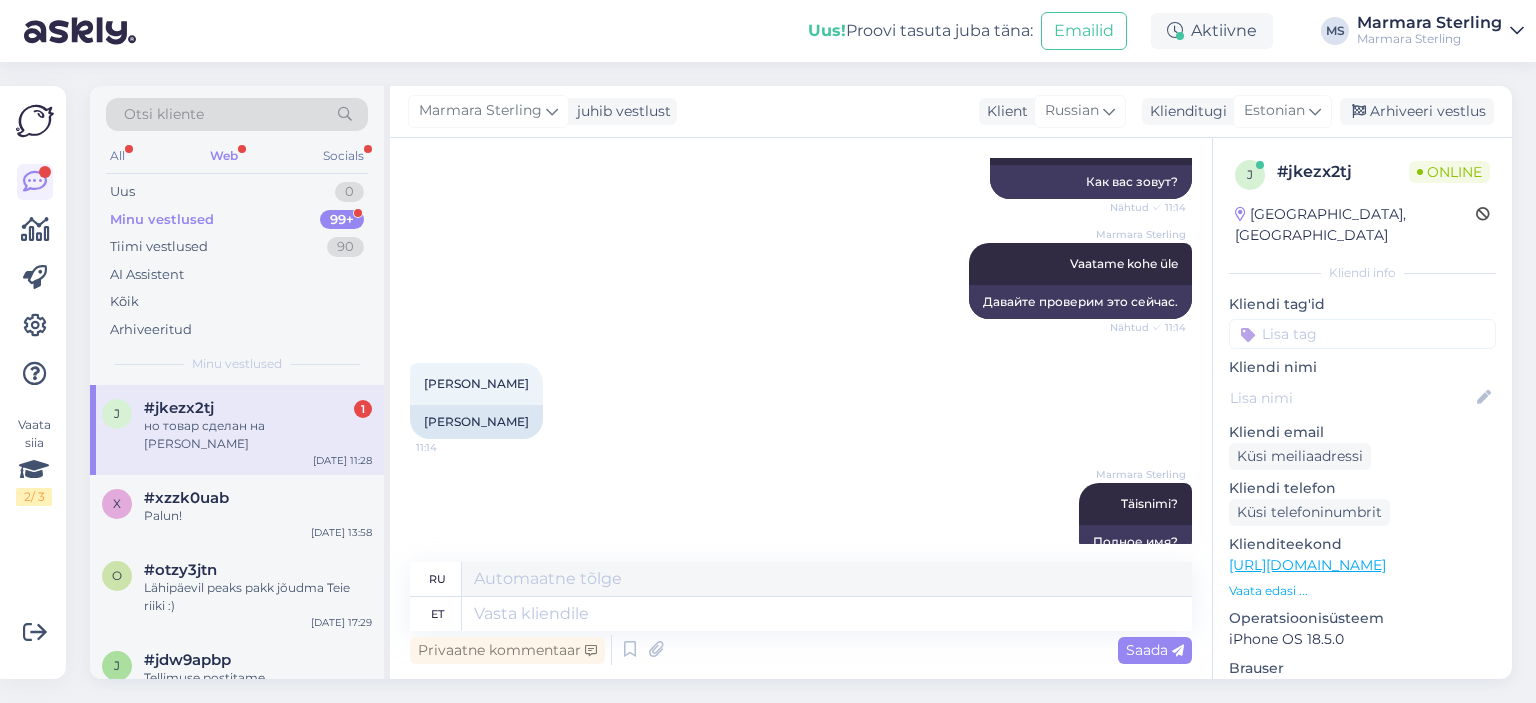 scroll, scrollTop: 1269, scrollLeft: 0, axis: vertical 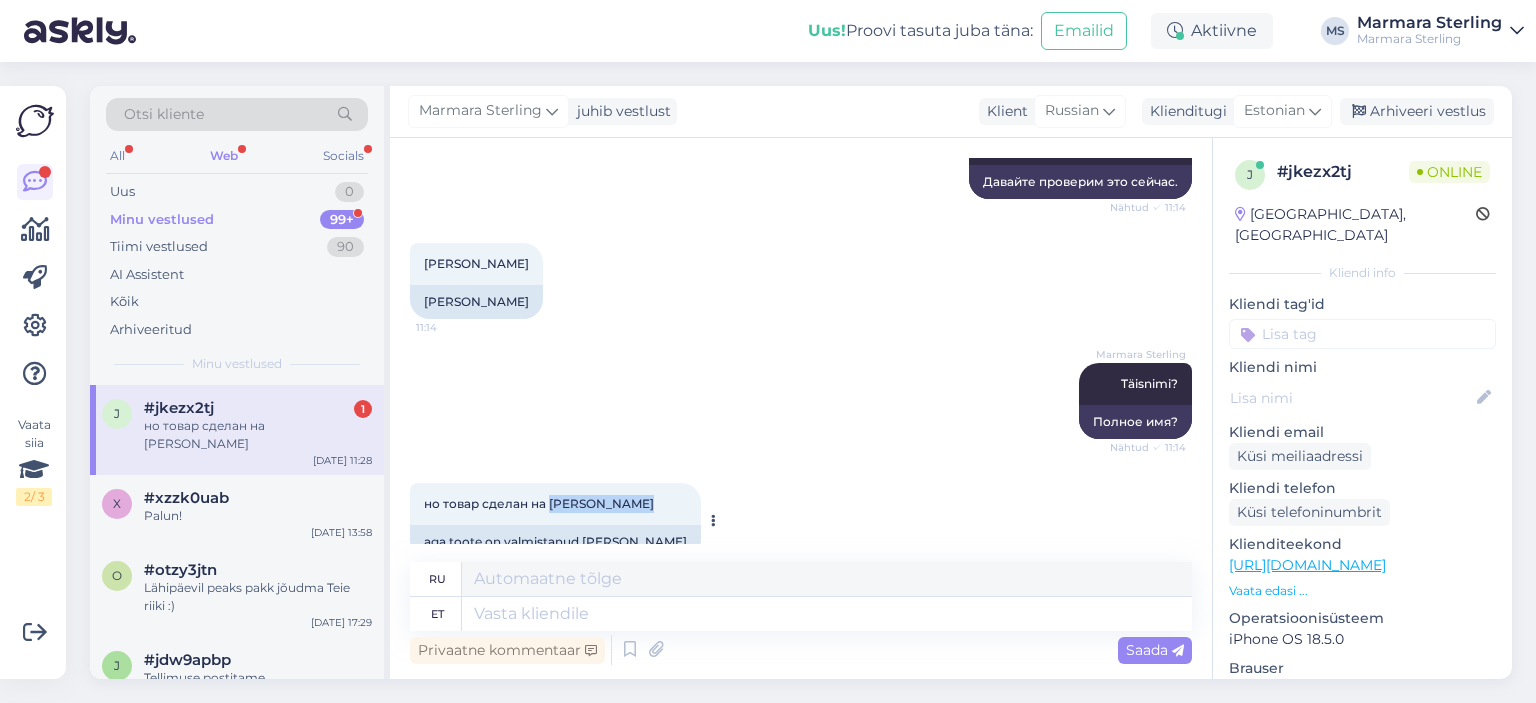 drag, startPoint x: 552, startPoint y: 467, endPoint x: 631, endPoint y: 466, distance: 79.00633 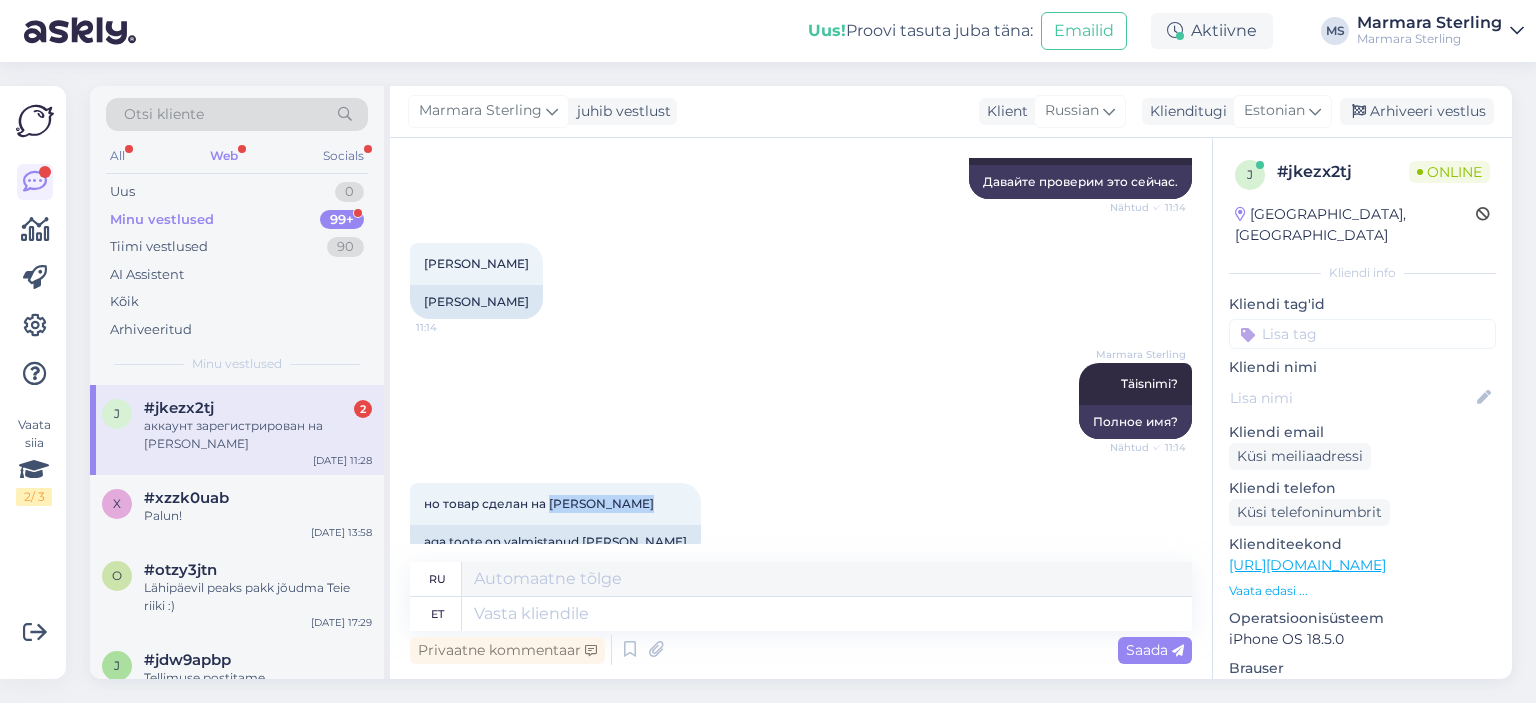 scroll, scrollTop: 1389, scrollLeft: 0, axis: vertical 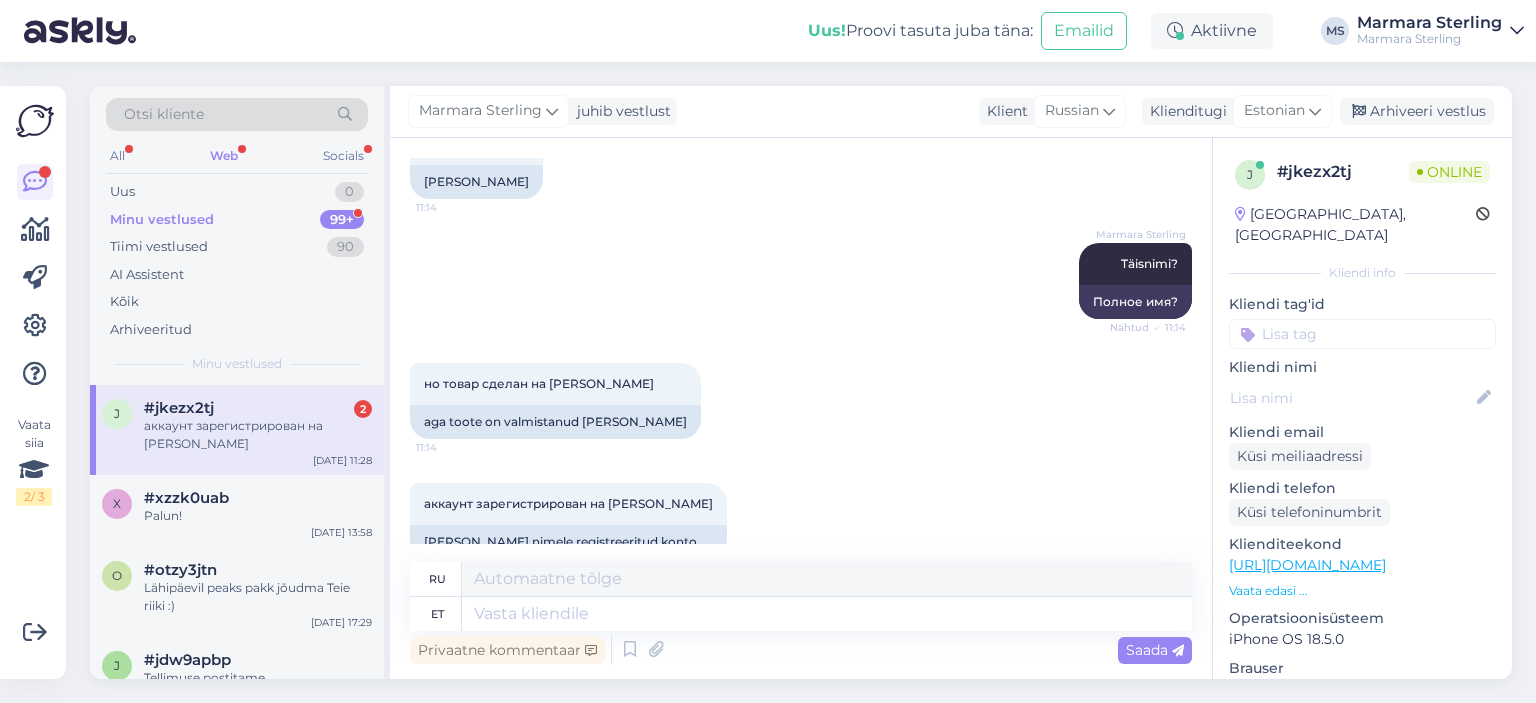 click on "но товар сделан на [PERSON_NAME] 11:14  aga toote on valmistanud [PERSON_NAME]" at bounding box center (801, 401) 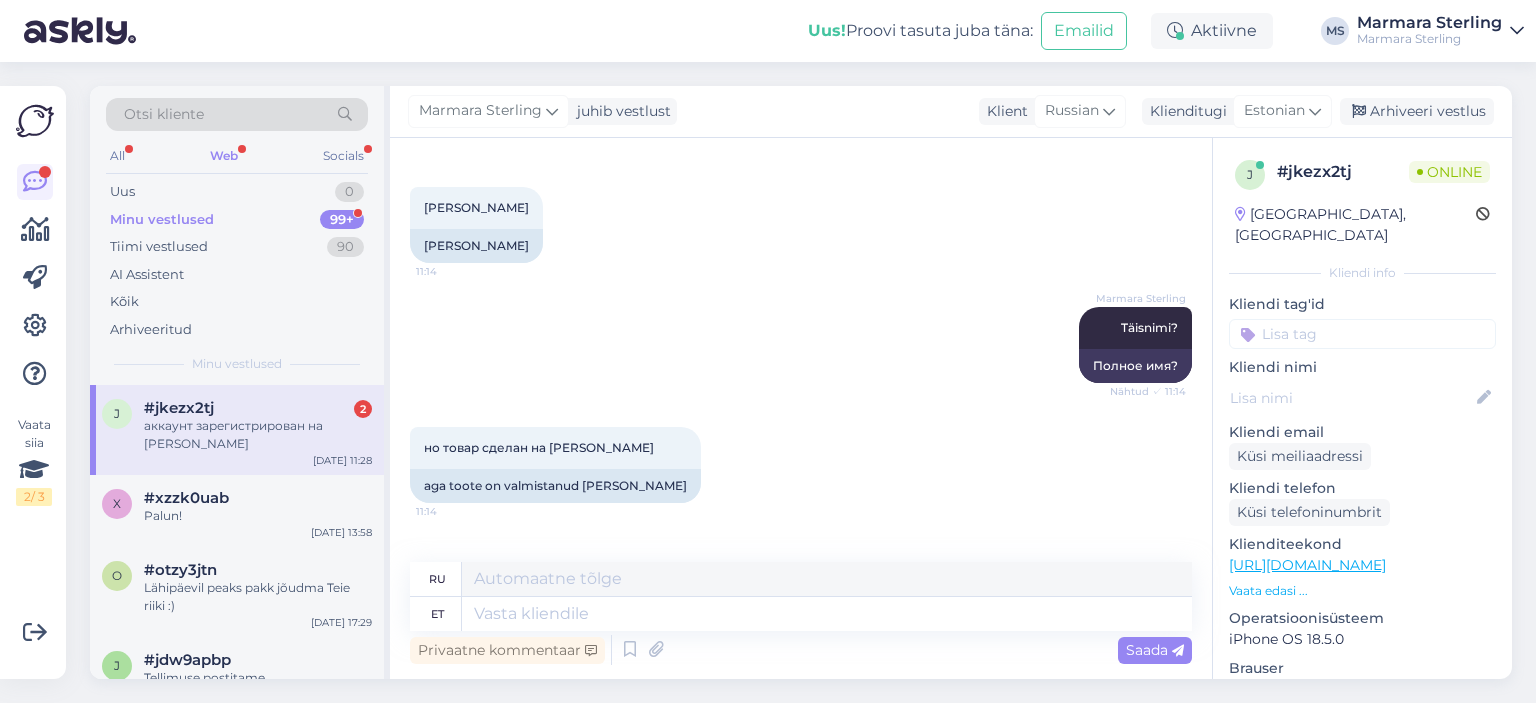 scroll, scrollTop: 1389, scrollLeft: 0, axis: vertical 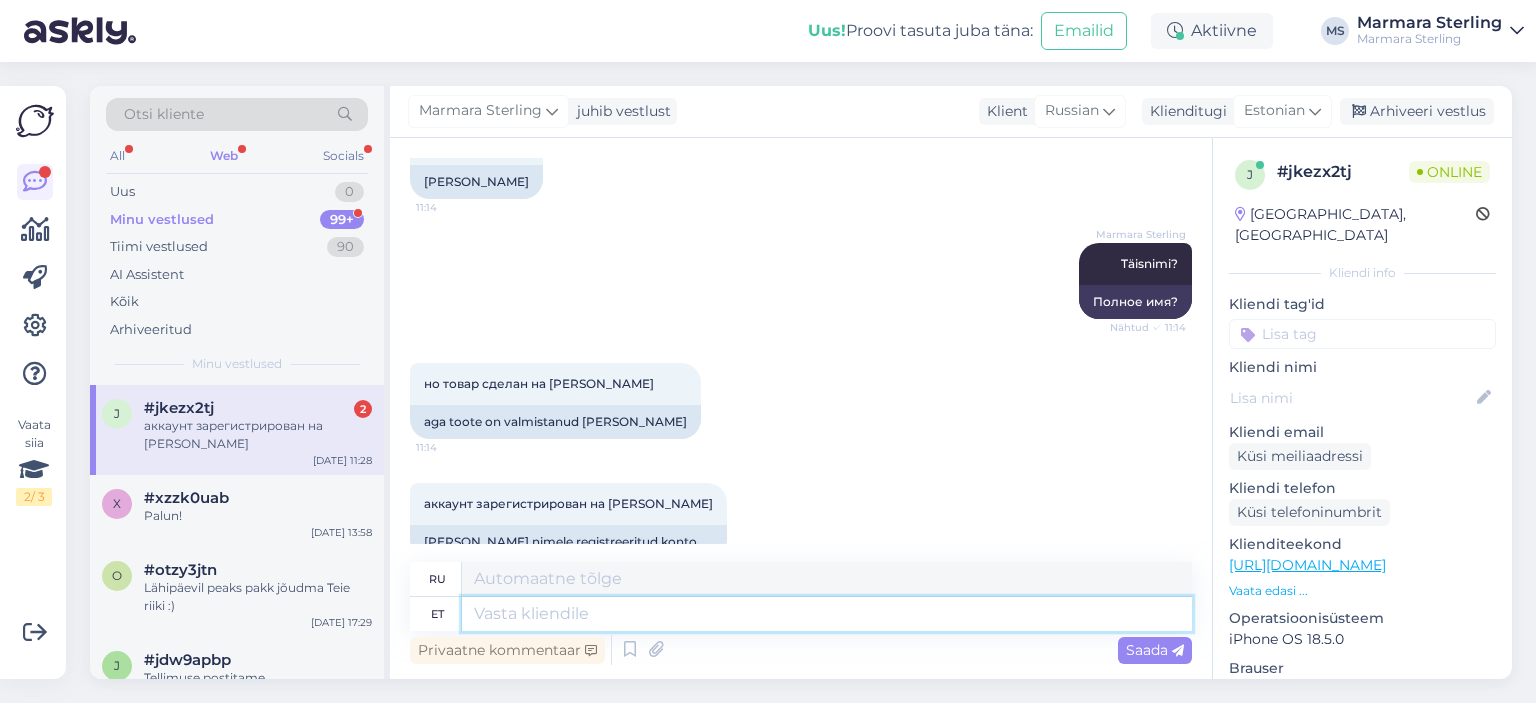 click at bounding box center (827, 614) 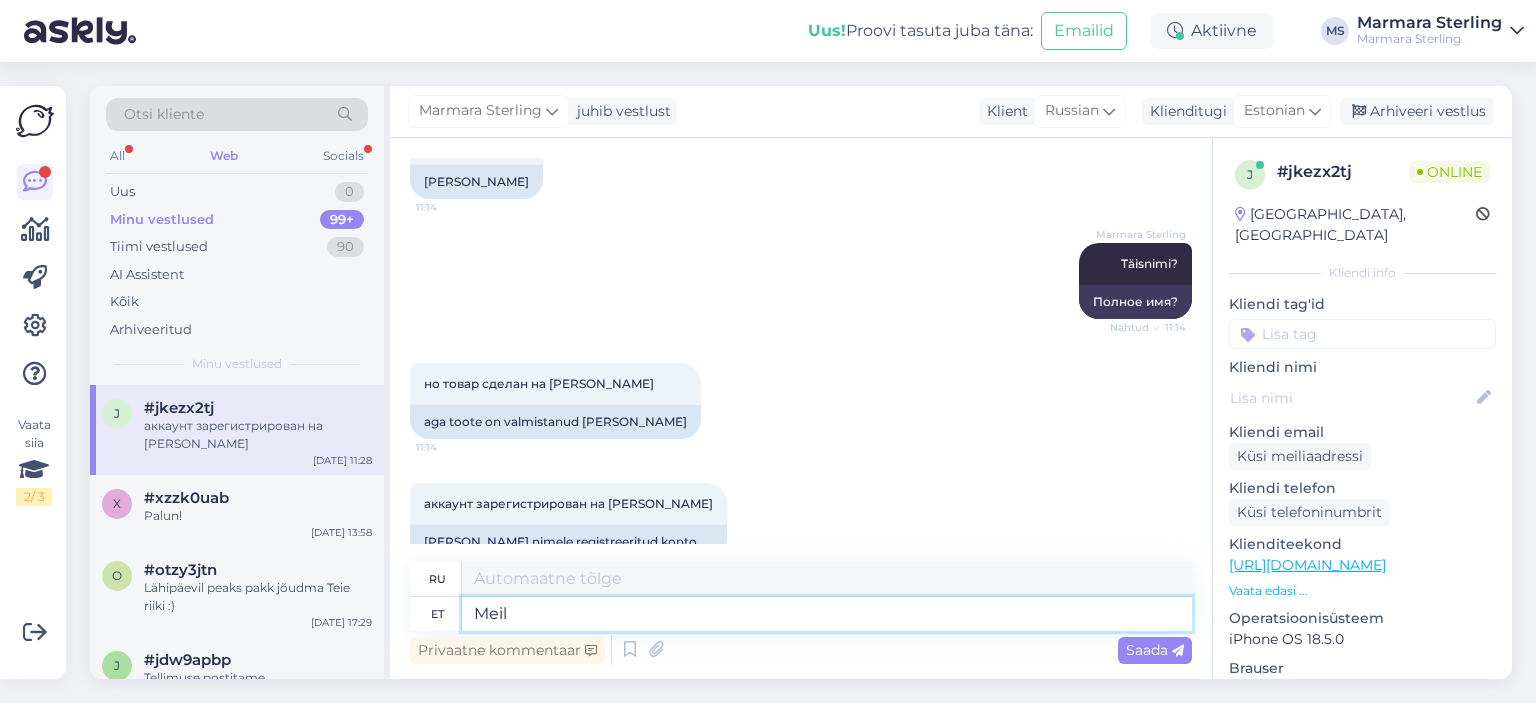 type on "Meil n" 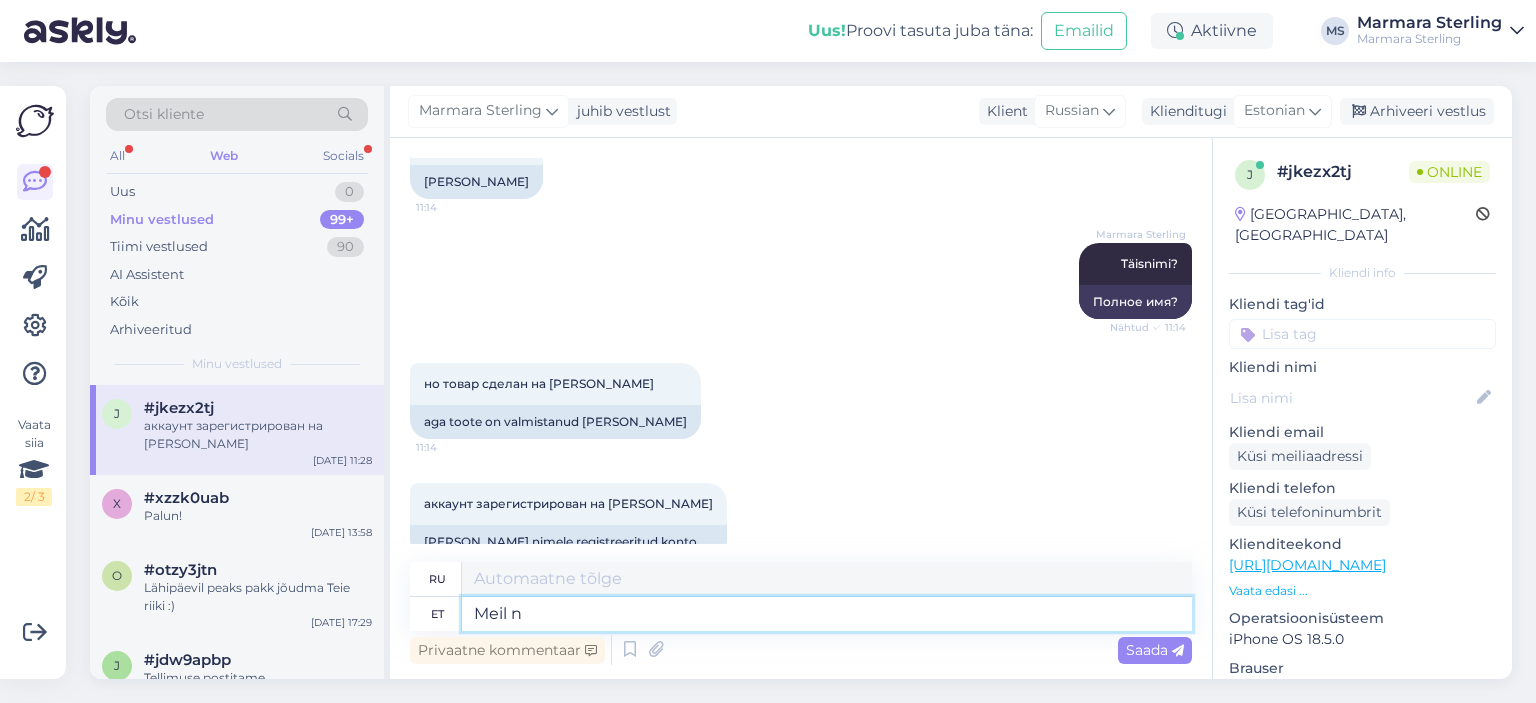 type on "Мы" 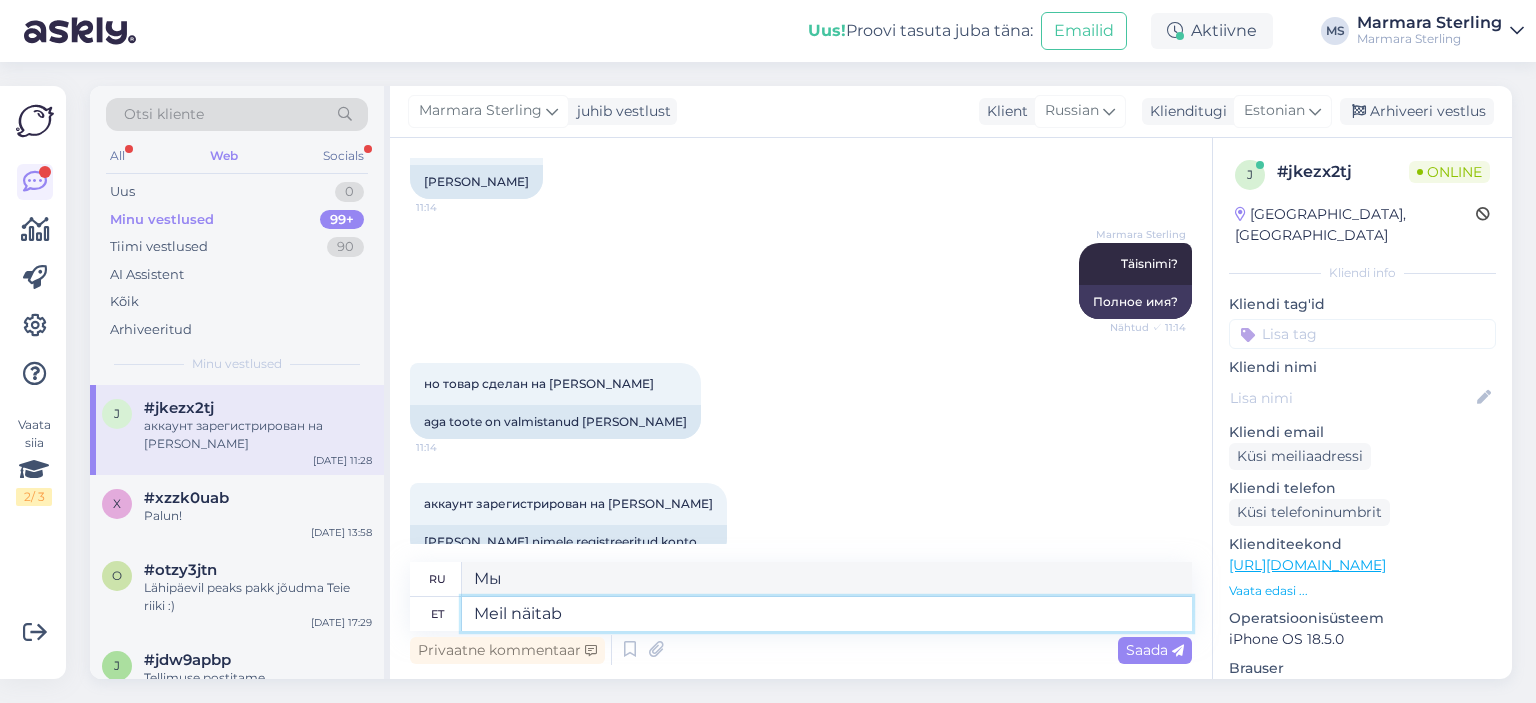 type on "Meil näitab" 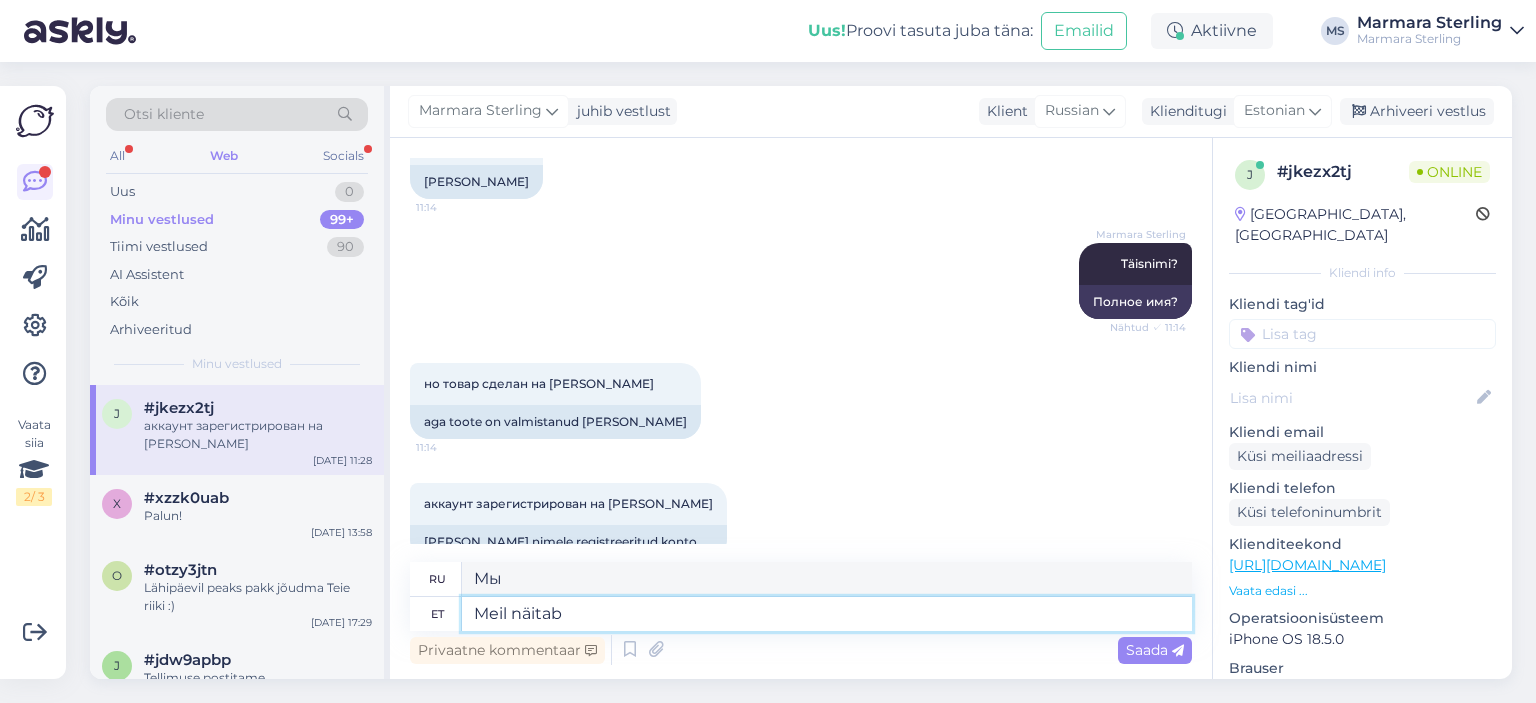 type on "Мы показываем" 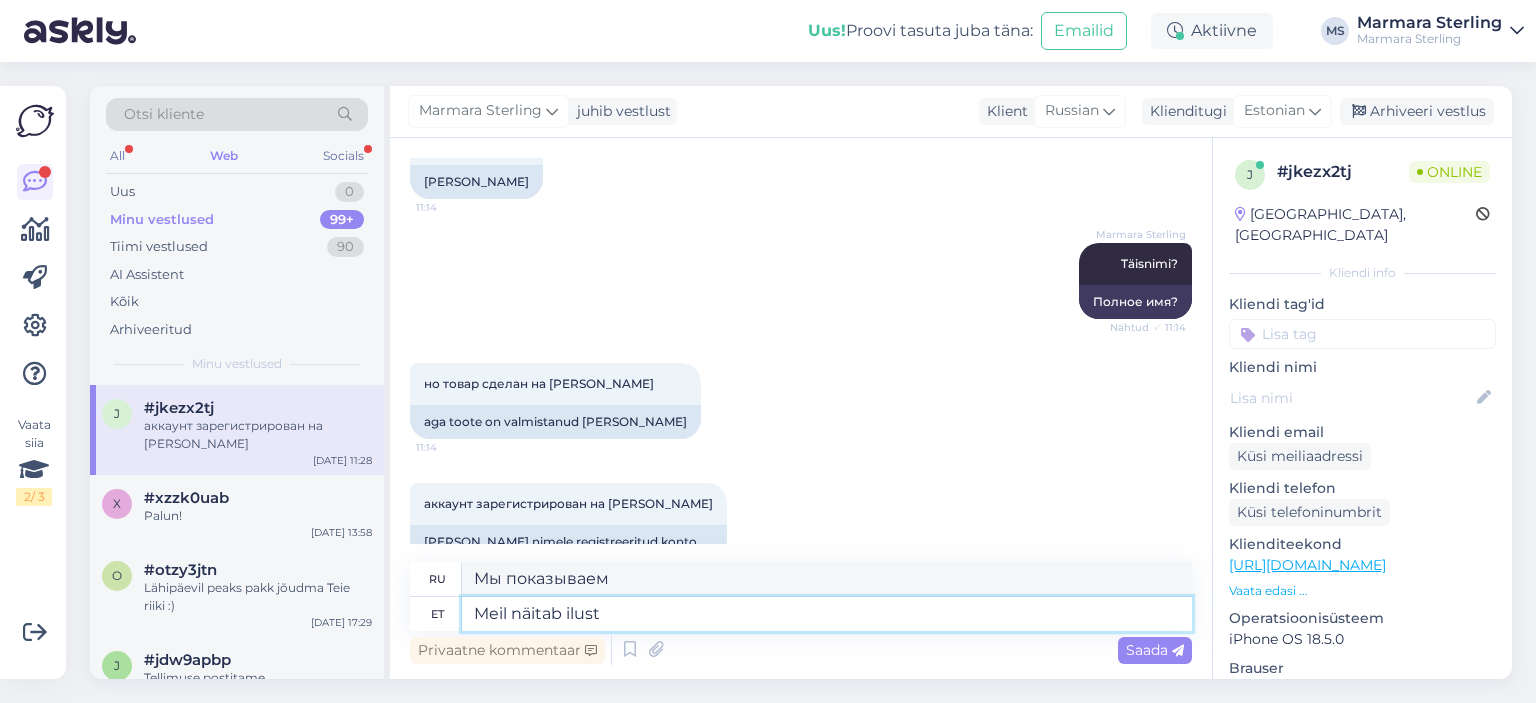 type on "Meil näitab ilusti" 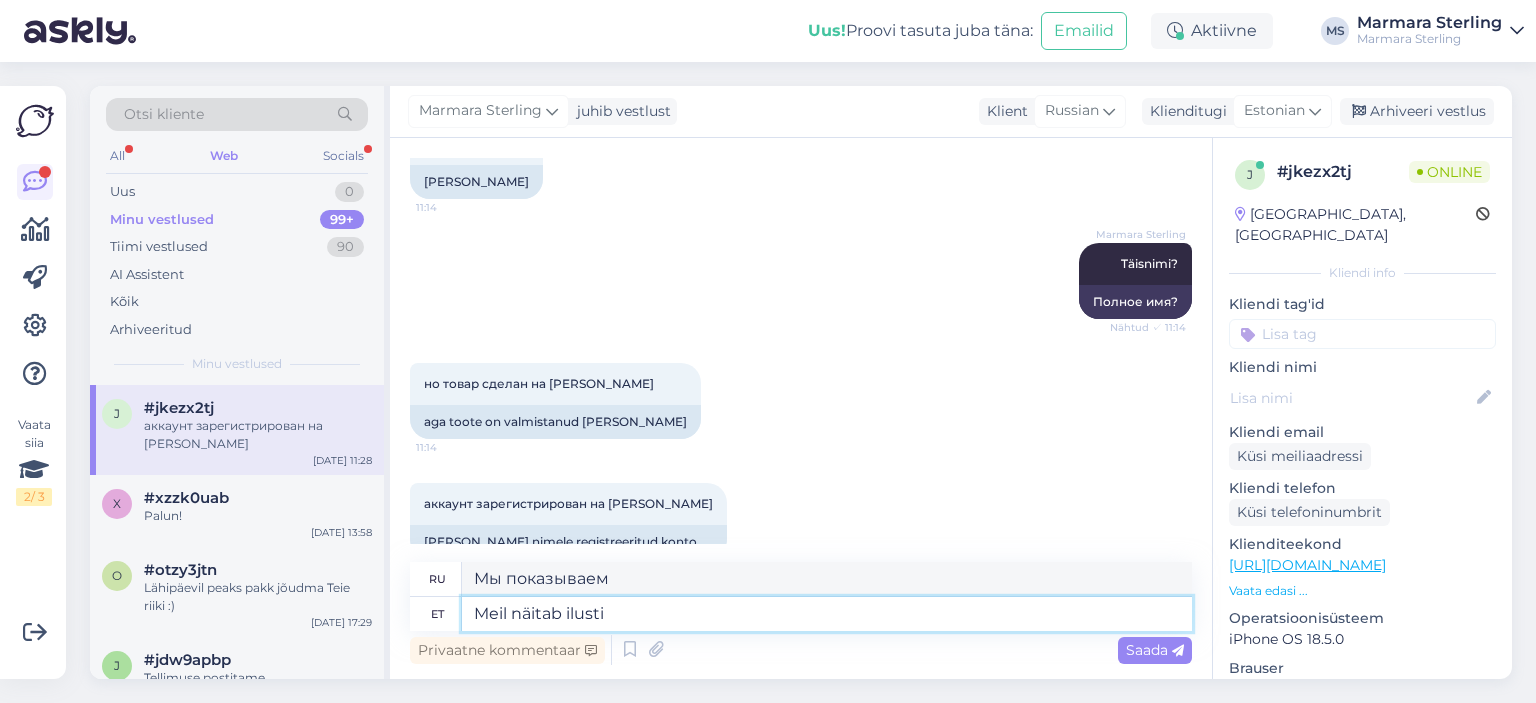 type on "Мы прекрасно себя проявляем." 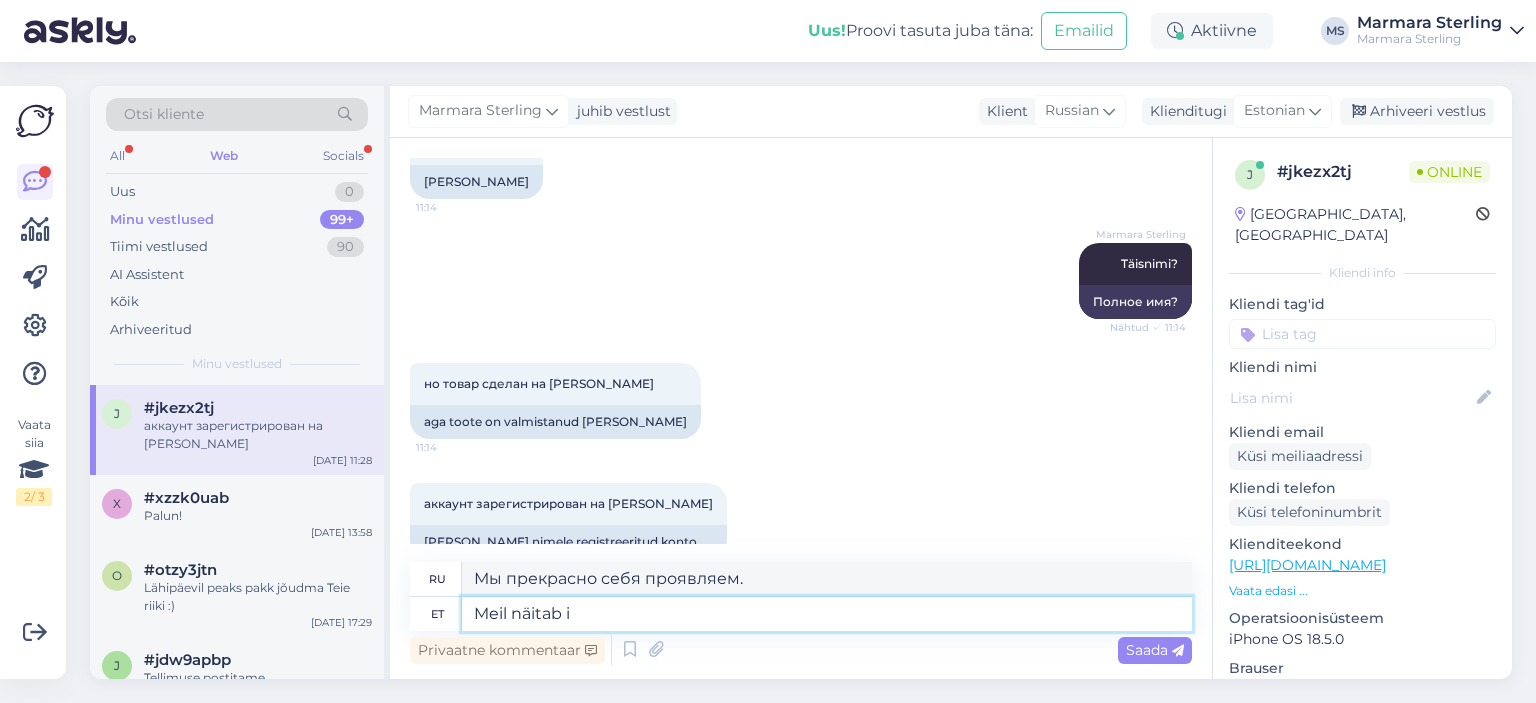 type on "Meil näitab" 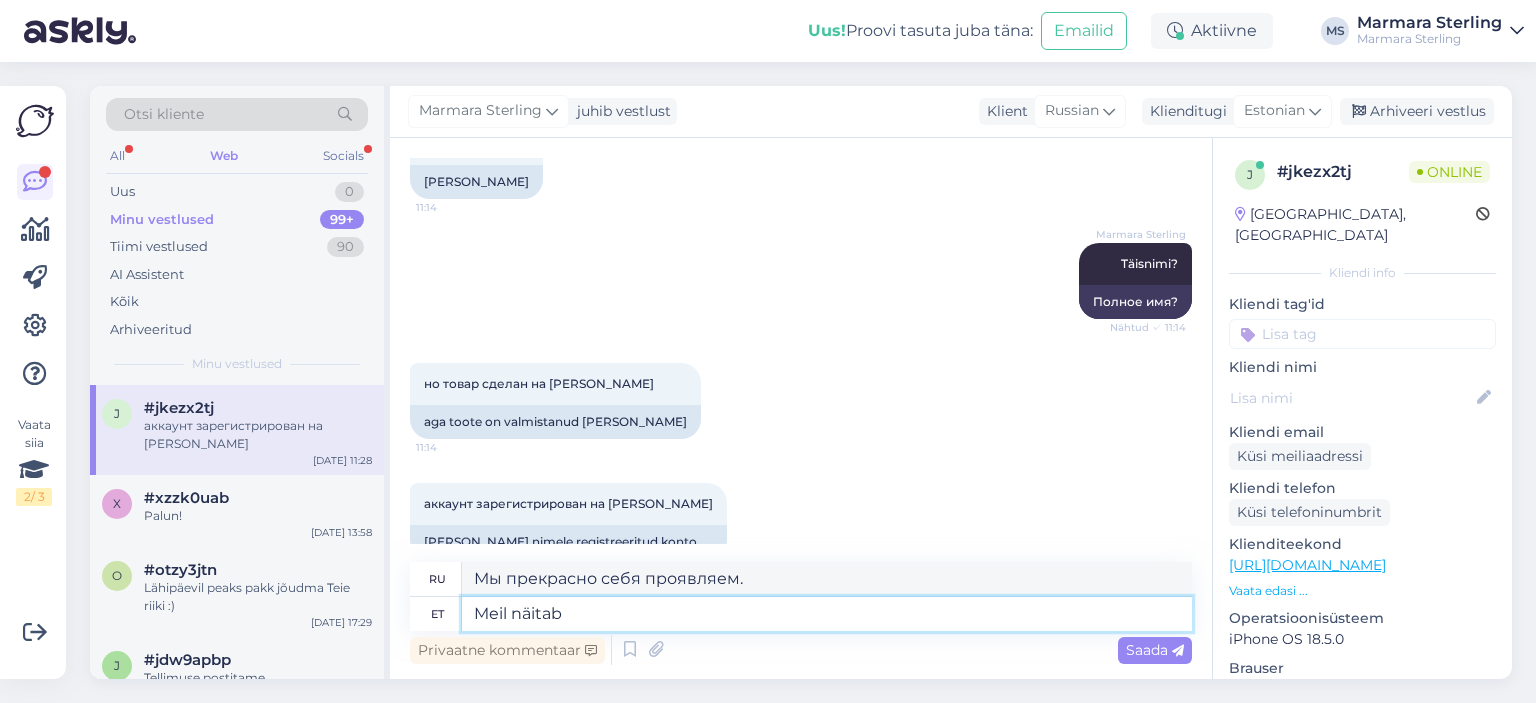 type on "Мы показываем" 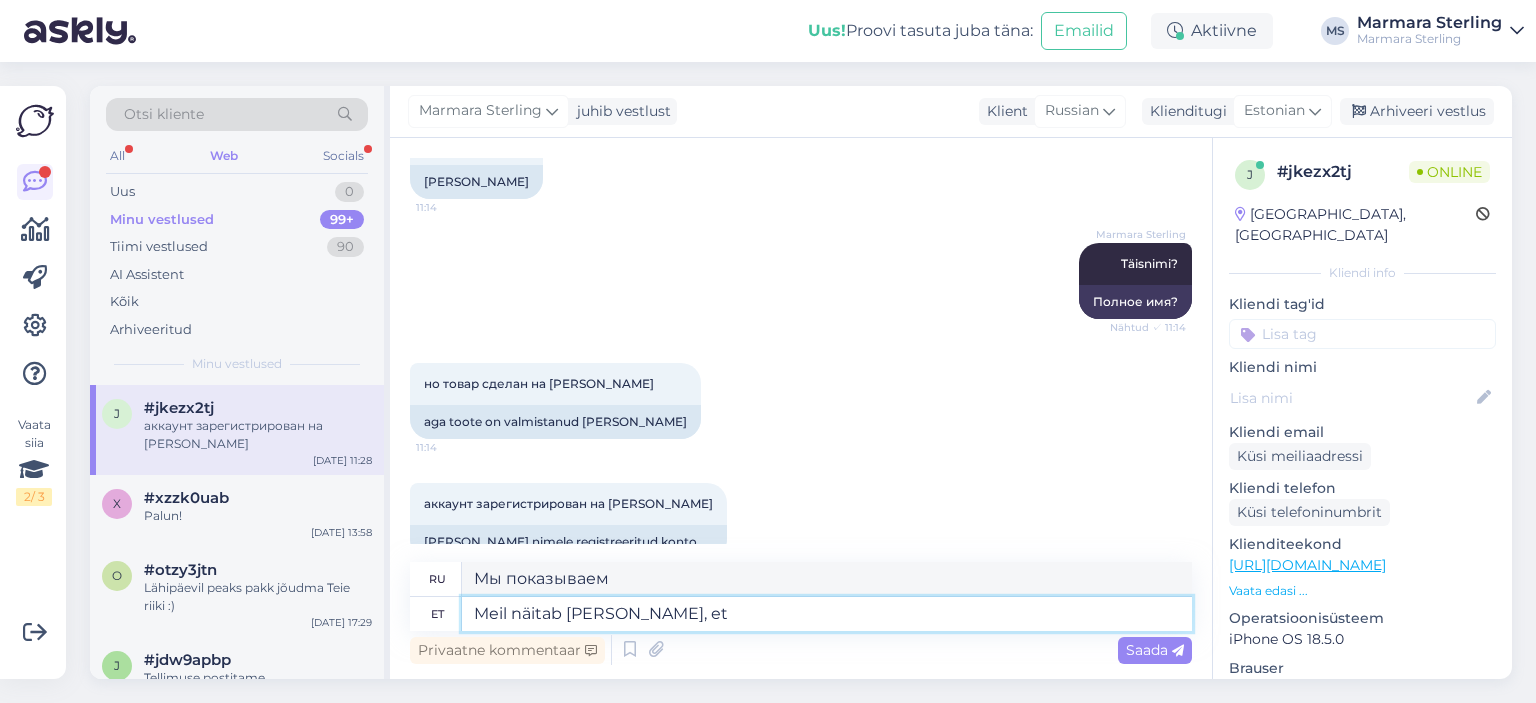 type on "Meil näitab [PERSON_NAME], et" 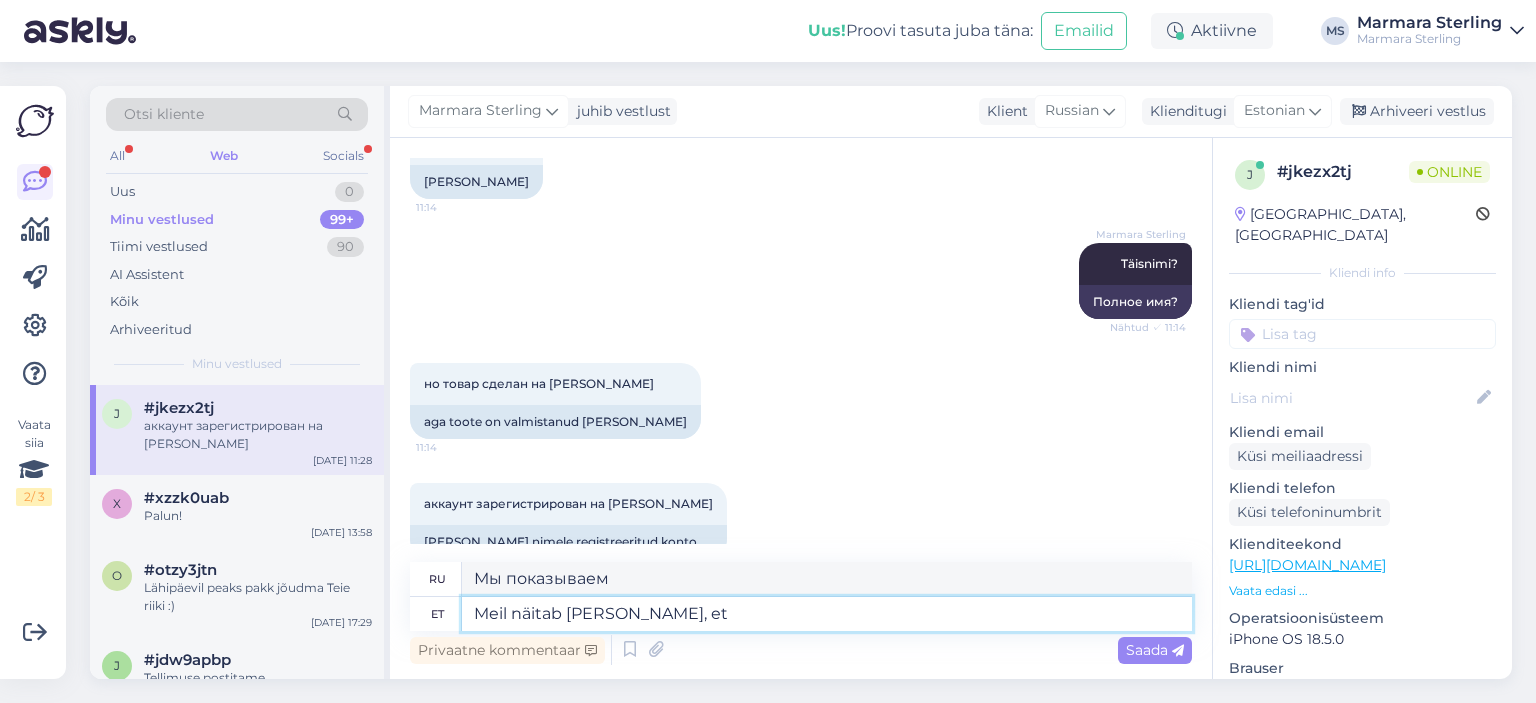 type on "Это показывает нам," 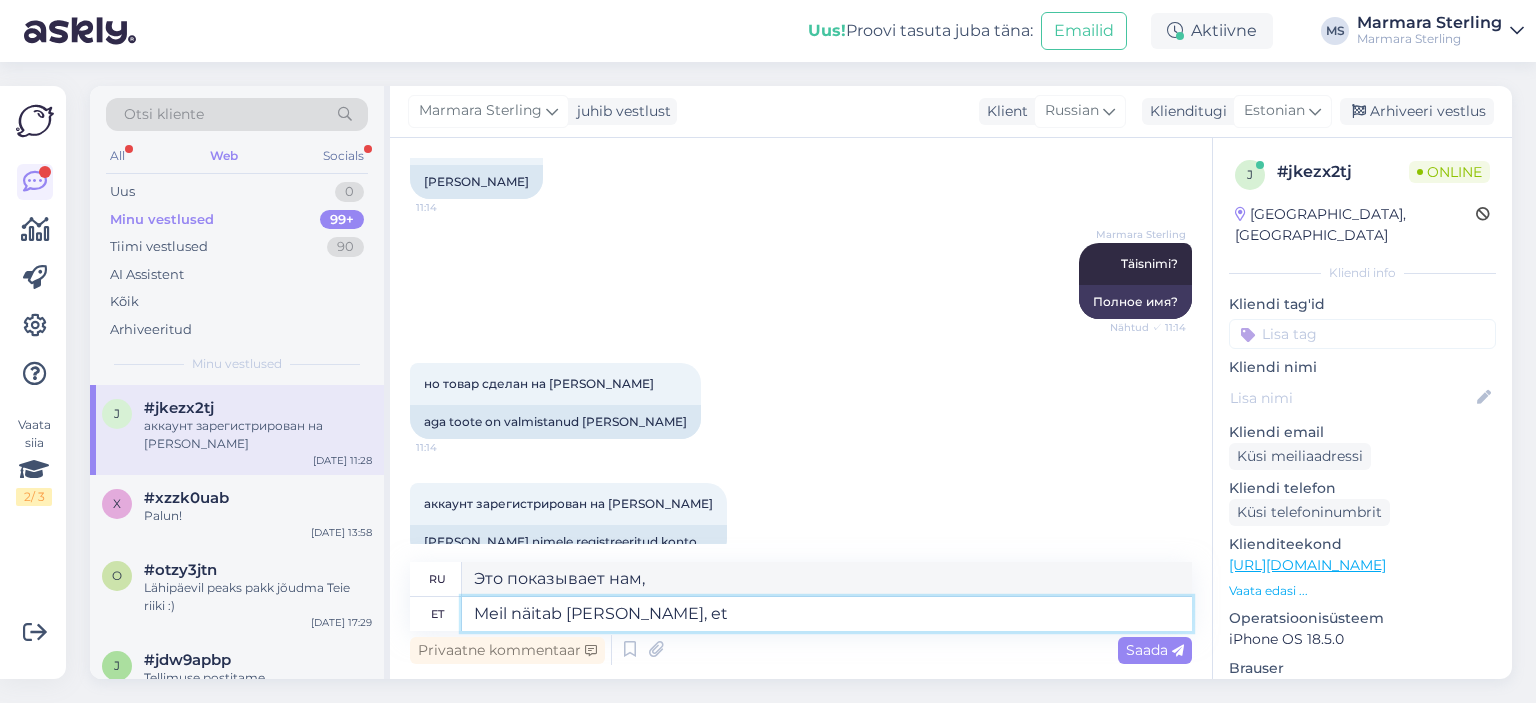 type on "Meil näitab [PERSON_NAME], et k" 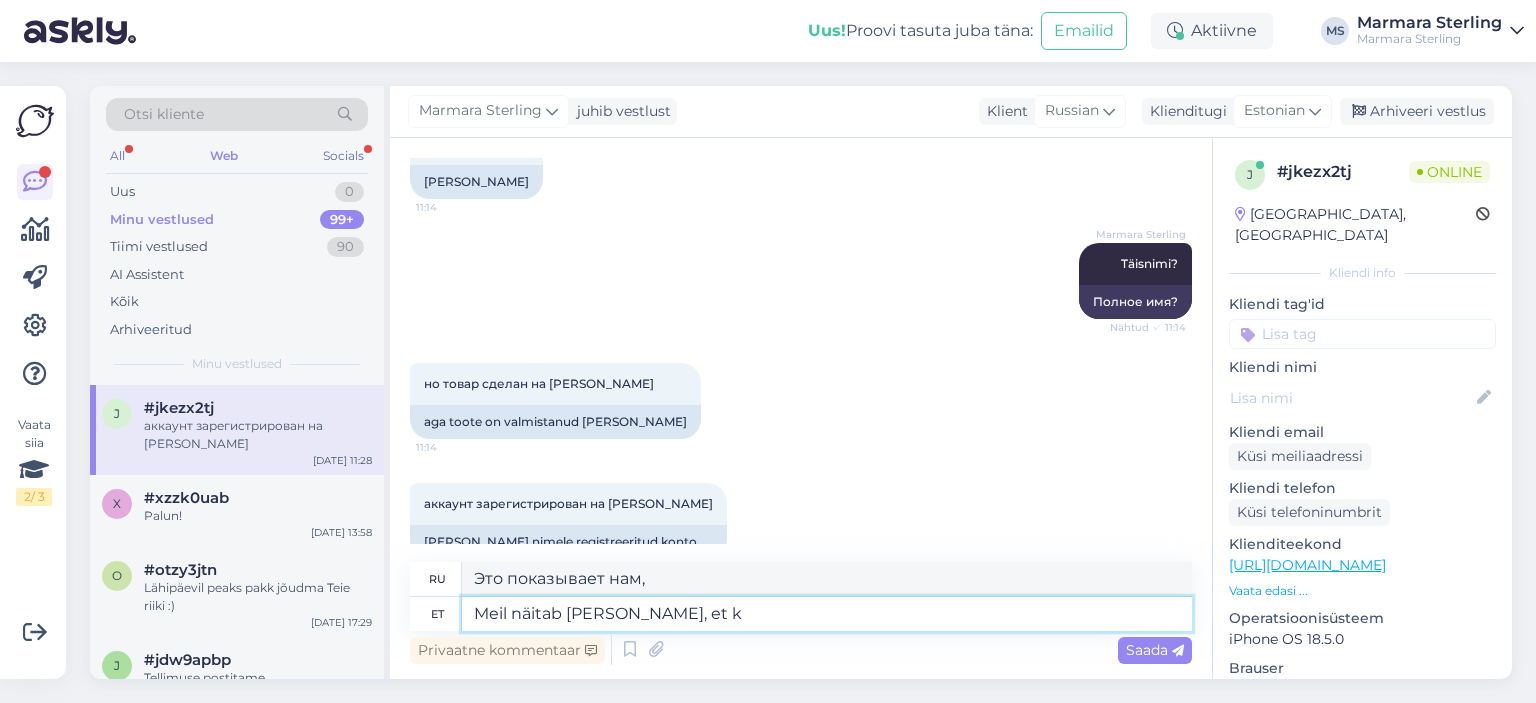 type on "Мы показываем, что" 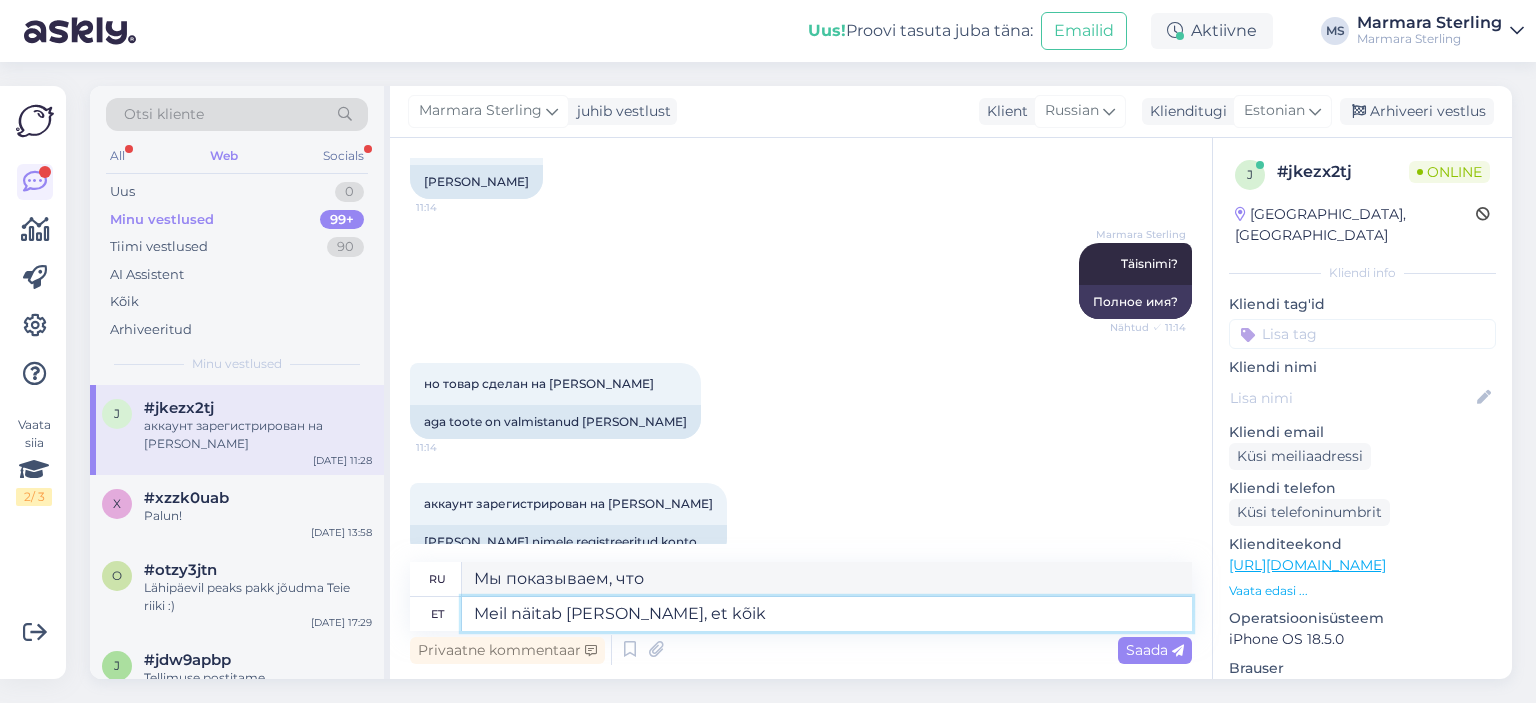 type on "Meil näitab [PERSON_NAME], et kõik o" 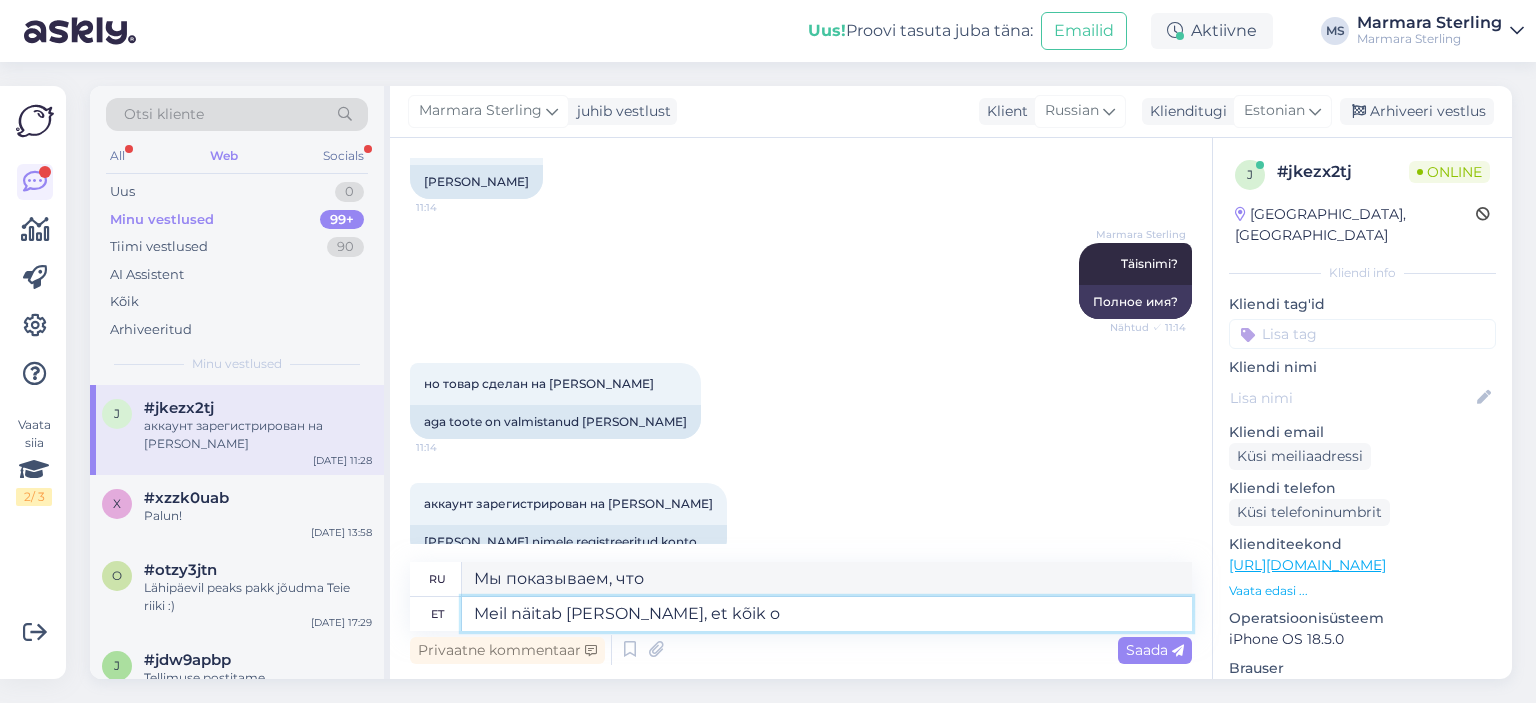 type on "Мы показываем, что все" 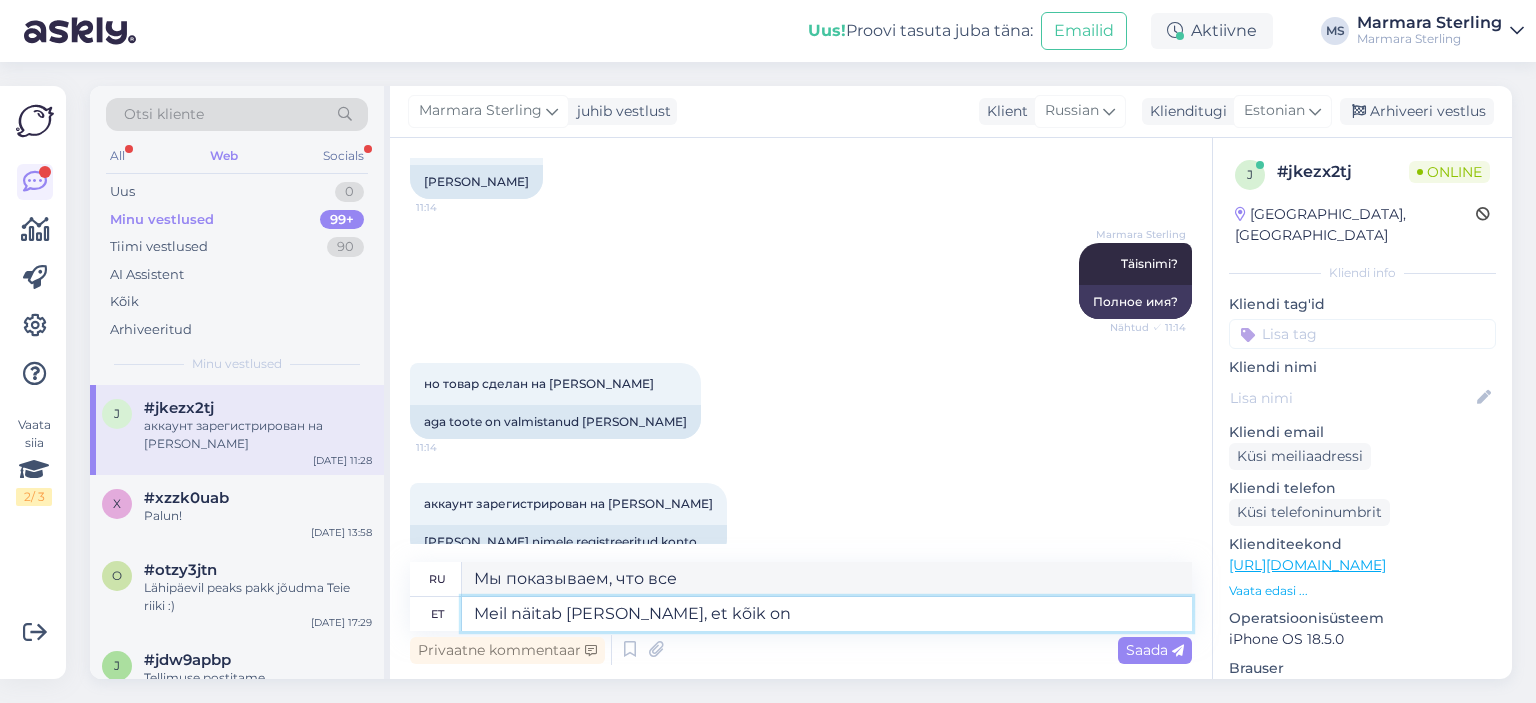 type on "Meil näitab [PERSON_NAME], et kõik on k" 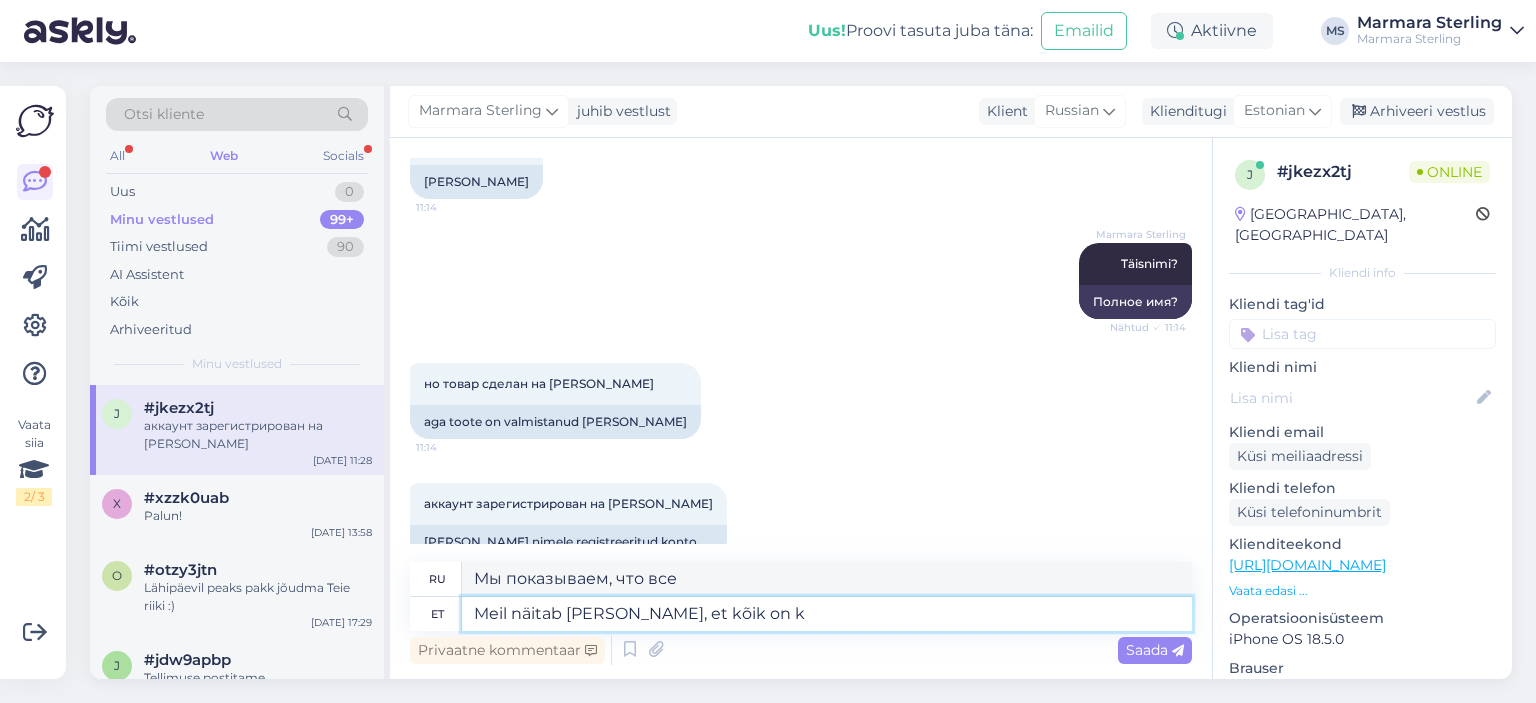 type on "Мы показываем, что все есть" 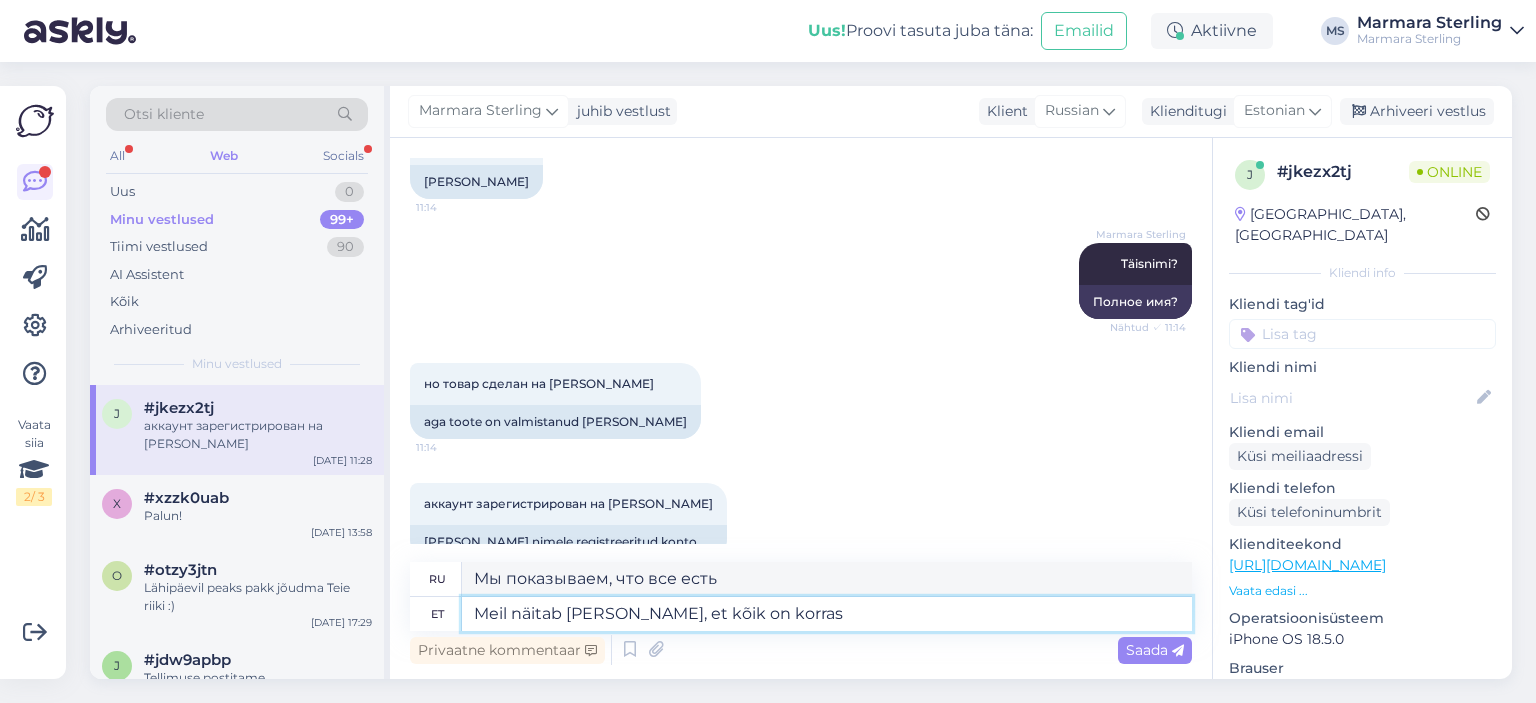 type on "Meil näitab [PERSON_NAME], et kõik on korras" 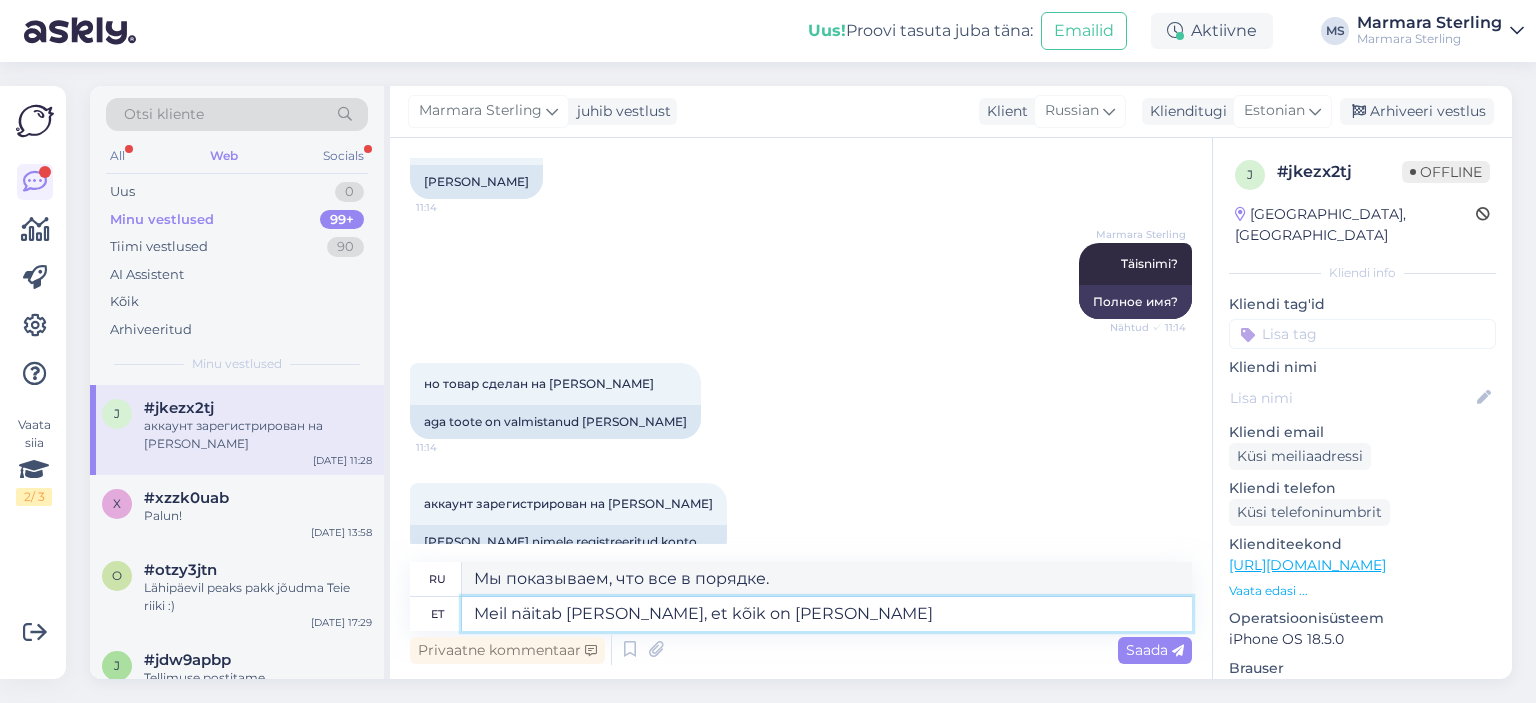 type on "Meil näitab [PERSON_NAME], et kõik on [PERSON_NAME]" 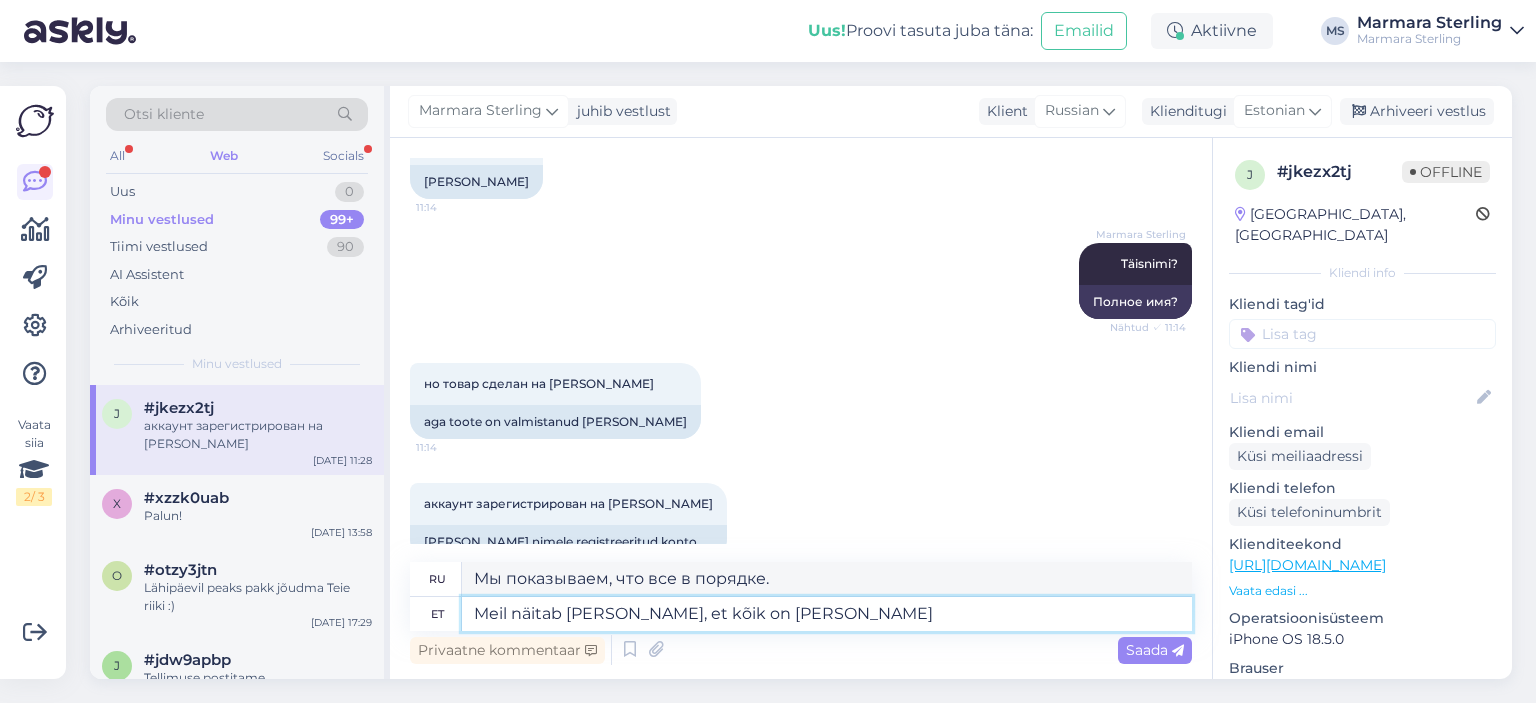 type on "Мы показываем, что все хорошо и" 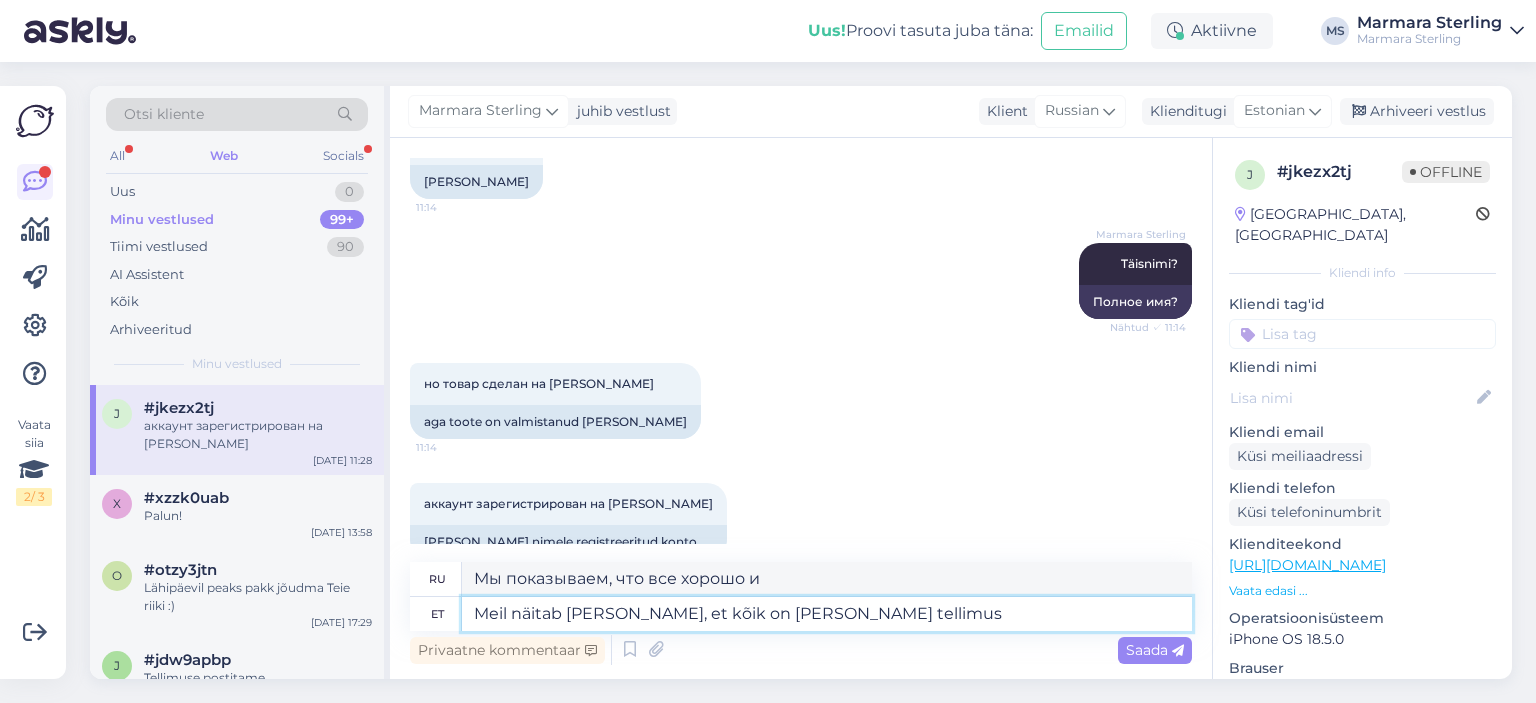type on "Meil näitab [PERSON_NAME], et kõik on [PERSON_NAME] tellimus k" 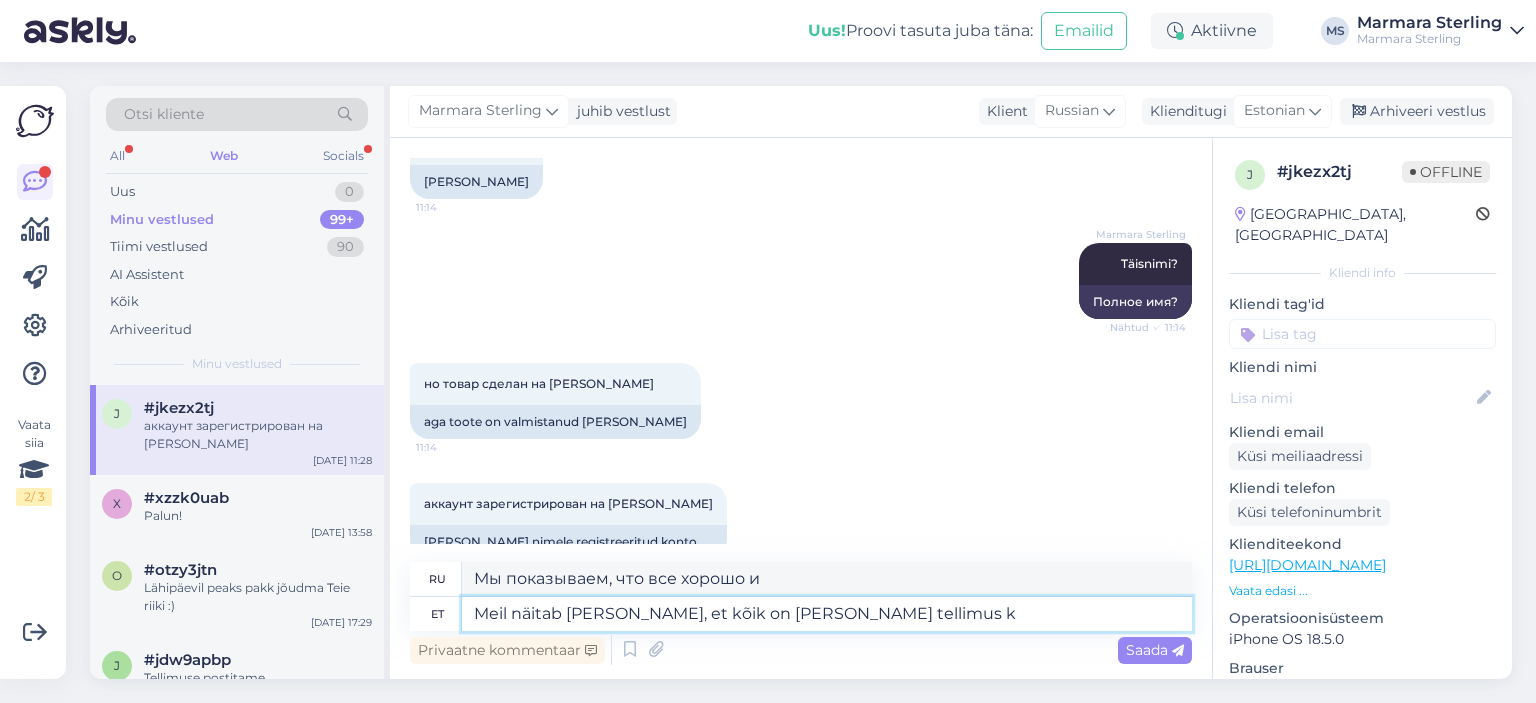 type on "Мы показываем, что все в порядке и порядок" 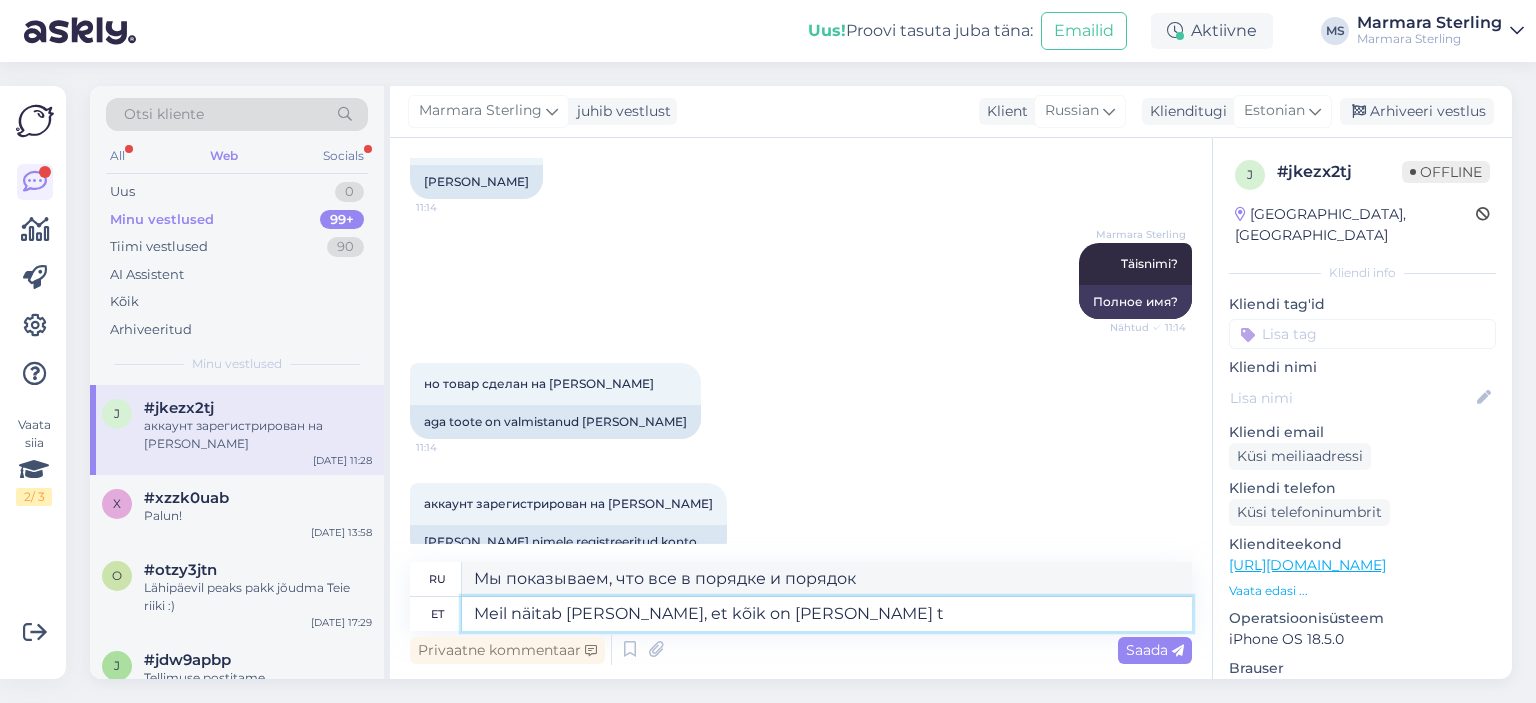 type on "Meil näitab [PERSON_NAME], et kõik on [PERSON_NAME]" 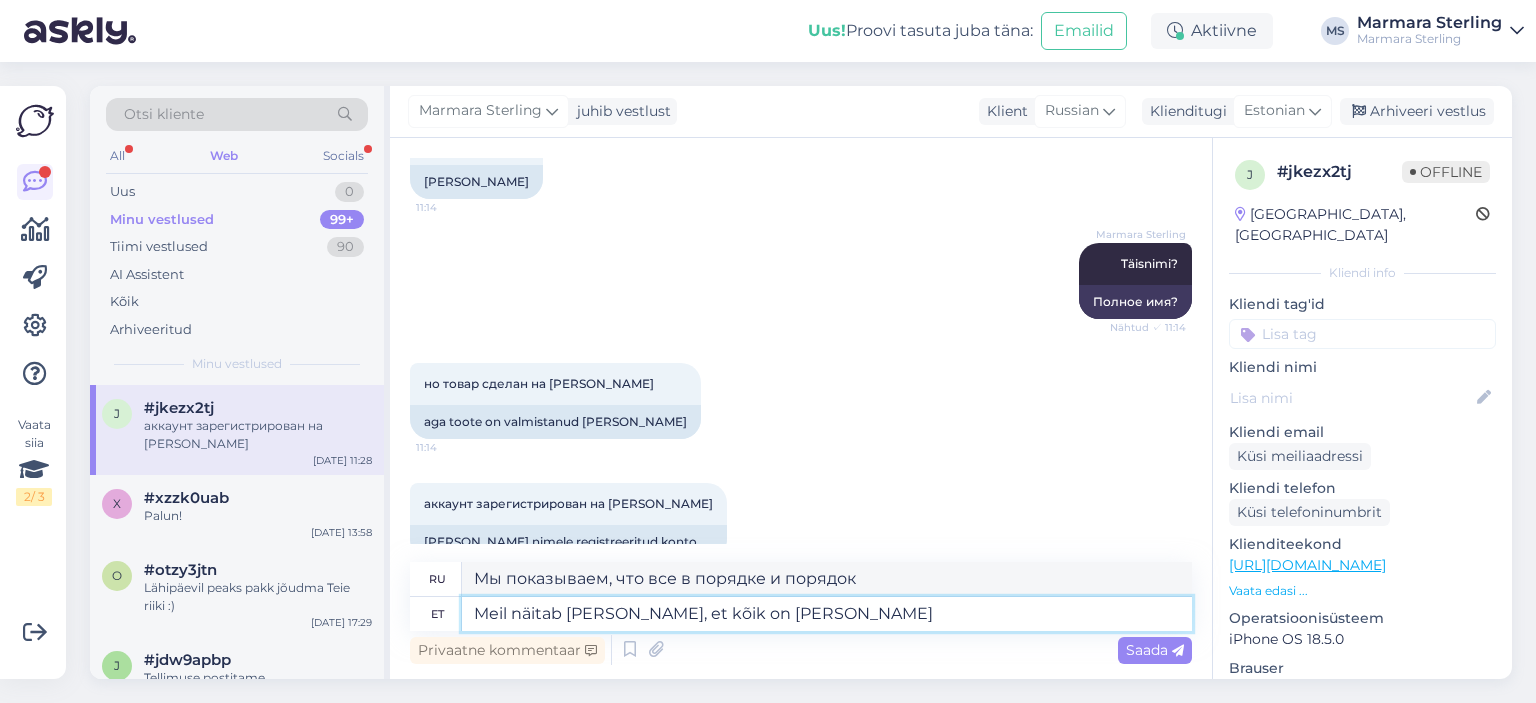 type on "Мы показываем, что все хорошо и" 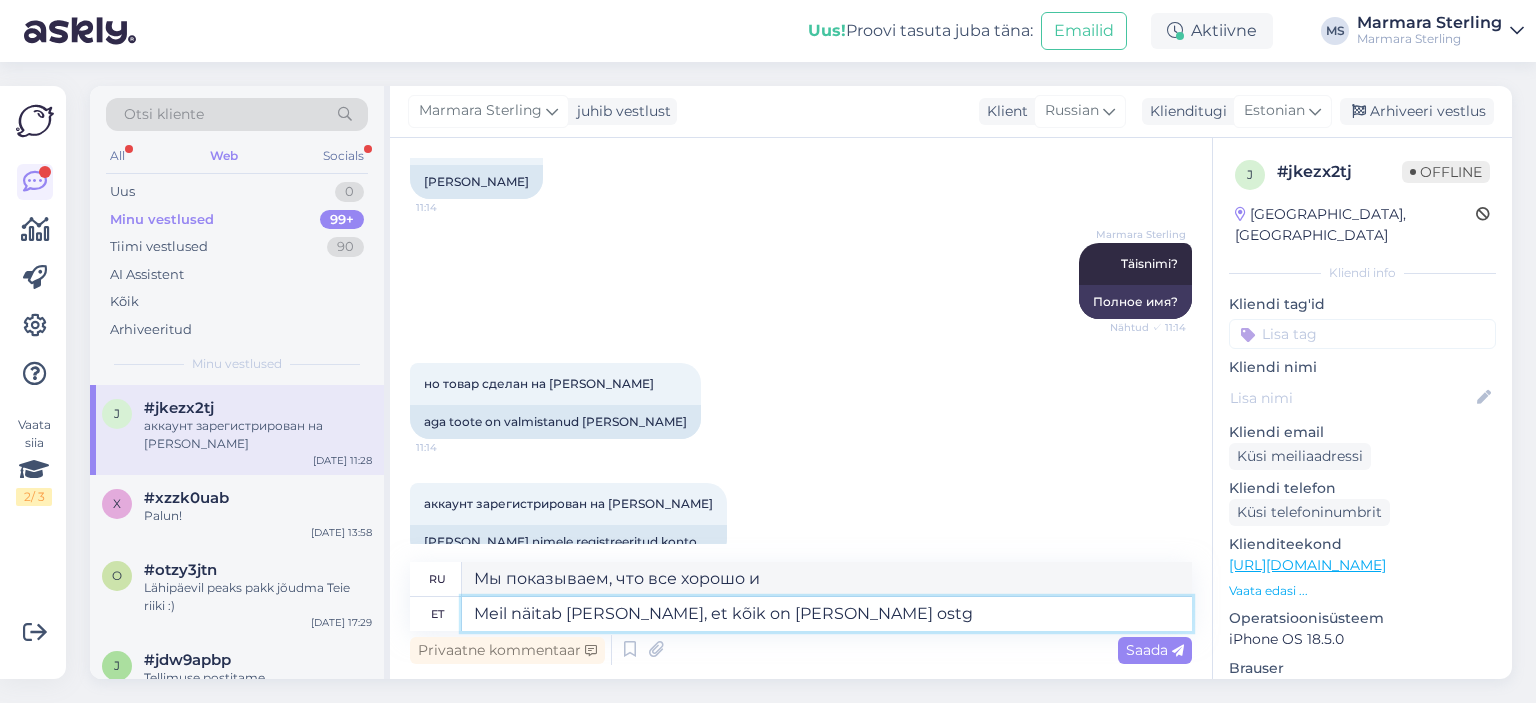 type on "Meil näitab [PERSON_NAME], et kõik on [PERSON_NAME] ostg" 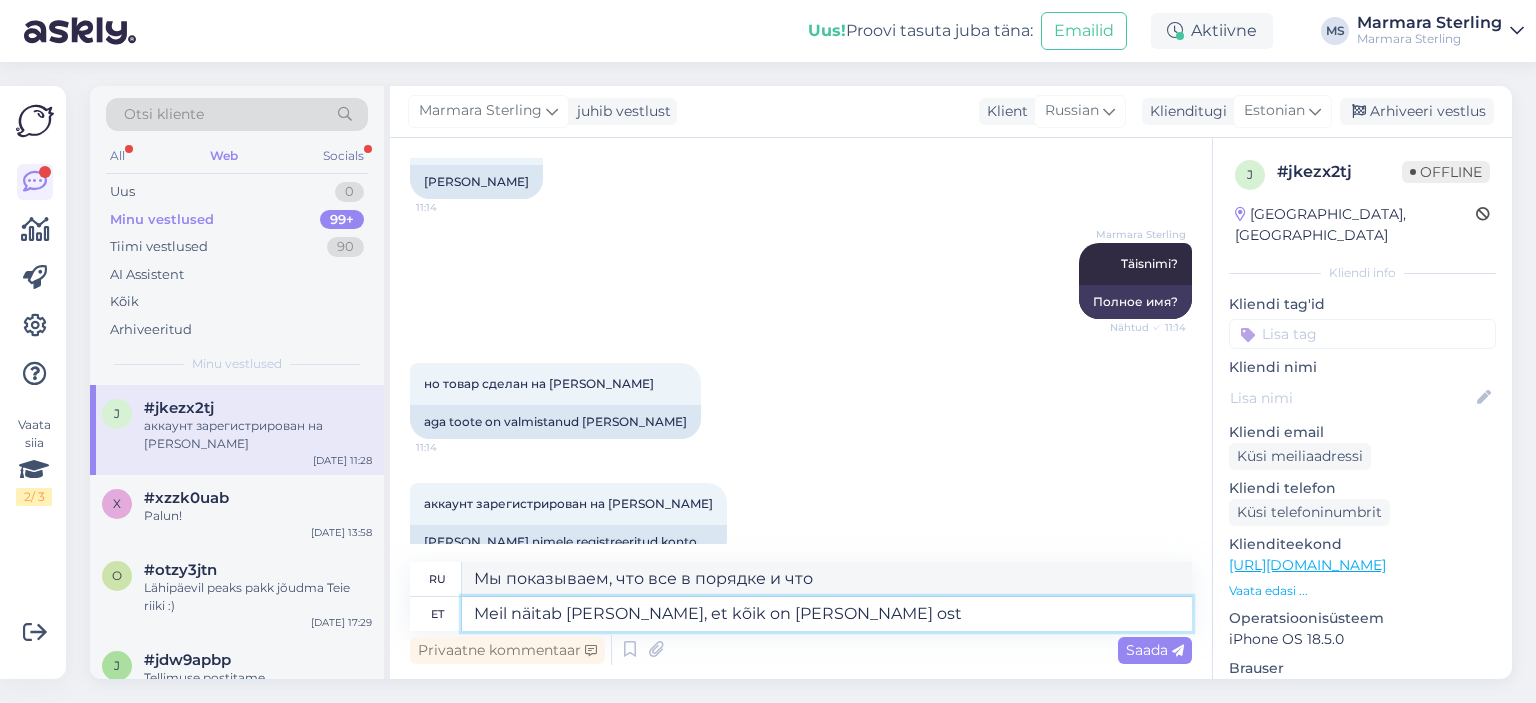 type on "Meil näitab [PERSON_NAME], et kõik on [PERSON_NAME] ost k" 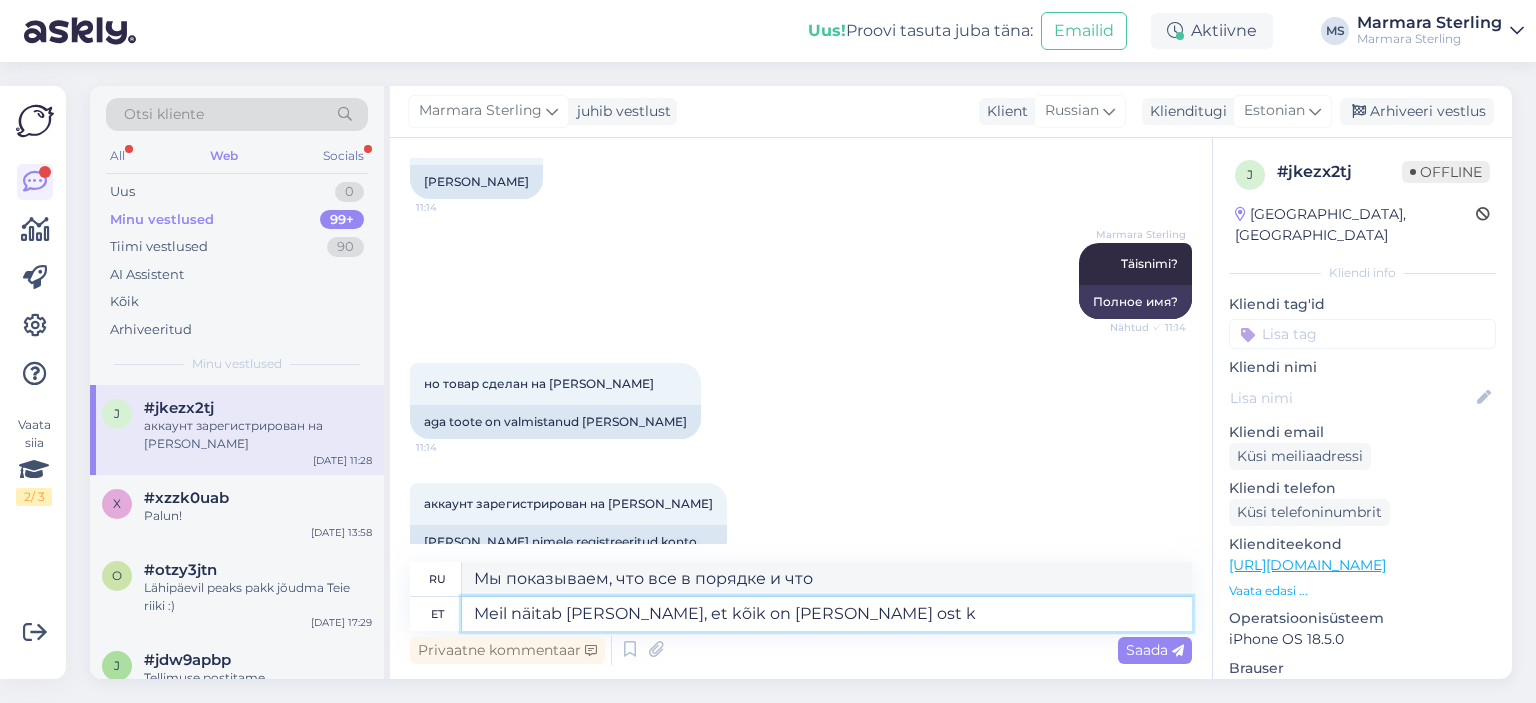 type on "Мы показываем, что все в порядке и покупка" 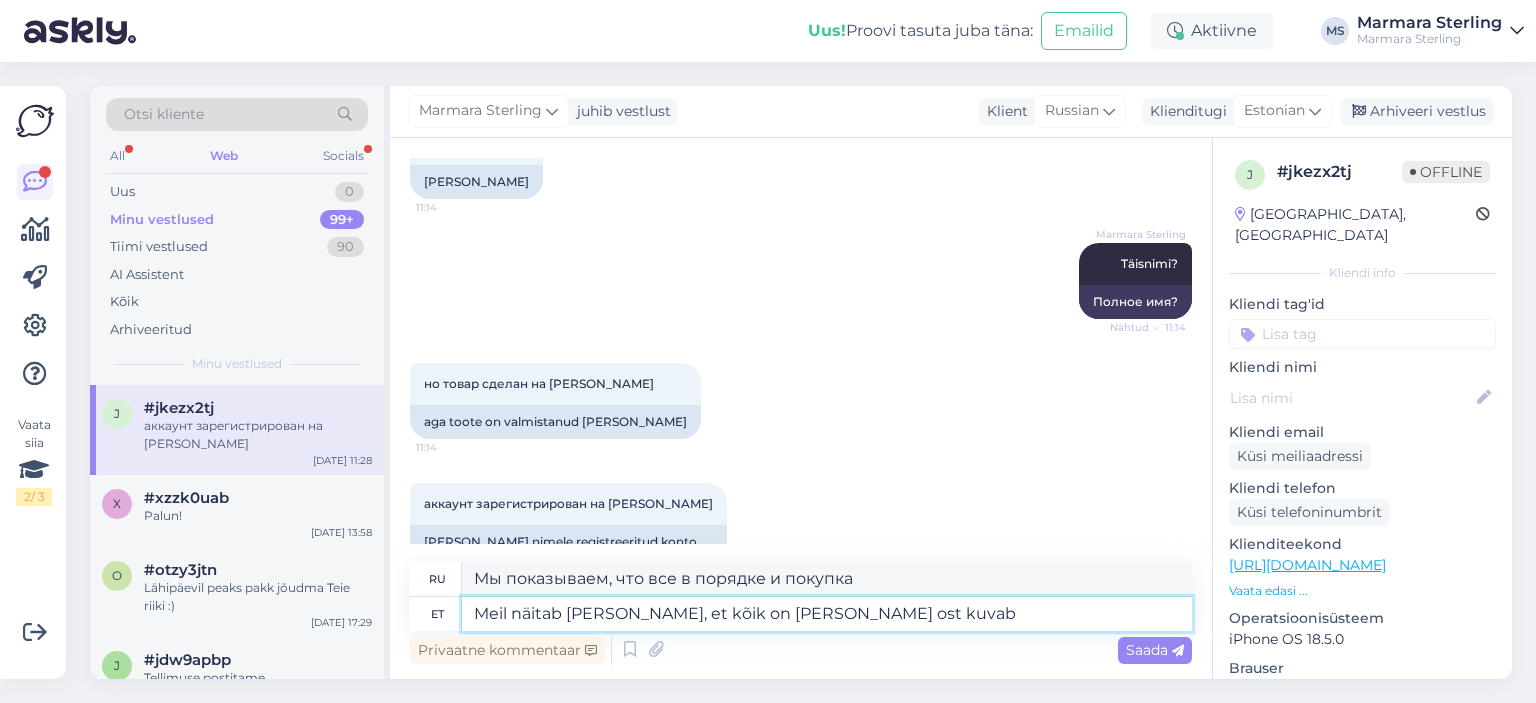 type on "Meil näitab [PERSON_NAME], et kõik on [PERSON_NAME] ost kuvab i" 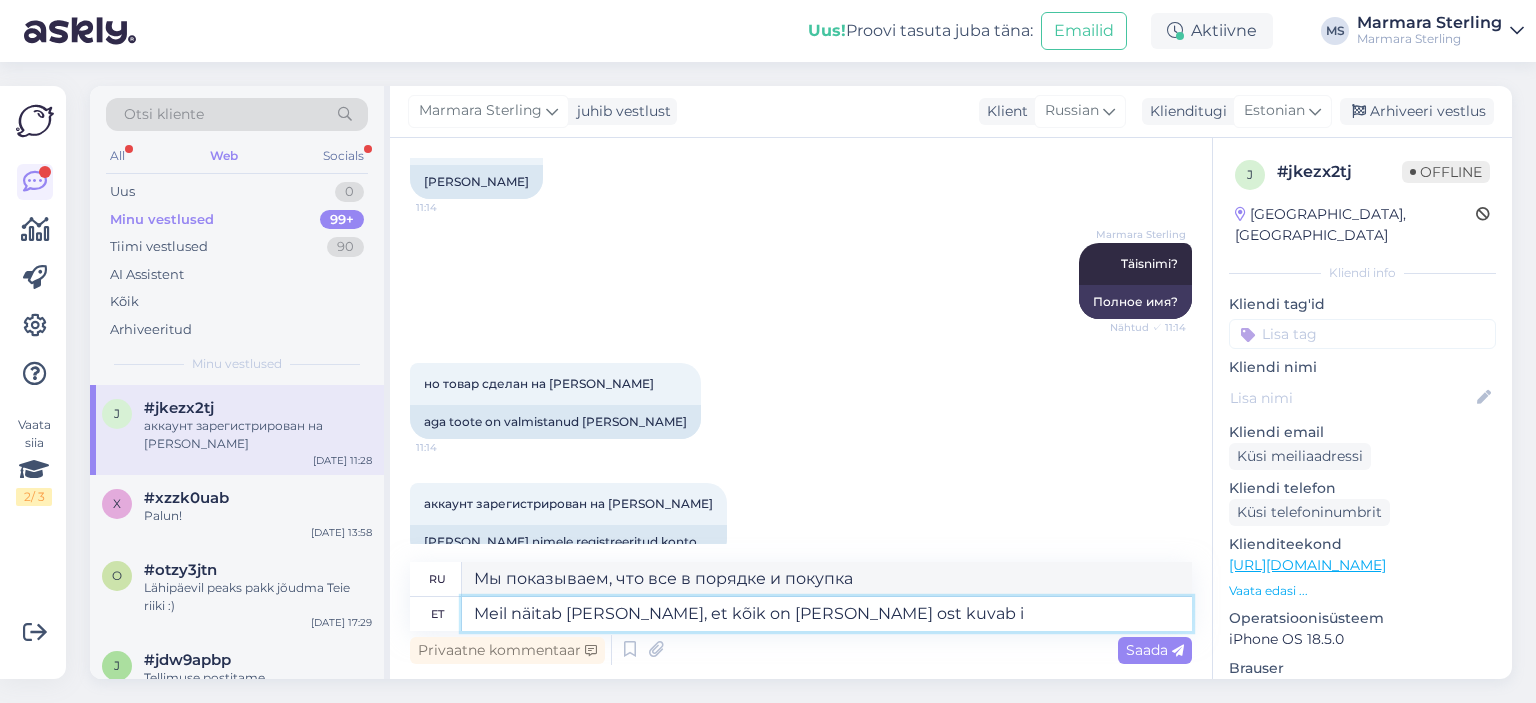 type on "Показывает, что все в порядке и покупка отображается." 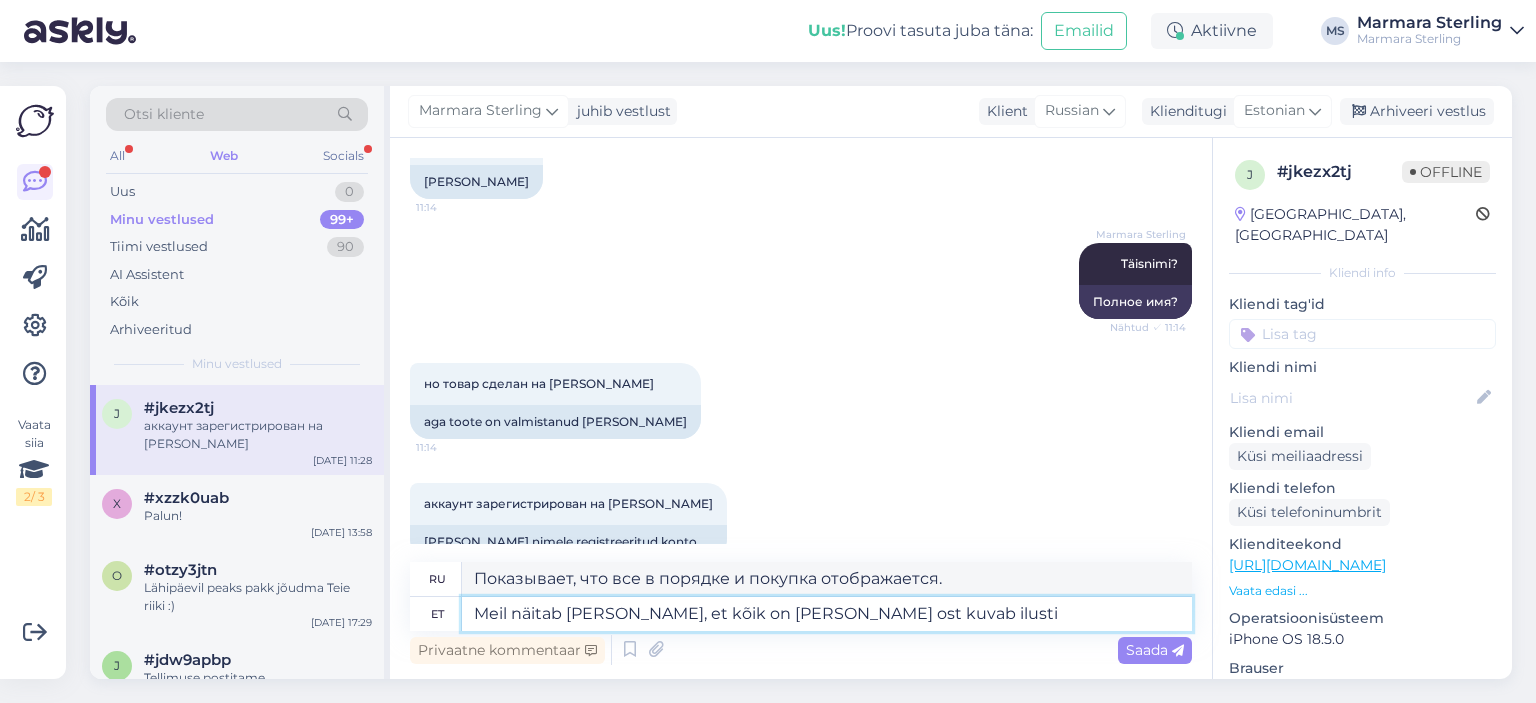 type on "Meil näitab [PERSON_NAME], et kõik on [PERSON_NAME] ost kuvab ilusti" 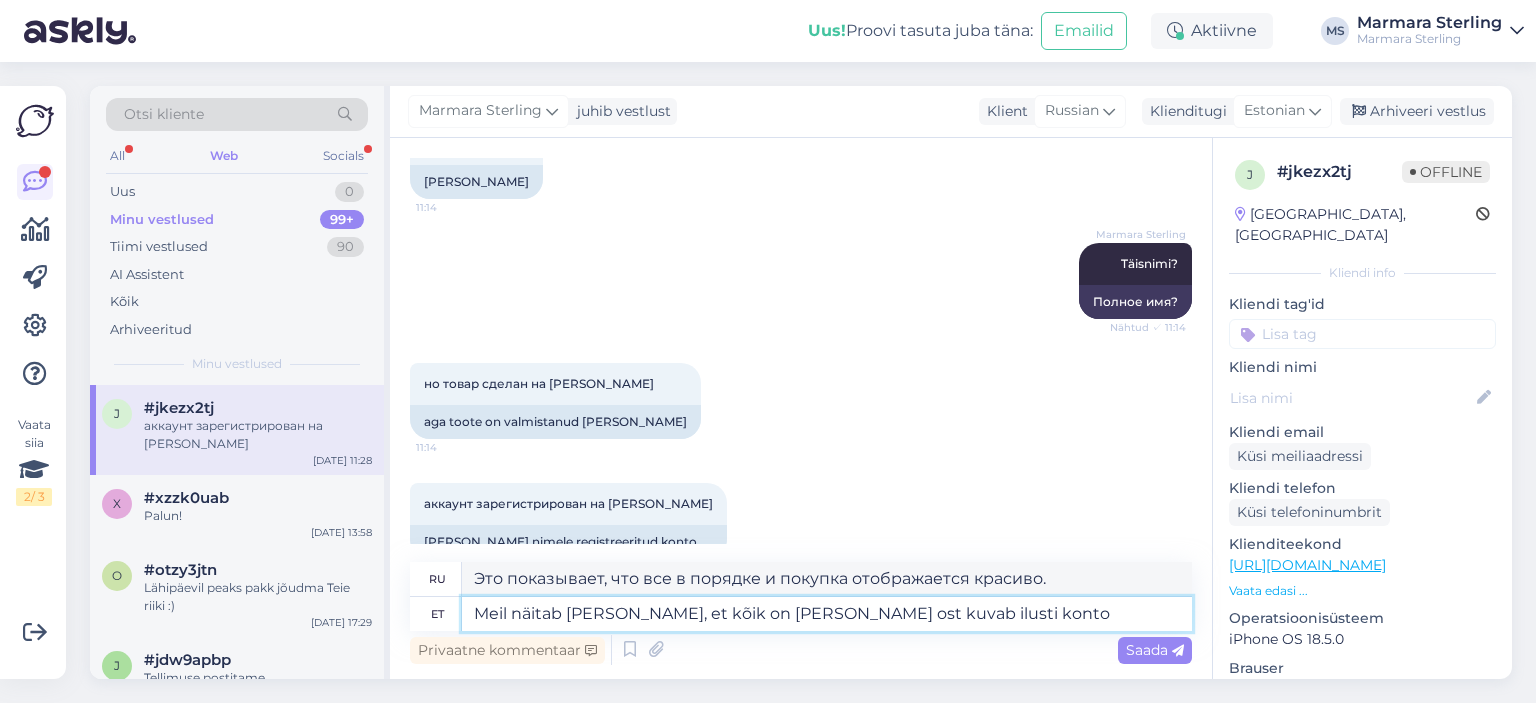 type on "[PERSON_NAME] näitab [PERSON_NAME], et kõik on [PERSON_NAME] ost kuvab ilusti konto t" 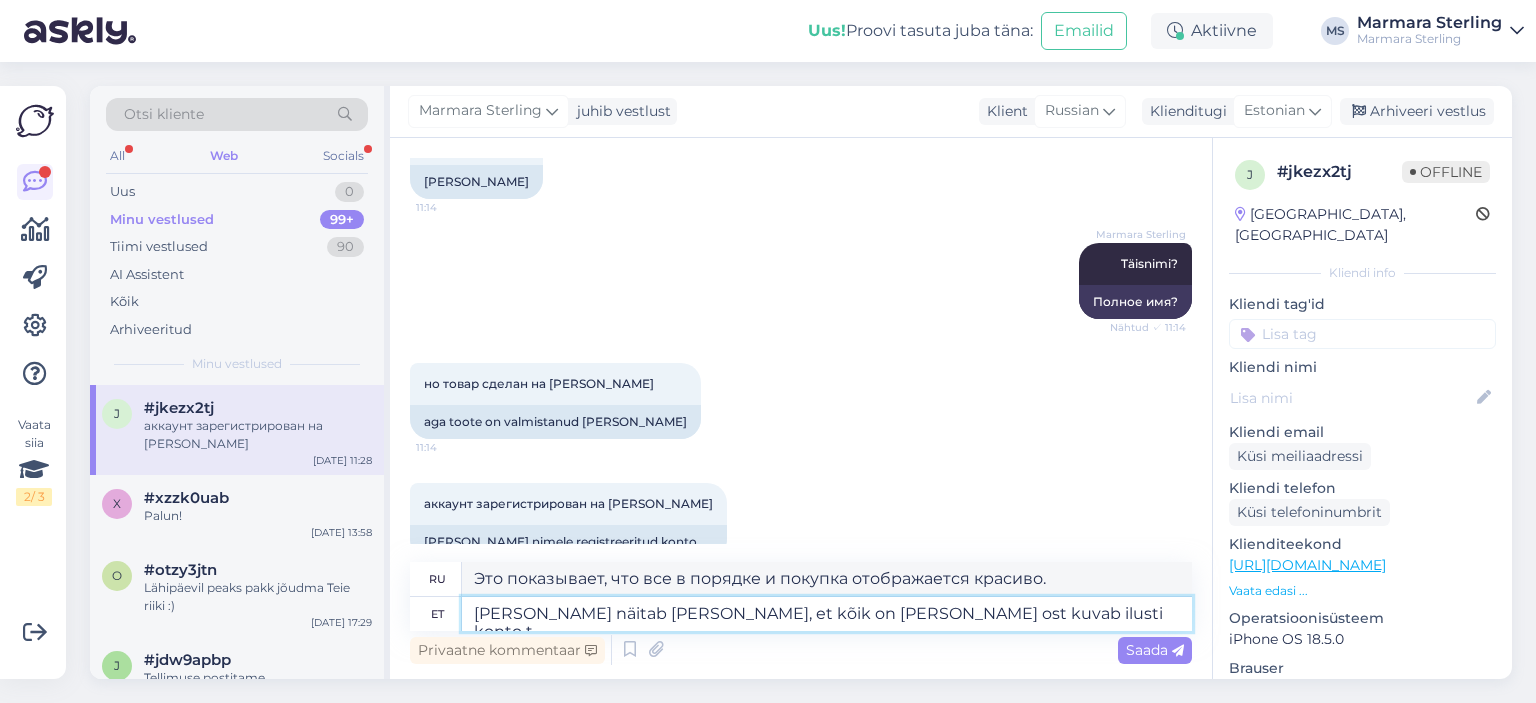type on "Это показывает, что все в порядке и покупка корректно отображается в аккаунте." 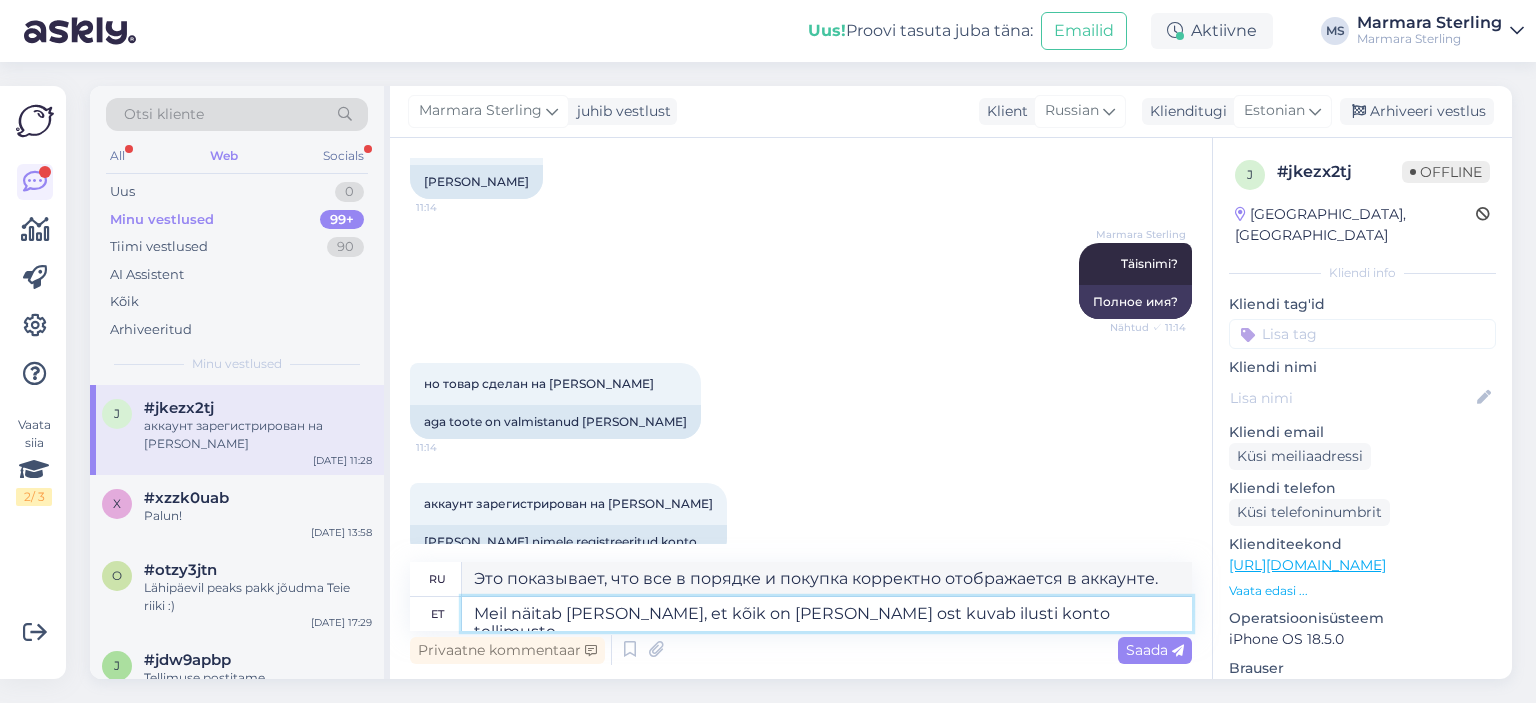 type on "Meil näitab [PERSON_NAME], et kõik on [PERSON_NAME] ost kuvab ilusti konto tellimuste a" 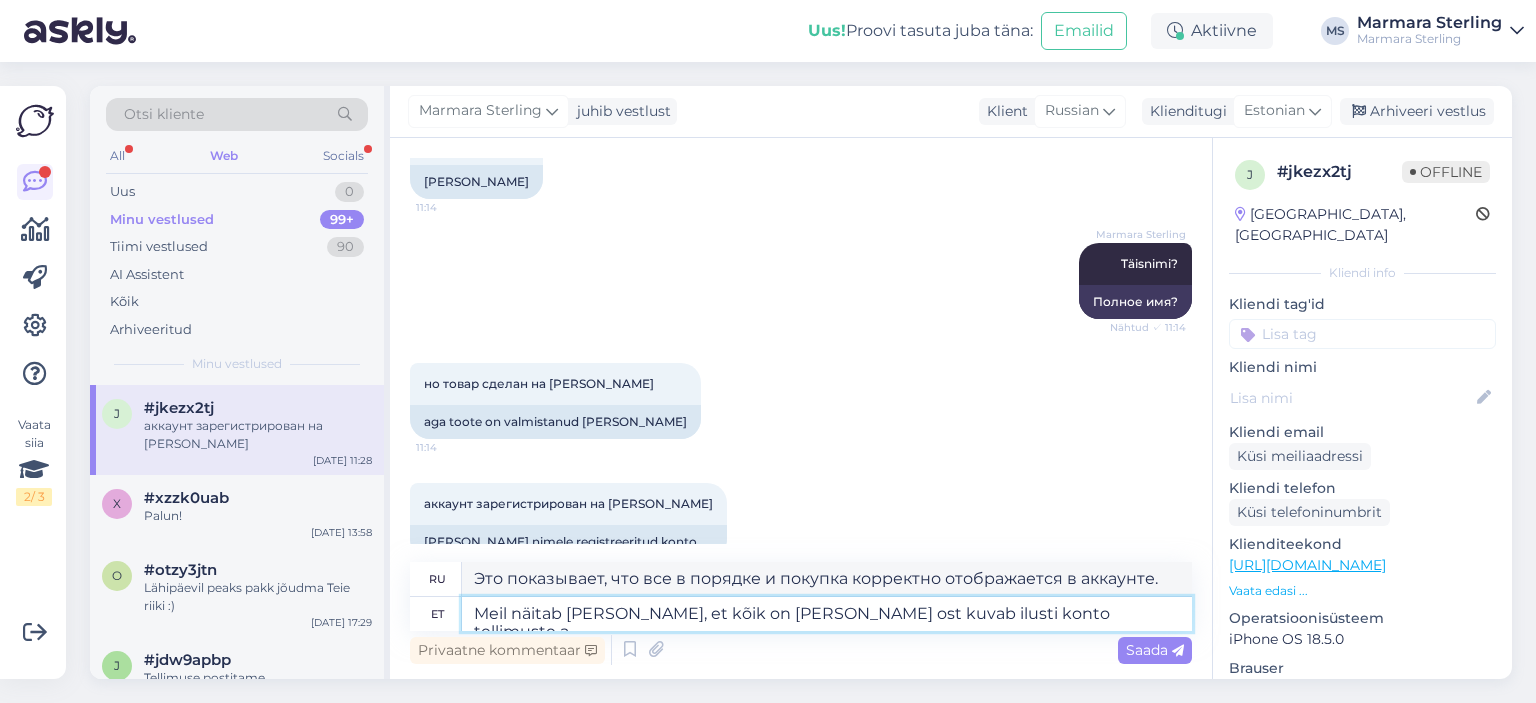 type on "Это показывает, что все в порядке и покупка хорошо отображается в заказах аккаунта." 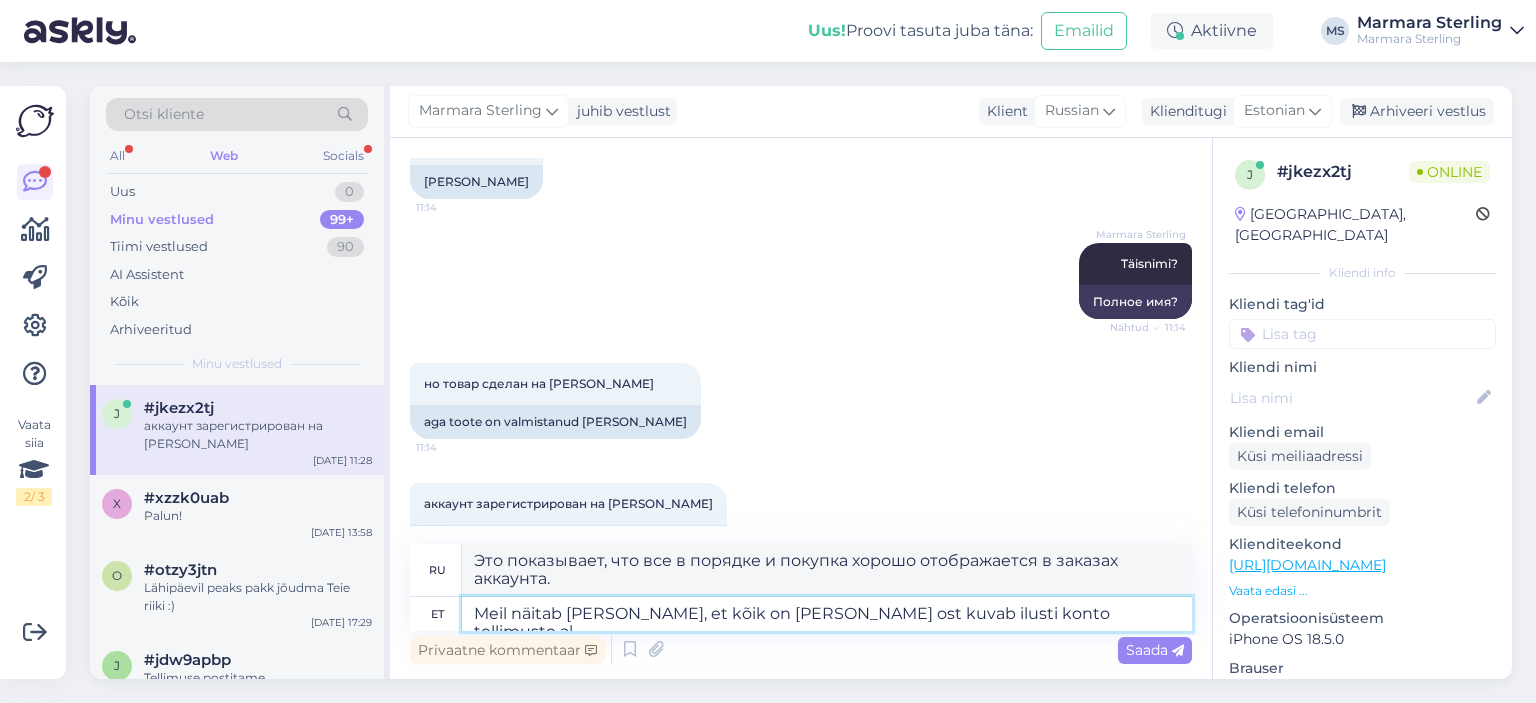 type on "Meil näitab [PERSON_NAME], et kõik on [PERSON_NAME] ost kuvab ilusti konto tellimuste all" 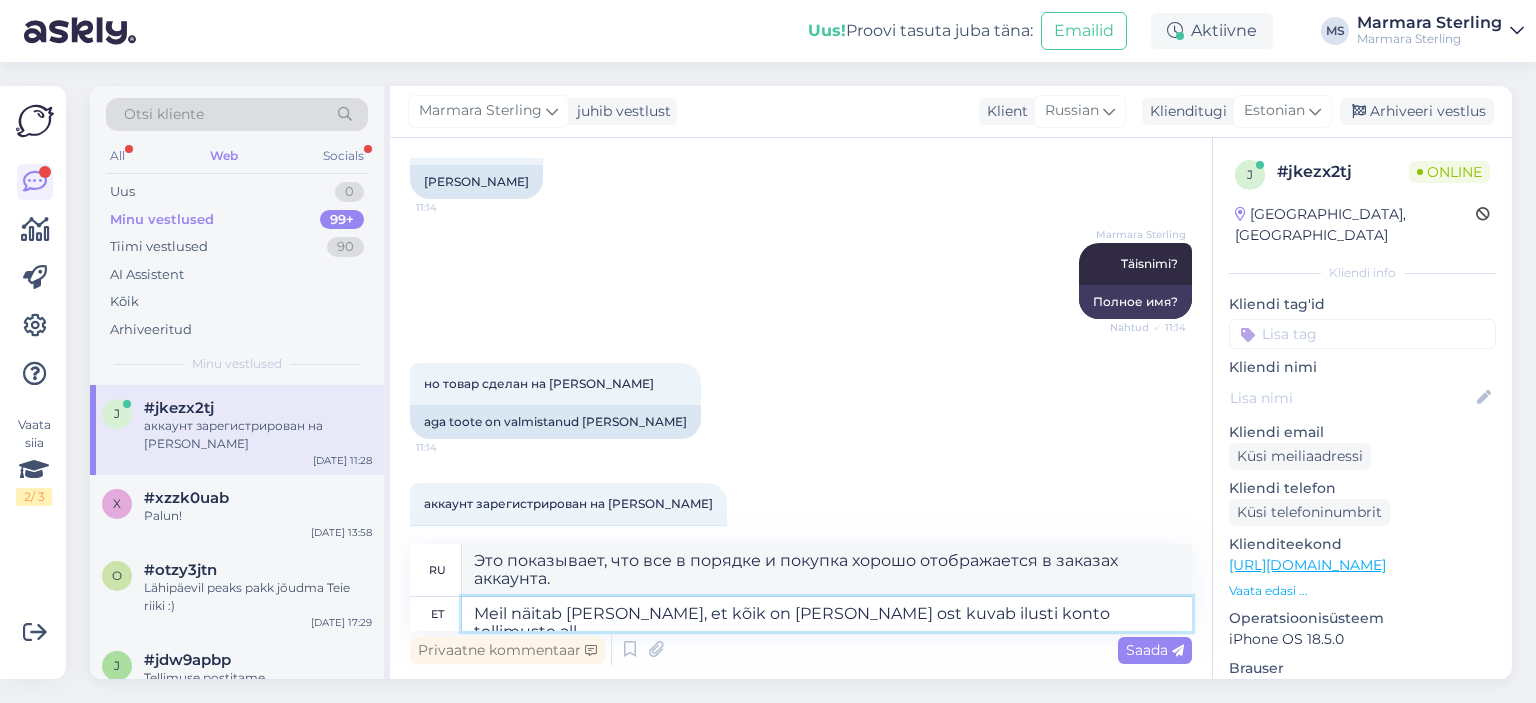 type on "Это показывает, что все в порядке, и покупка хорошо отображается в заказах по счету." 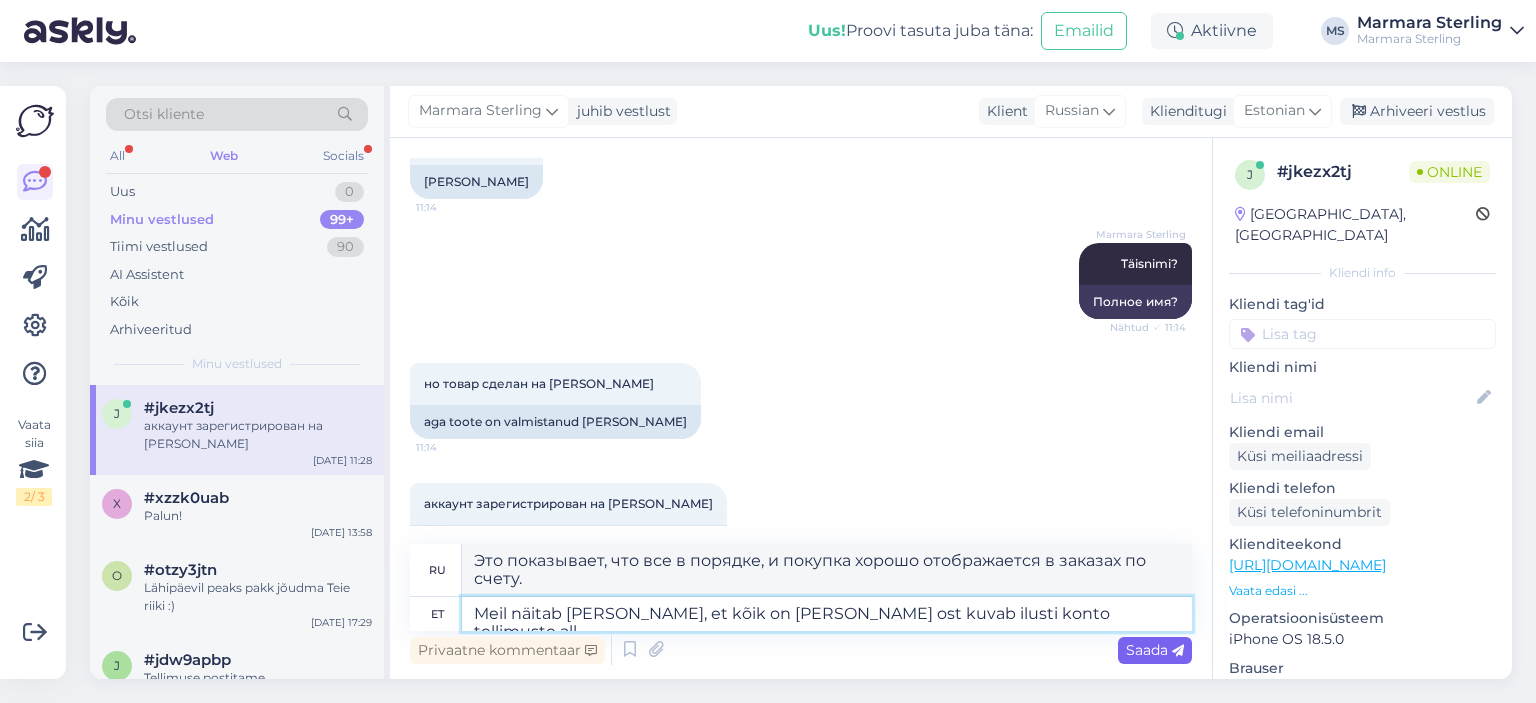 type on "Meil näitab [PERSON_NAME], et kõik on [PERSON_NAME] ost kuvab ilusti konto tellimuste all" 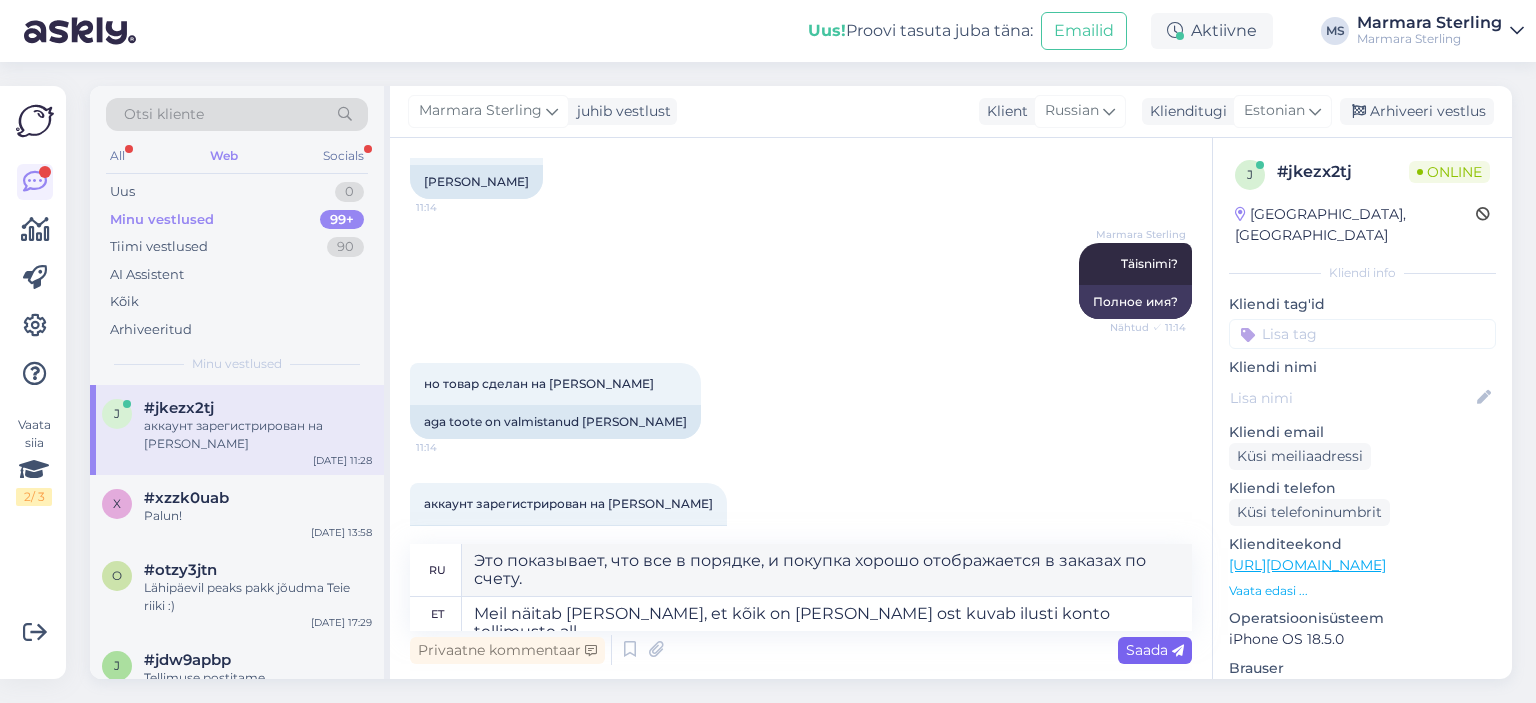 click on "Saada" at bounding box center (1155, 650) 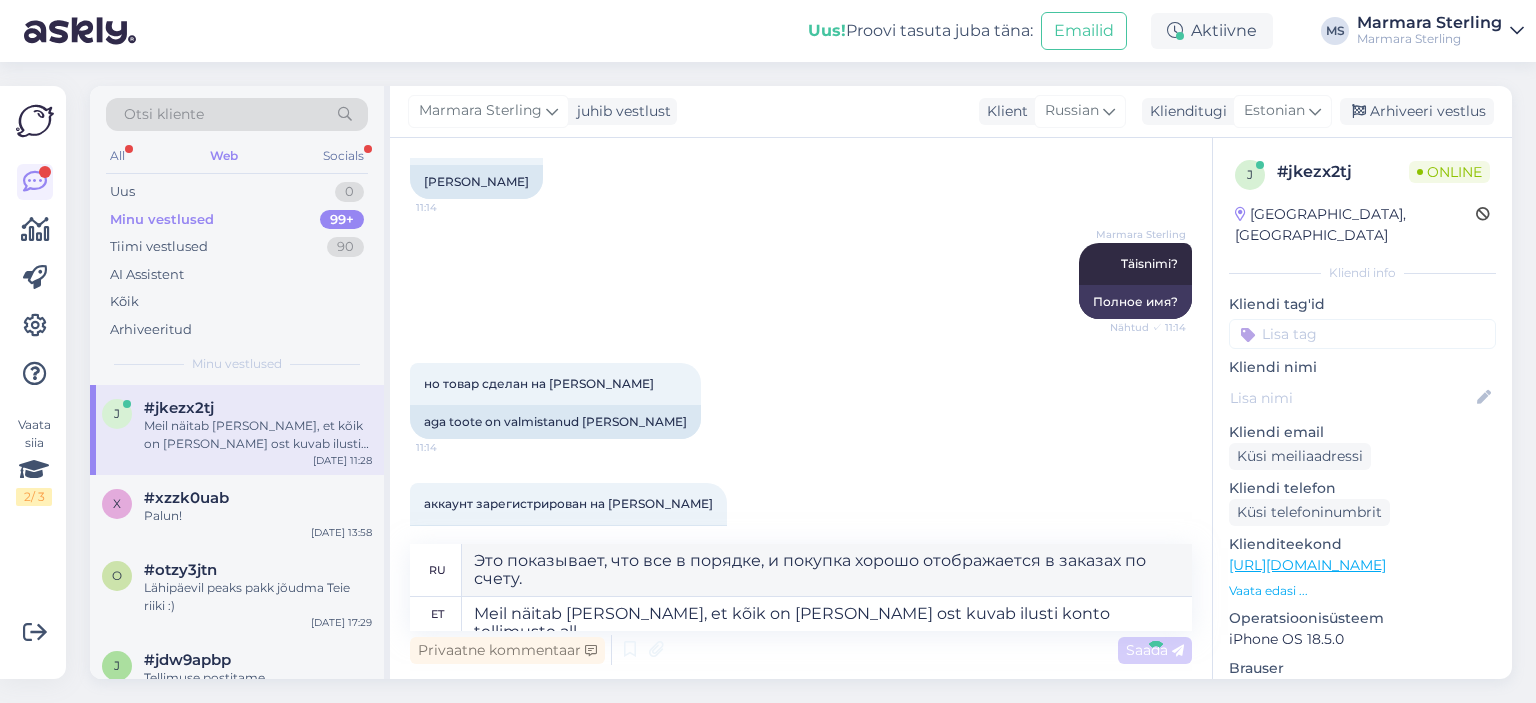type 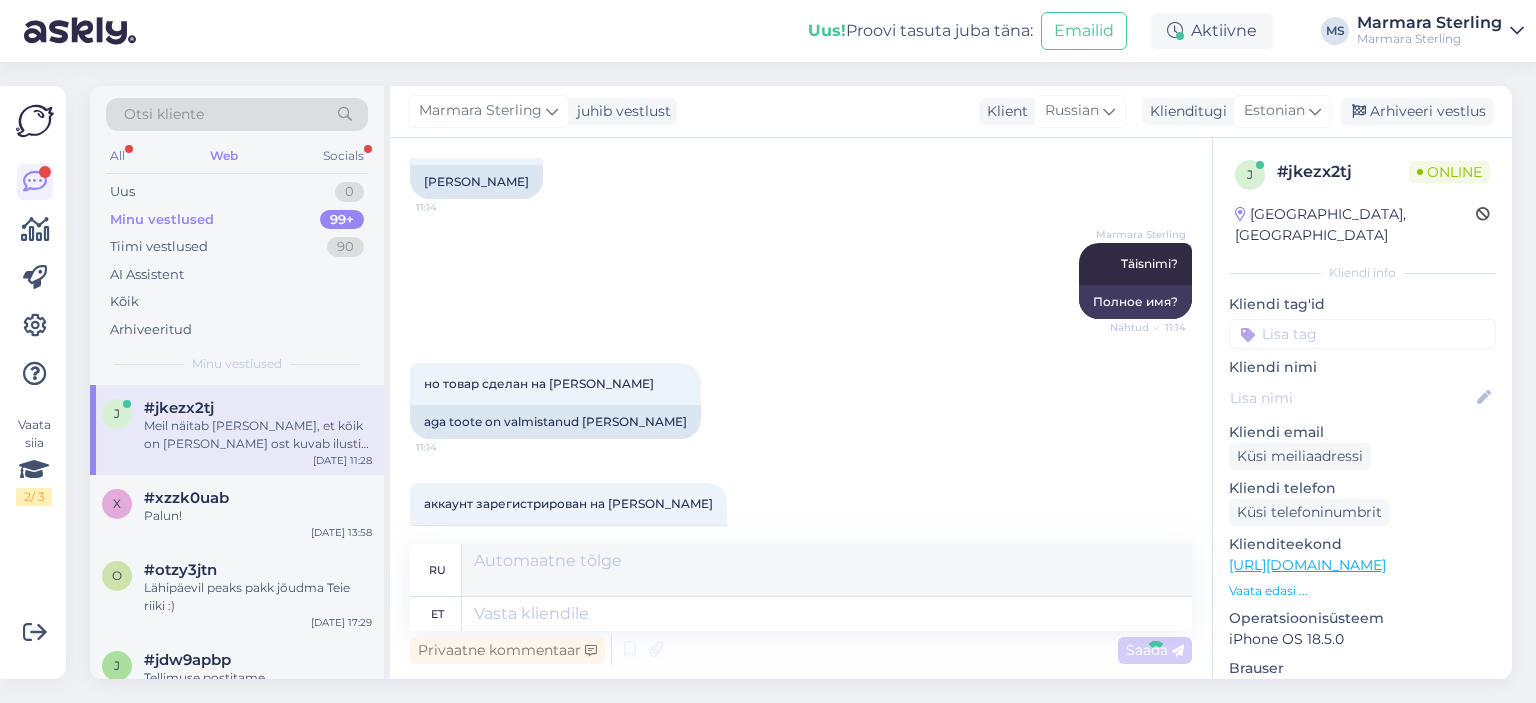 scroll, scrollTop: 1545, scrollLeft: 0, axis: vertical 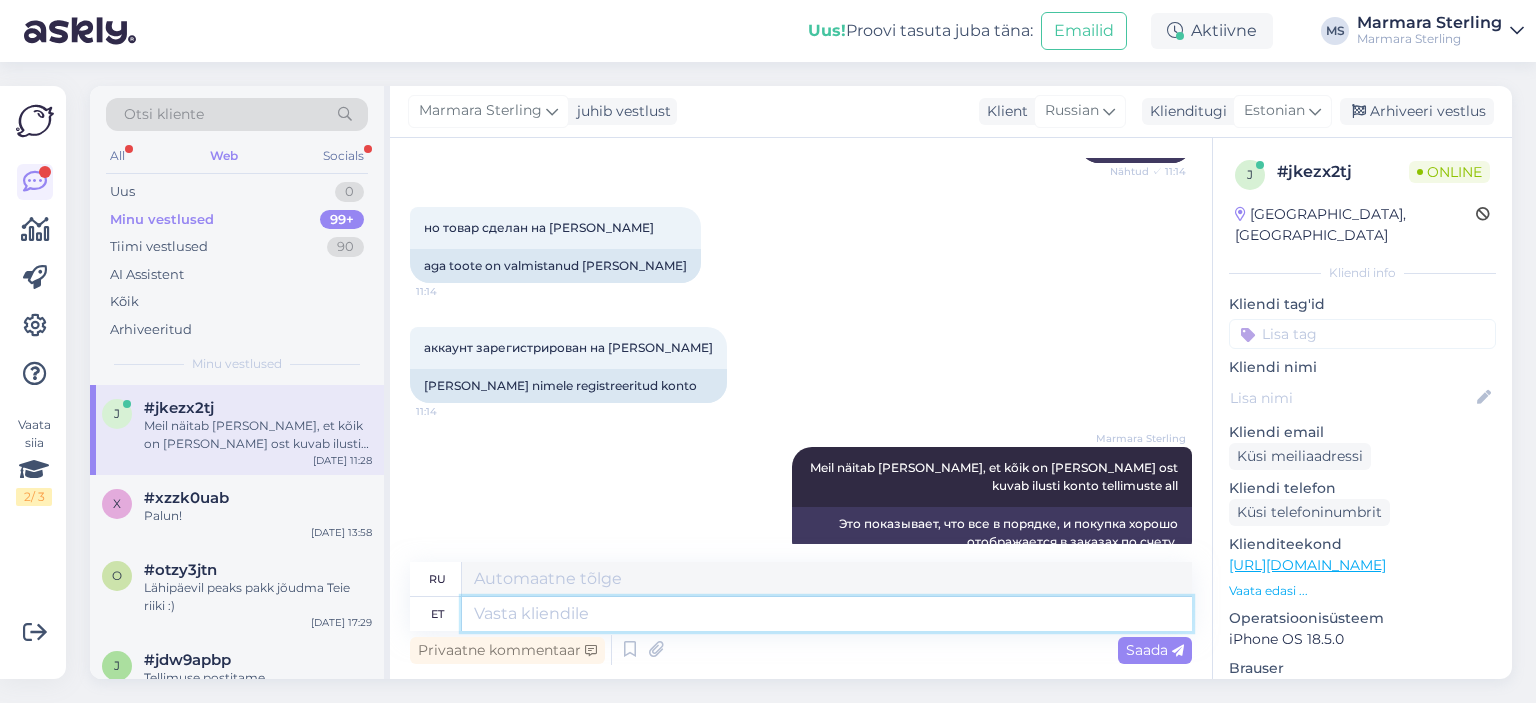 click at bounding box center [827, 614] 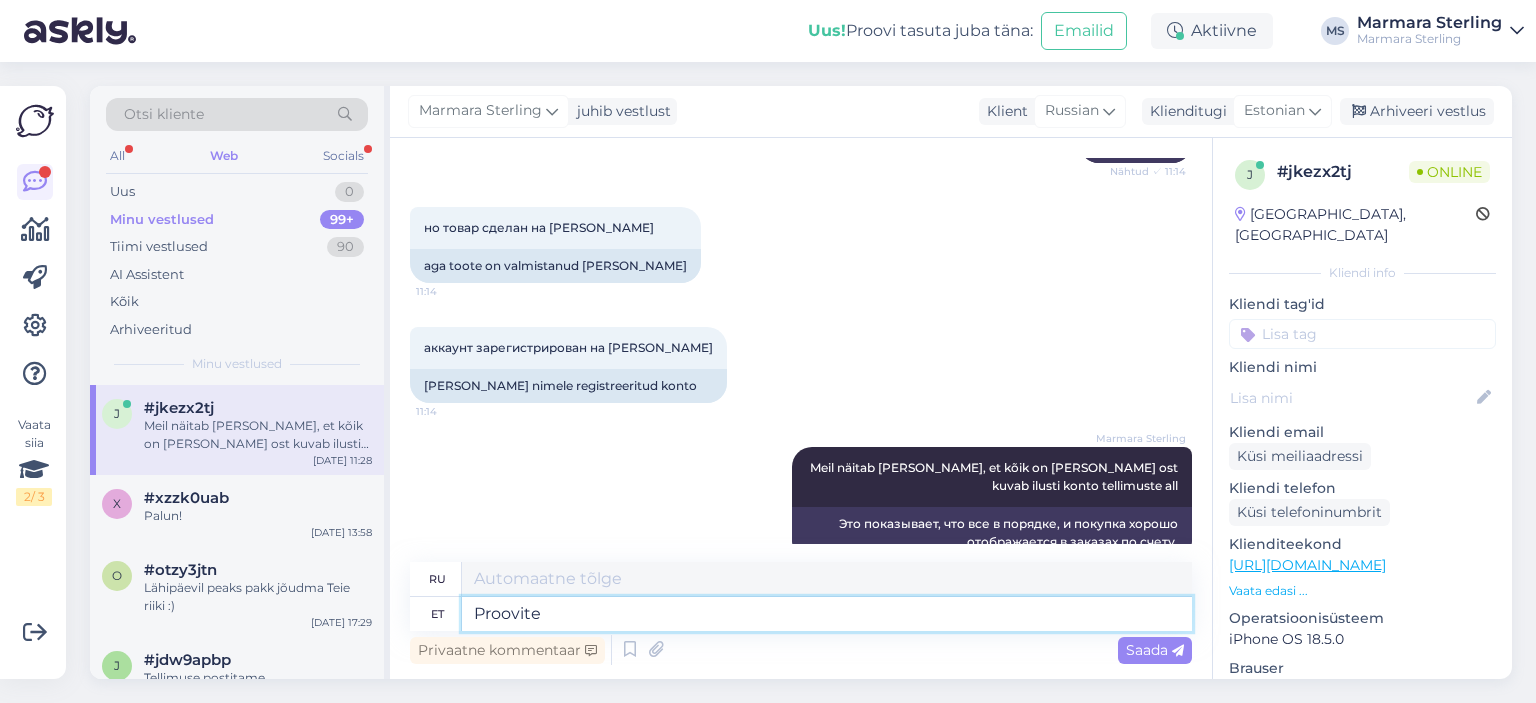 type on "Proovite" 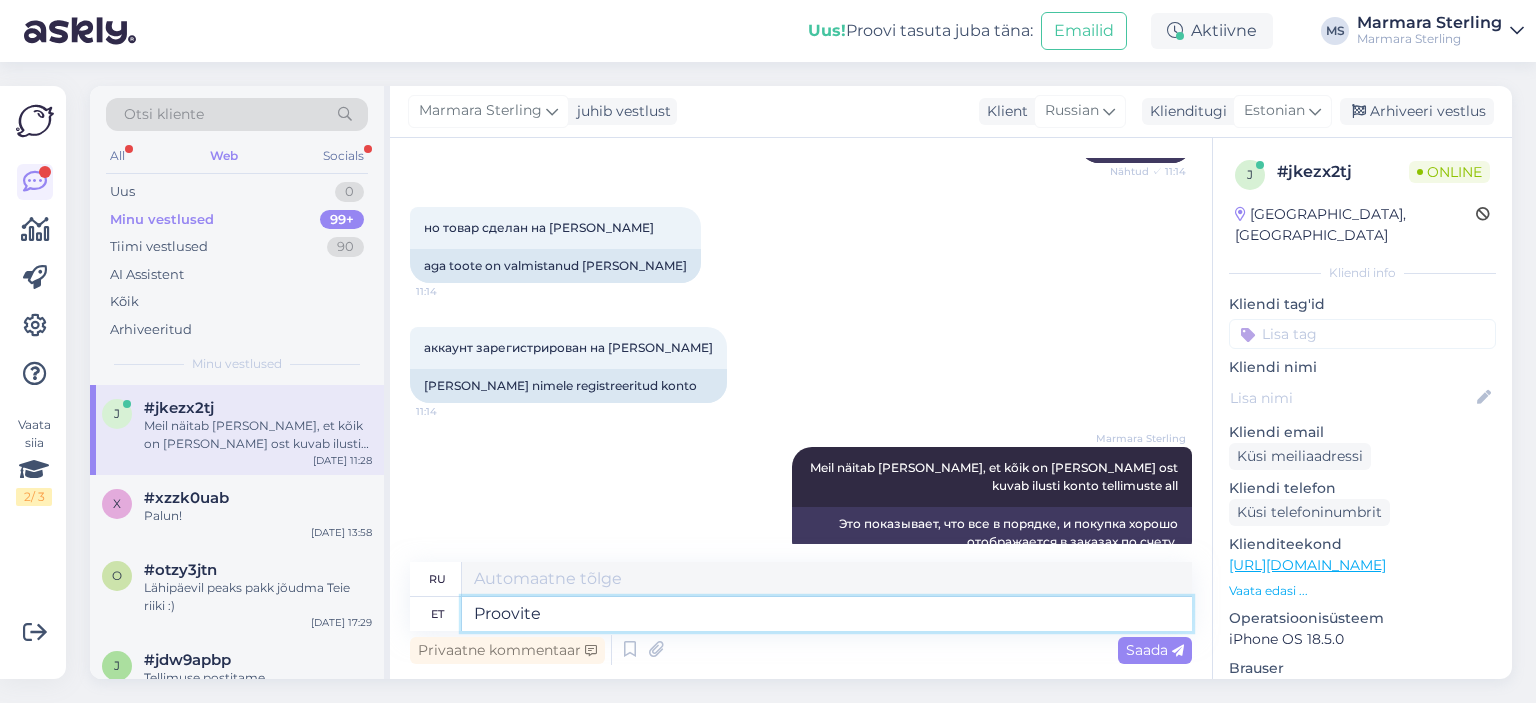 type on "Ты попробуй" 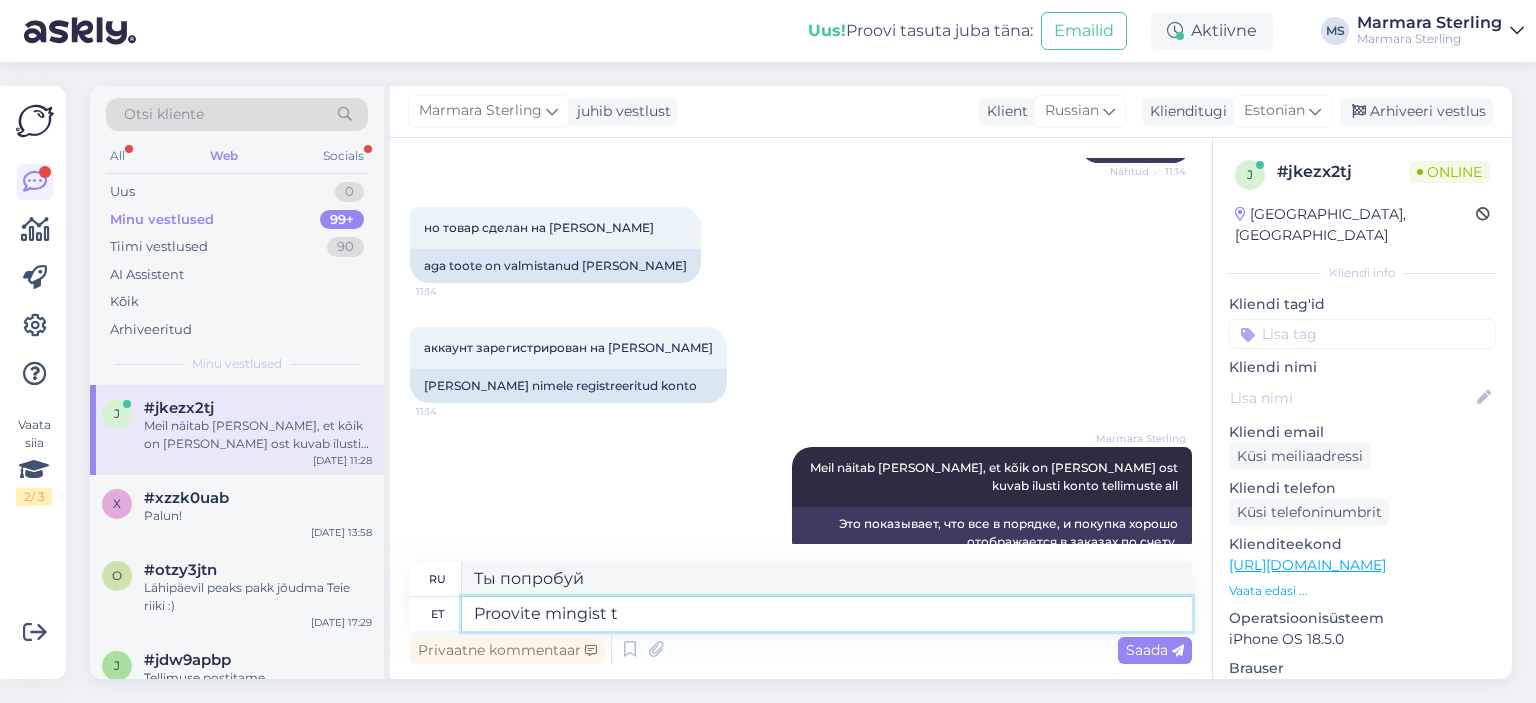 type on "Proovite mingist te" 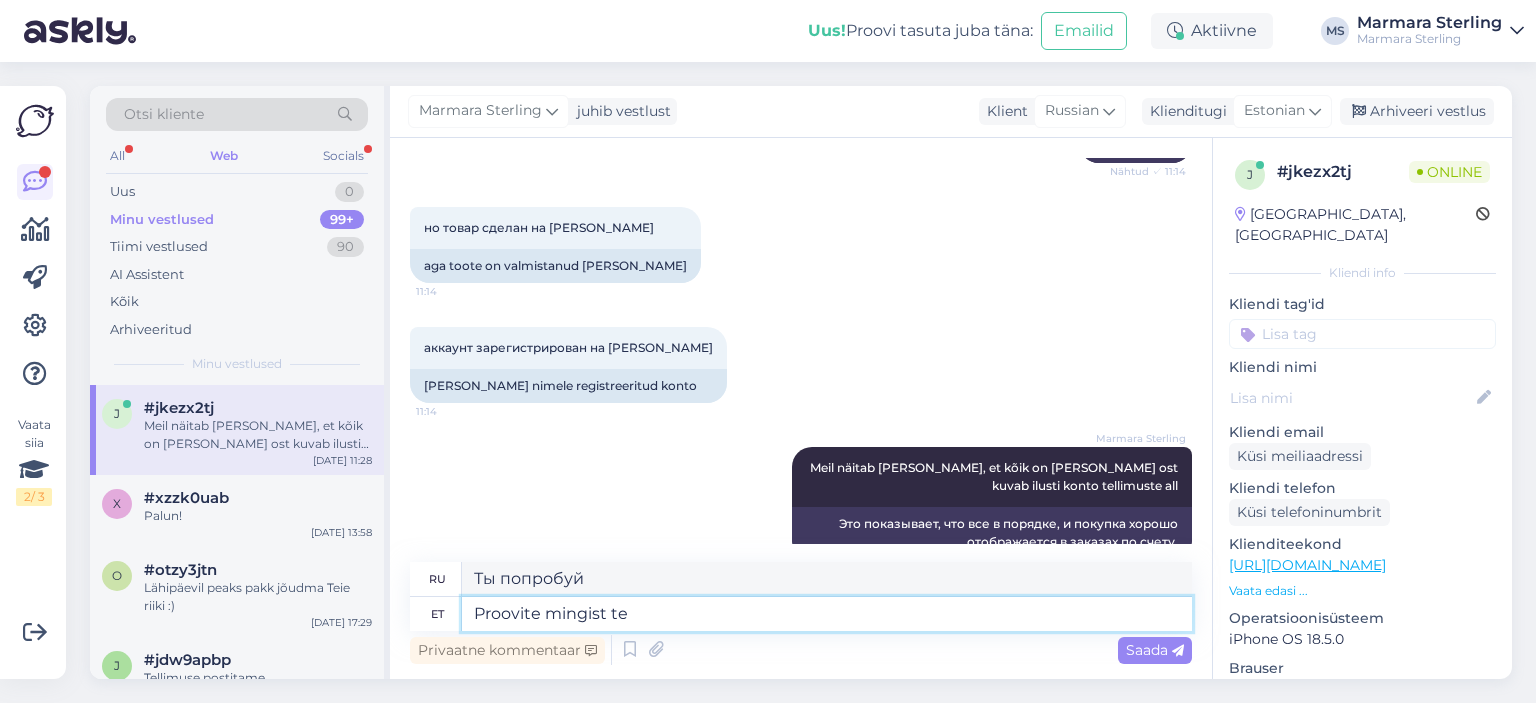 type on "Ты попробуй что-нибудь" 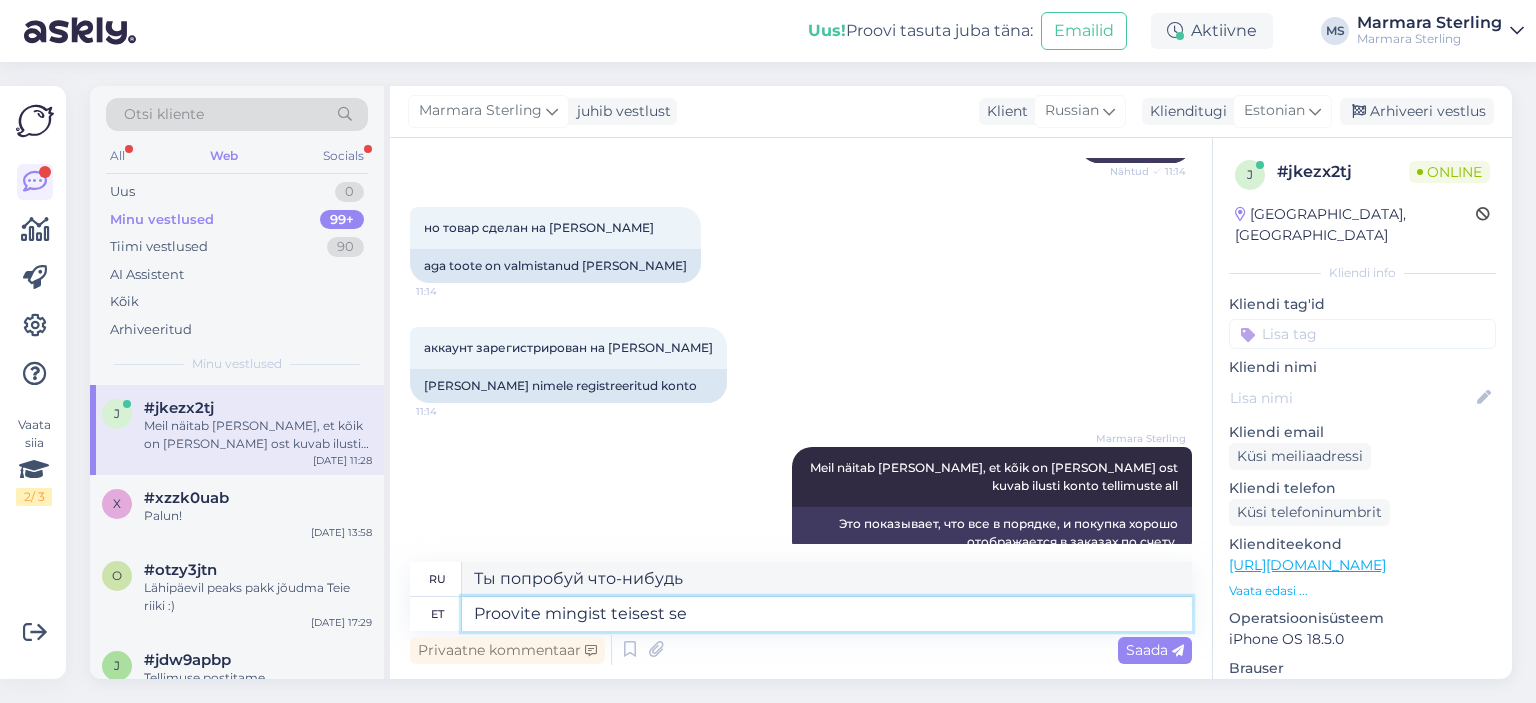type on "Proovite mingist teisest sea" 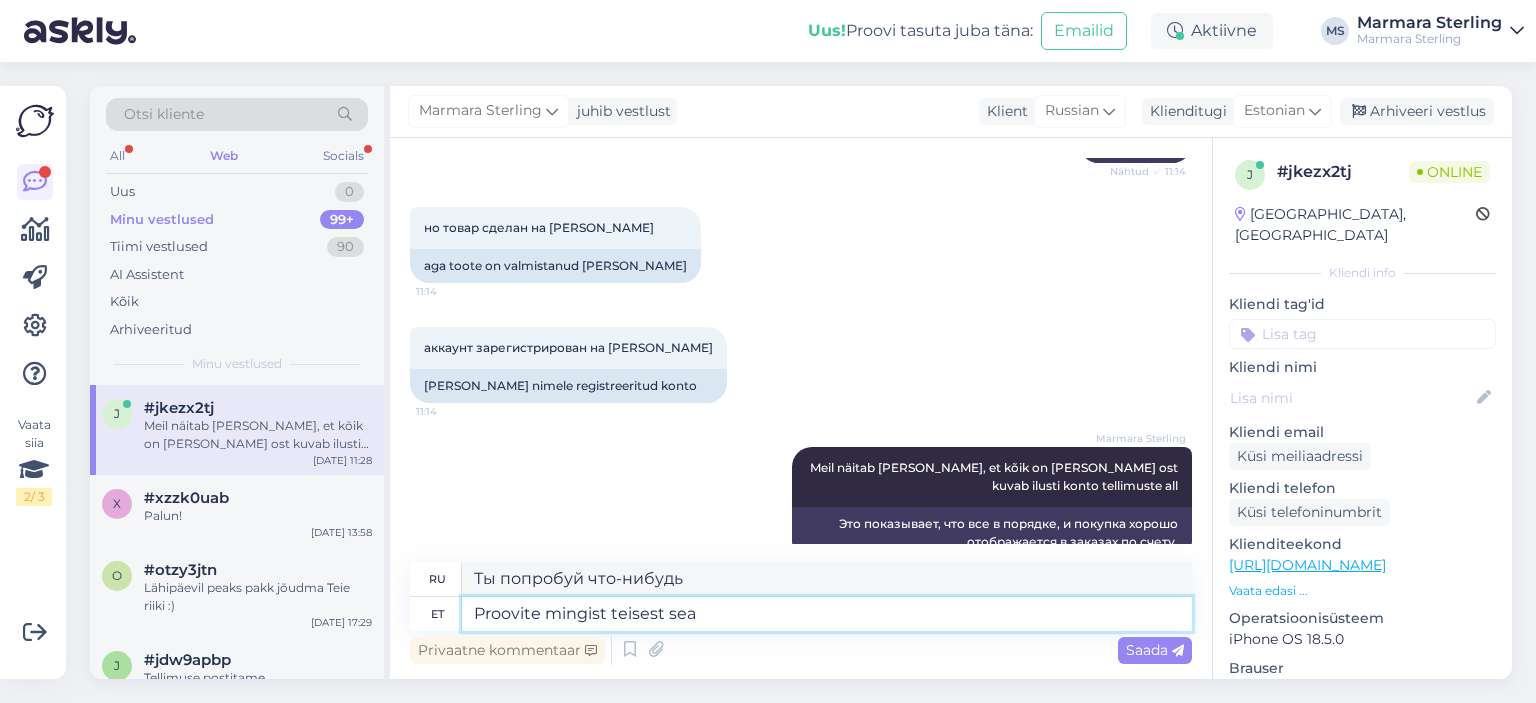 type on "Попробуйте что-нибудь другое." 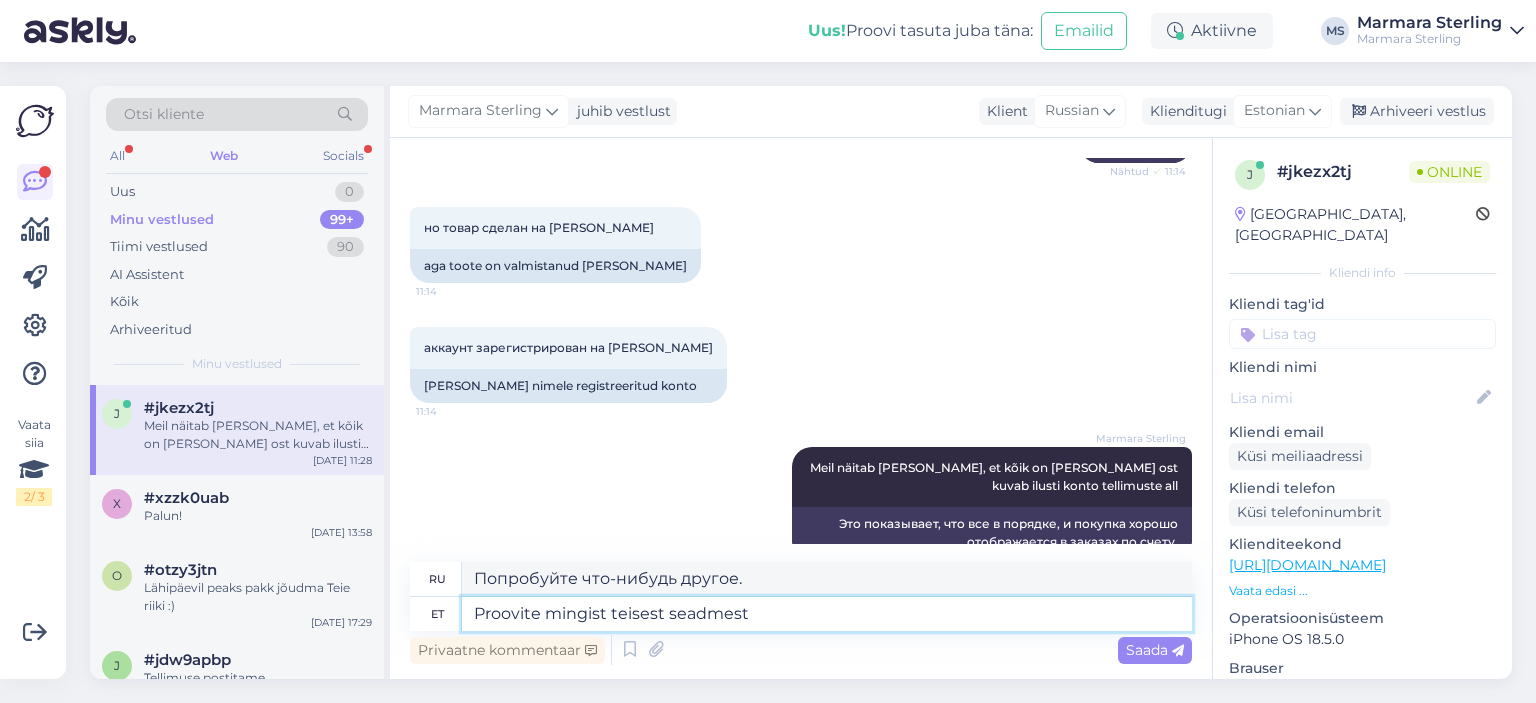 type on "Proovite mingist teisest seadmest s" 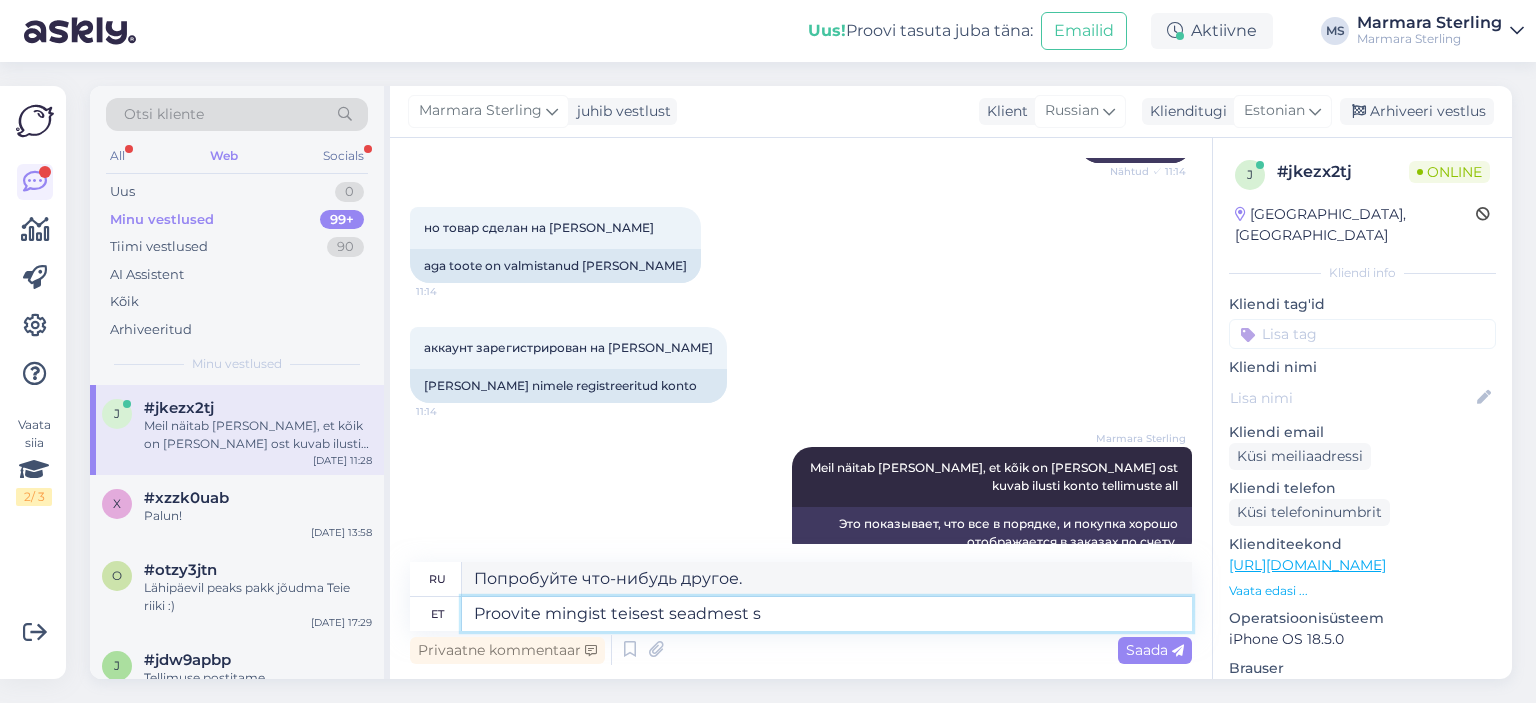 type on "Попробуйте с другого устройства." 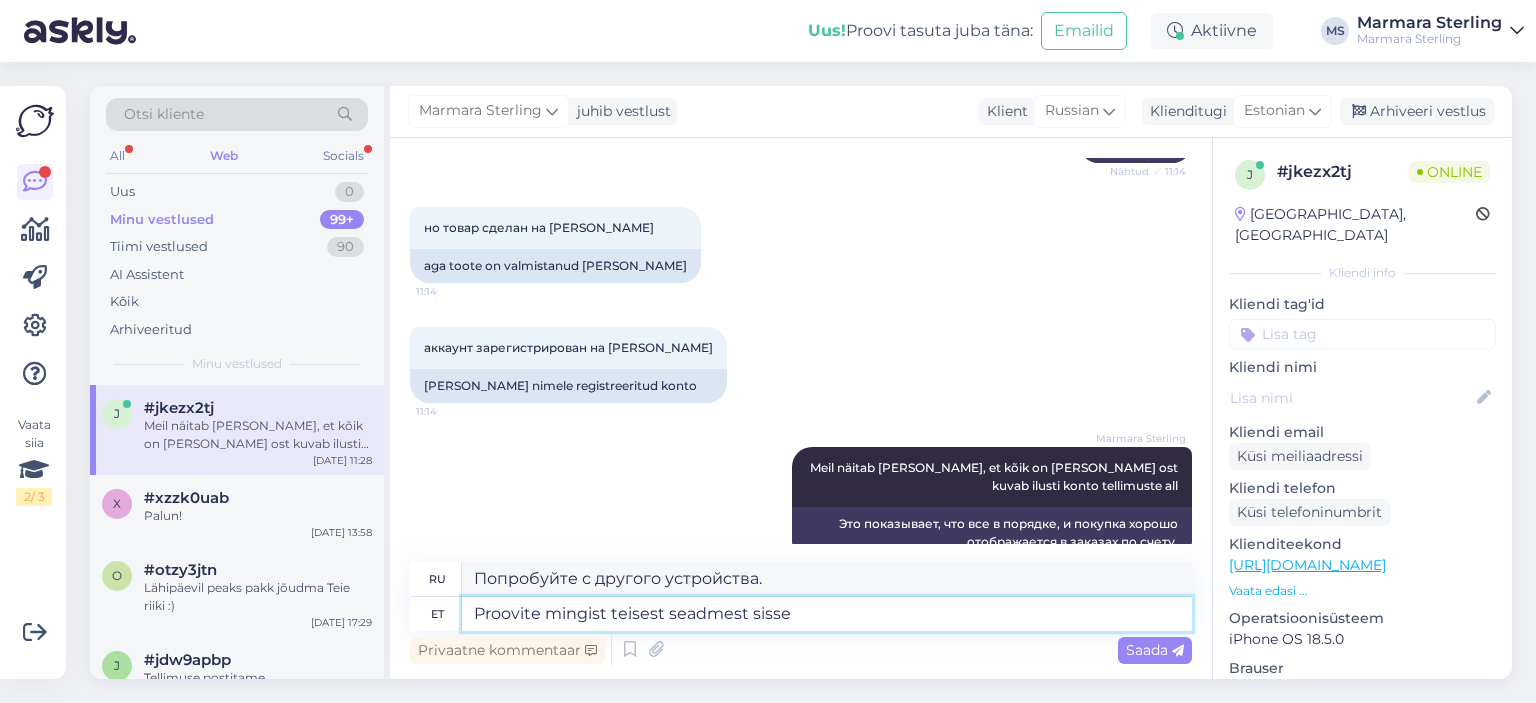 type on "Proovite mingist teisest seadmest sisse l" 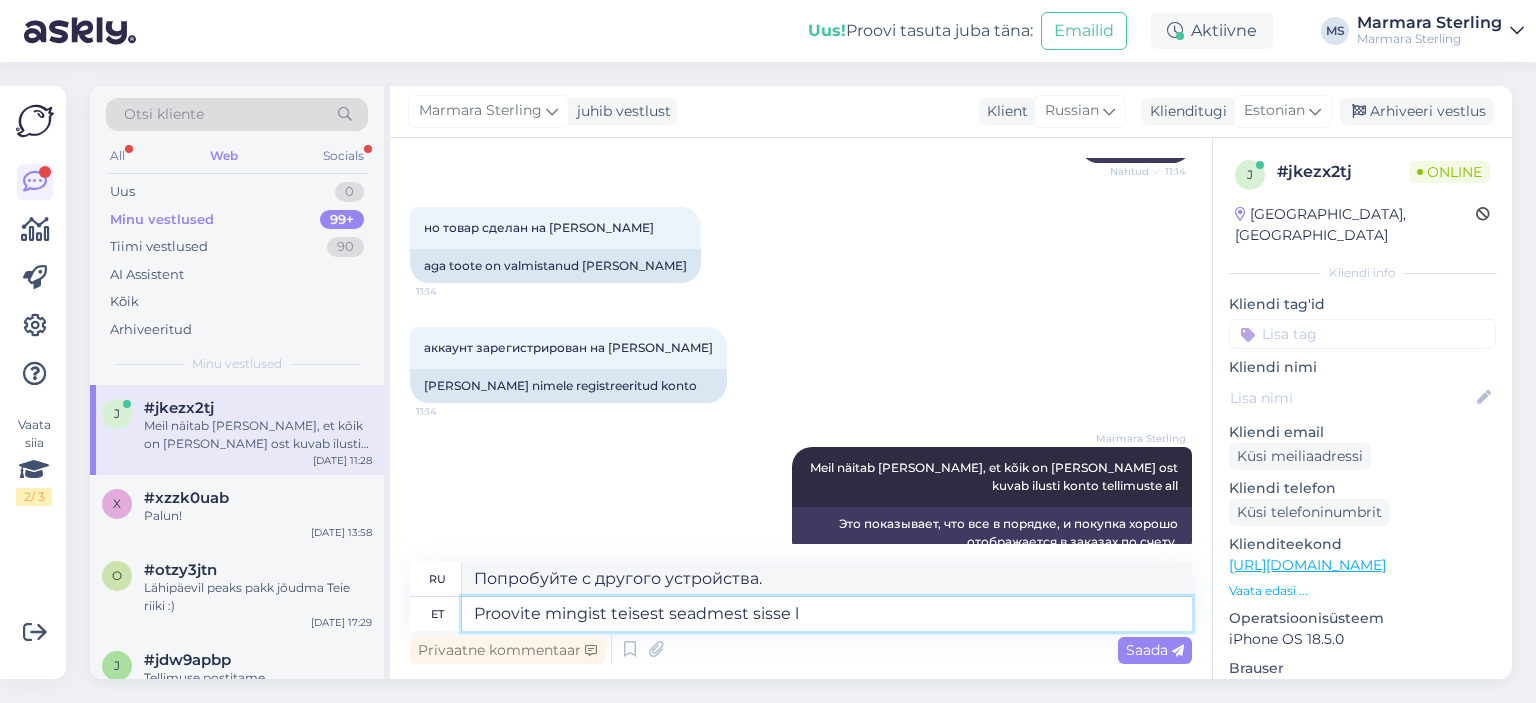 type on "Попробуйте войти с другого устройства." 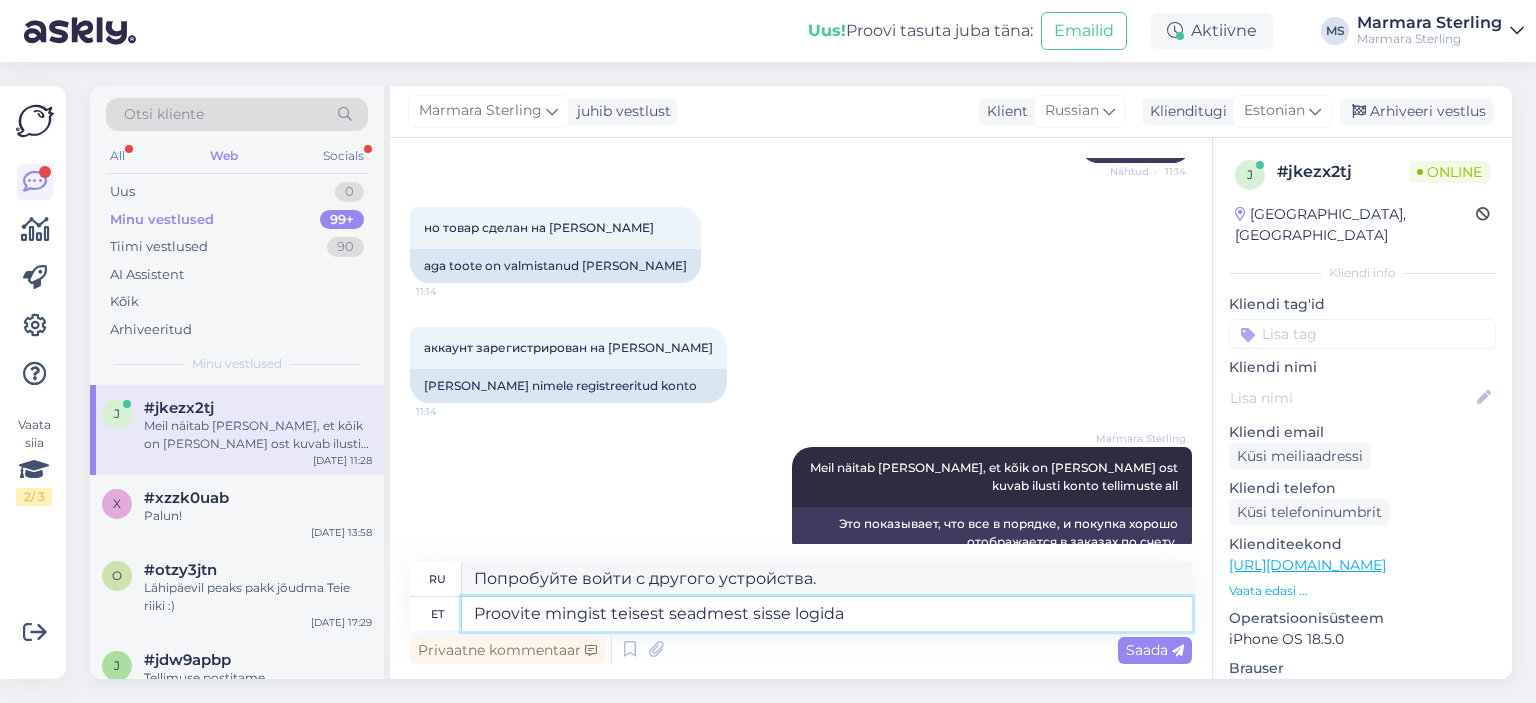 type on "Proovite mingist teisest seadmest sisse logida v" 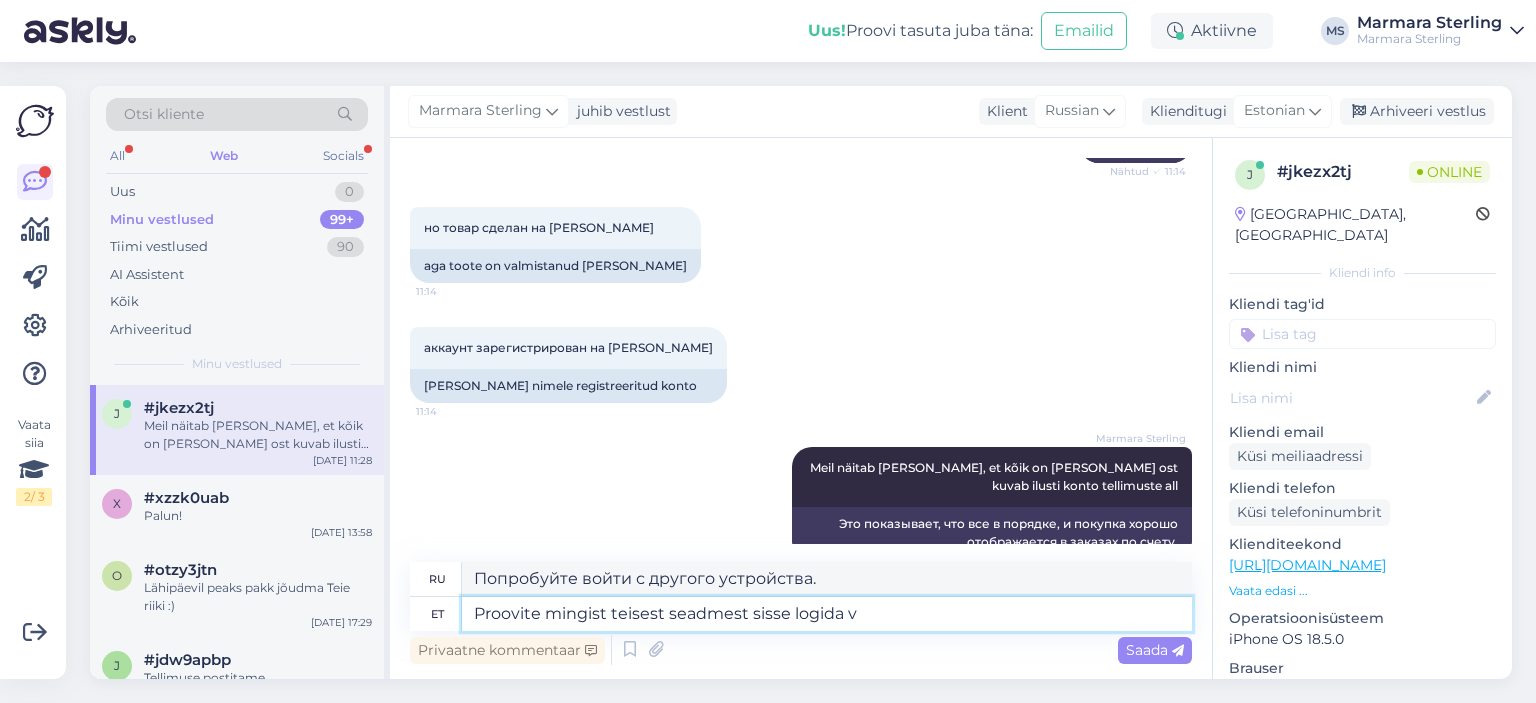 type on "Вы пытаетесь войти с другого устройства." 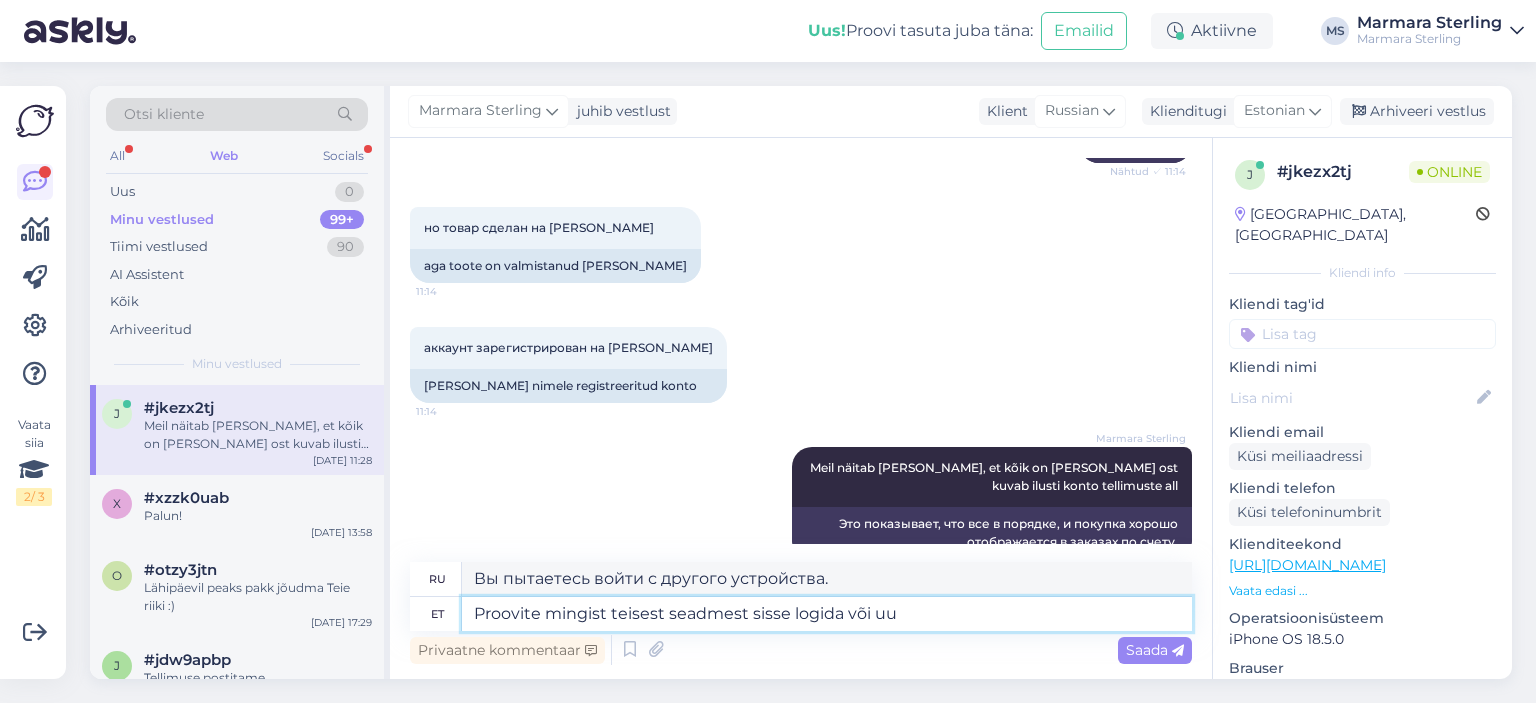type on "Proovite mingist teisest seadmest sisse logida või uue" 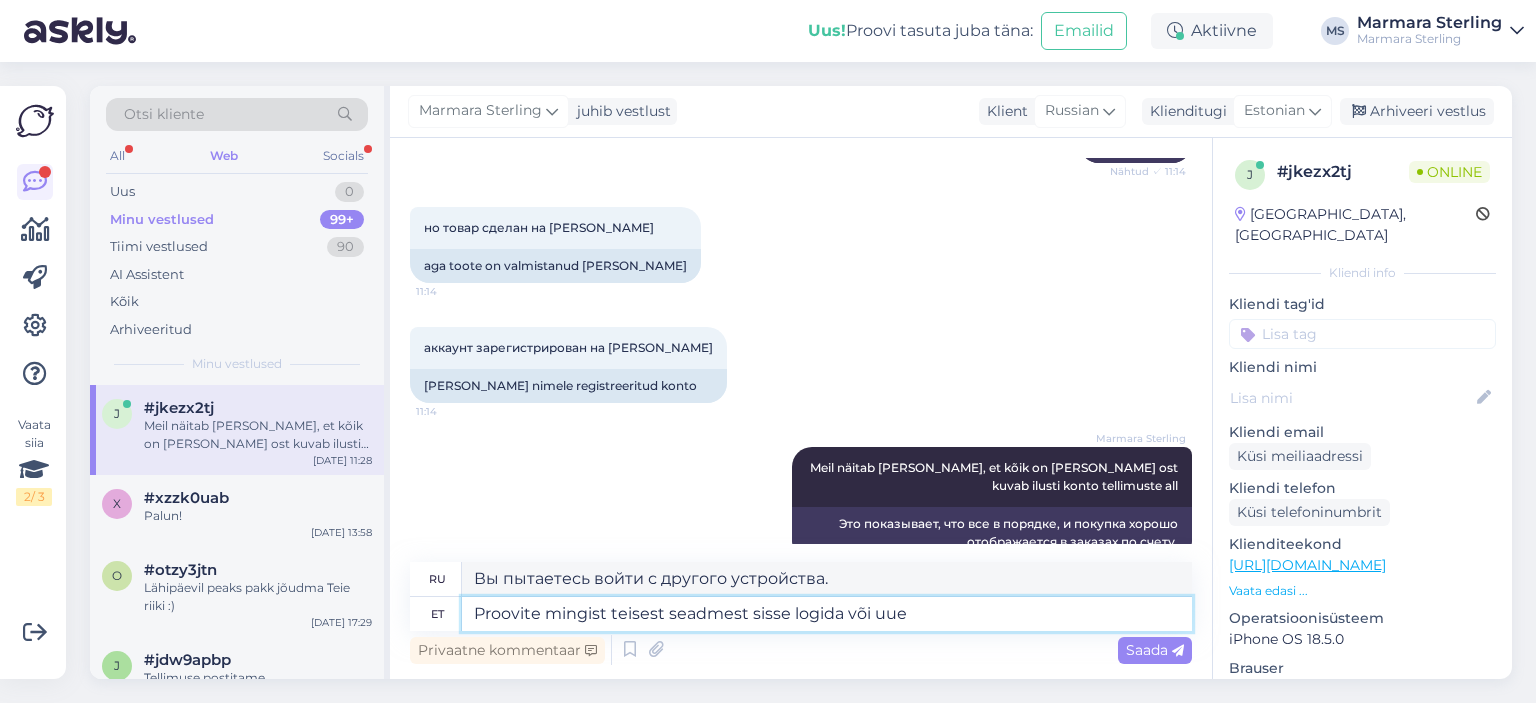 type on "Вы пытаетесь войти с другого устройства или" 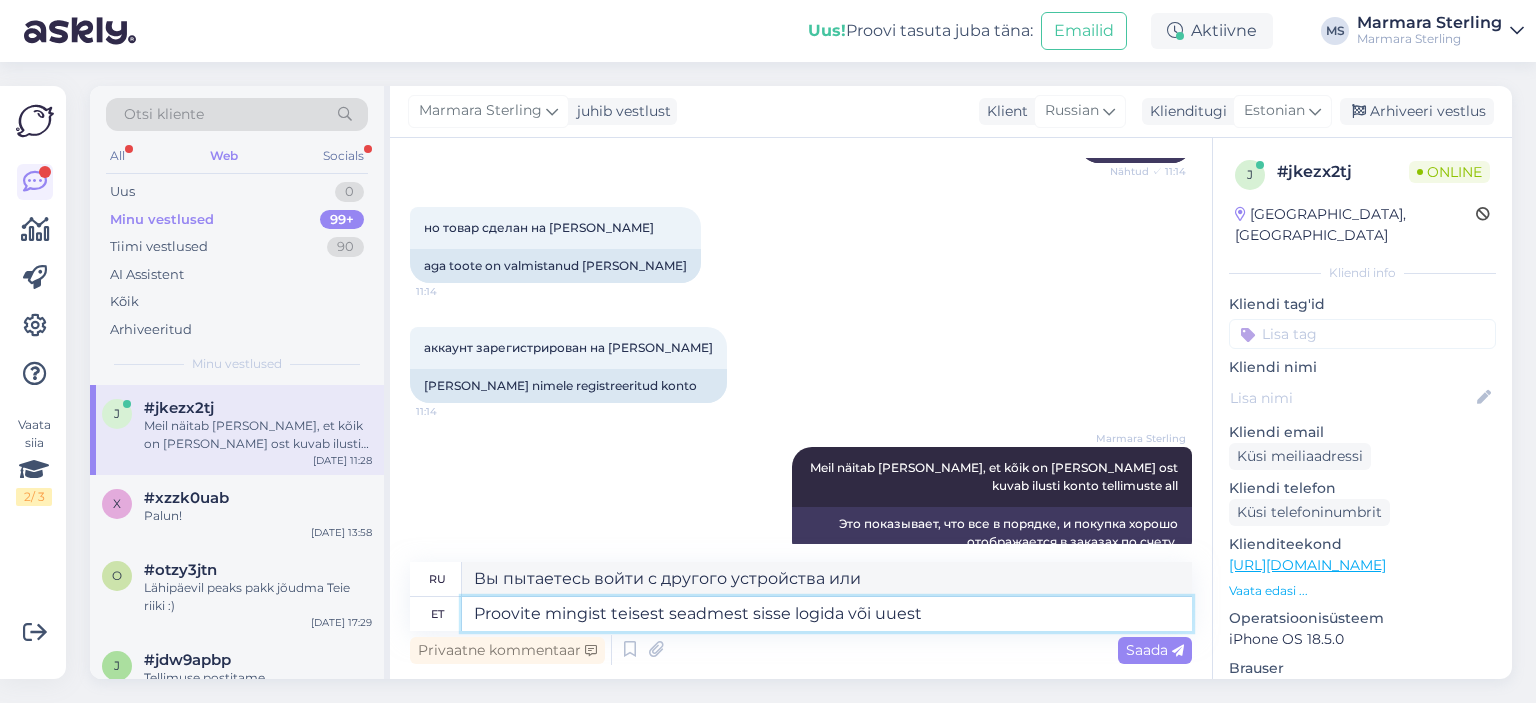 type on "Proovite mingist teisest seadmest sisse logida või uuest" 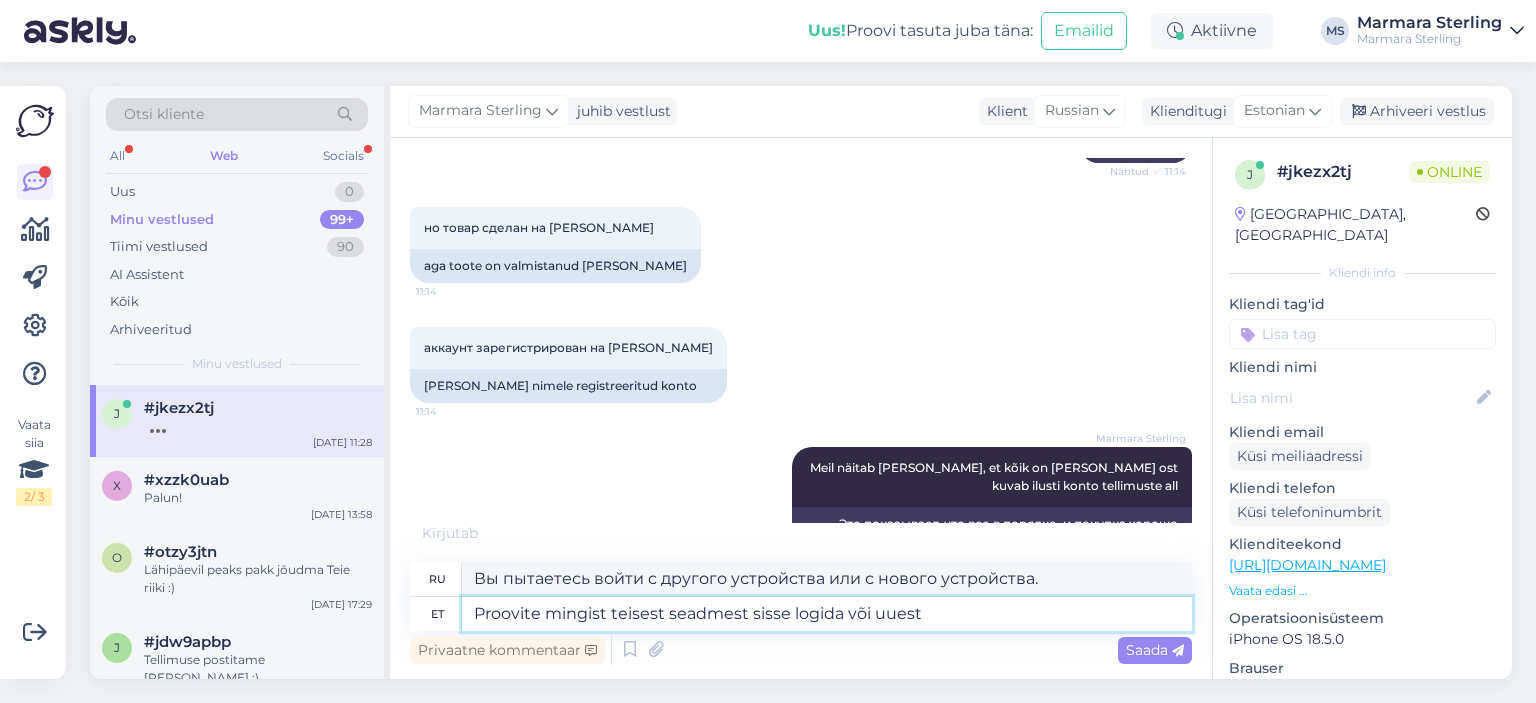 scroll, scrollTop: 1563, scrollLeft: 0, axis: vertical 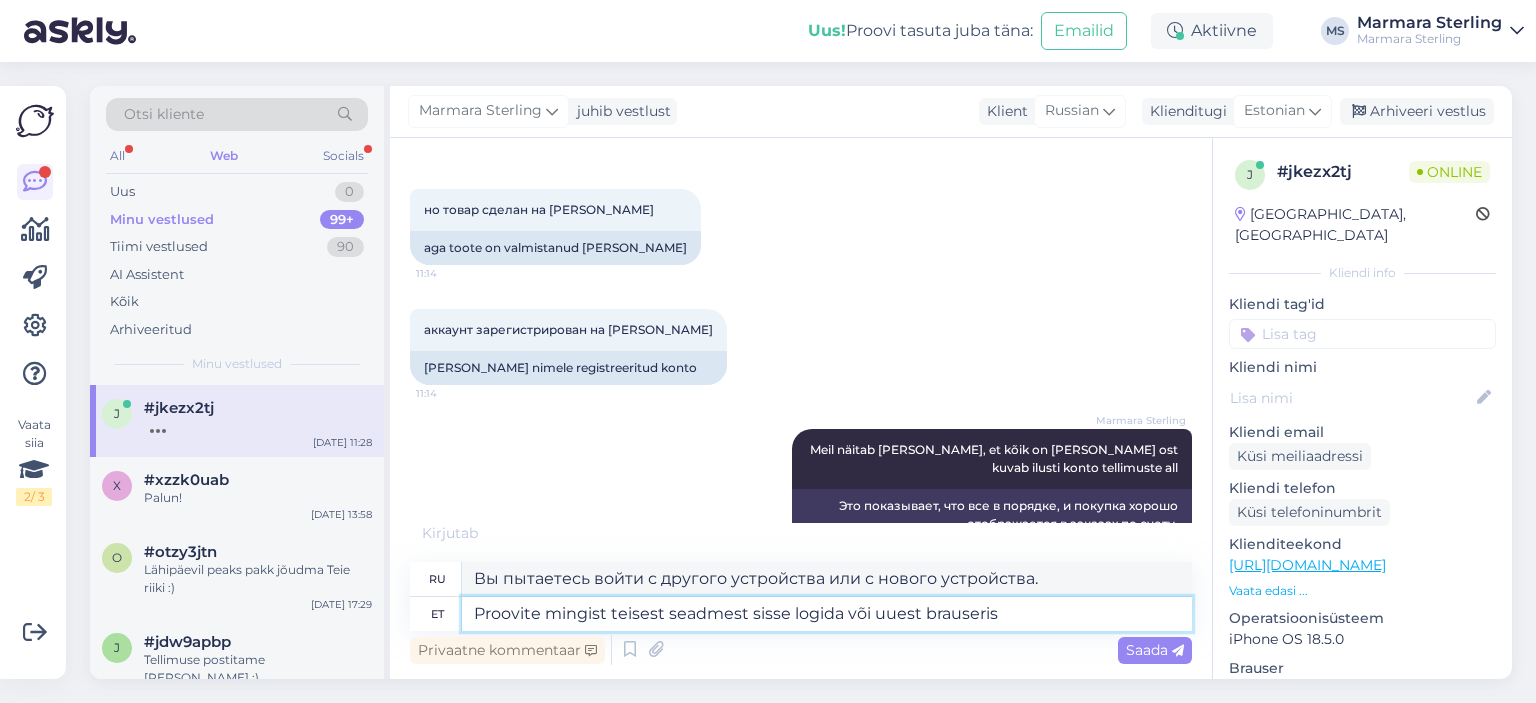 type on "Proovite mingist teisest seadmest sisse logida või uuest brauserist" 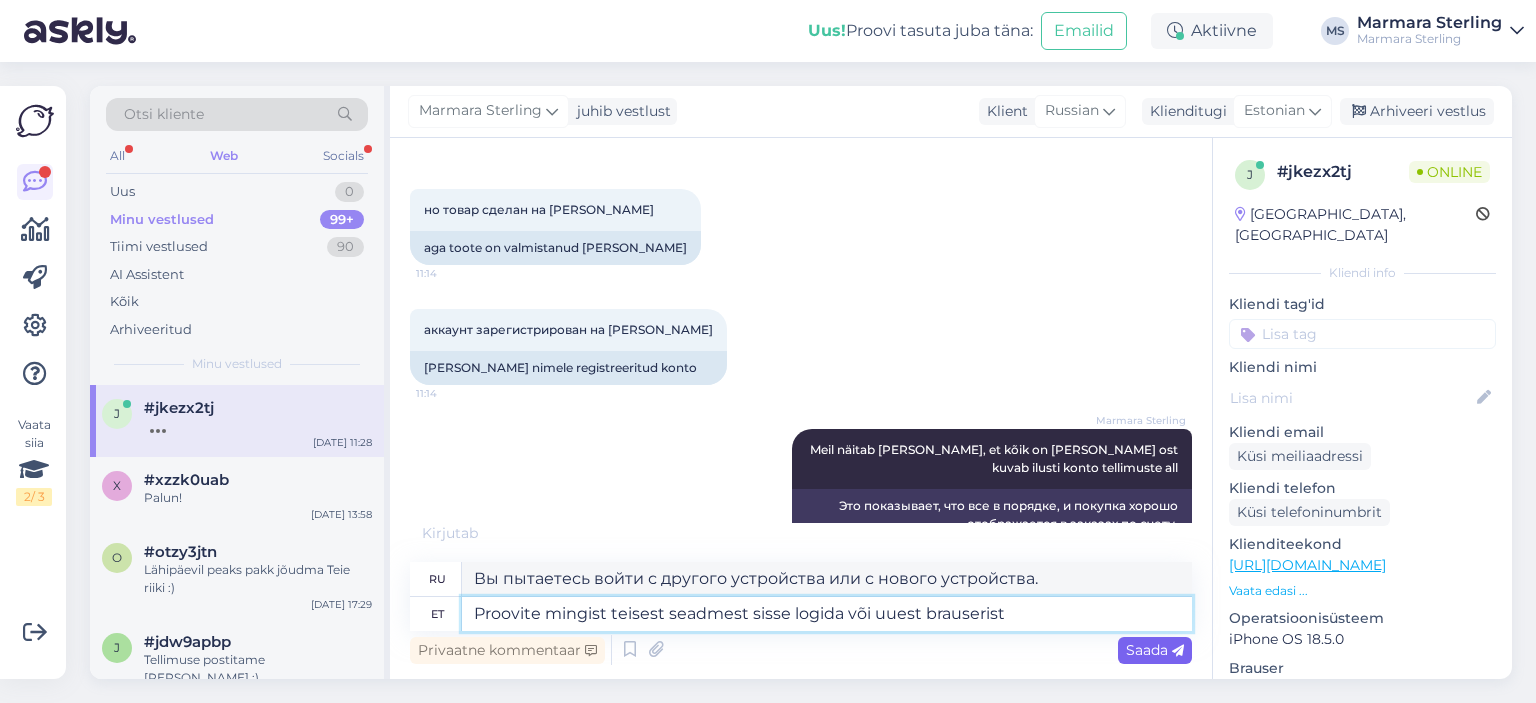 type on "Вы пытаетесь войти с другого устройства или из нового браузера." 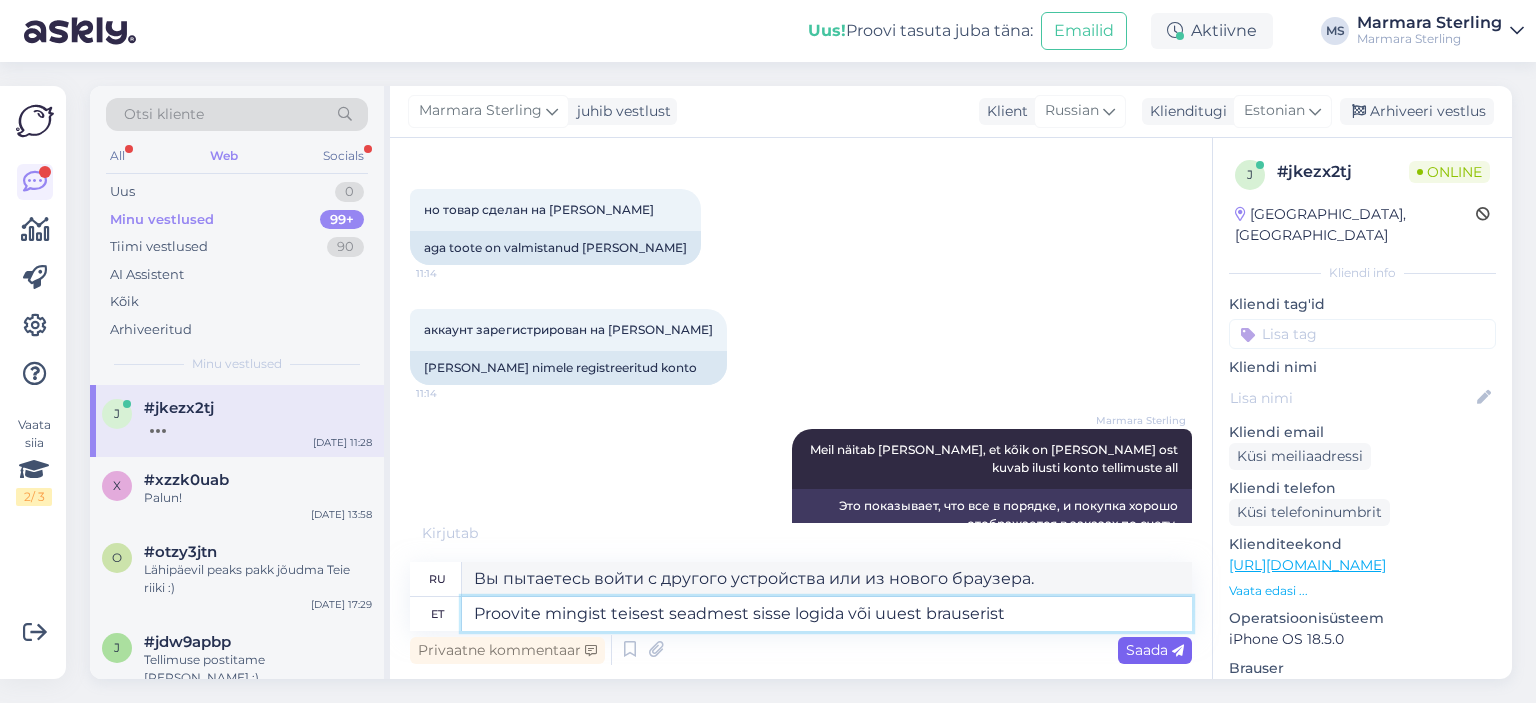 type on "Proovite mingist teisest seadmest sisse logida või uuest brauserist" 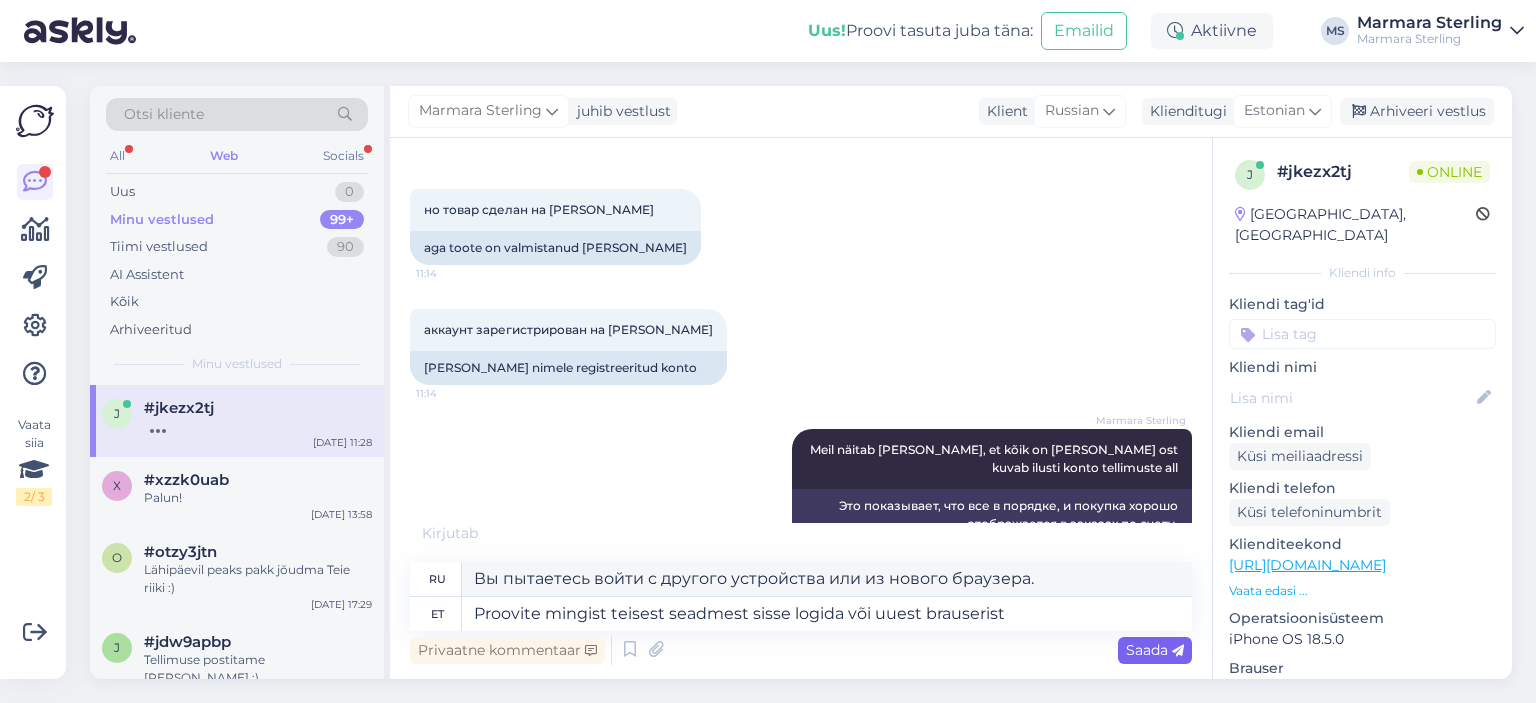 click at bounding box center [1178, 651] 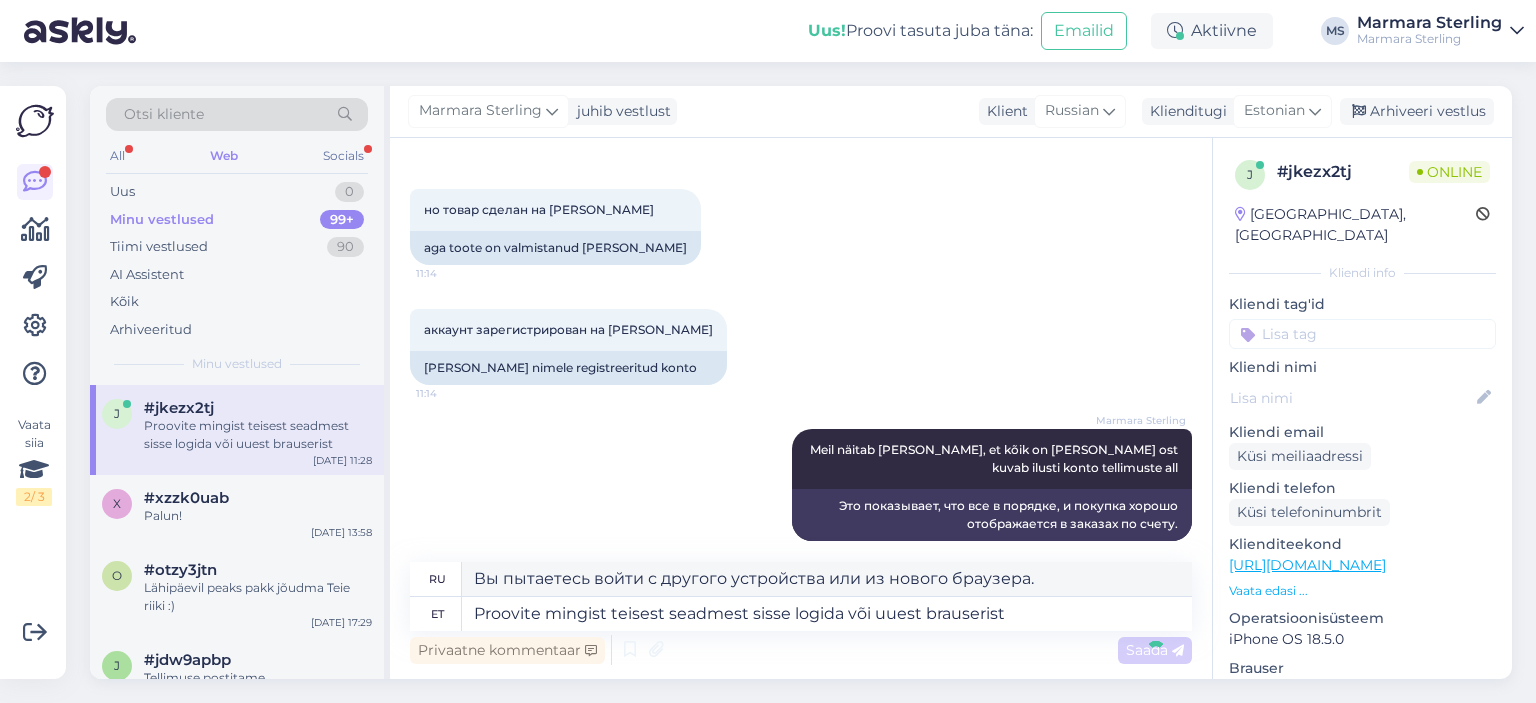 type 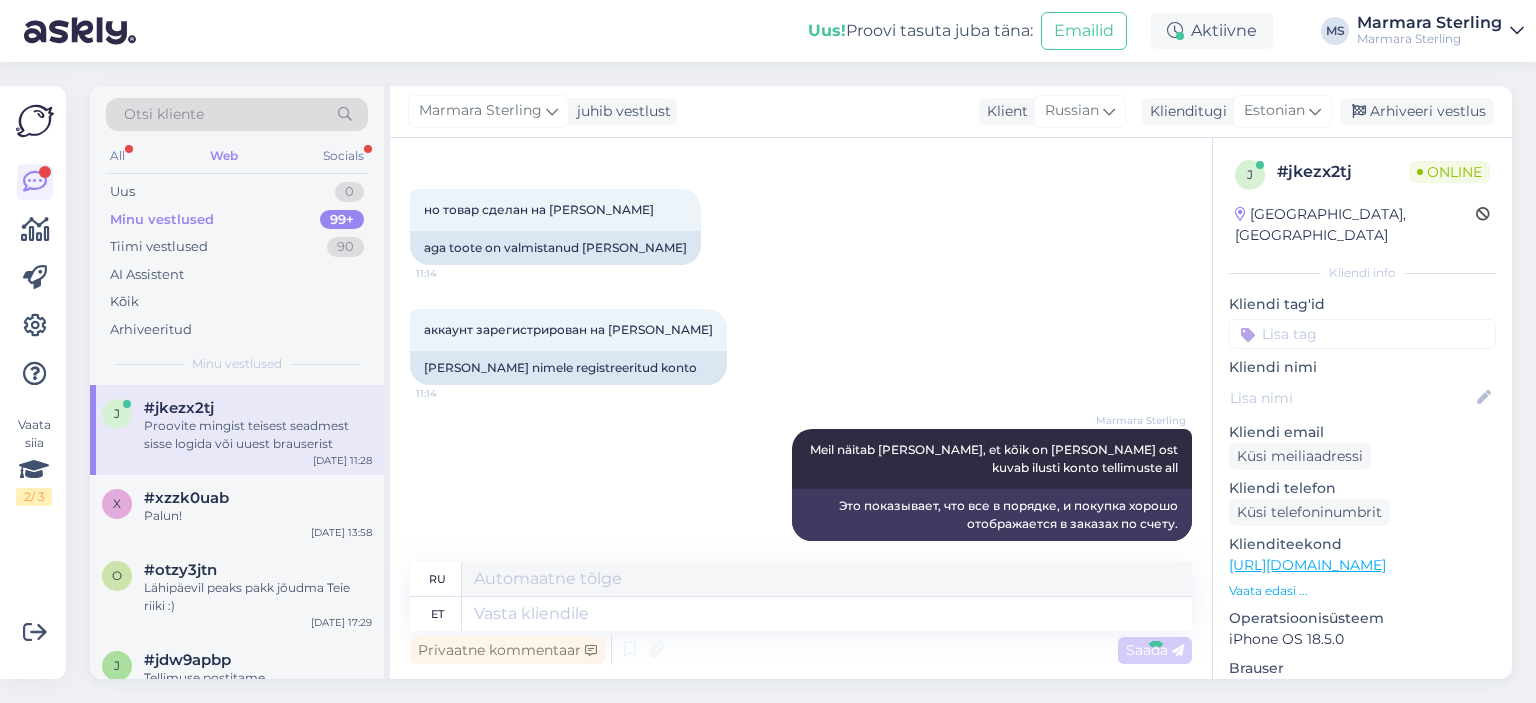 scroll, scrollTop: 1701, scrollLeft: 0, axis: vertical 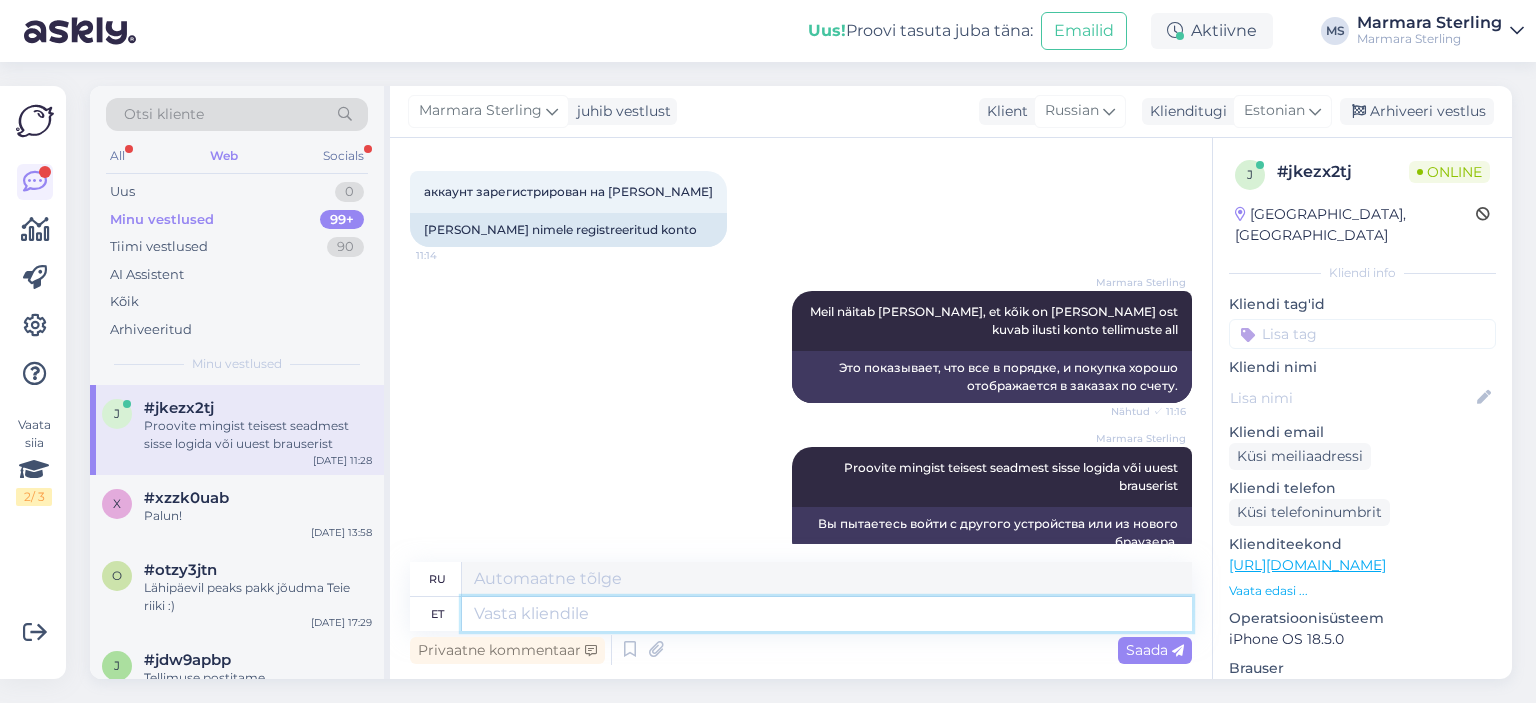 click at bounding box center (827, 614) 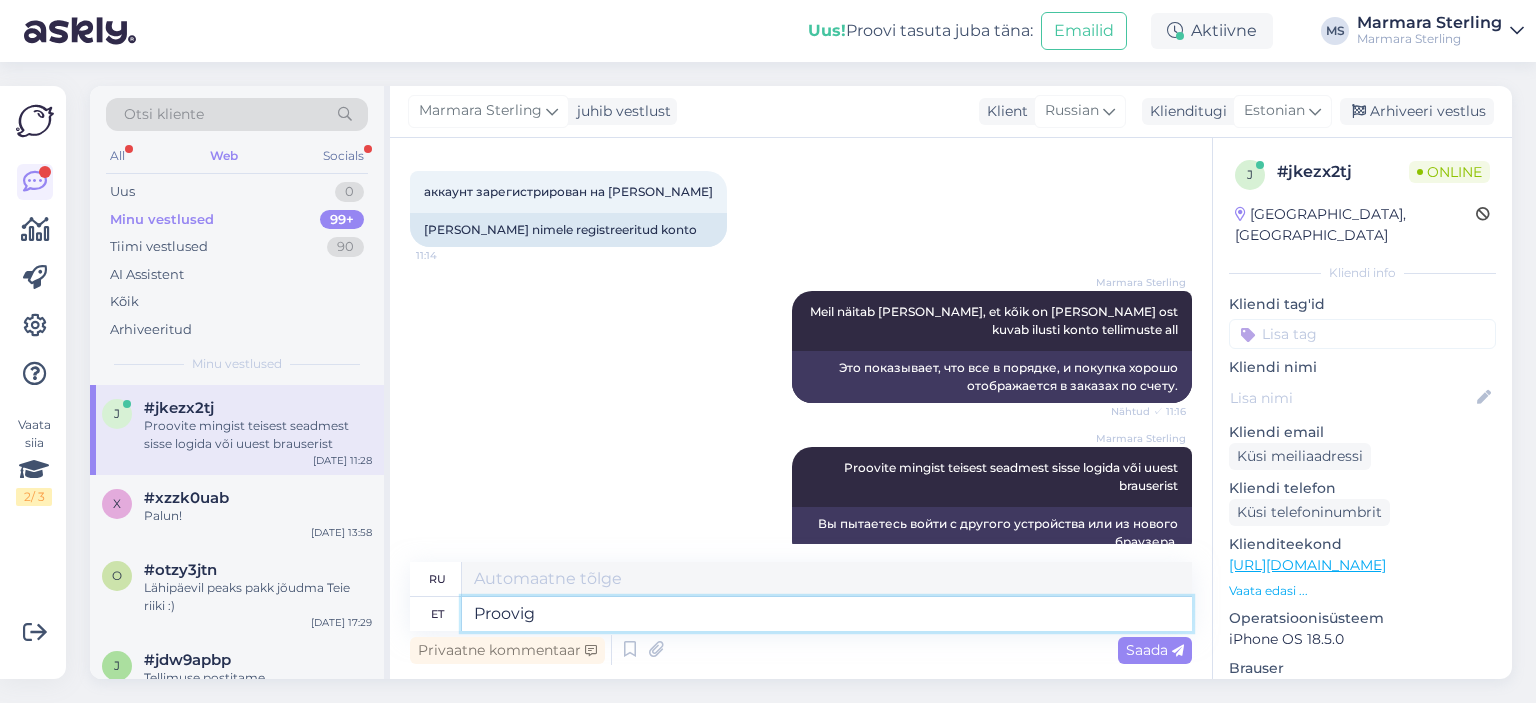 type on "Proovige" 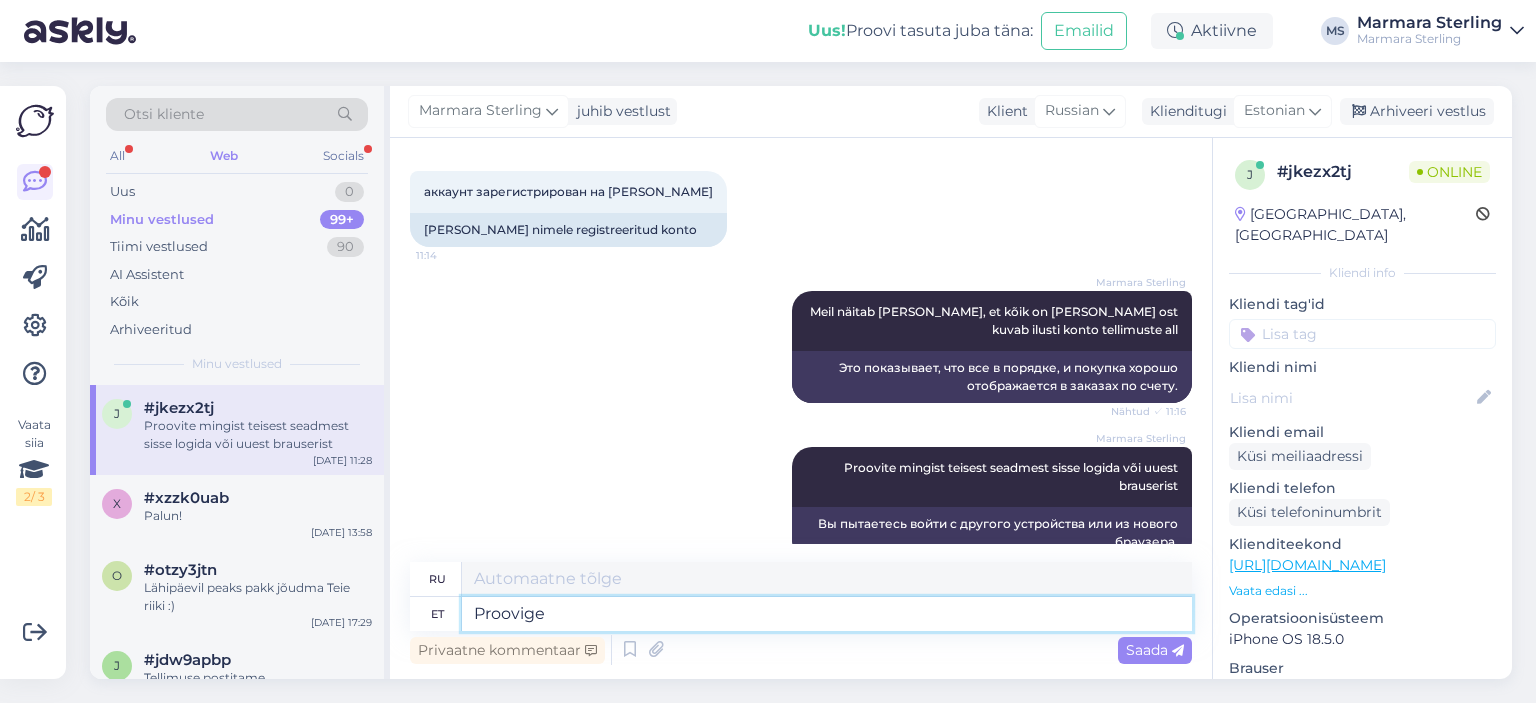 type on "Пытаться" 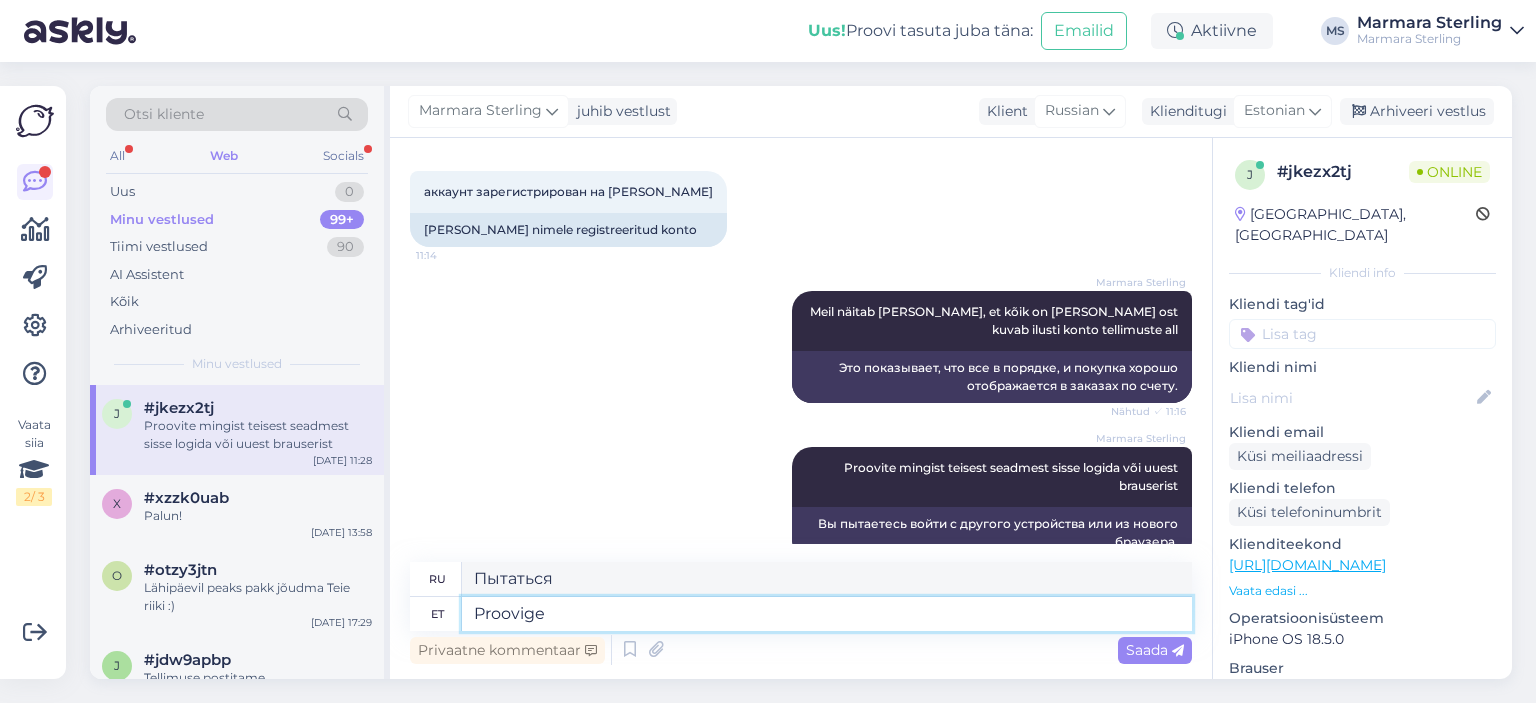 type on "Proovige*" 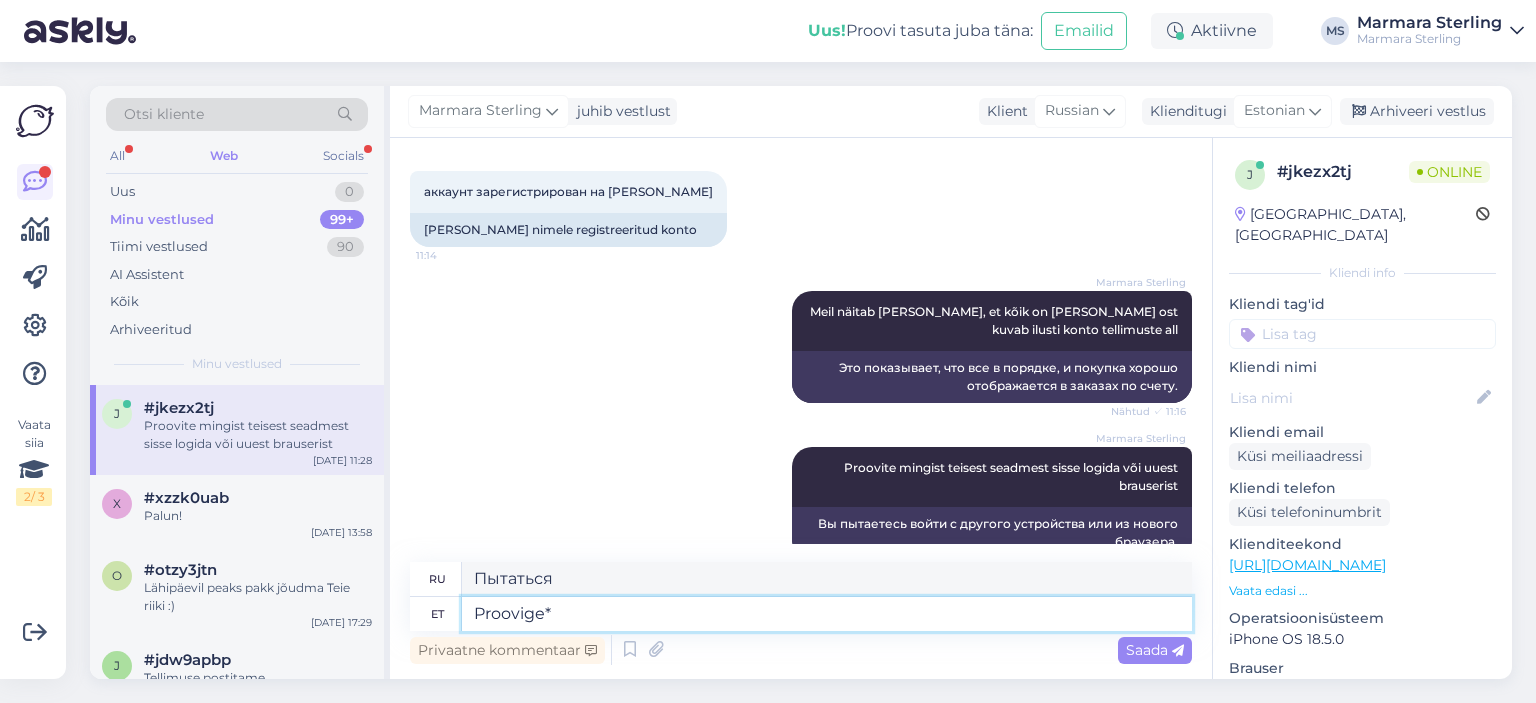 type on "Пытаться*" 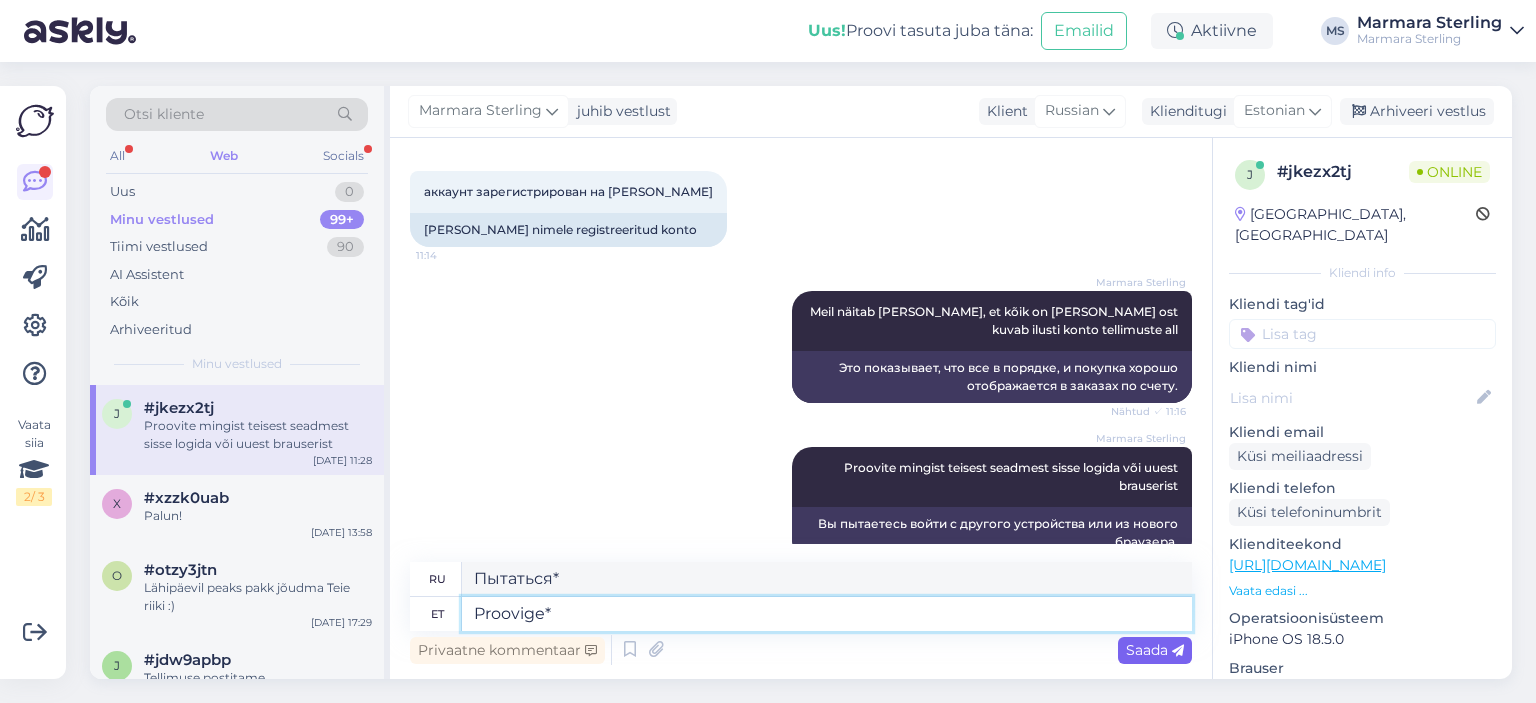 type on "Proovige*" 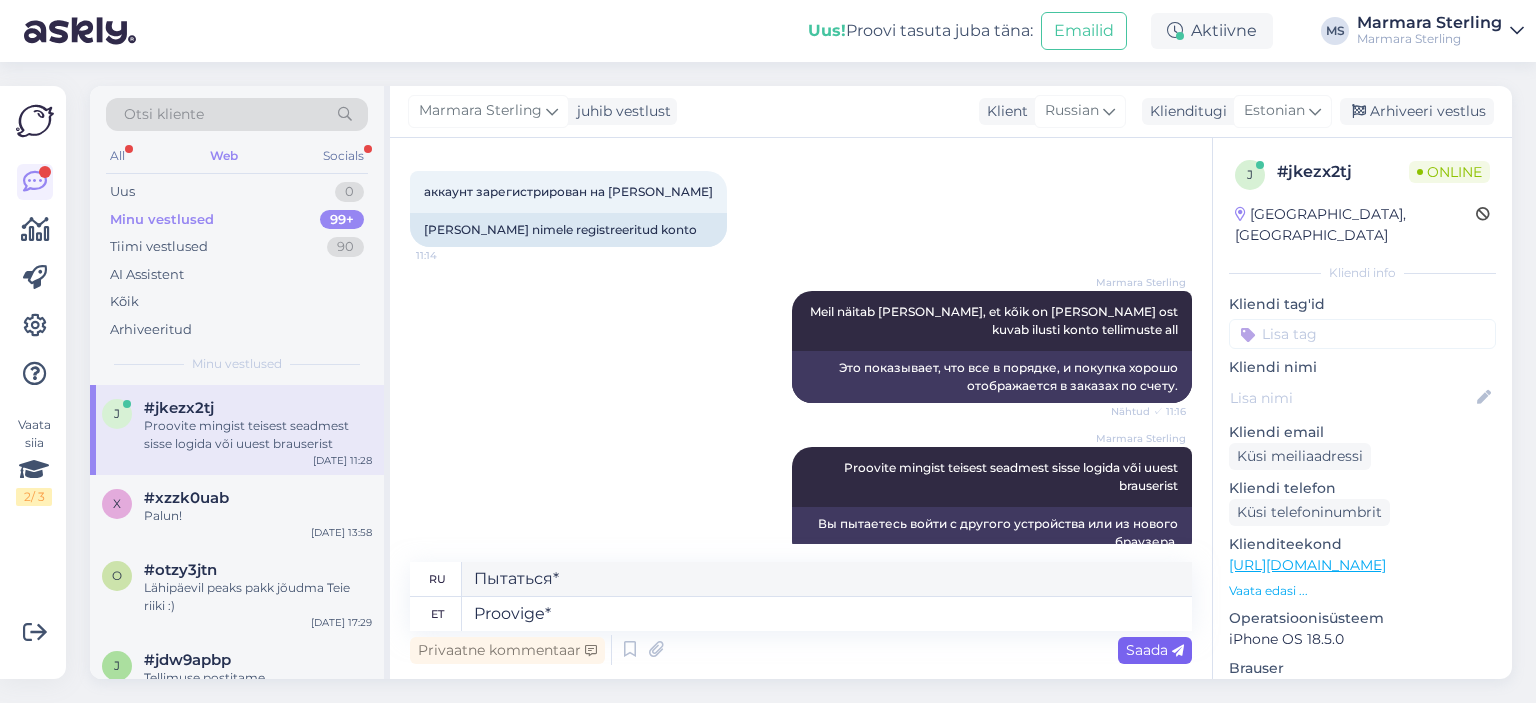 click on "Saada" at bounding box center (1155, 650) 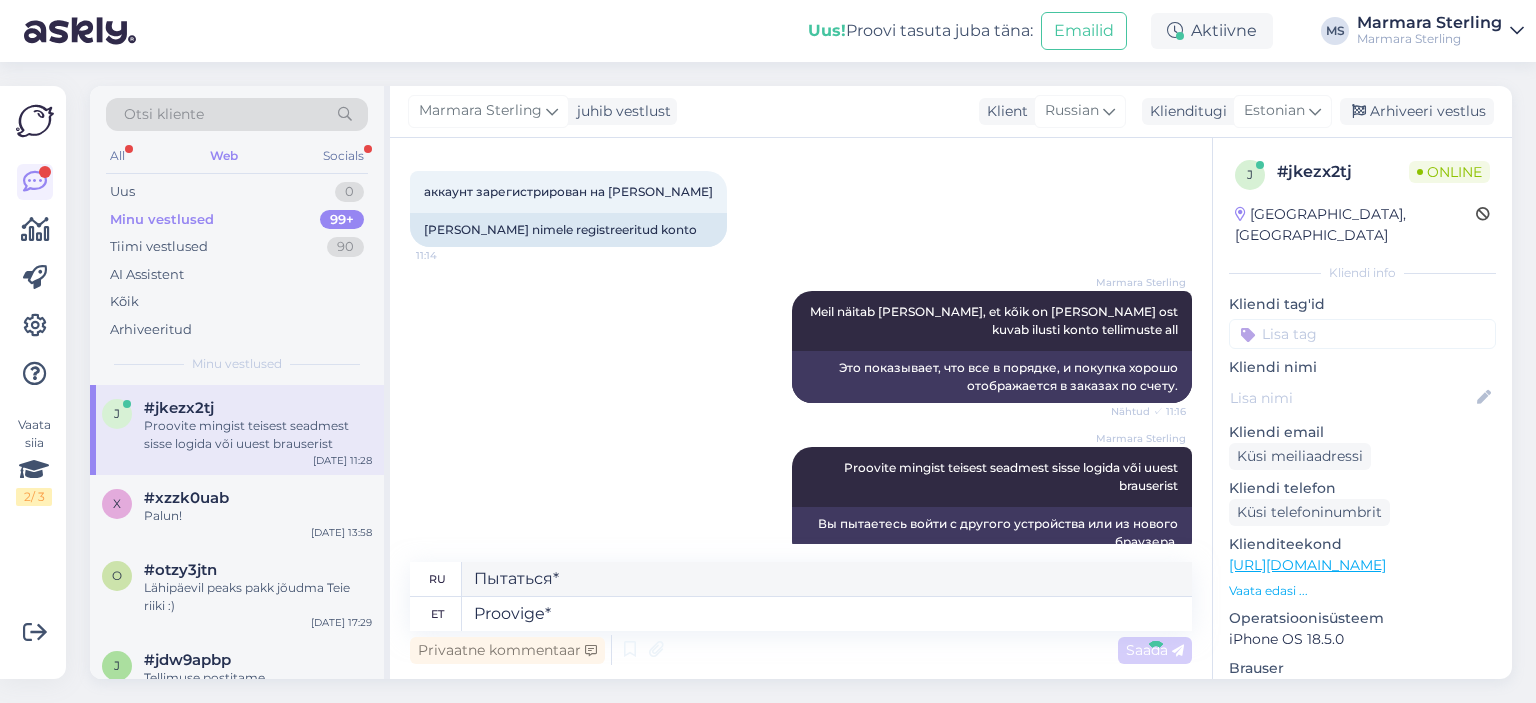 type 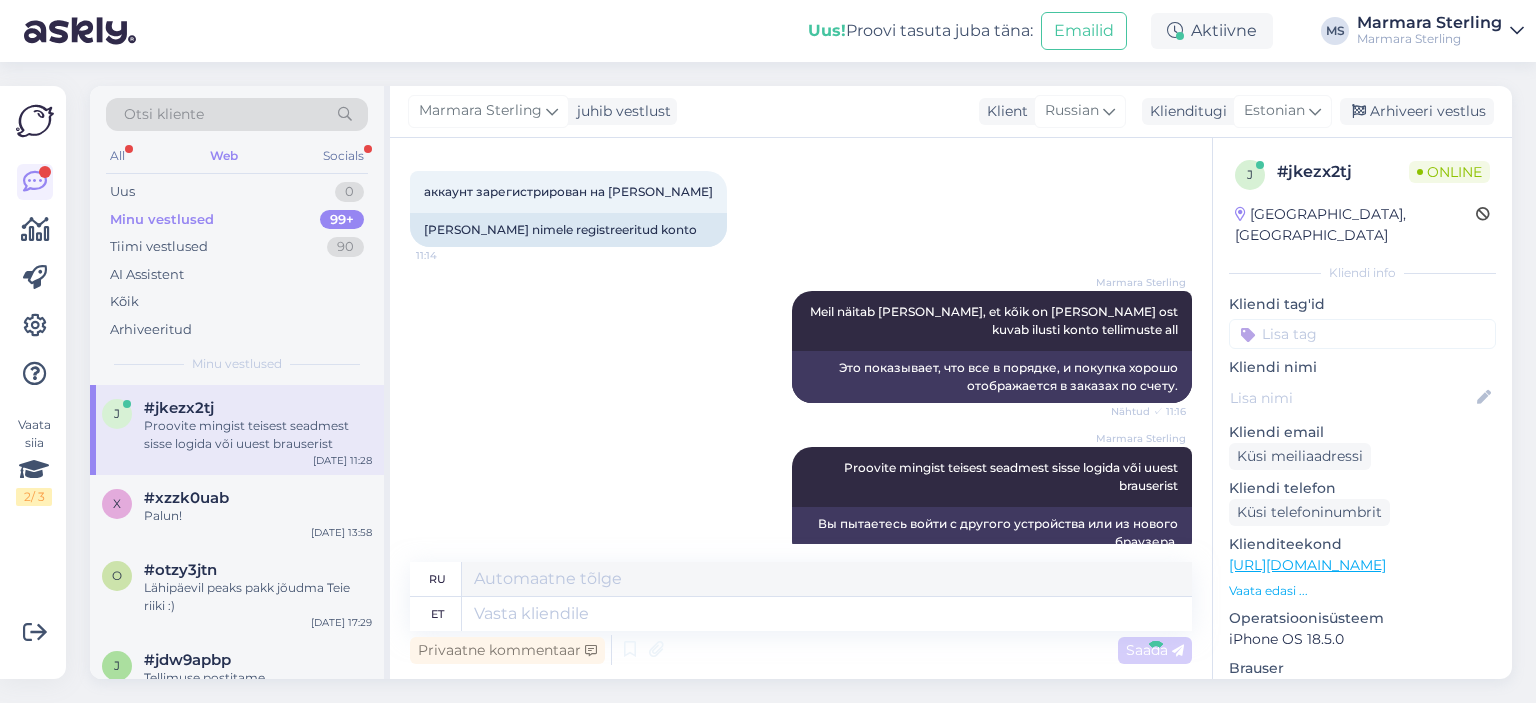 scroll, scrollTop: 1821, scrollLeft: 0, axis: vertical 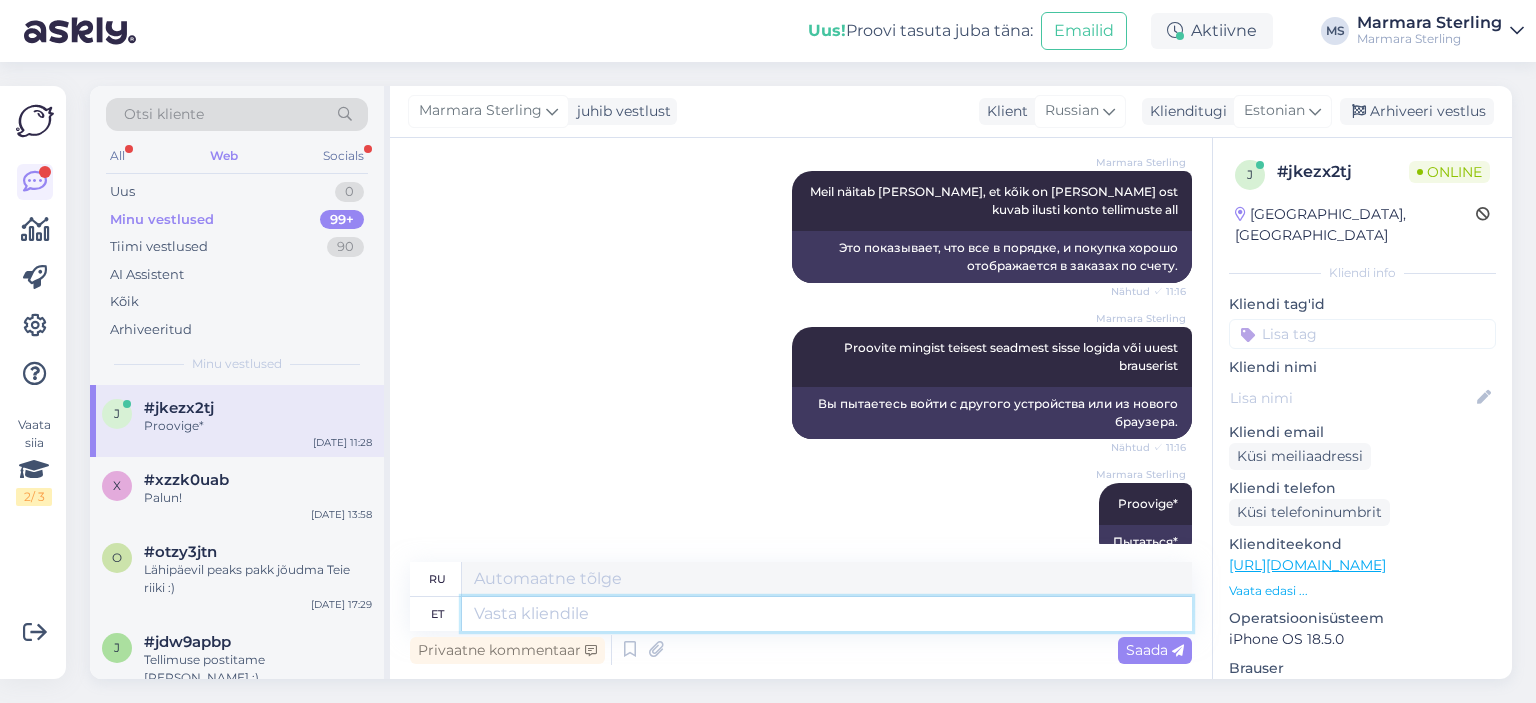 click at bounding box center [827, 614] 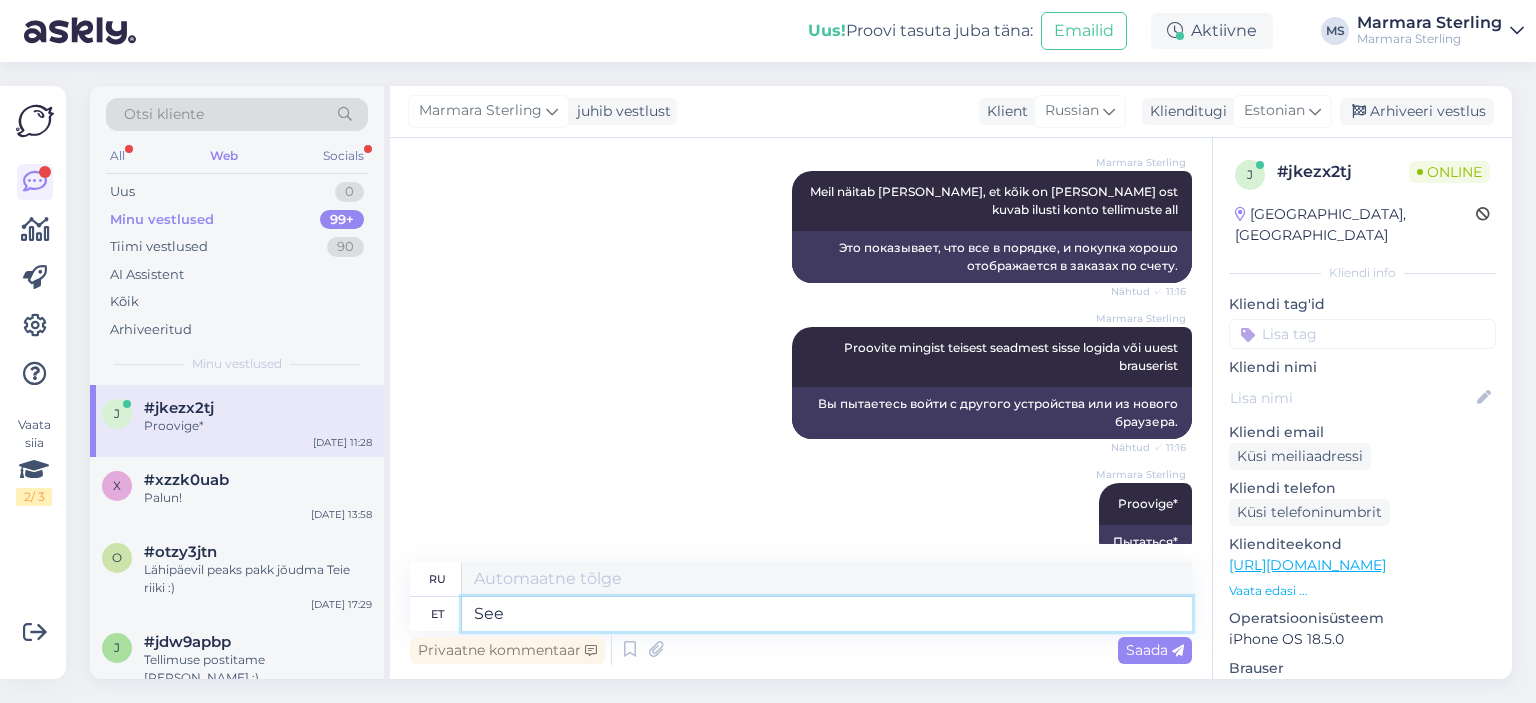 type on "See v" 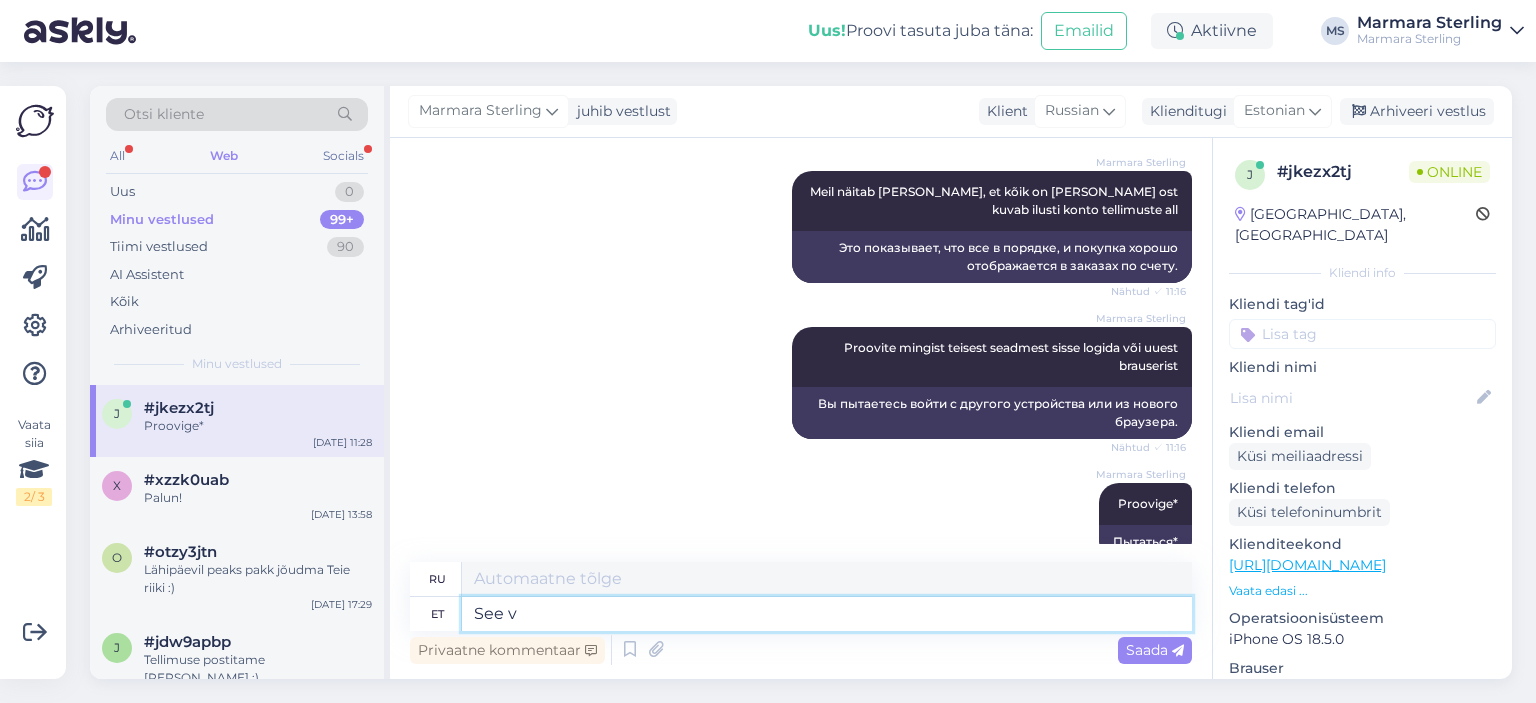 type on "Этот" 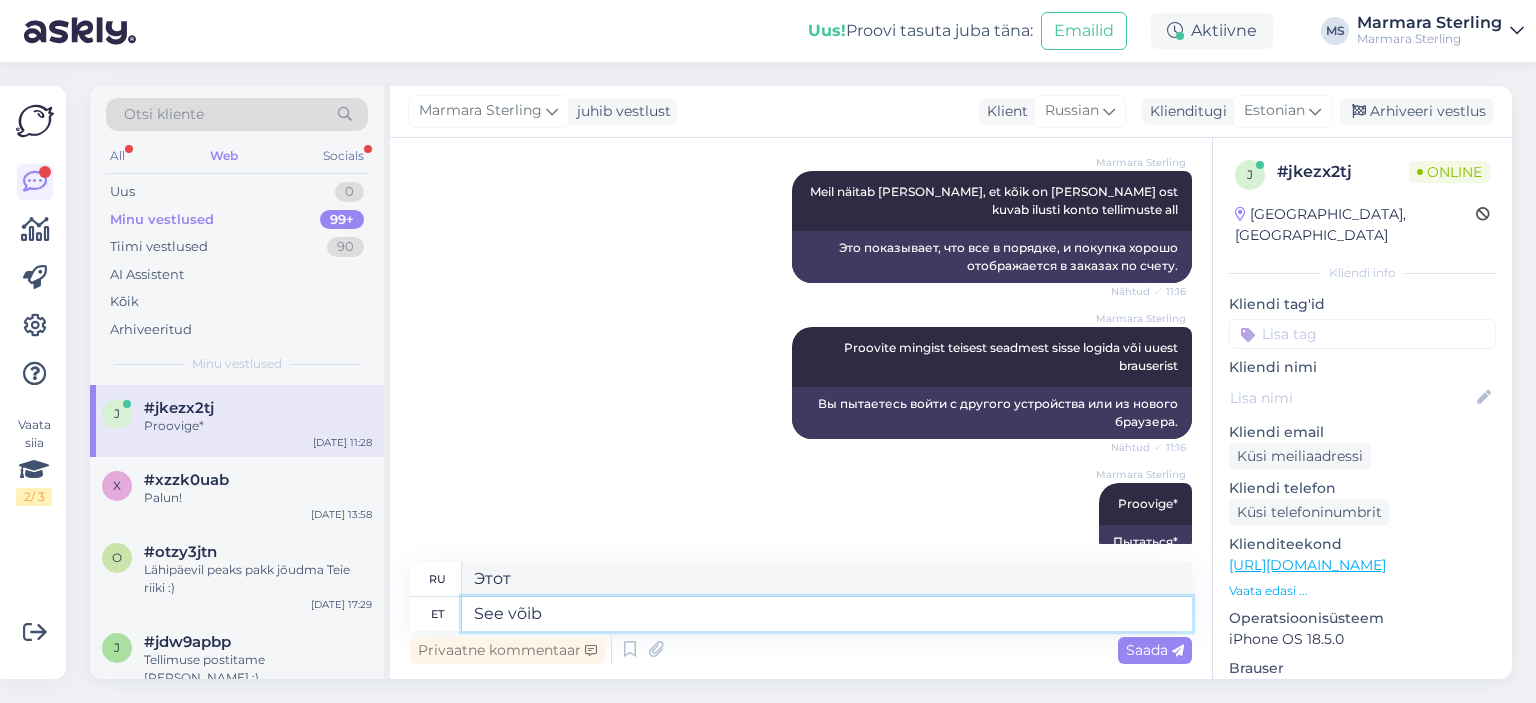 type on "See võib a" 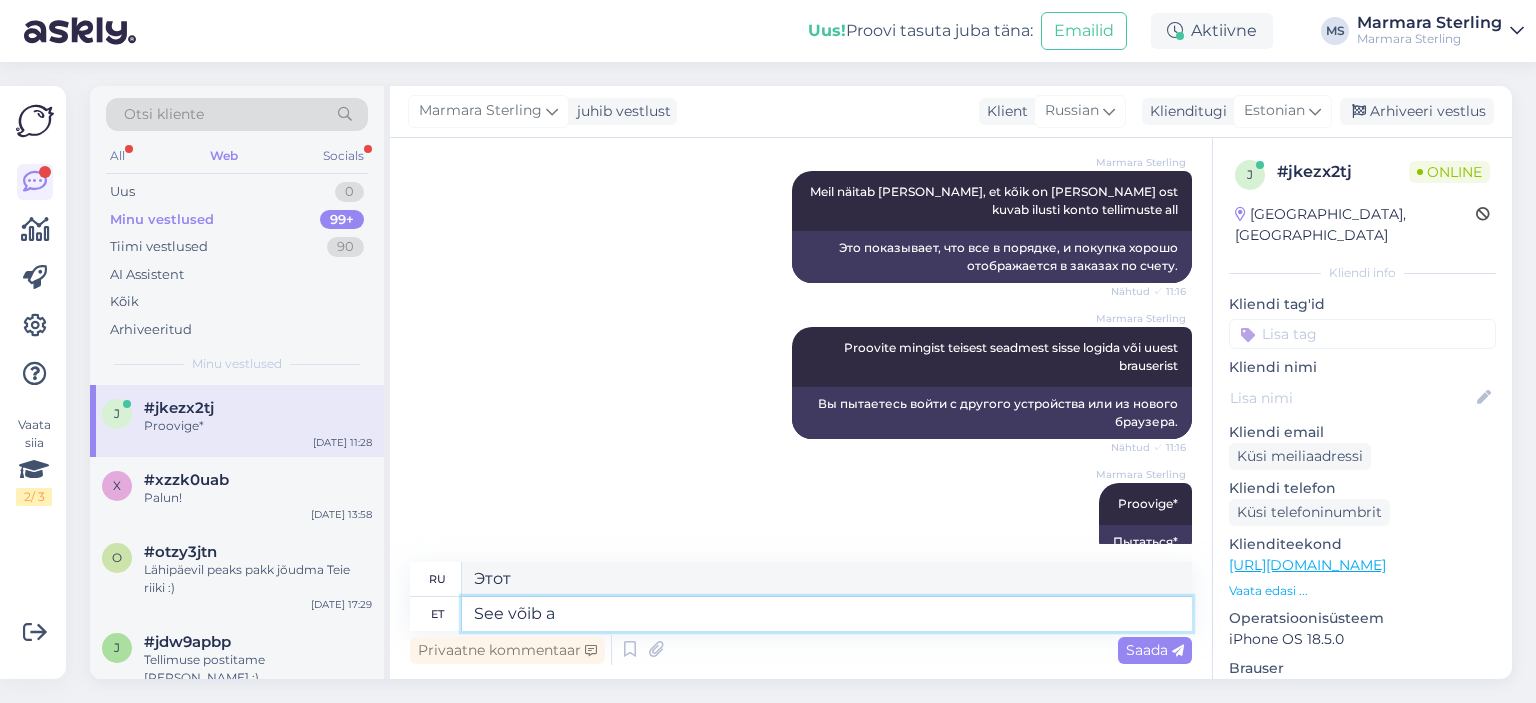 type on "Это может" 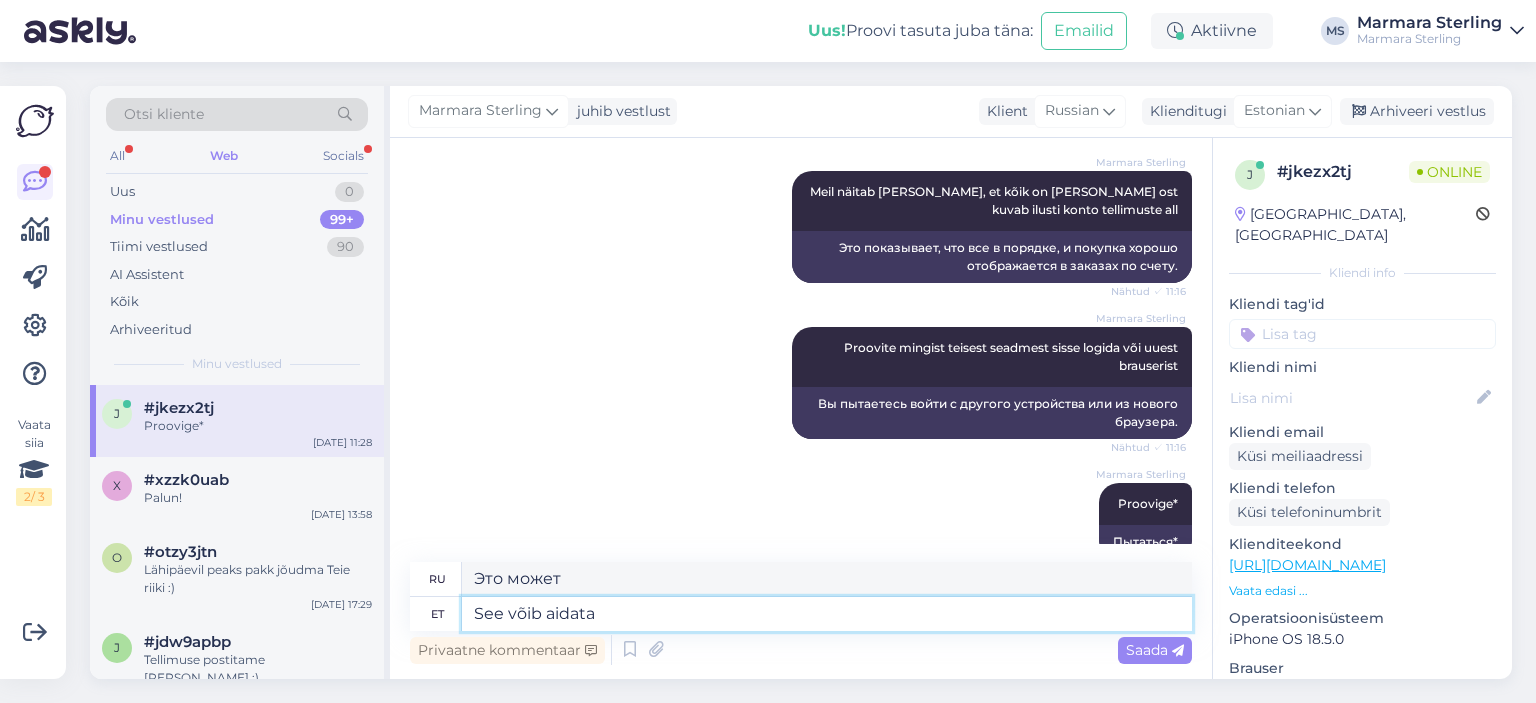 type on "See võib aidata" 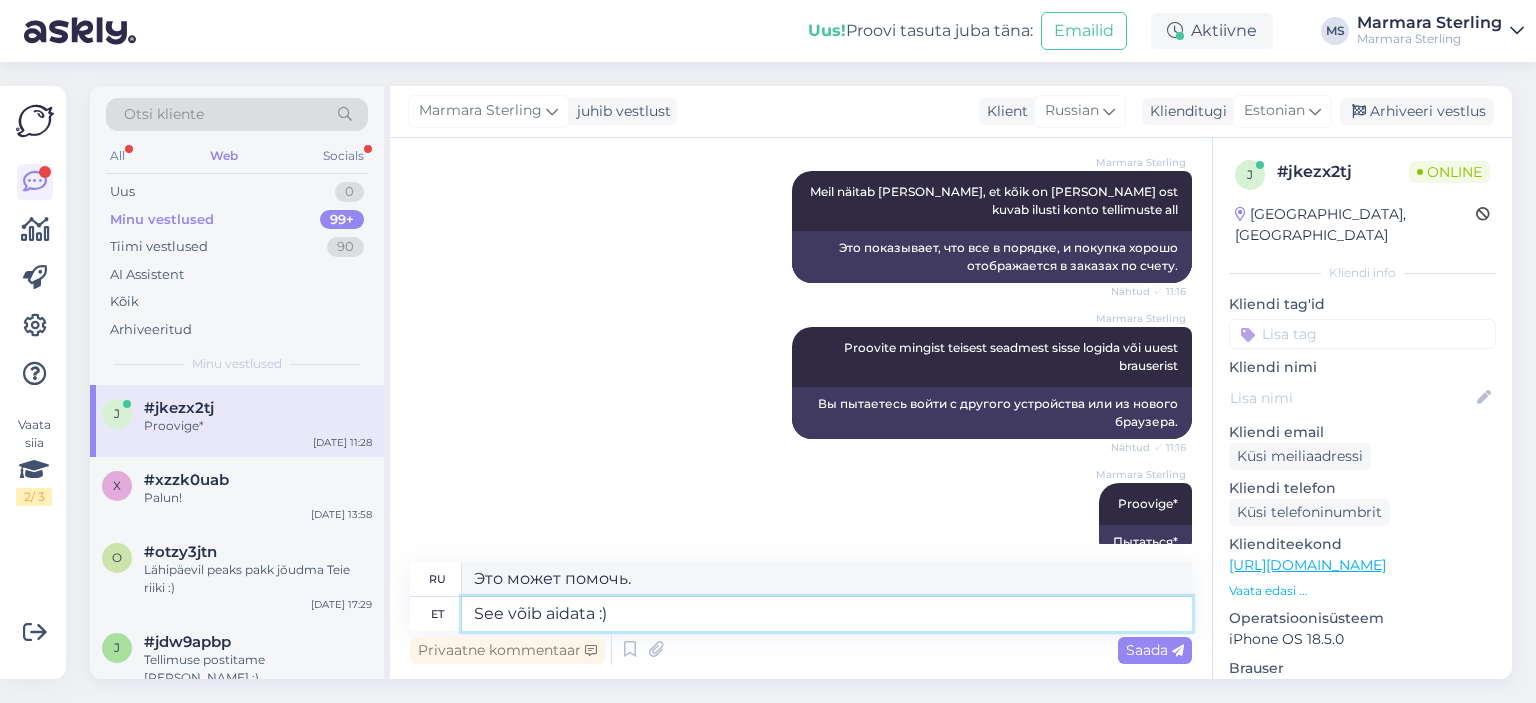 type on "See võib aidata :)" 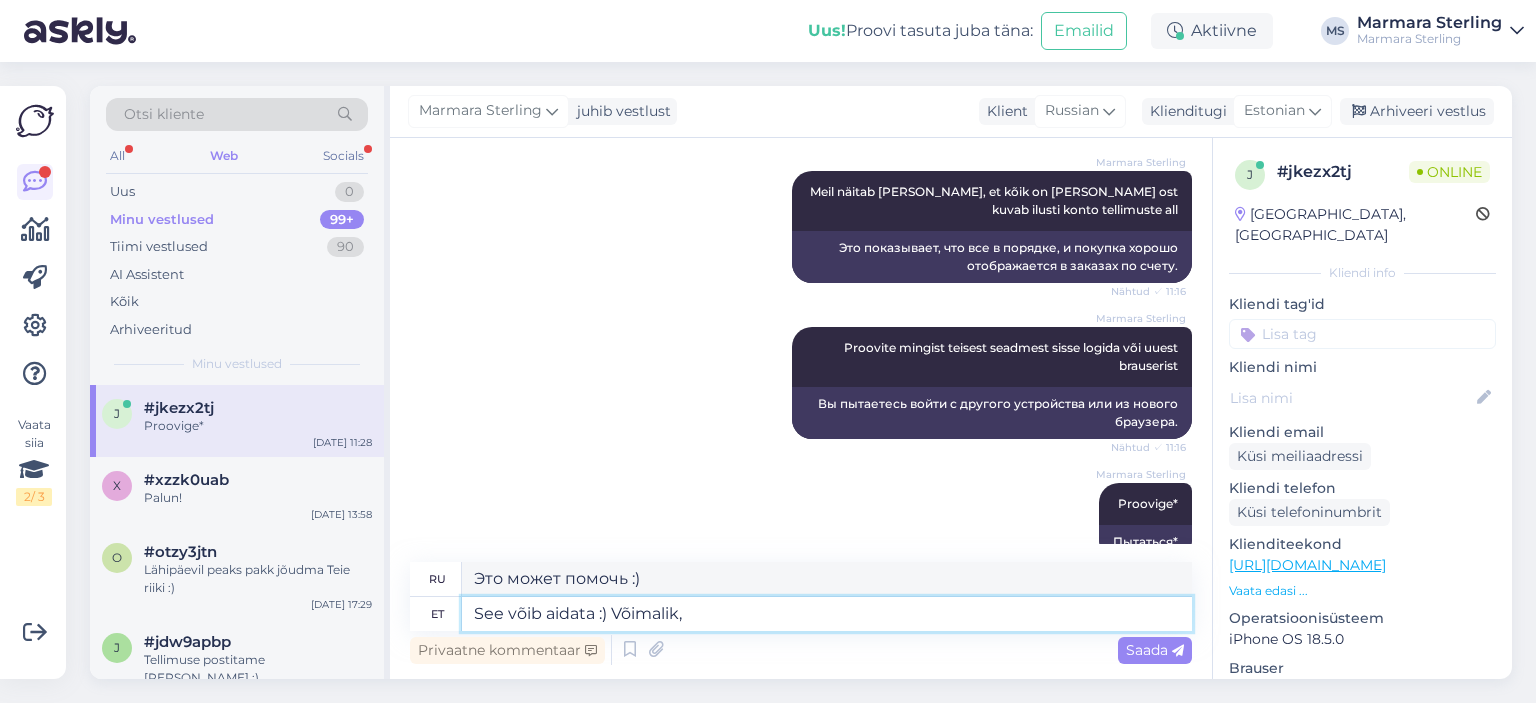 scroll, scrollTop: 1977, scrollLeft: 0, axis: vertical 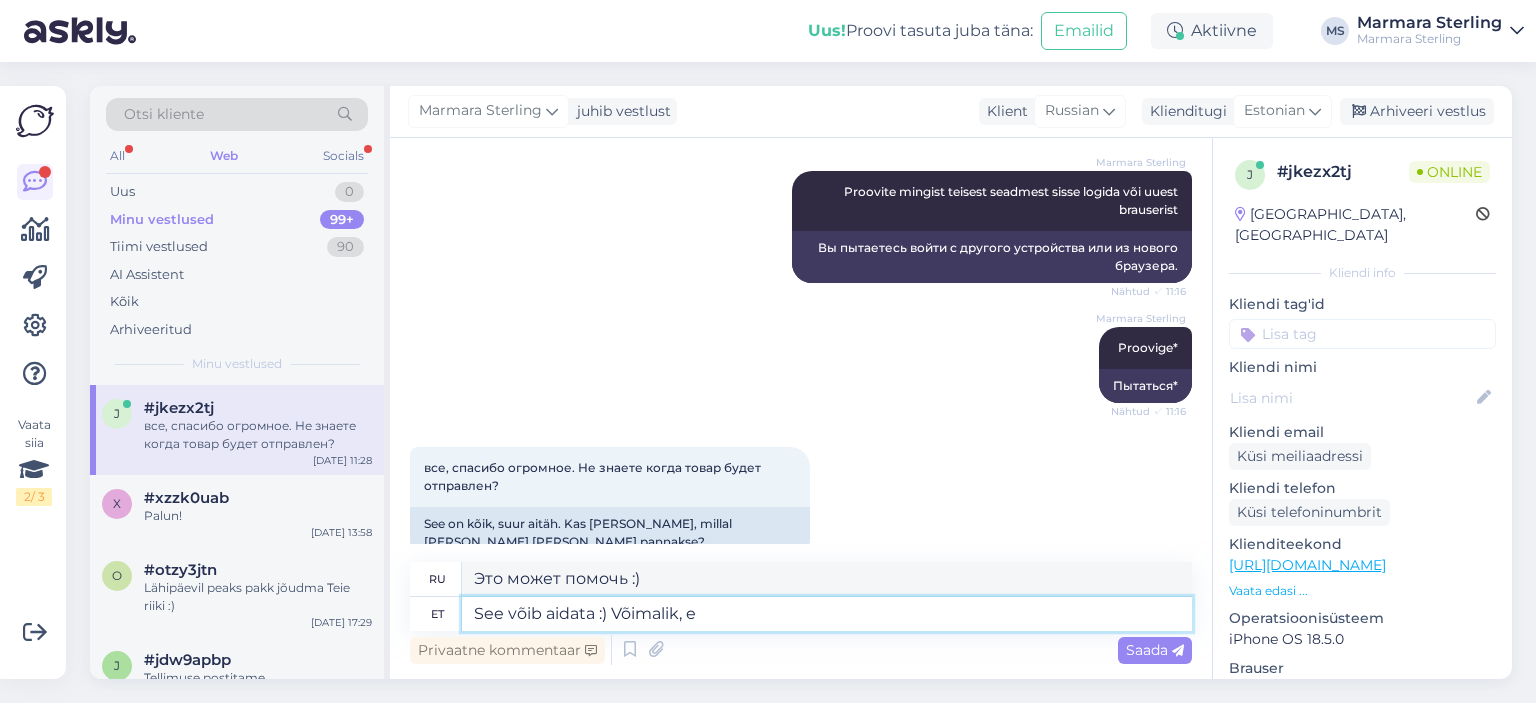 type on "See võib aidata :) Võimalik, et" 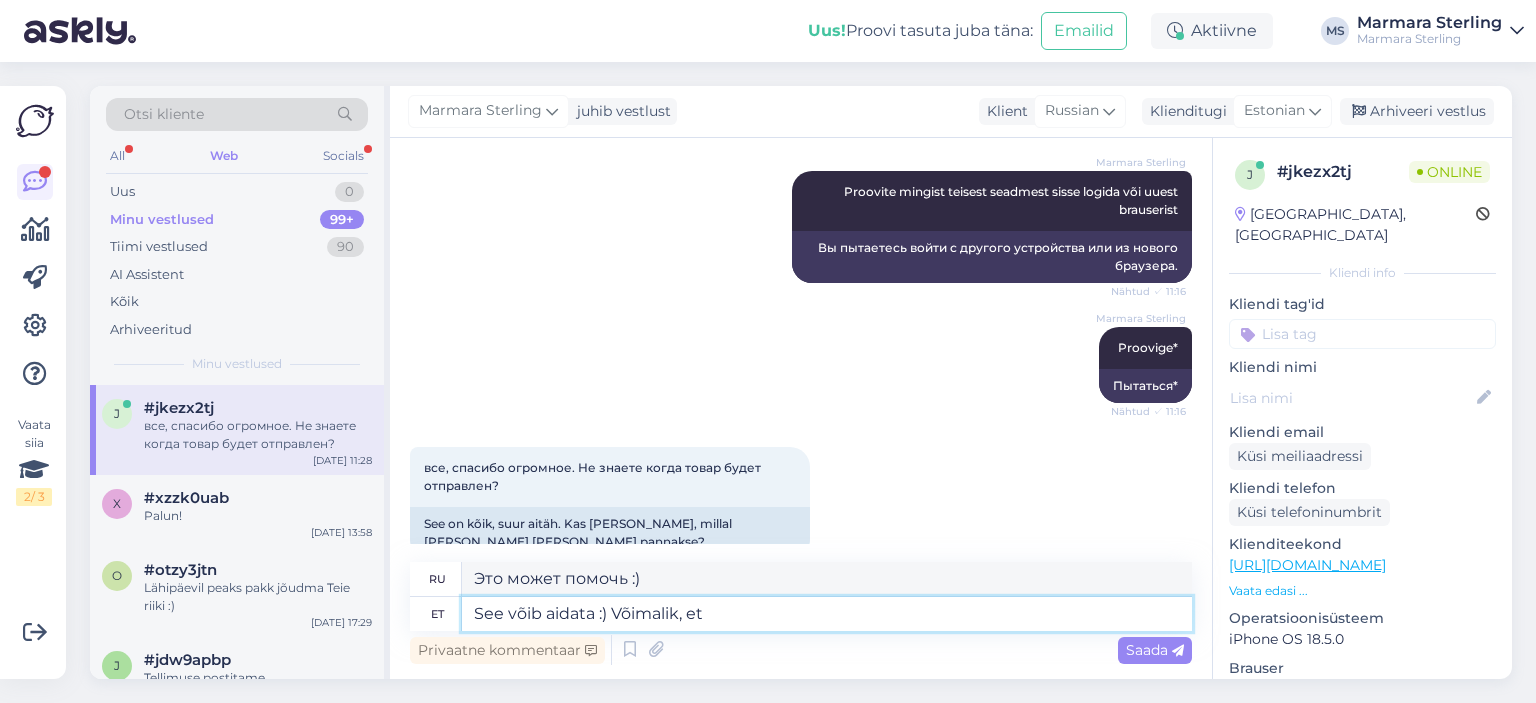 type on "Это может помочь :) Возможно," 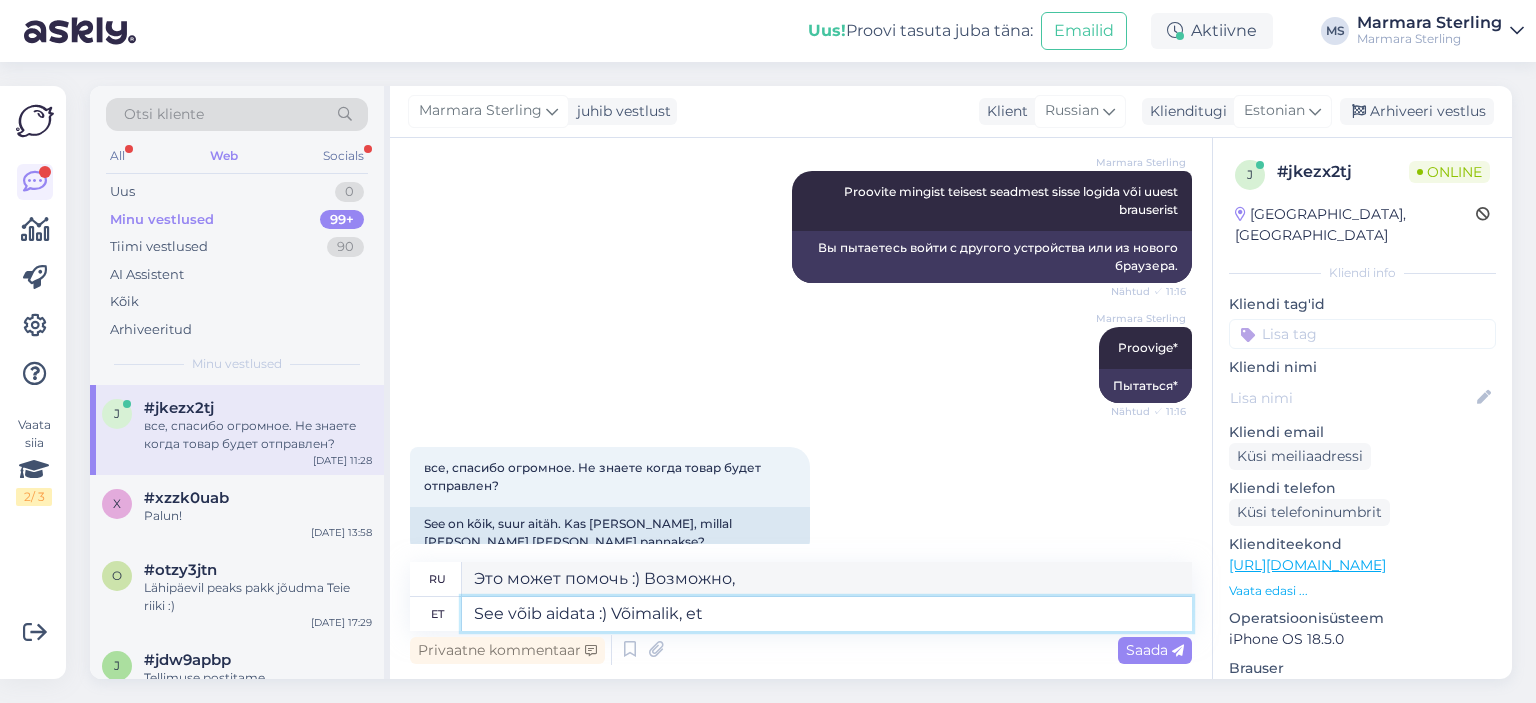 type on "See võib aidata :) Võimalik, et o" 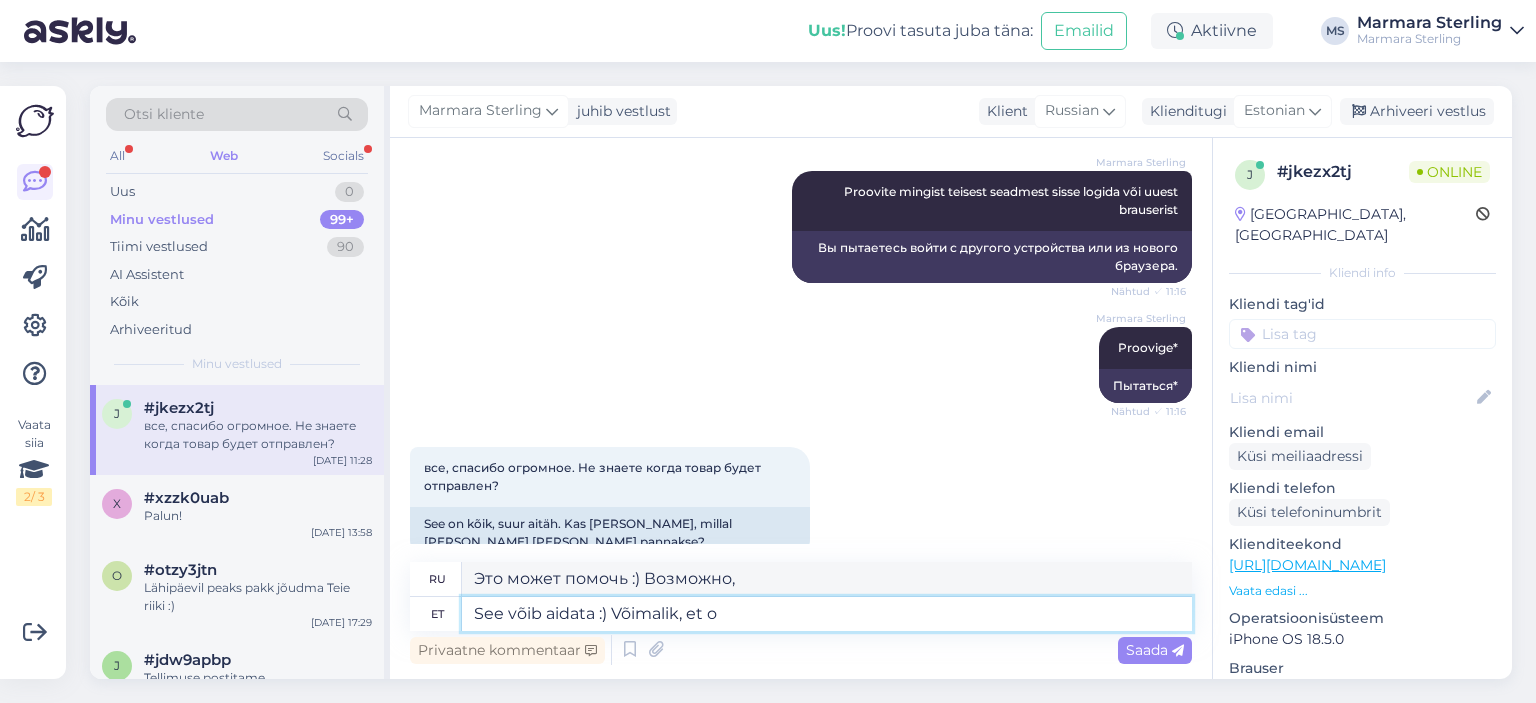 type on "Это может помочь :) Возможно, что" 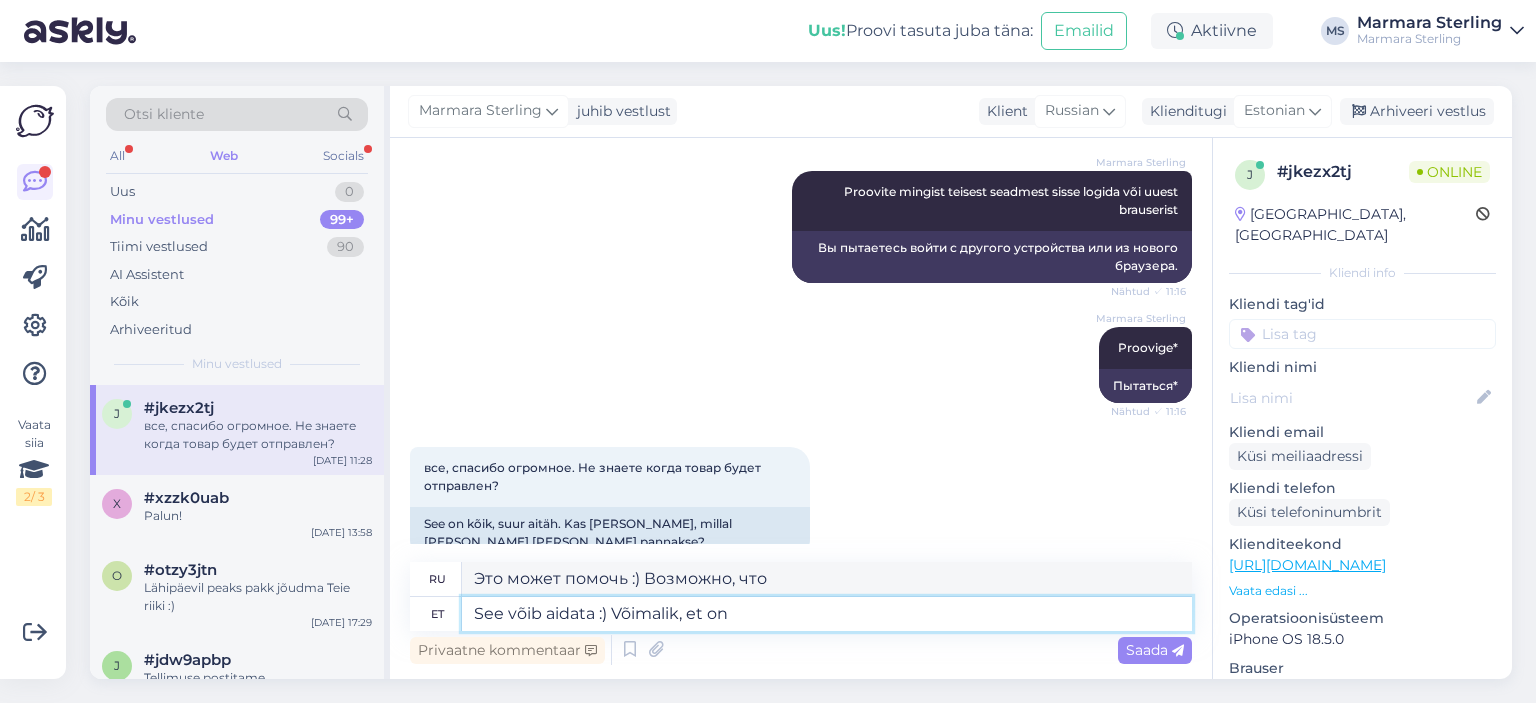 type on "See võib aidata :) Võimalik, et on a" 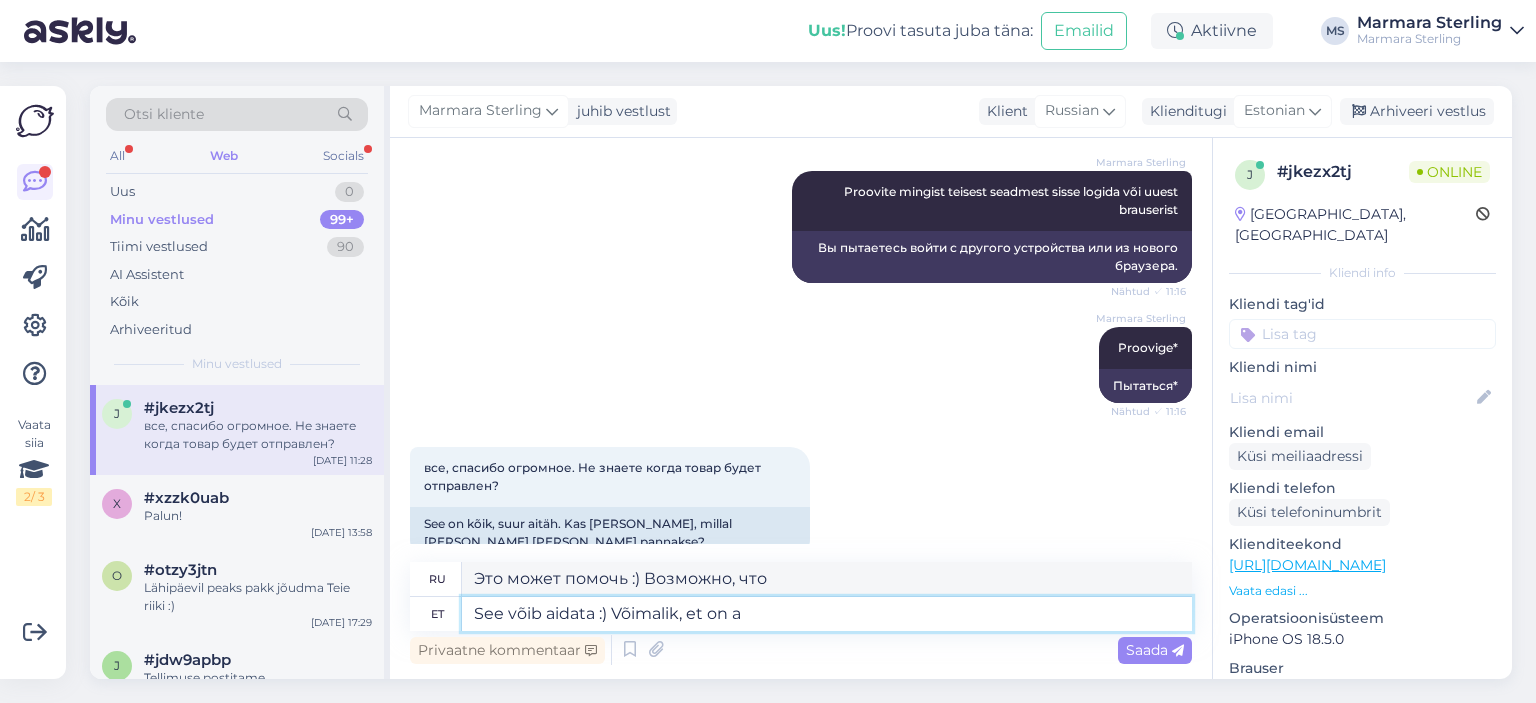 type on "Это может помочь :) Возможно, так и есть." 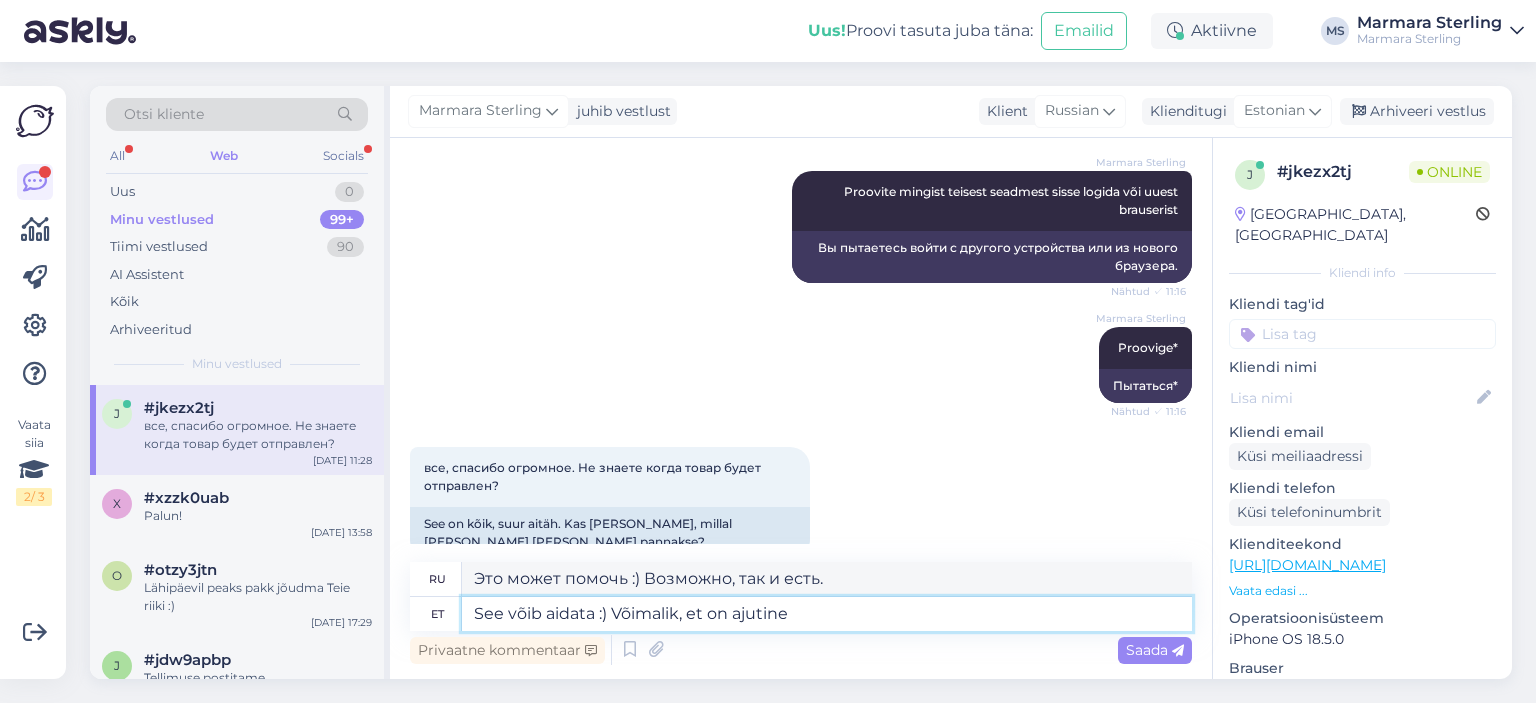 type on "See võib aidata :) Võimalik, et on ajutine l" 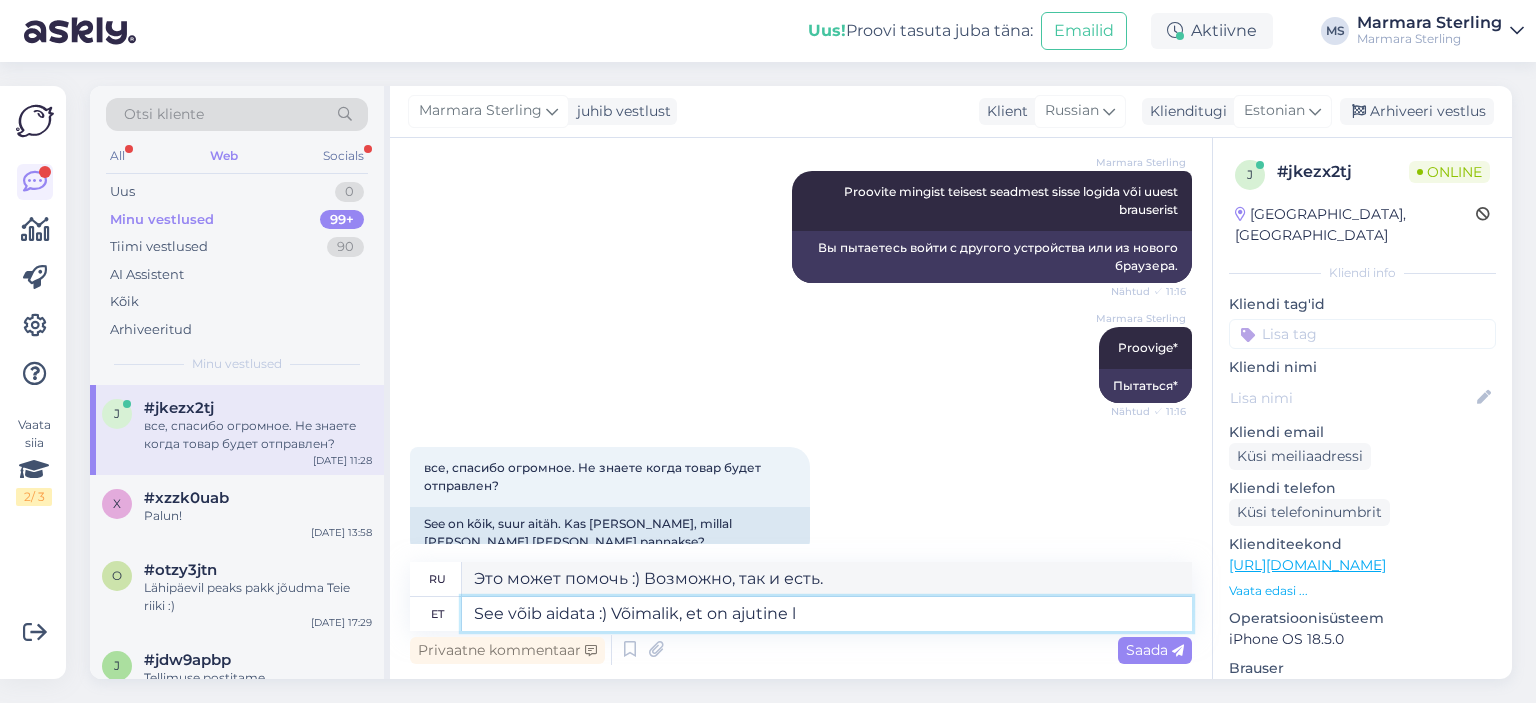type on "Это может помочь :) Это может быть временно." 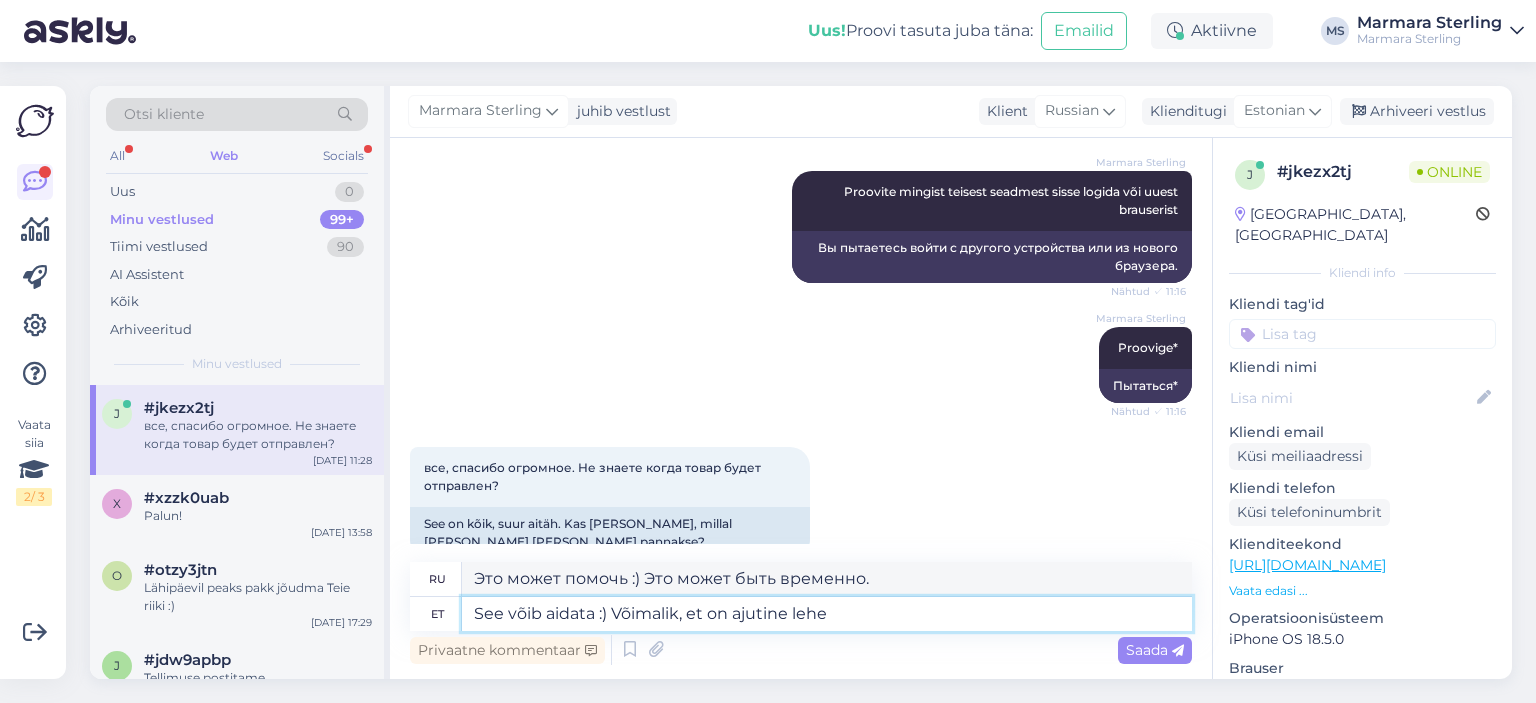 type on "See võib aidata :) Võimalik, et on ajutine lehe v" 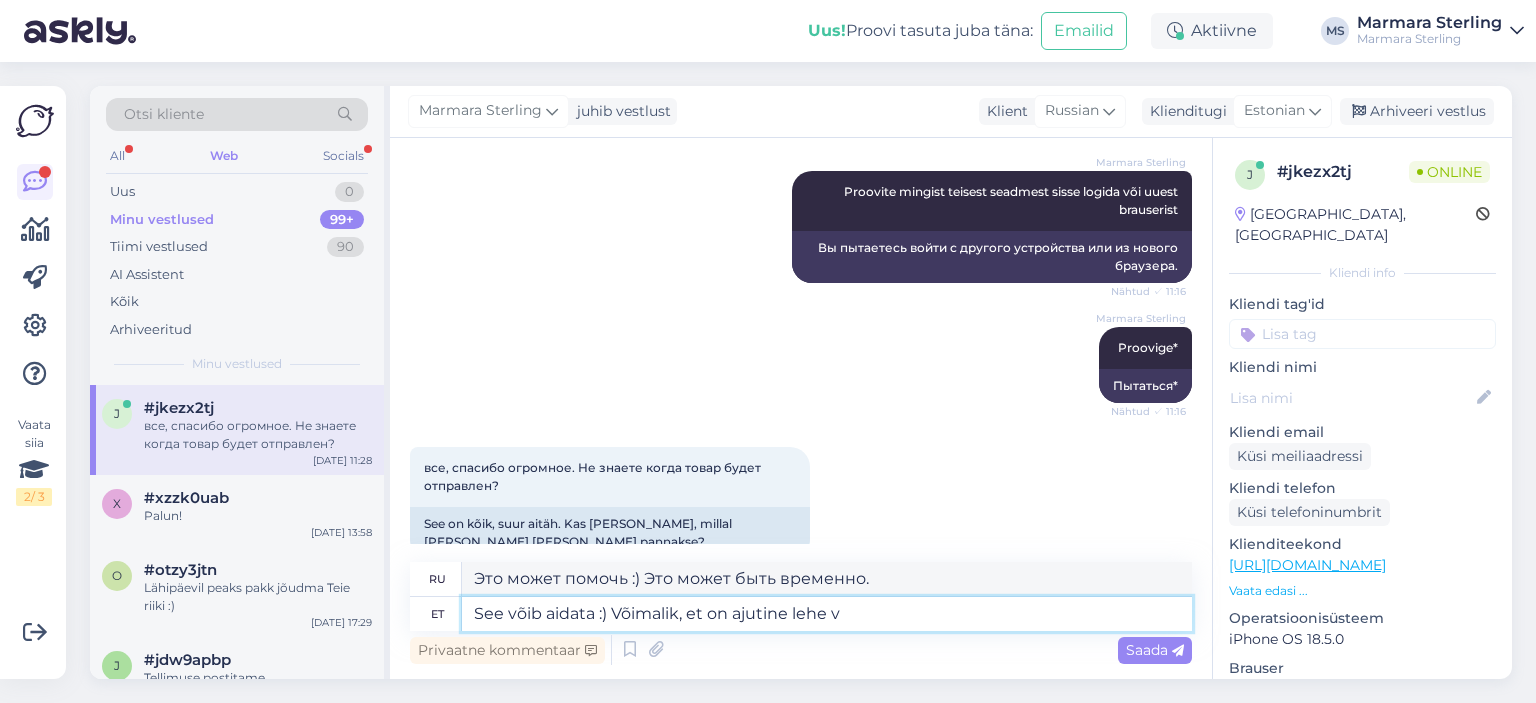 type on "Это может помочь :) Возможно, есть временная страница." 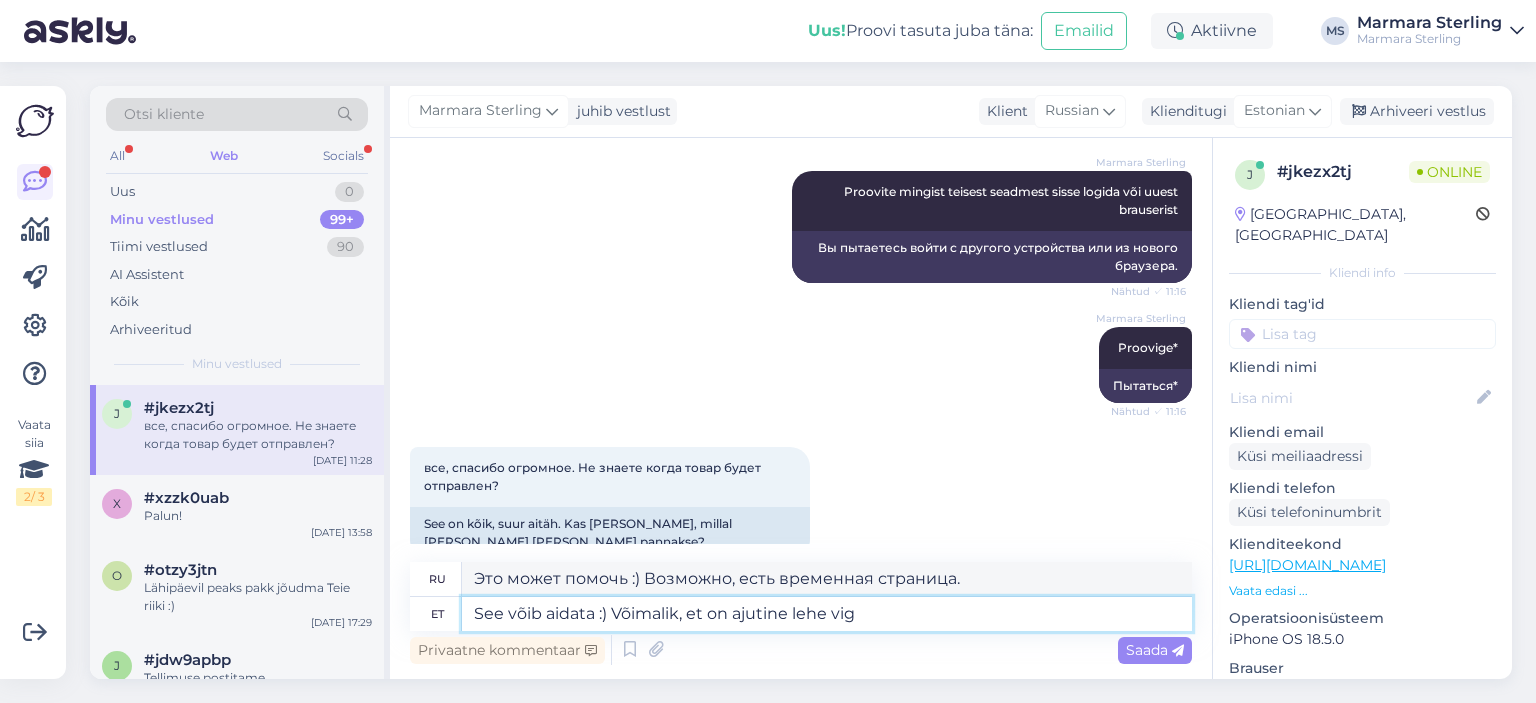 type on "See võib aidata :) Võimalik, et on ajutine lehe viga" 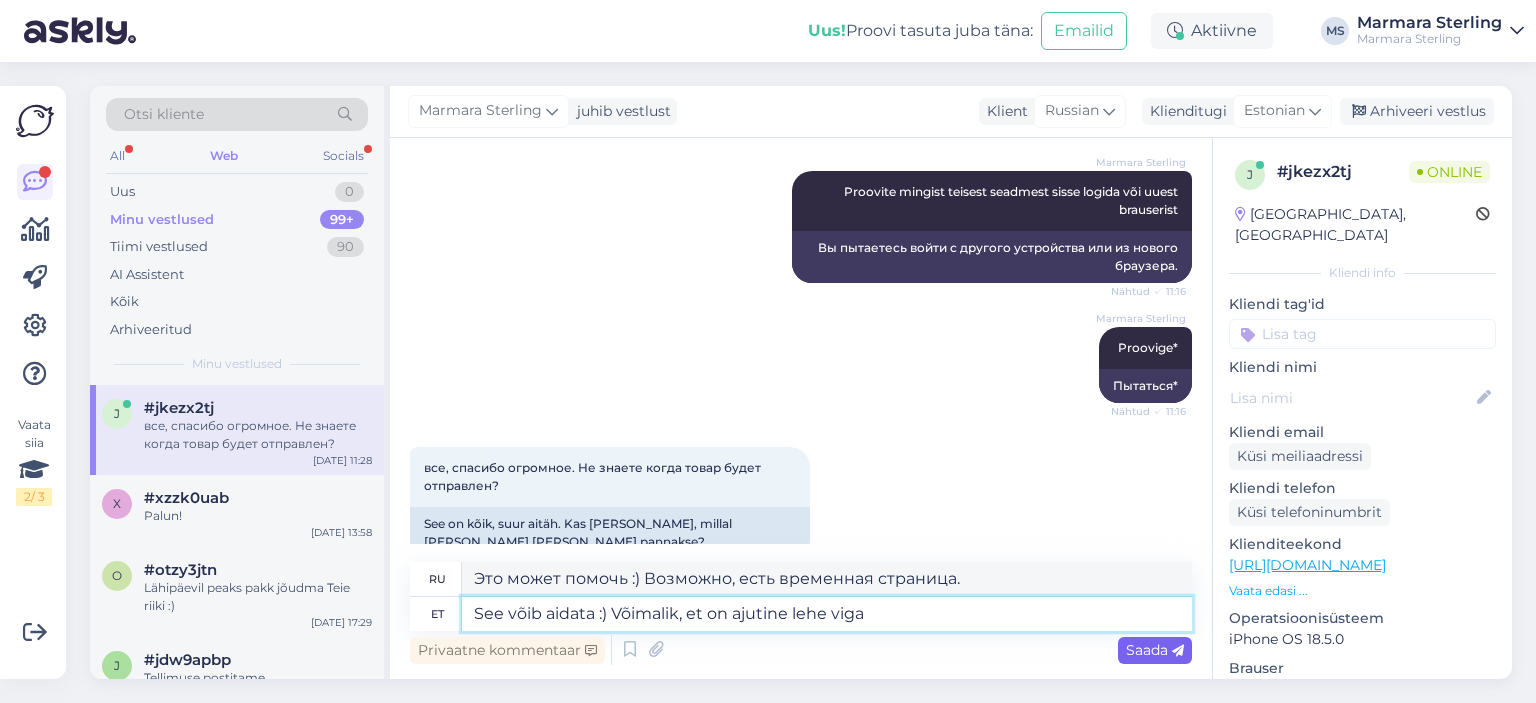 type on "Это может помочь :) Возможно, произошла временная ошибка страницы." 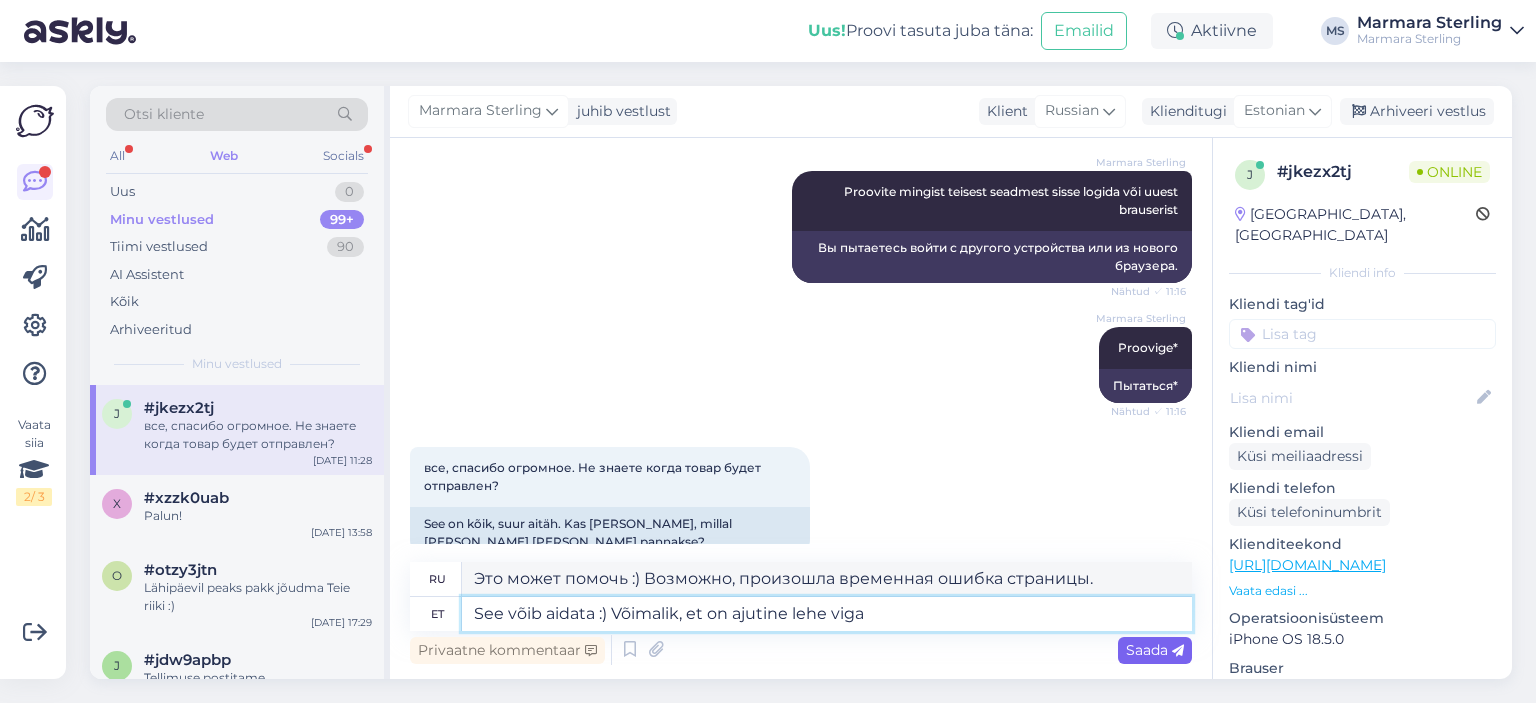 type on "See võib aidata :) Võimalik, et on ajutine lehe viga" 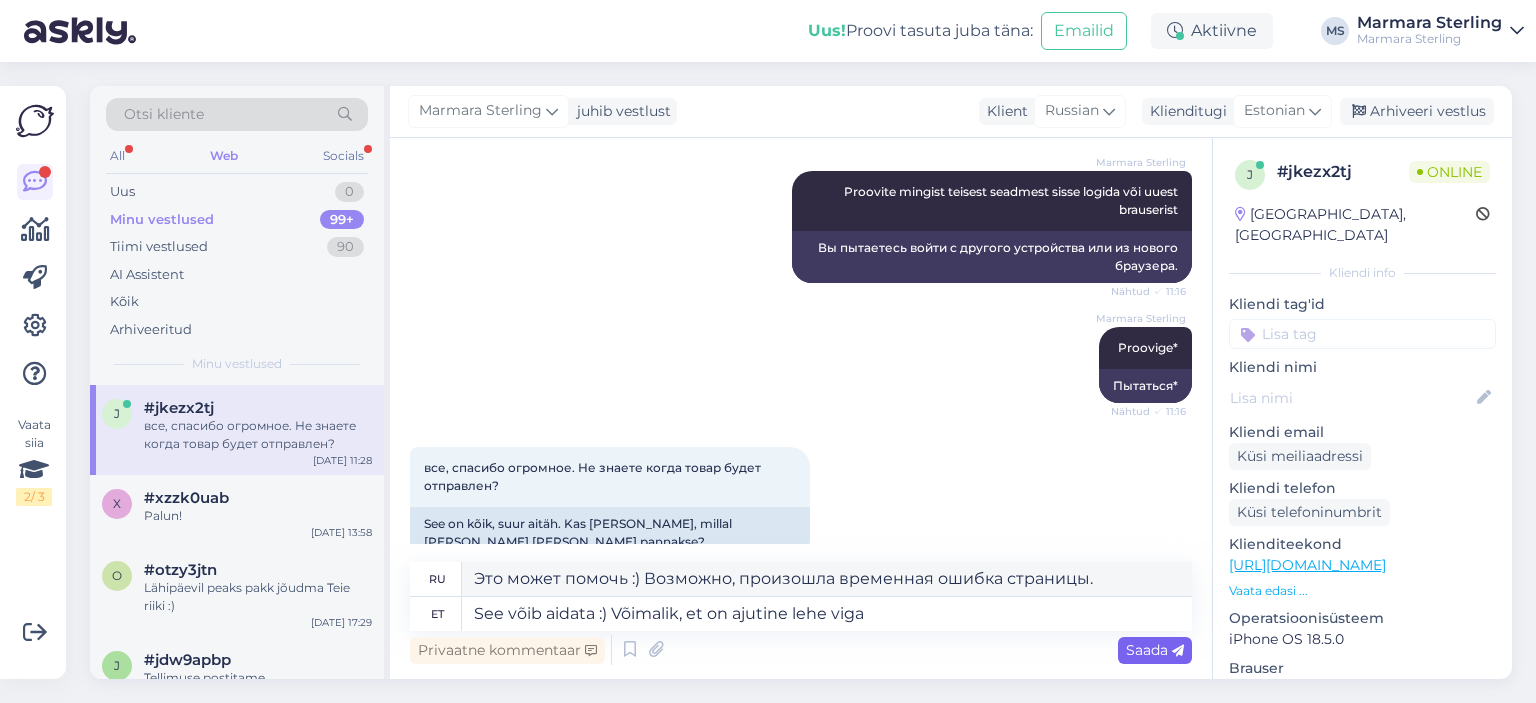 click on "Saada" at bounding box center (1155, 650) 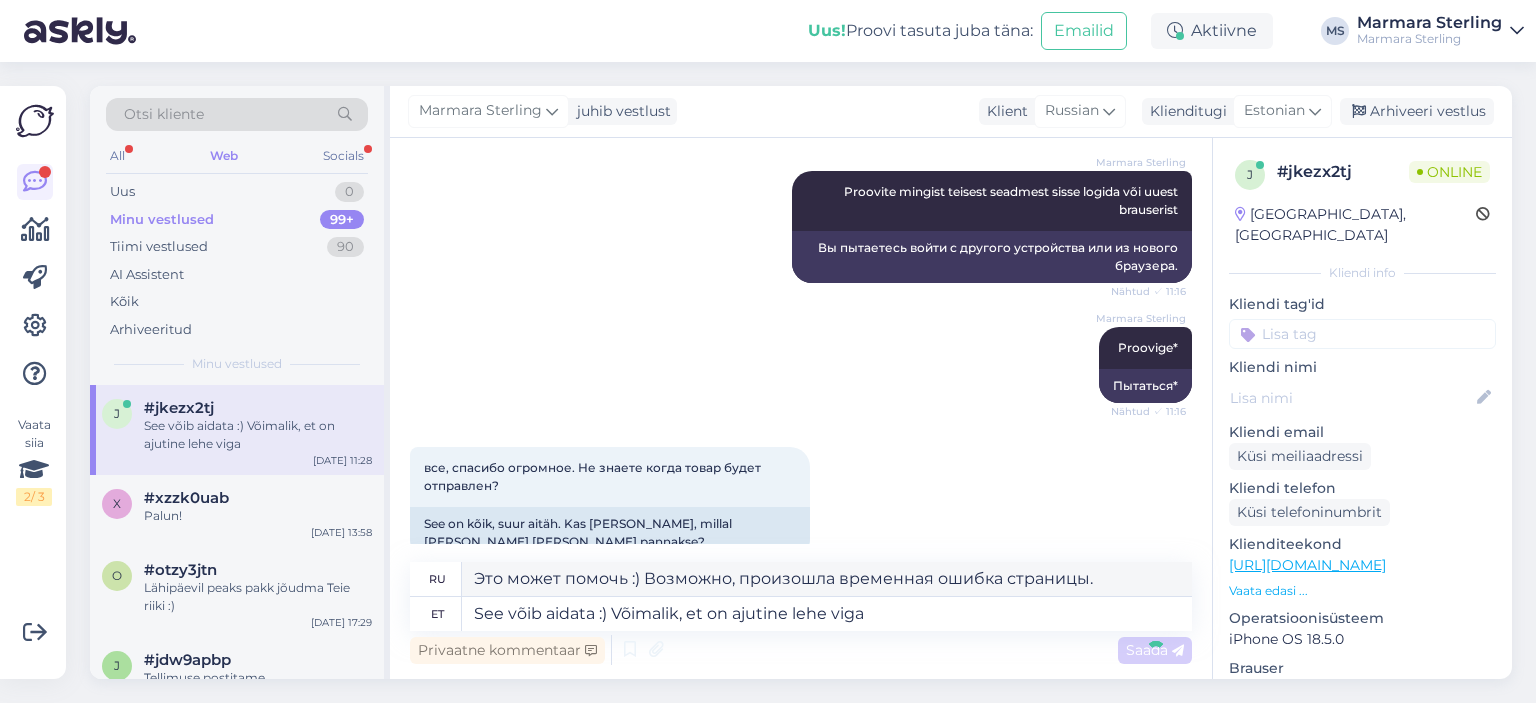 type 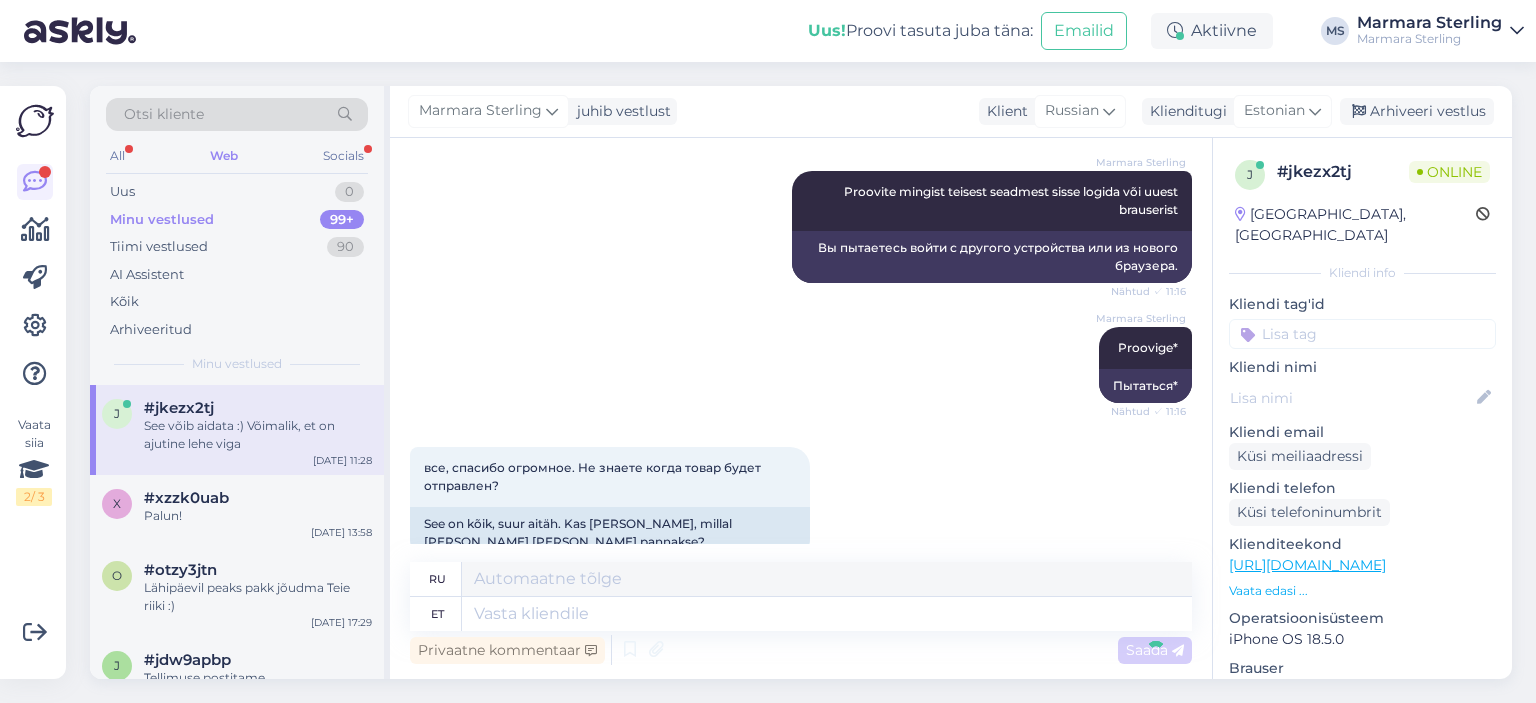 scroll, scrollTop: 2116, scrollLeft: 0, axis: vertical 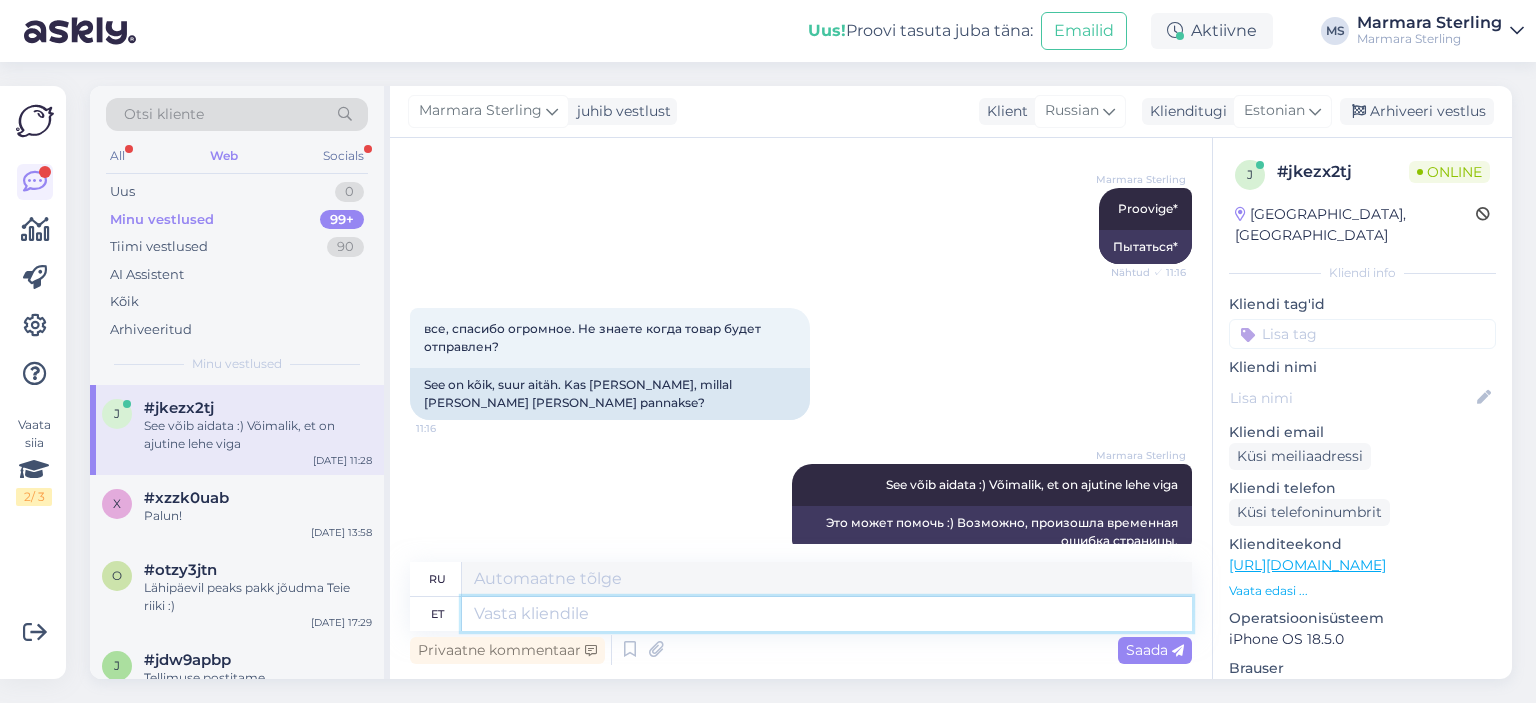 click at bounding box center (827, 614) 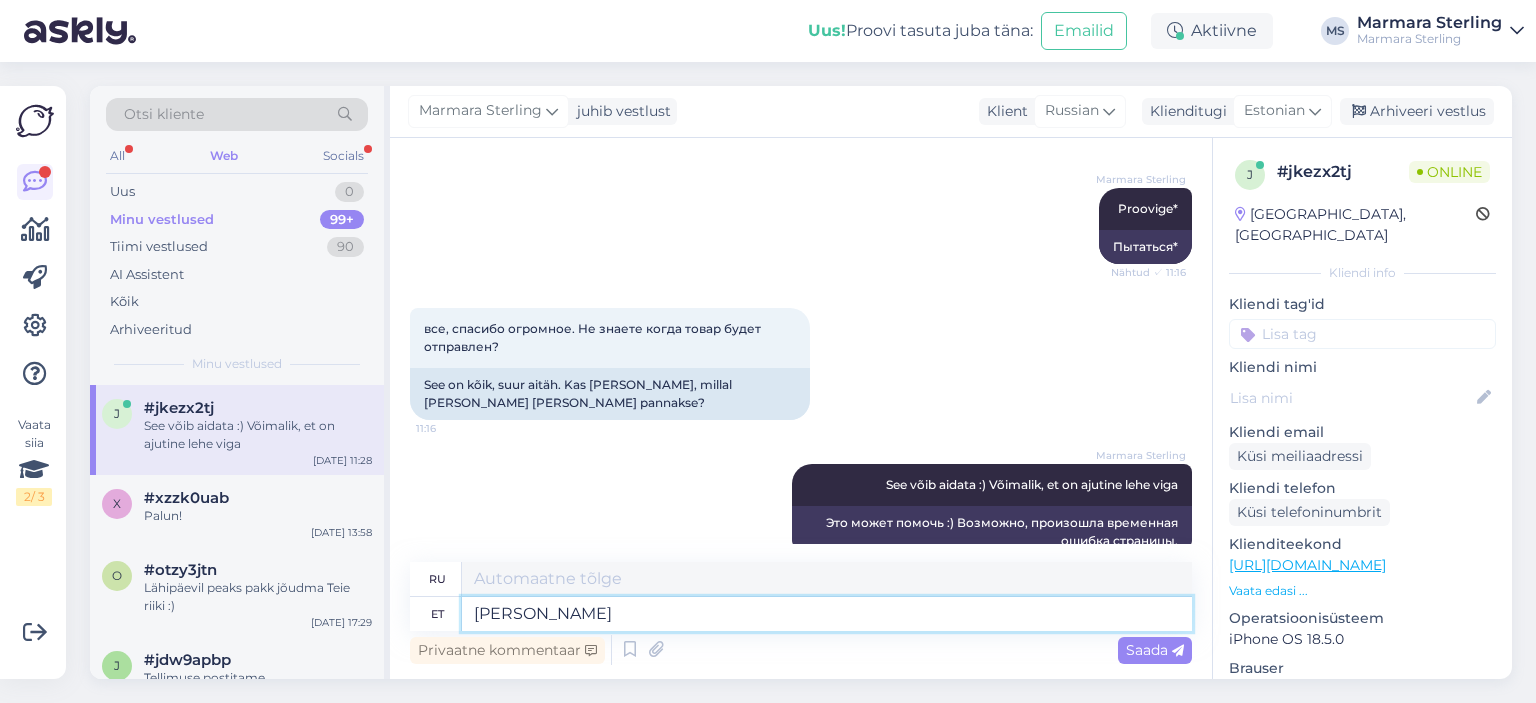 type on "[PERSON_NAME] l" 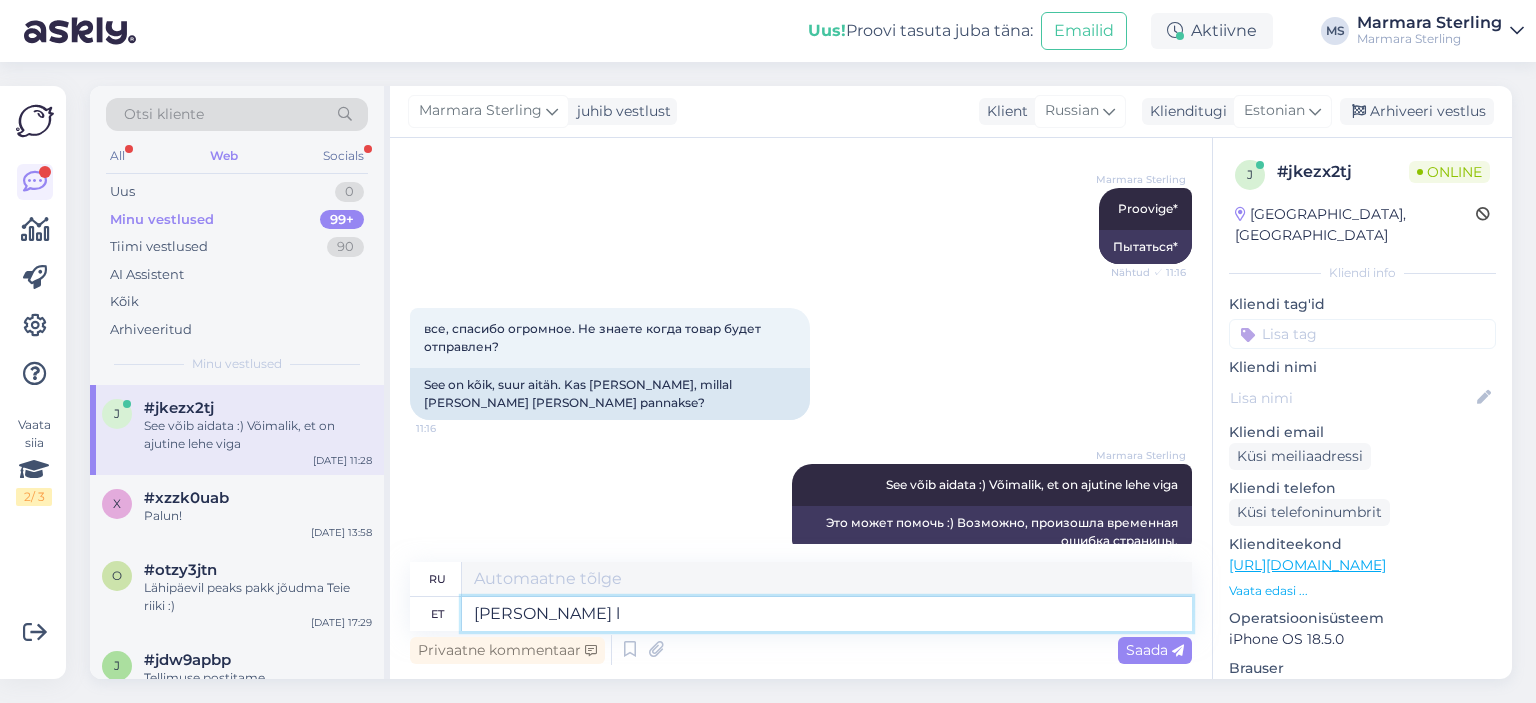 type on "Товары" 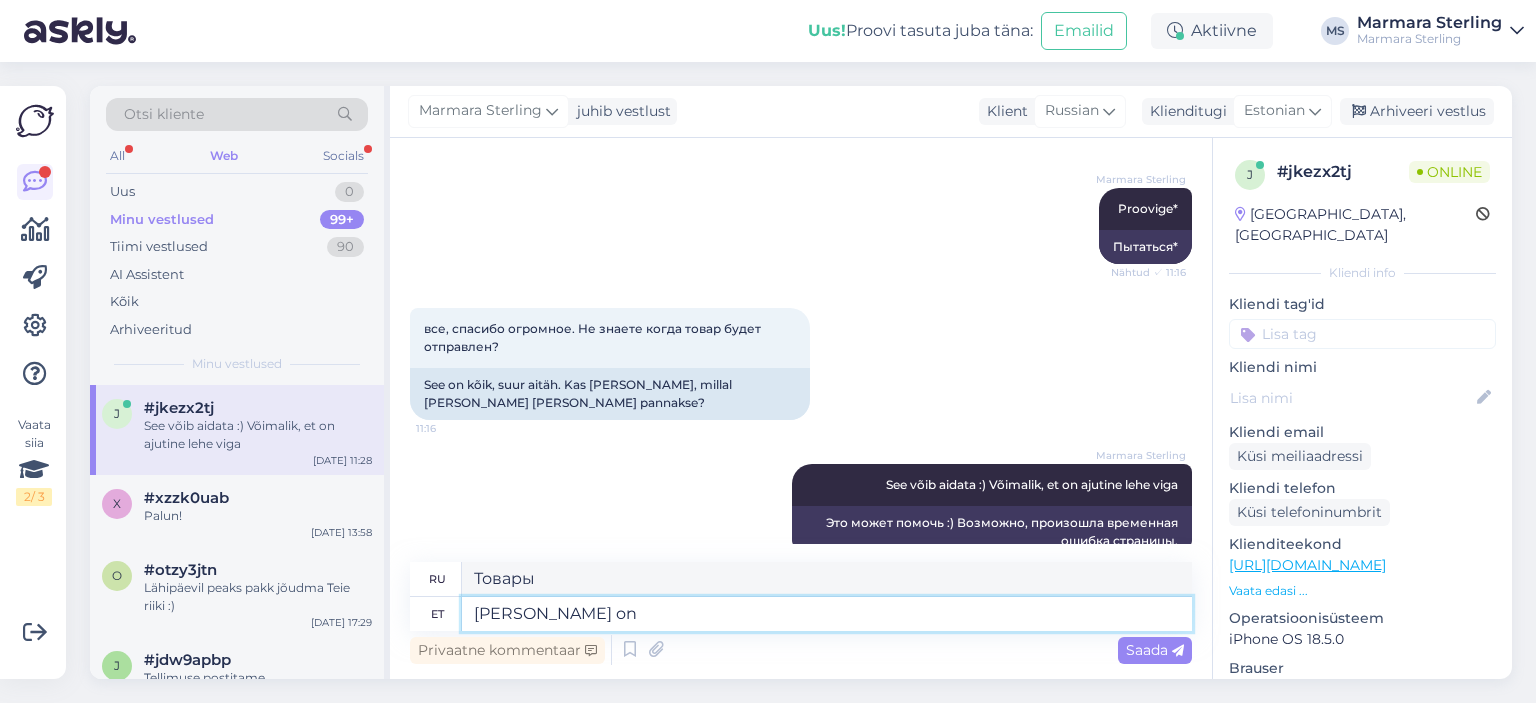 type on "[PERSON_NAME] on" 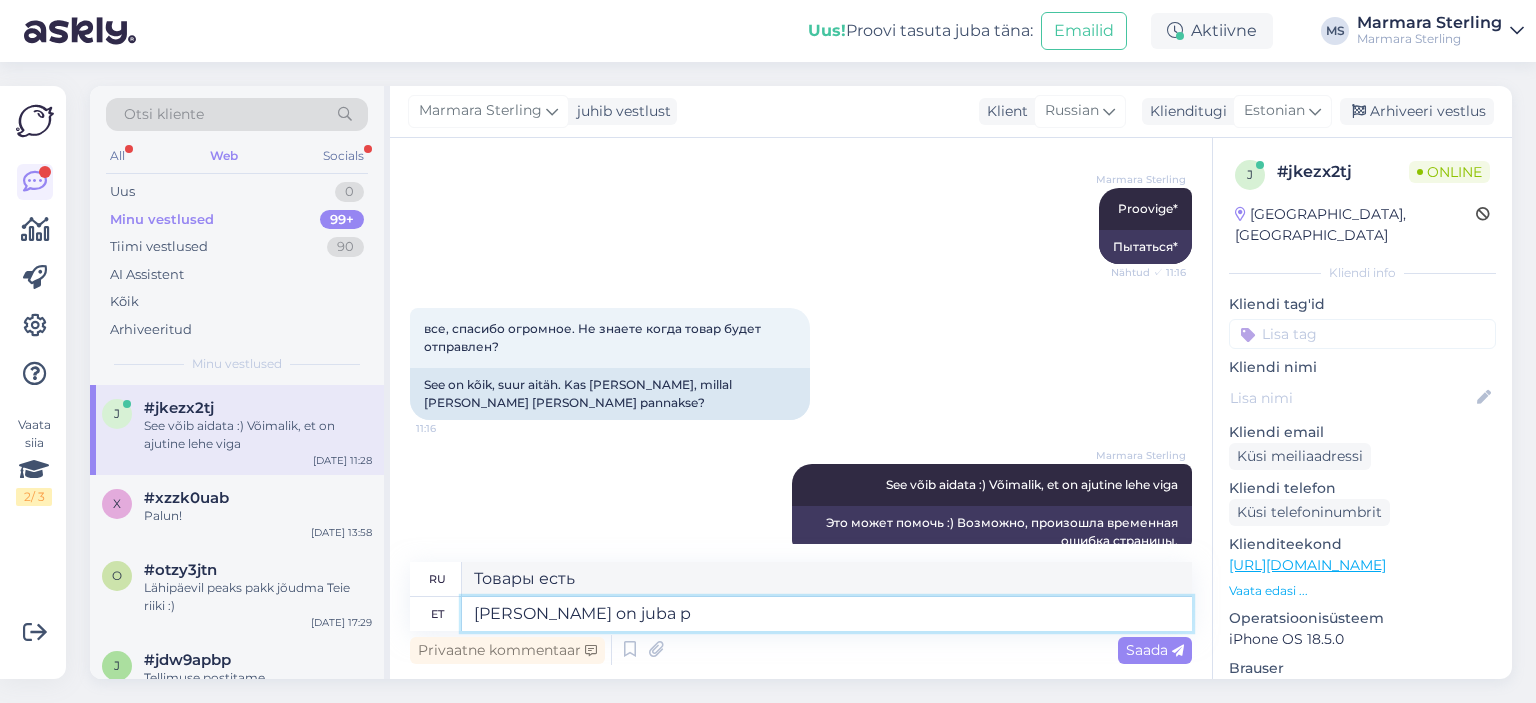 type on "[PERSON_NAME] on juba pa" 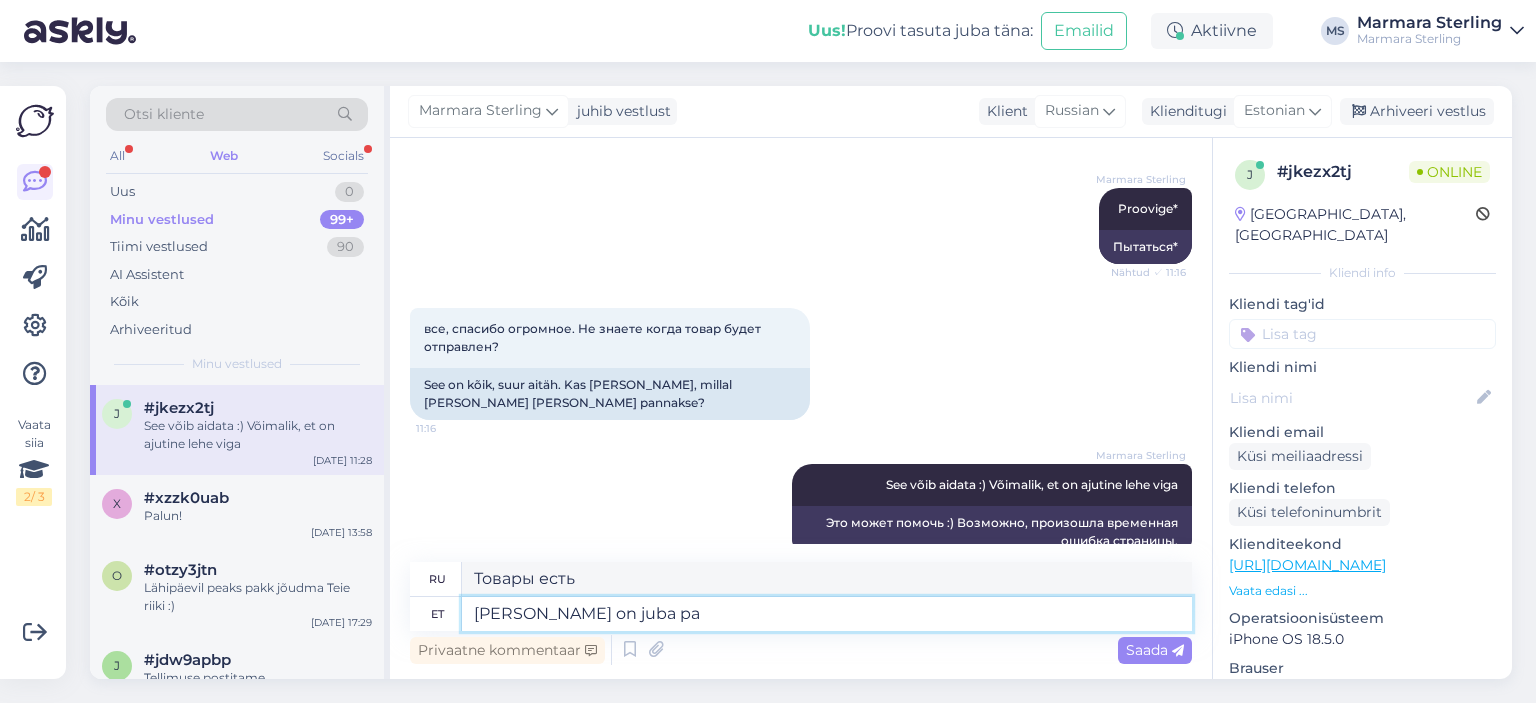 type on "Товар уже есть" 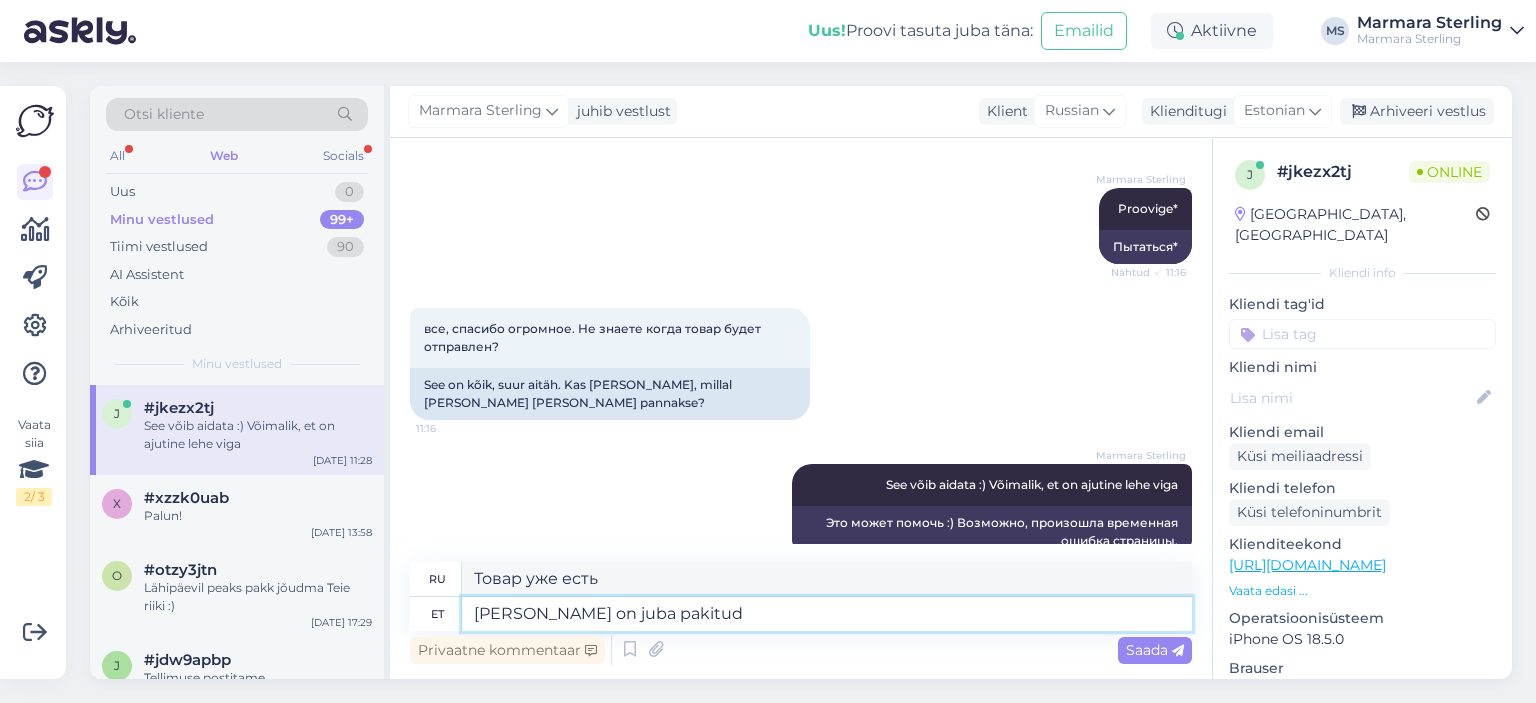 type on "[PERSON_NAME] on juba pakitud j" 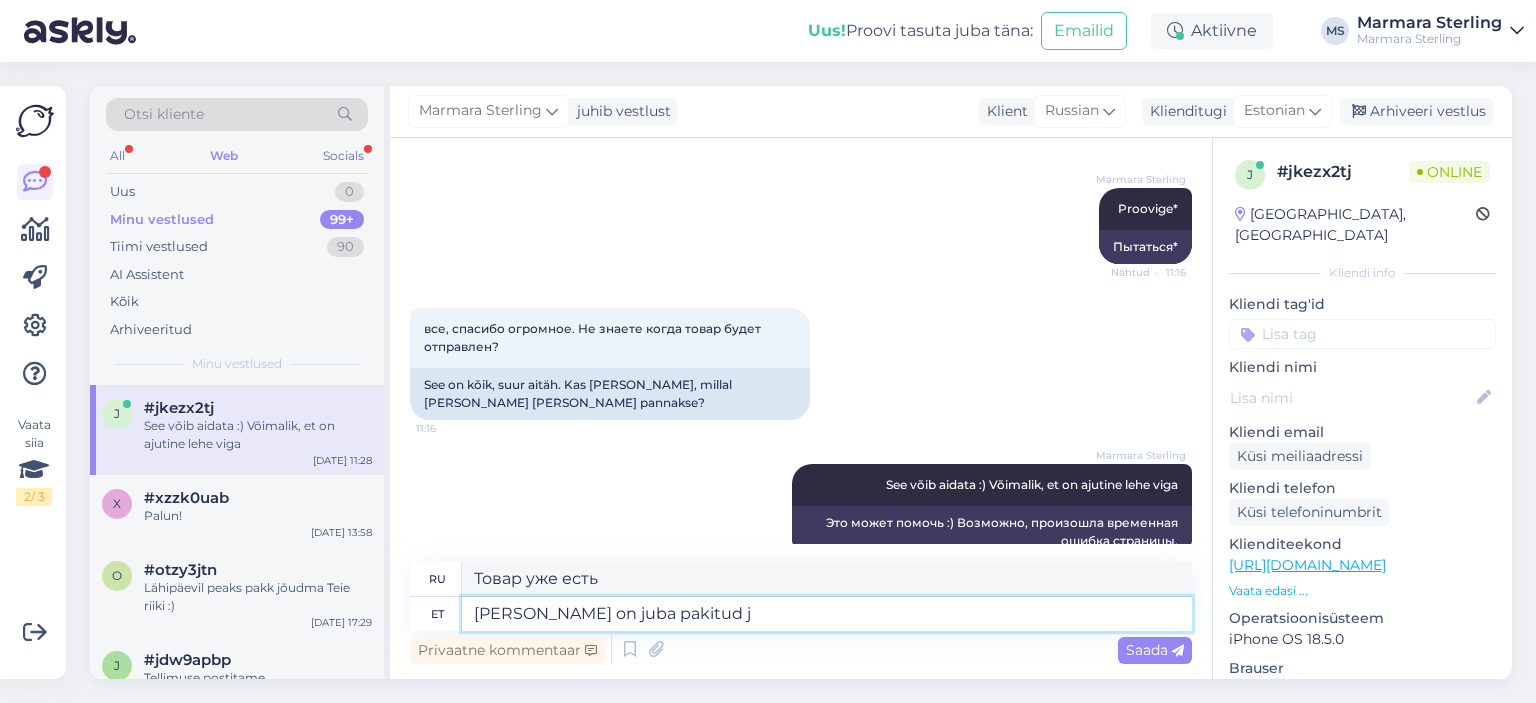 type on "Товар уже упакован." 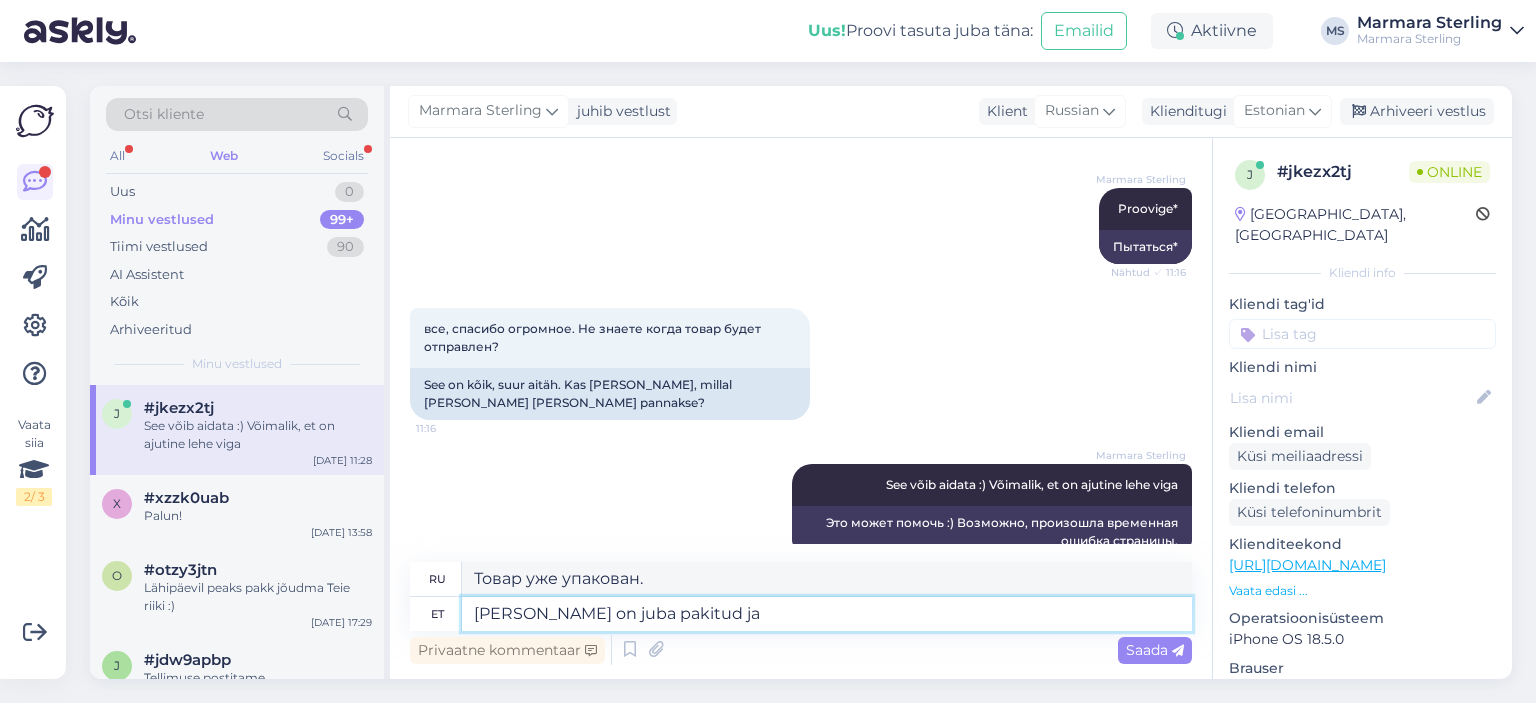 type on "[PERSON_NAME] on juba pakitud ja l" 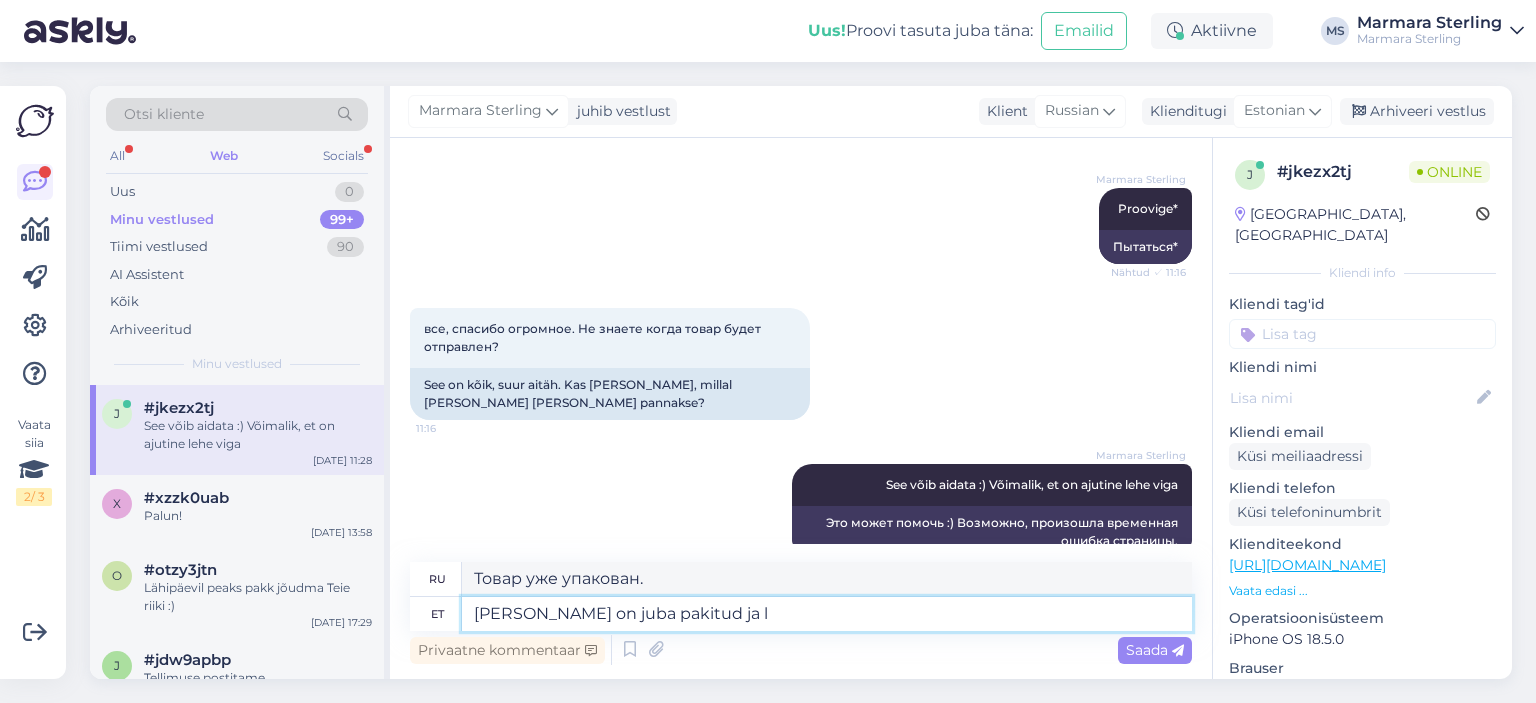 type on "Товары уже упакованы и" 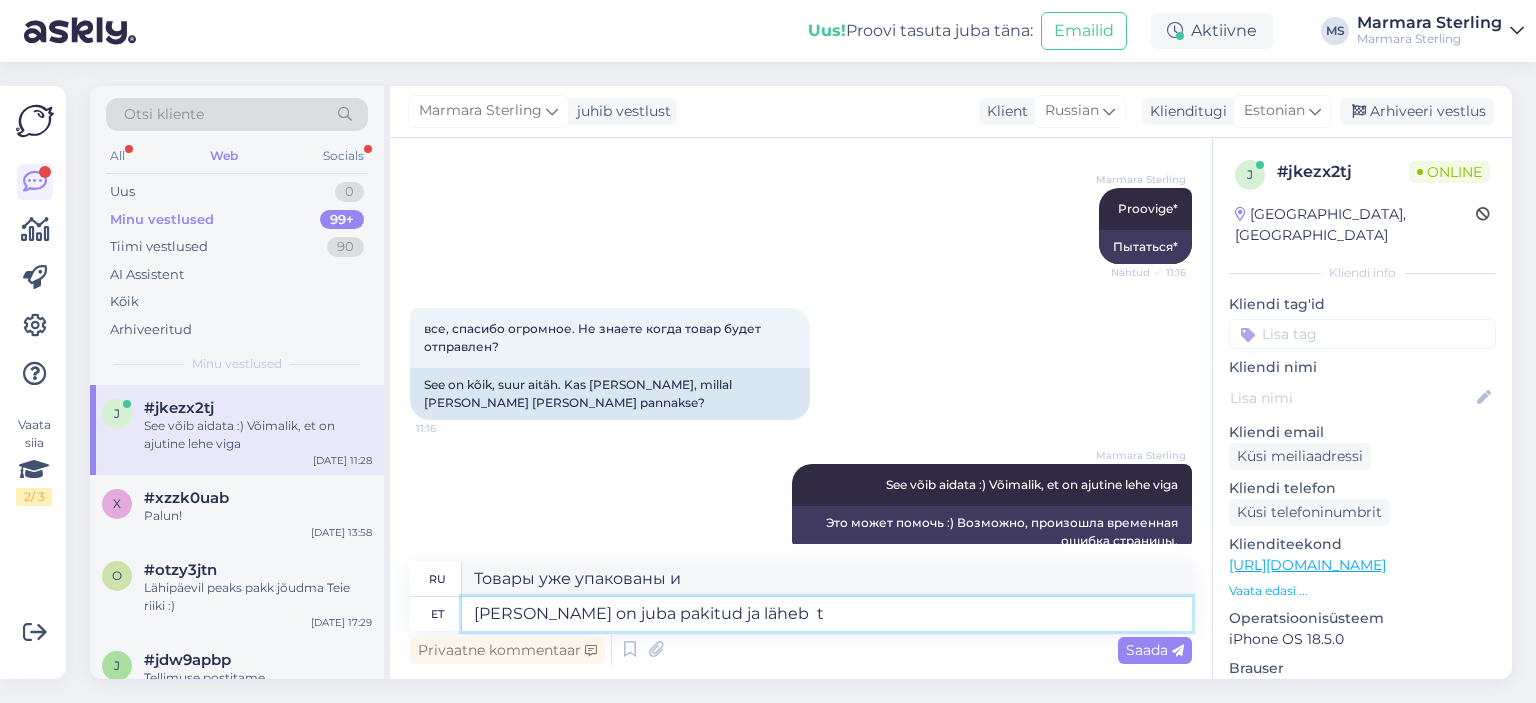 type on "[PERSON_NAME] on juba pakitud ja läheb  tä" 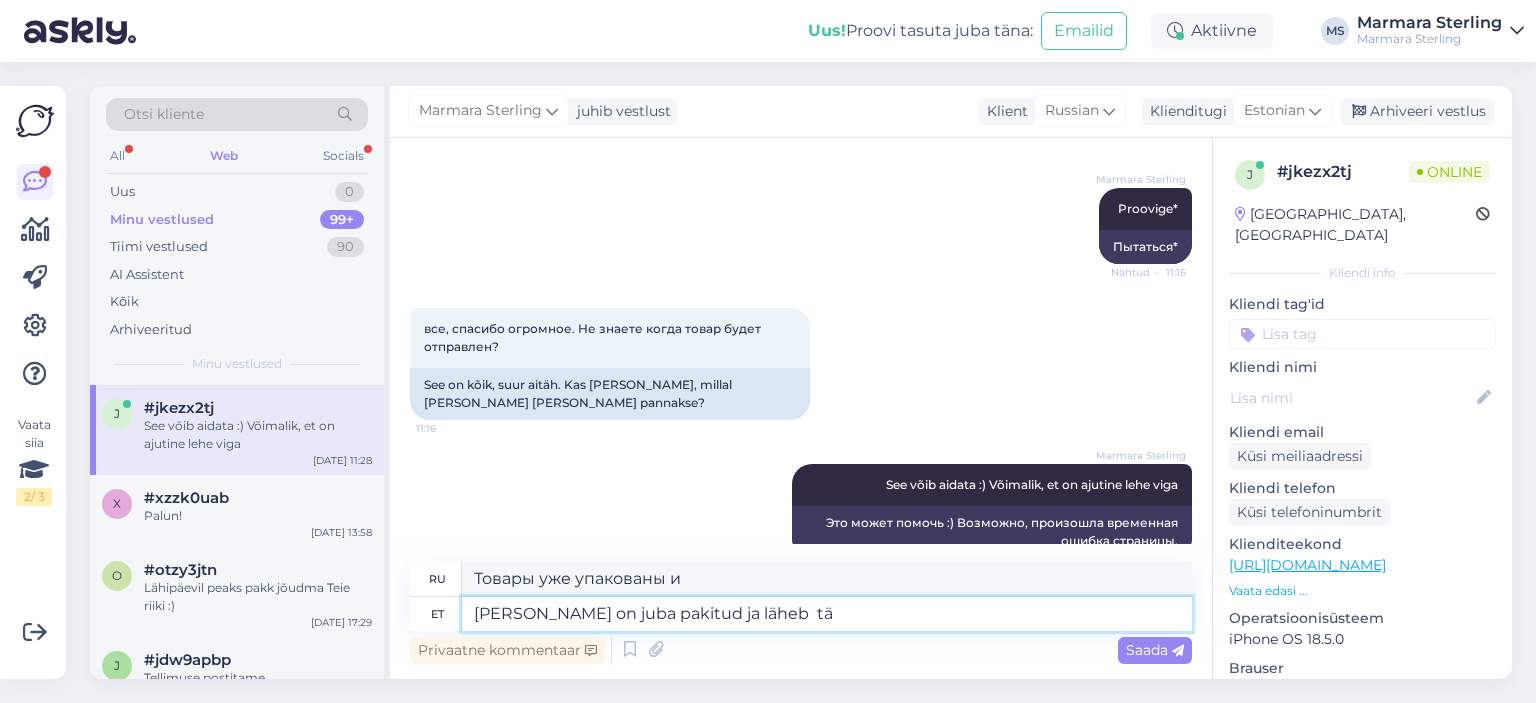 type on "Товары уже упакованы и готовы к отправке." 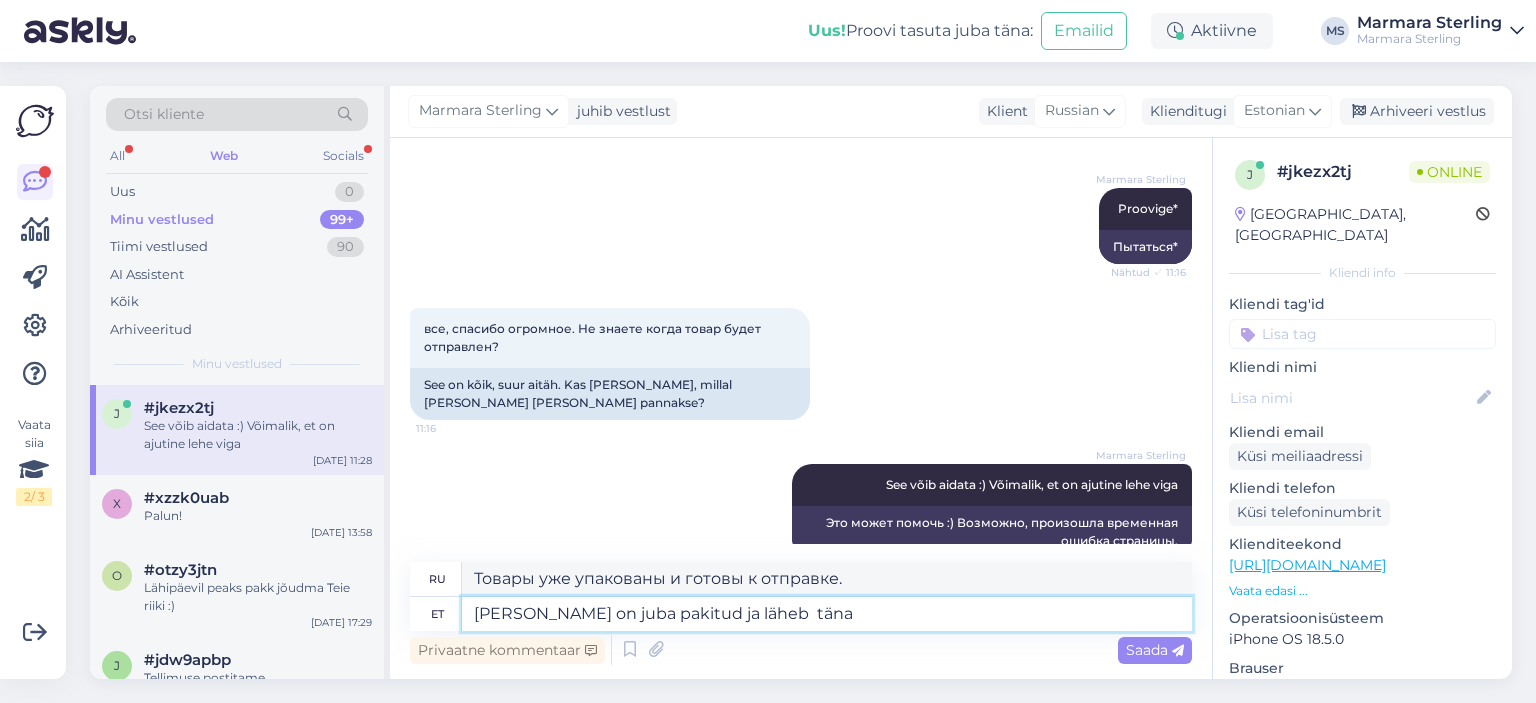 type on "[PERSON_NAME] on juba pakitud ja läheb  täna t" 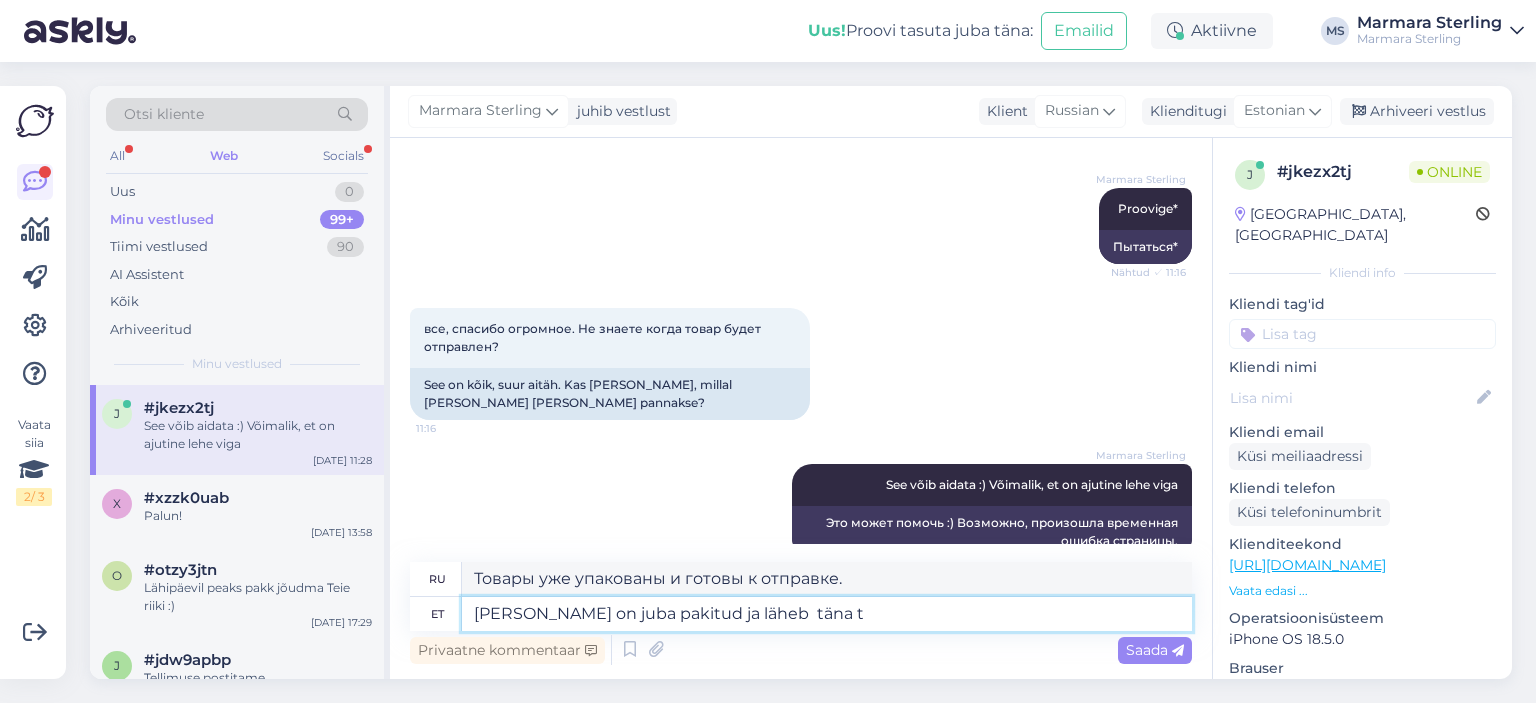 type on "Товар уже упакован и будет отправлен сегодня." 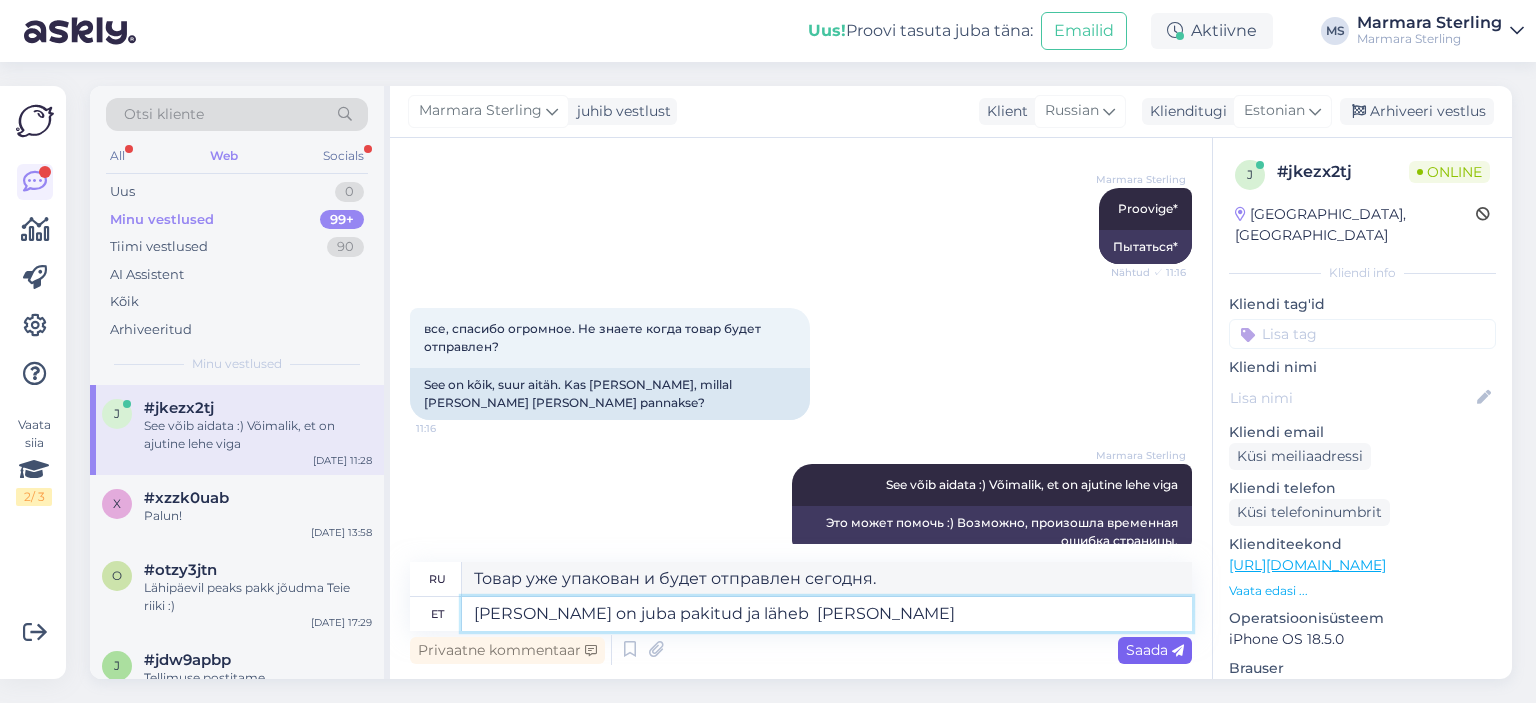 type on "[PERSON_NAME] on juba pakitud ja läheb  [PERSON_NAME]" 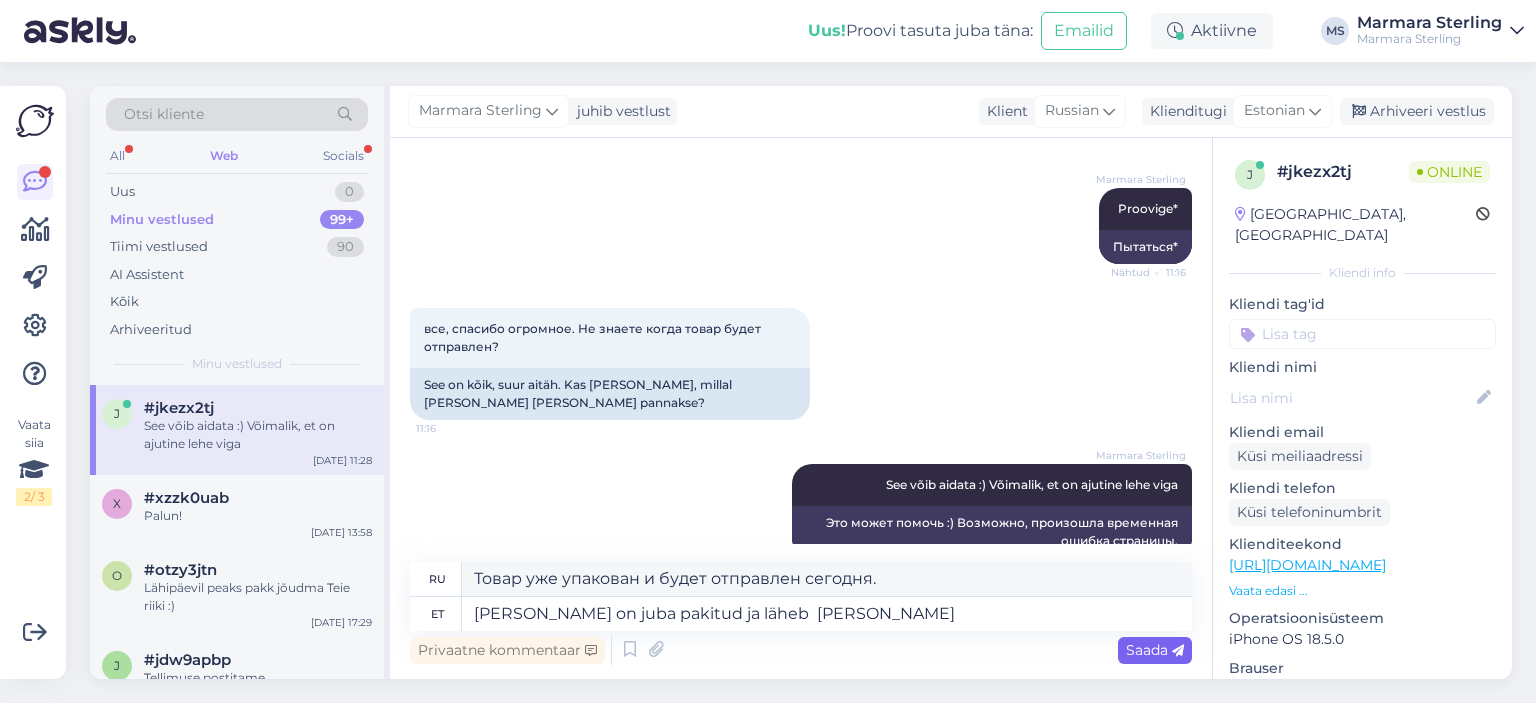 click on "Saada" at bounding box center (1155, 650) 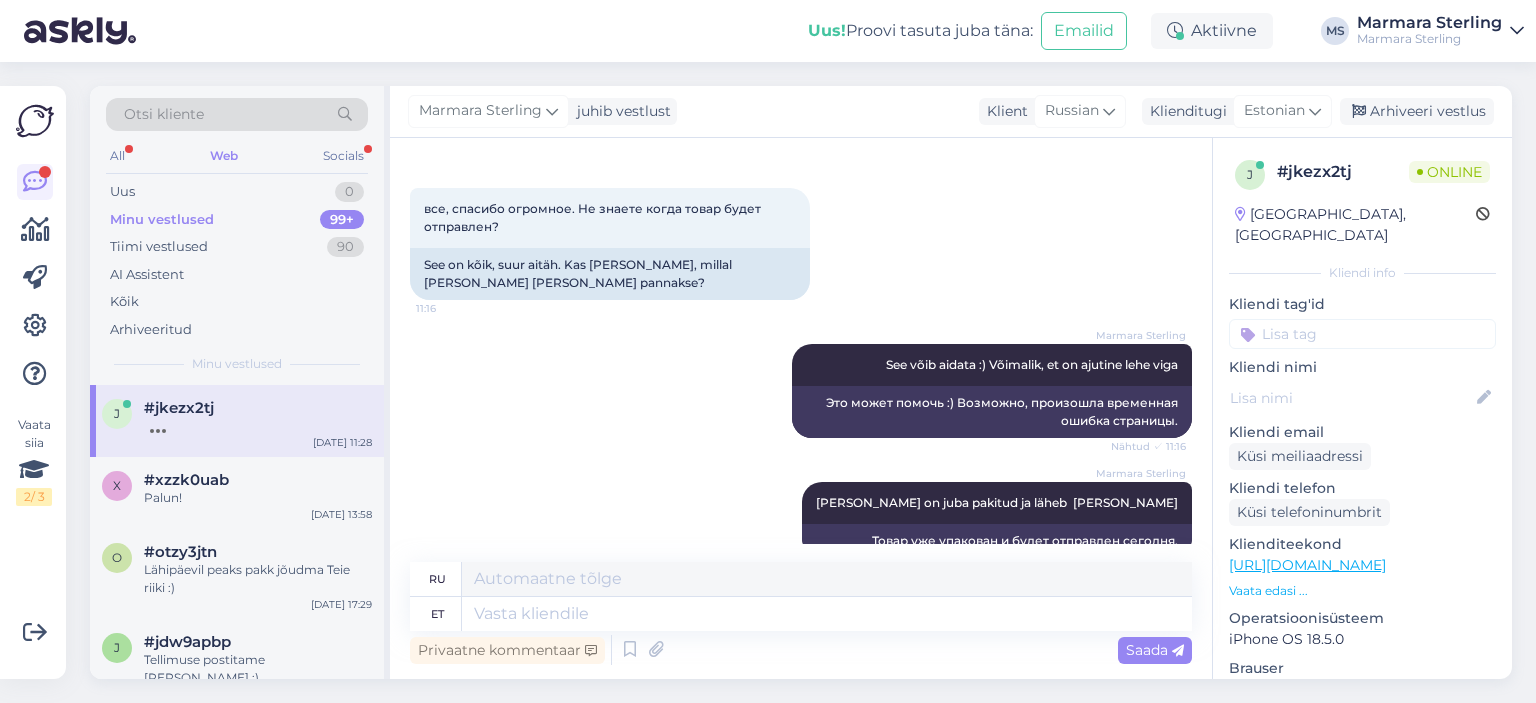 scroll, scrollTop: 2373, scrollLeft: 0, axis: vertical 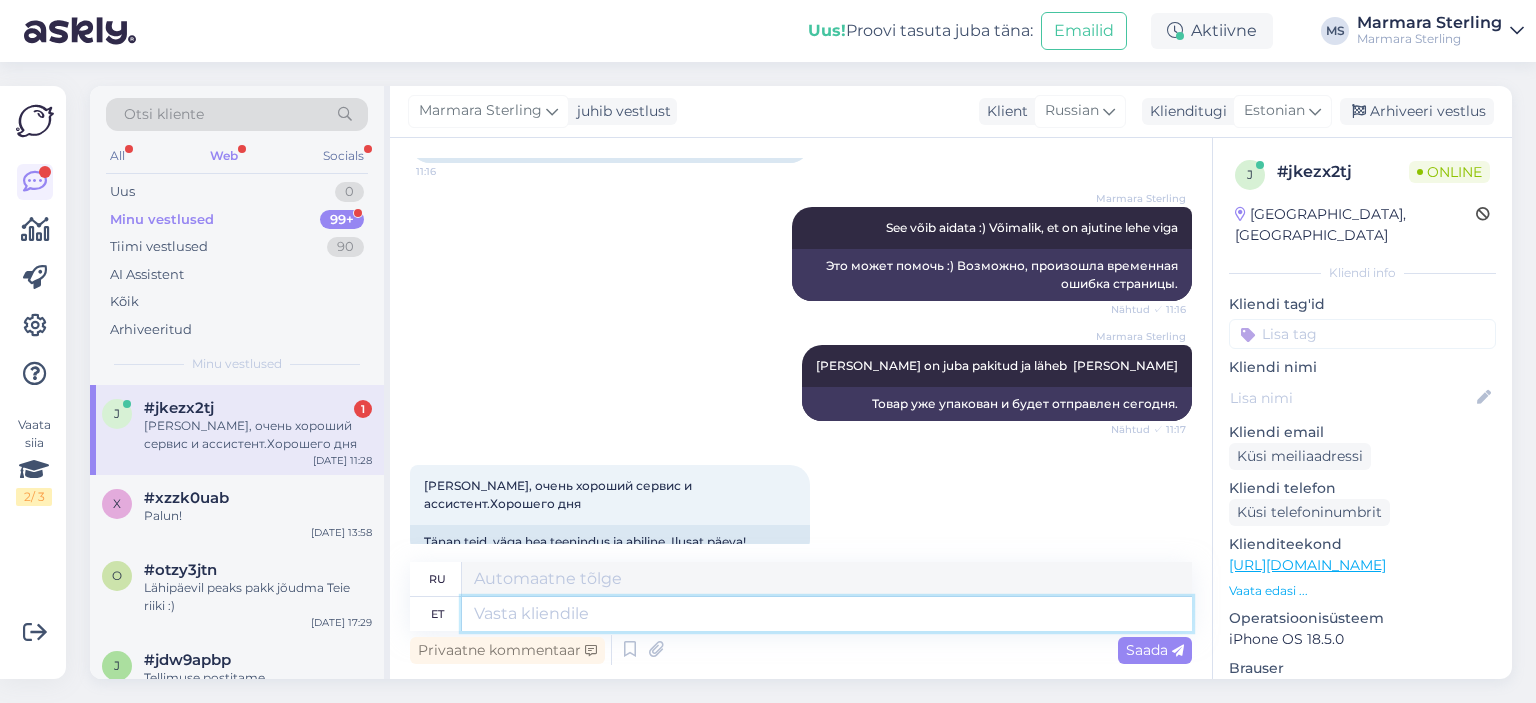 click at bounding box center [827, 614] 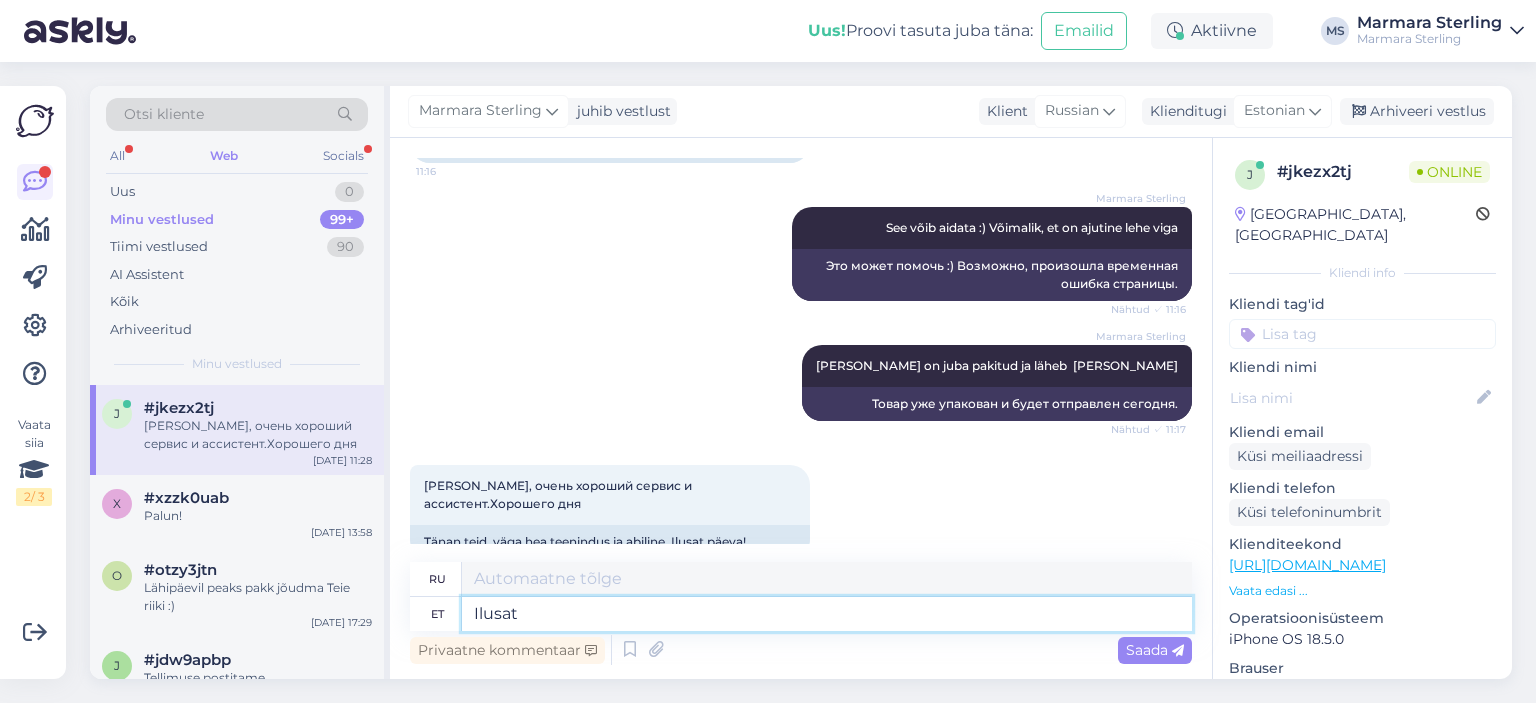 type on "Ilusat" 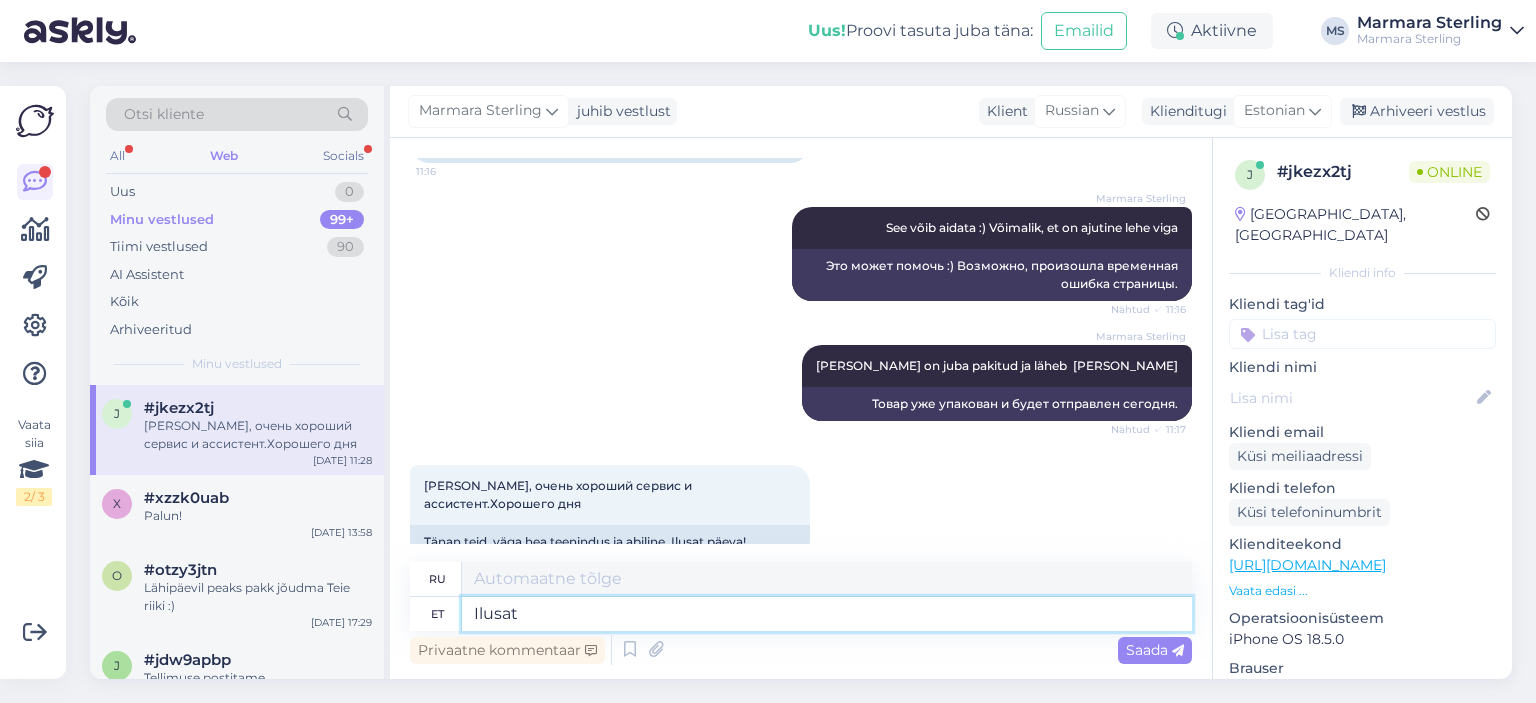 type on "Красивый" 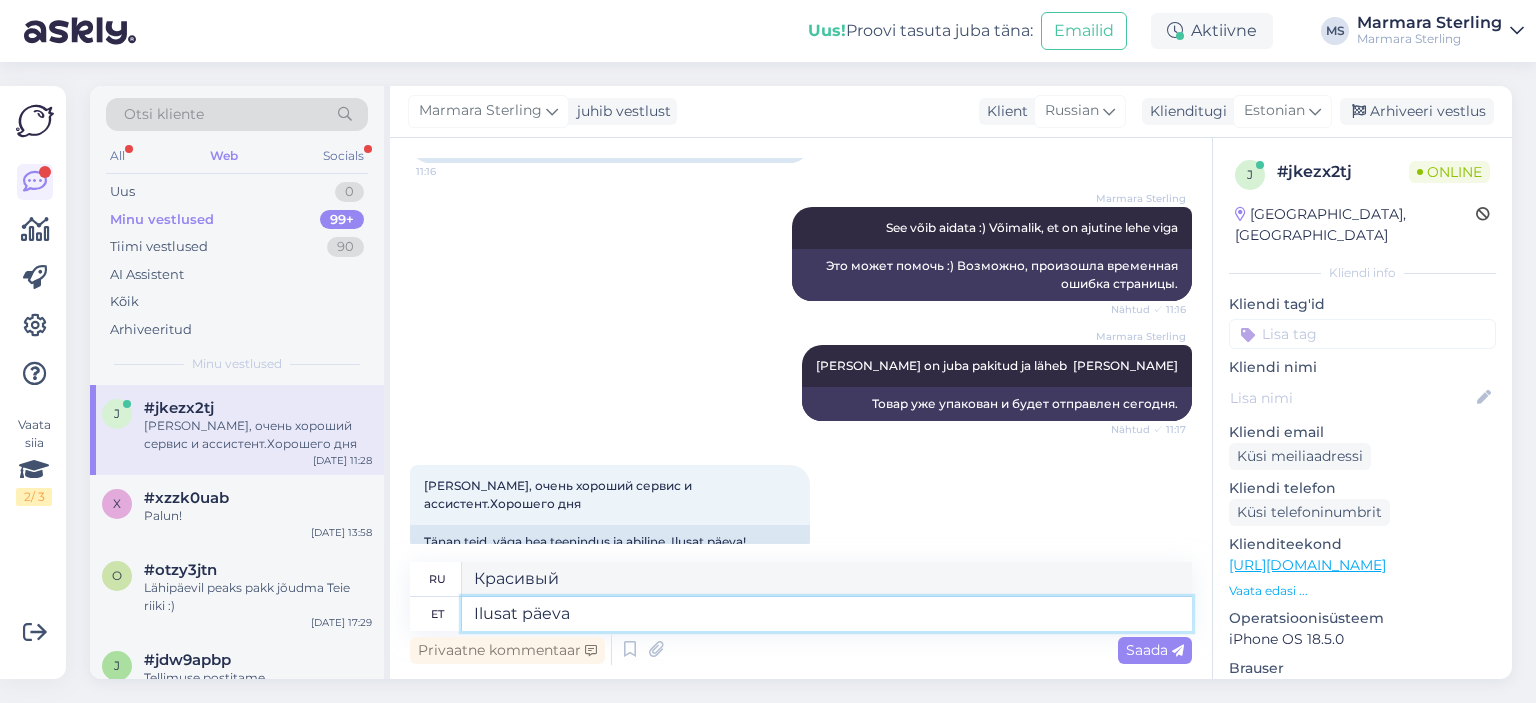 type on "Ilusat päeva" 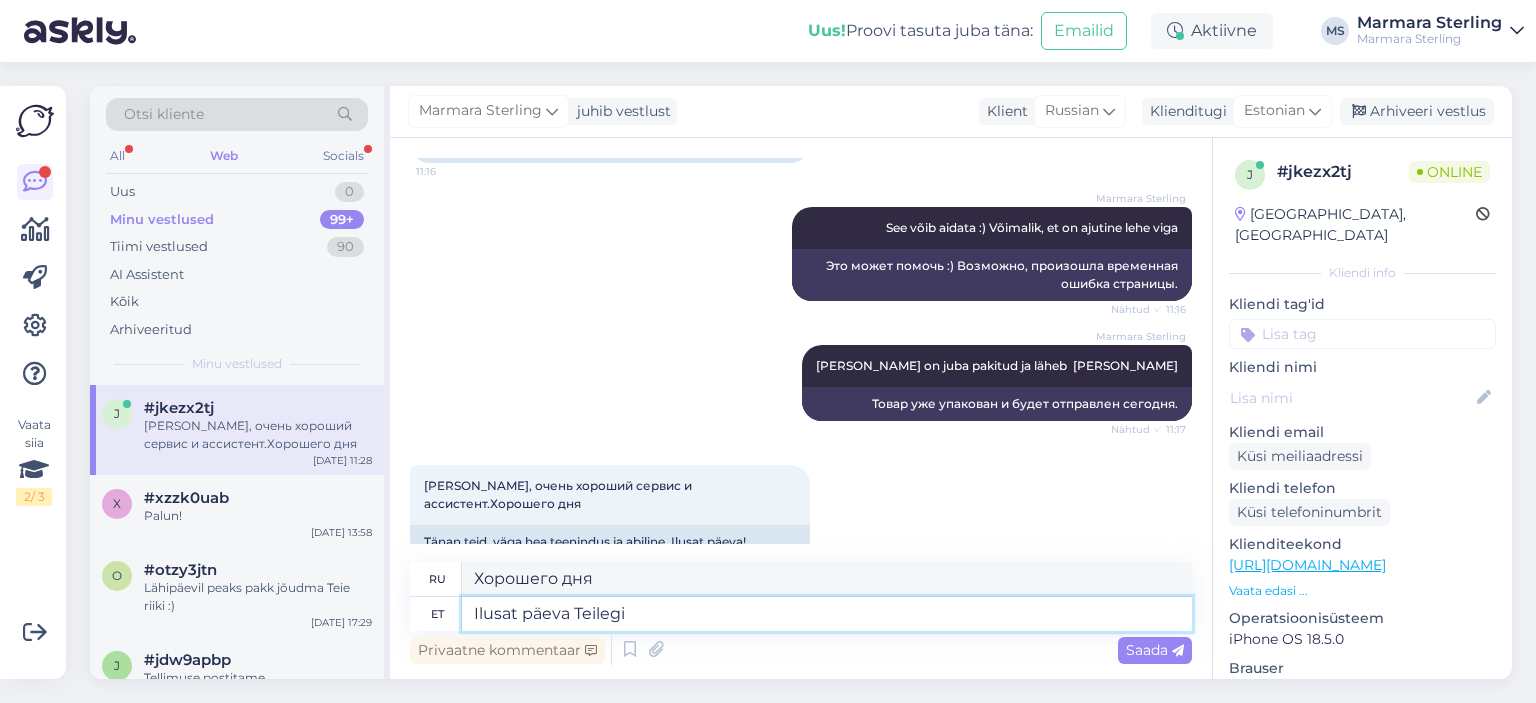 type on "Ilusat päeva Teilegi!" 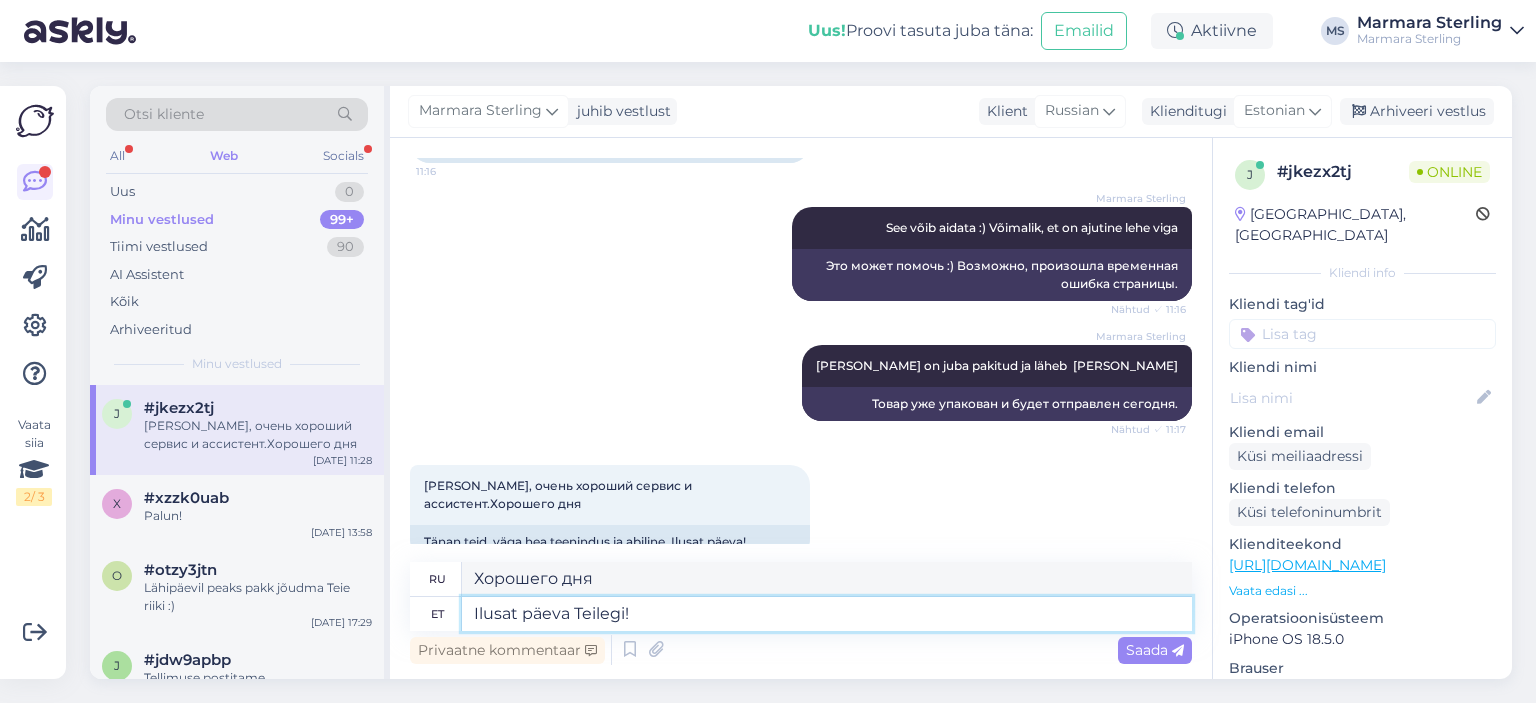 type on "И вам хорошего дня!" 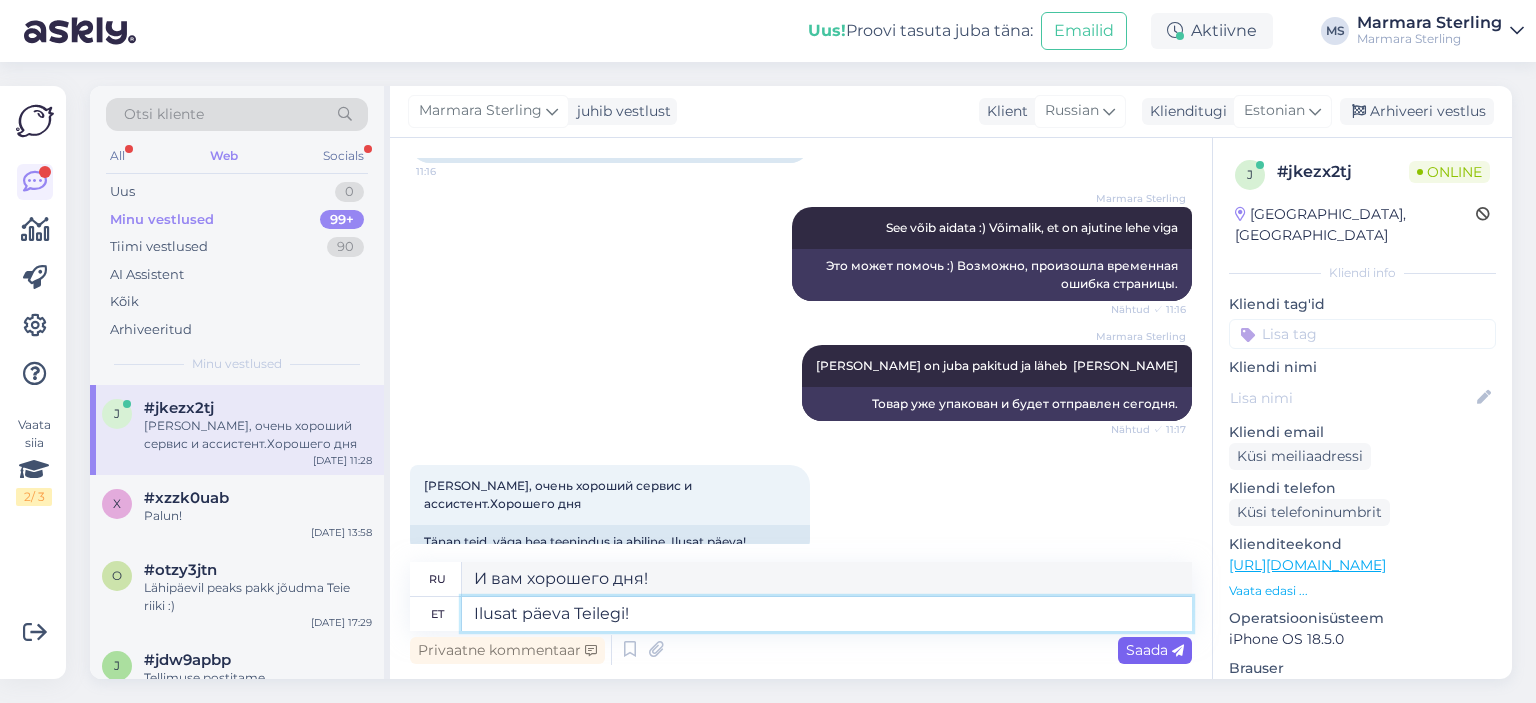 type on "Ilusat päeva Teilegi!" 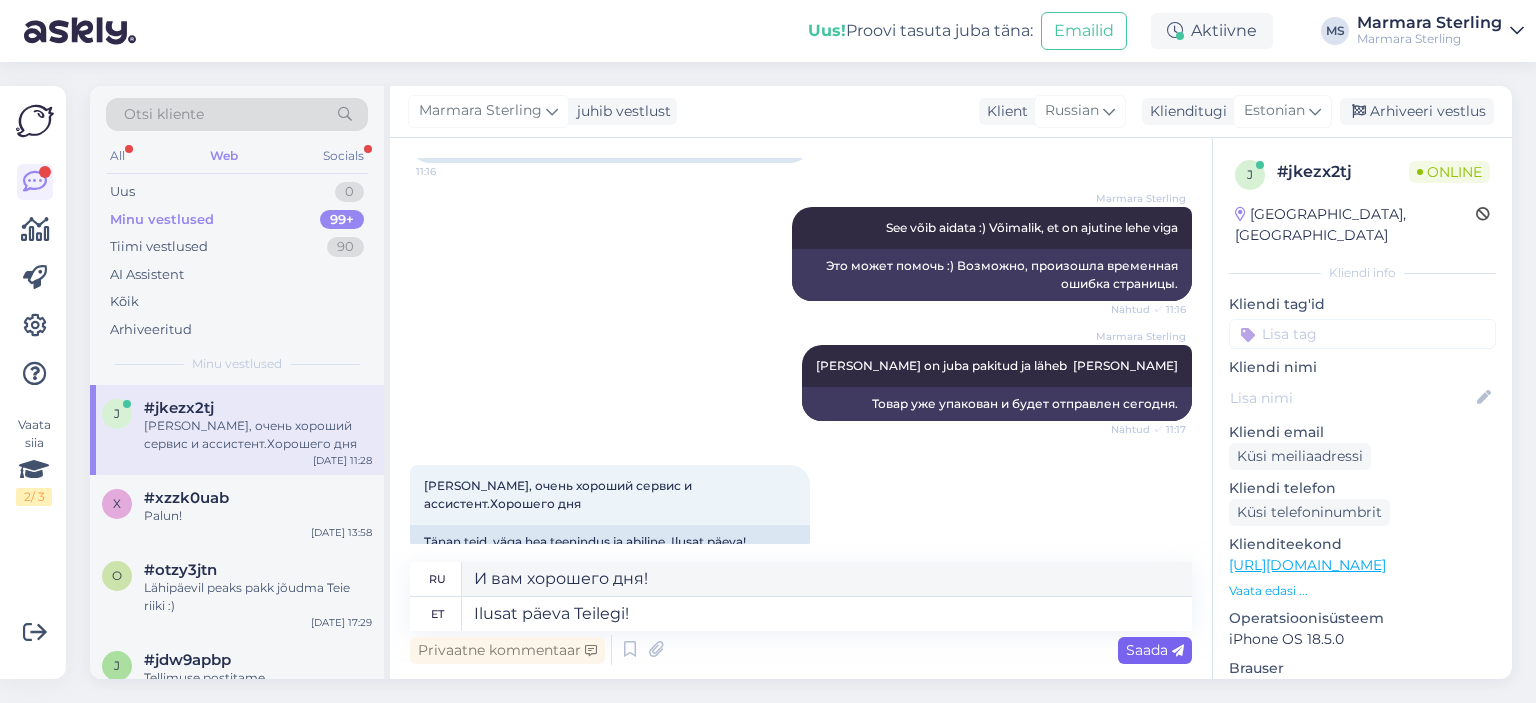 click on "Saada" at bounding box center [1155, 650] 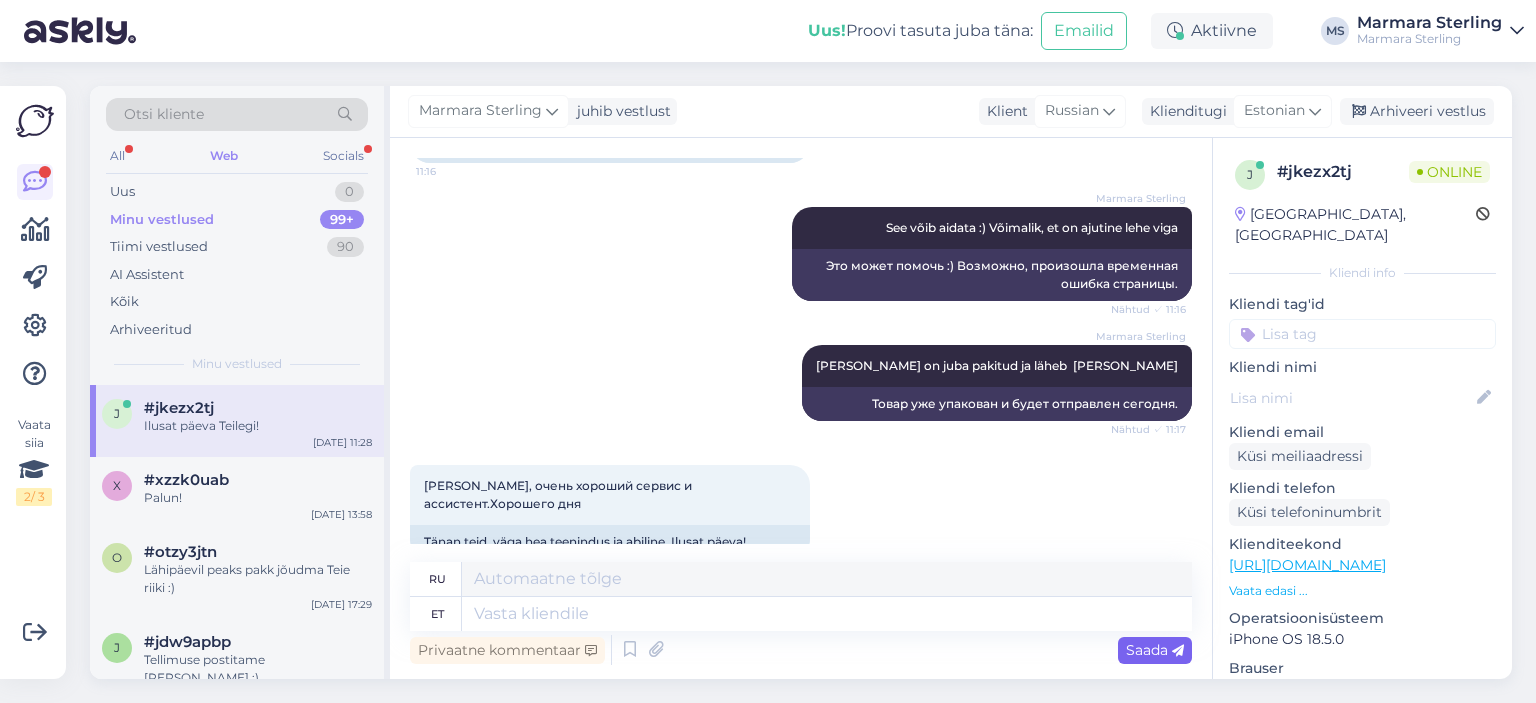 scroll, scrollTop: 2493, scrollLeft: 0, axis: vertical 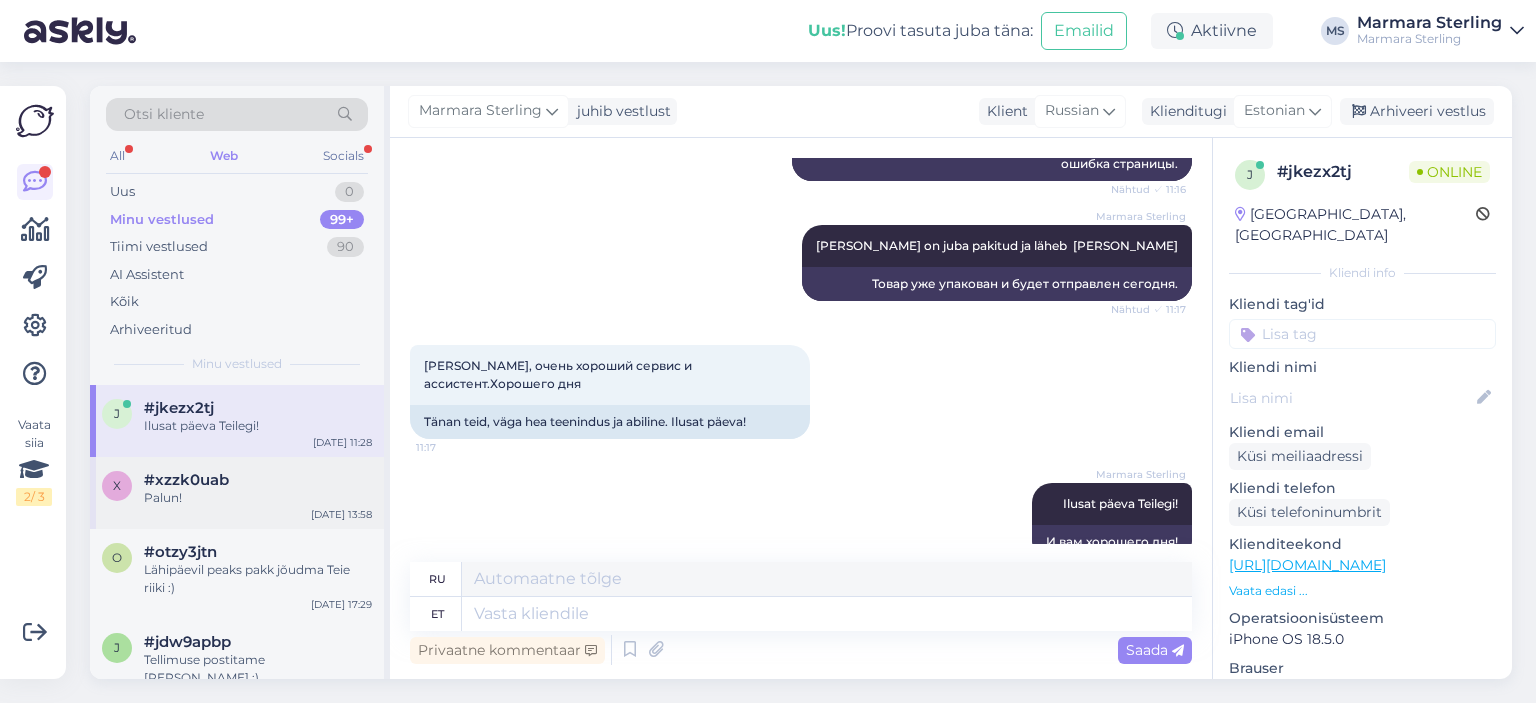 click on "Palun!" at bounding box center [258, 498] 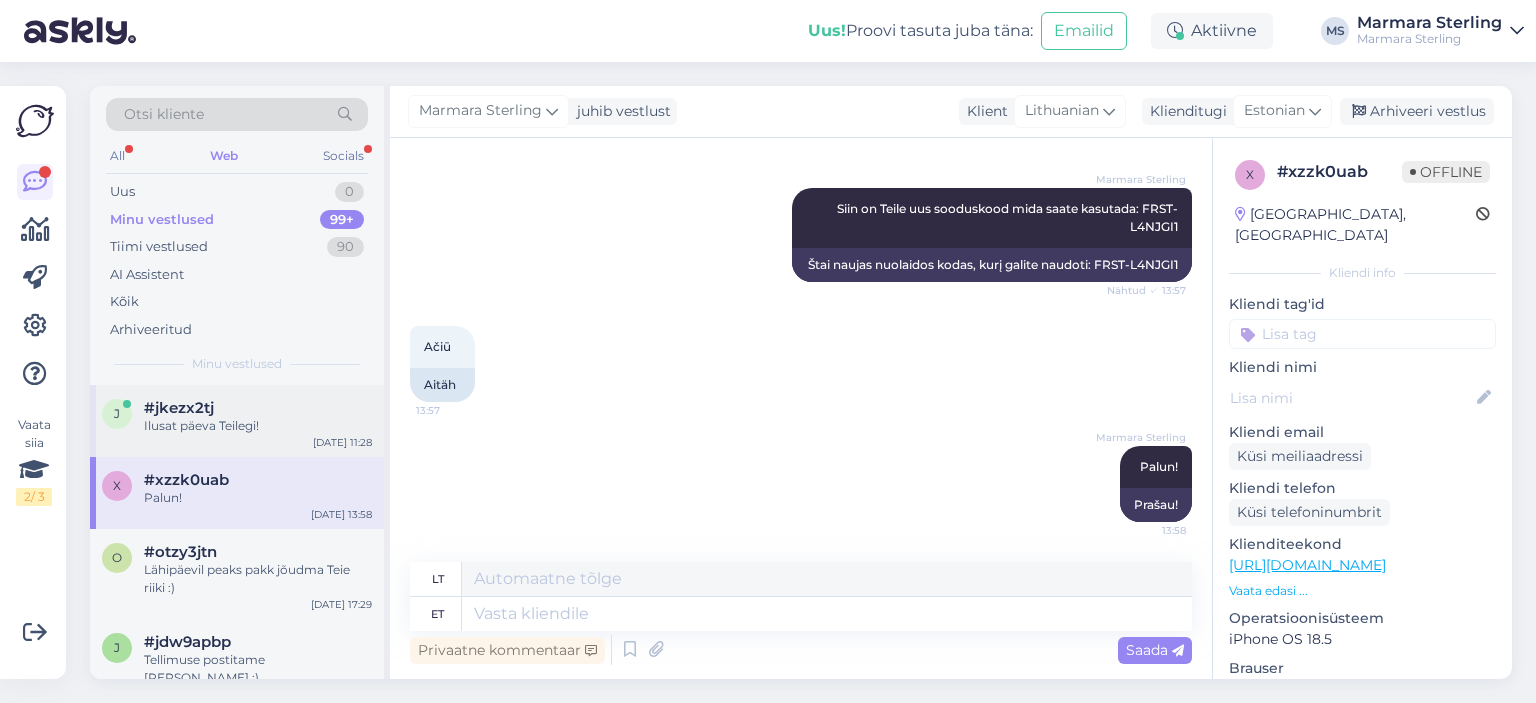 click on "j #jkezx2tj Ilusat päeva Teilegi! [DATE] 11:28" at bounding box center (237, 421) 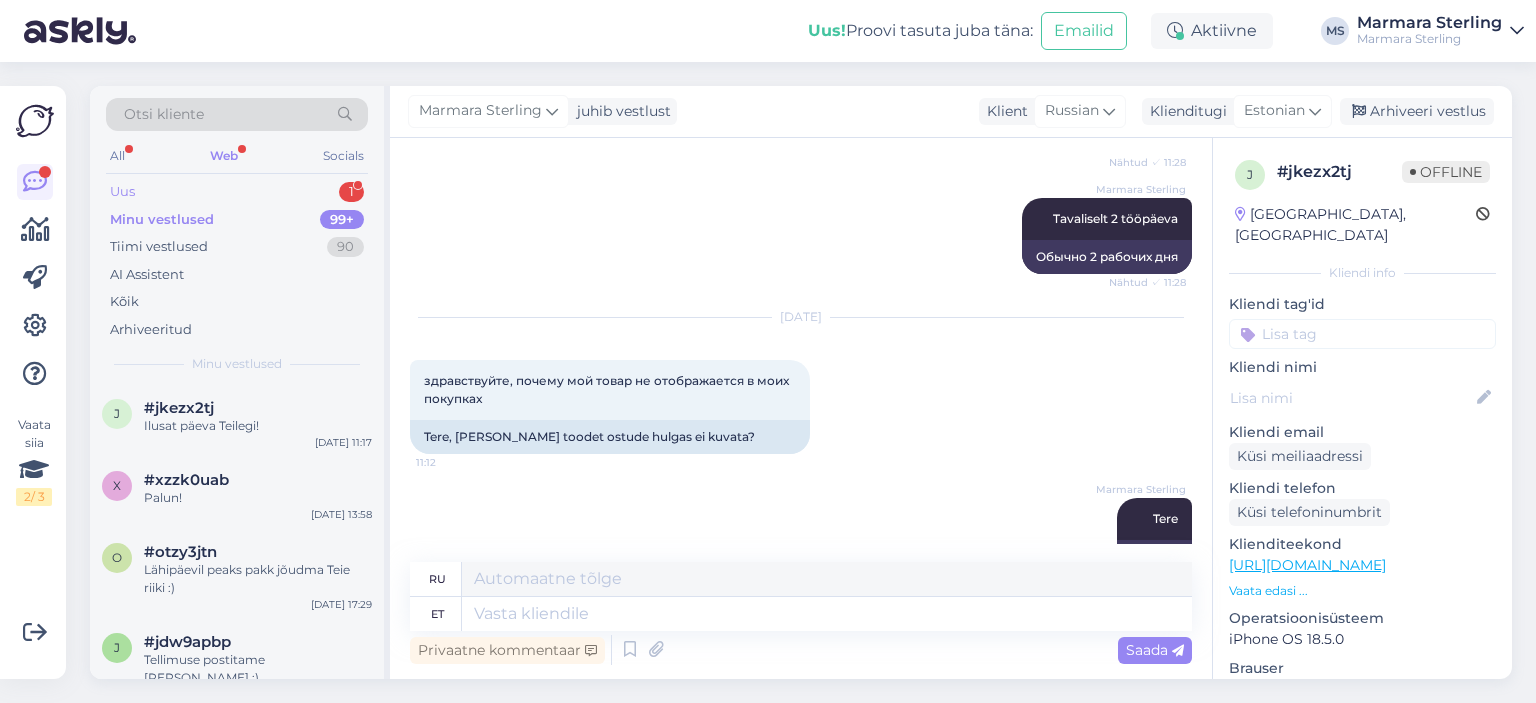 click on "Uus 1" at bounding box center (237, 192) 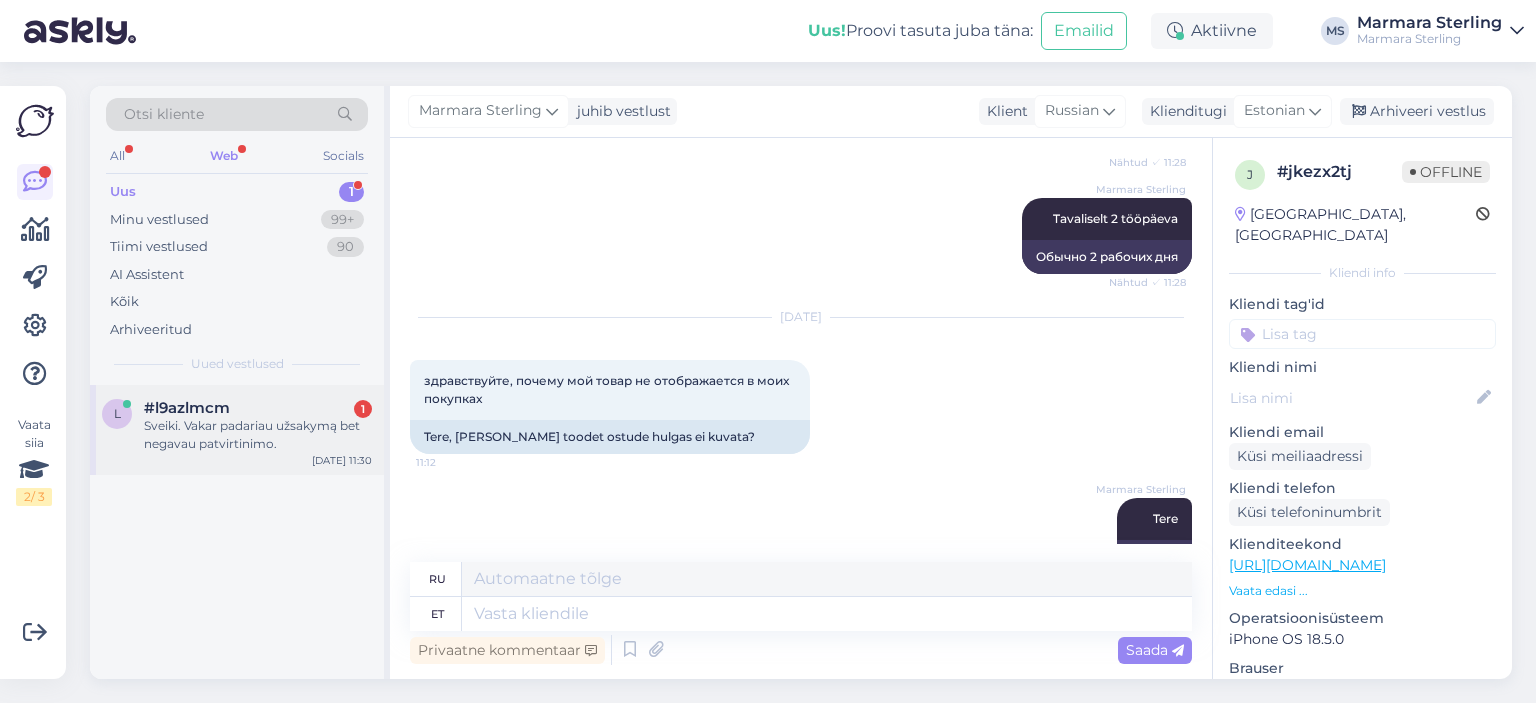 click on "Sveiki. Vakar padariau užsakymą bet negavau patvirtinimo." at bounding box center (258, 435) 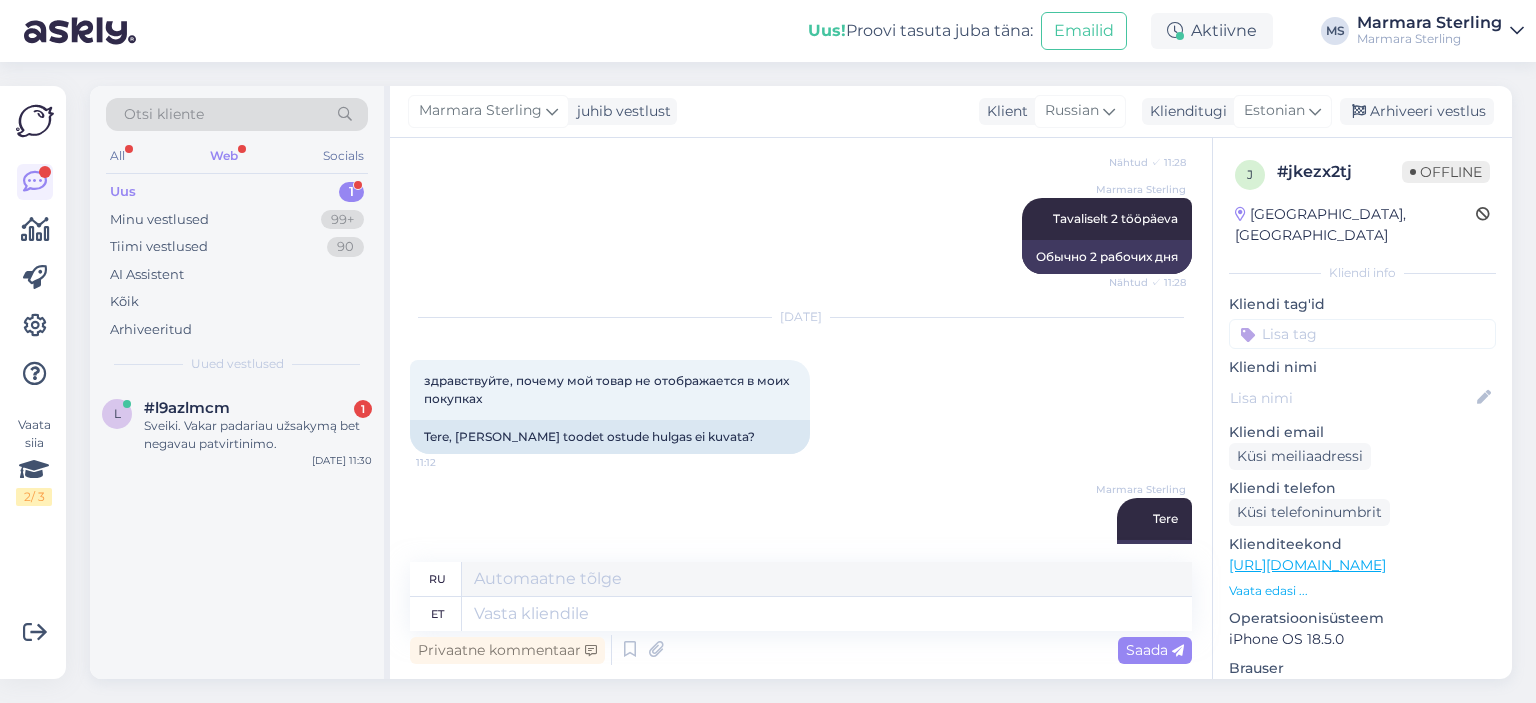 scroll, scrollTop: 0, scrollLeft: 0, axis: both 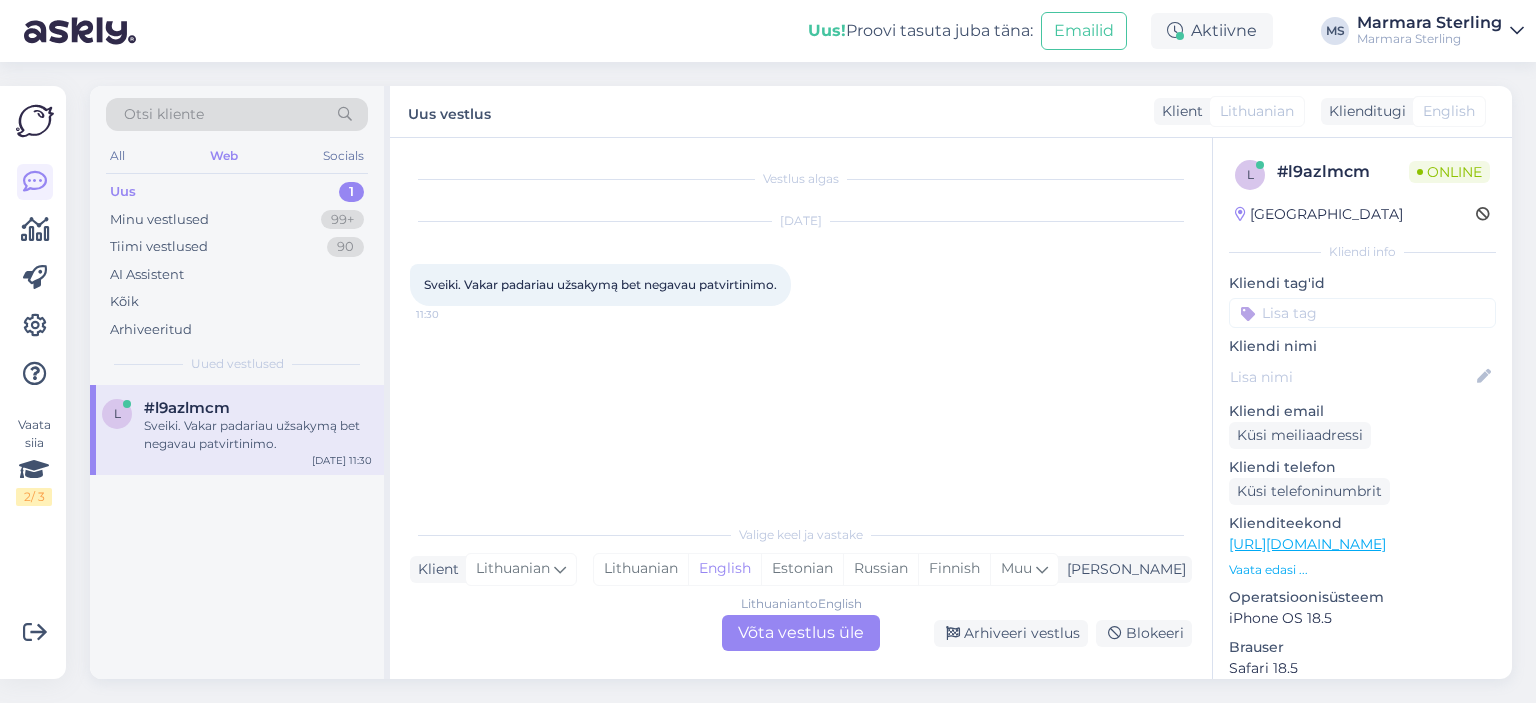click on "Lithuanian  to  English Võta vestlus üle" at bounding box center (801, 633) 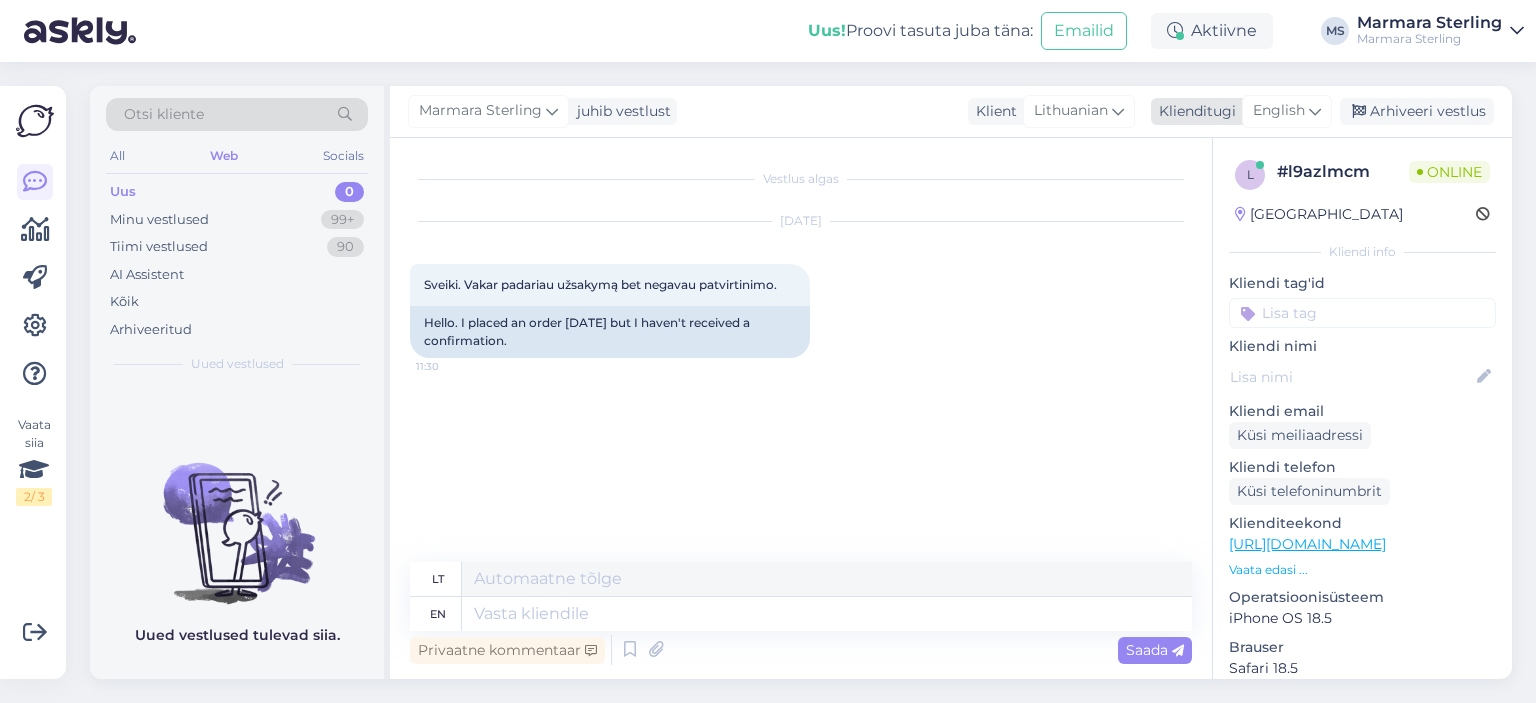 click on "English" at bounding box center (1279, 111) 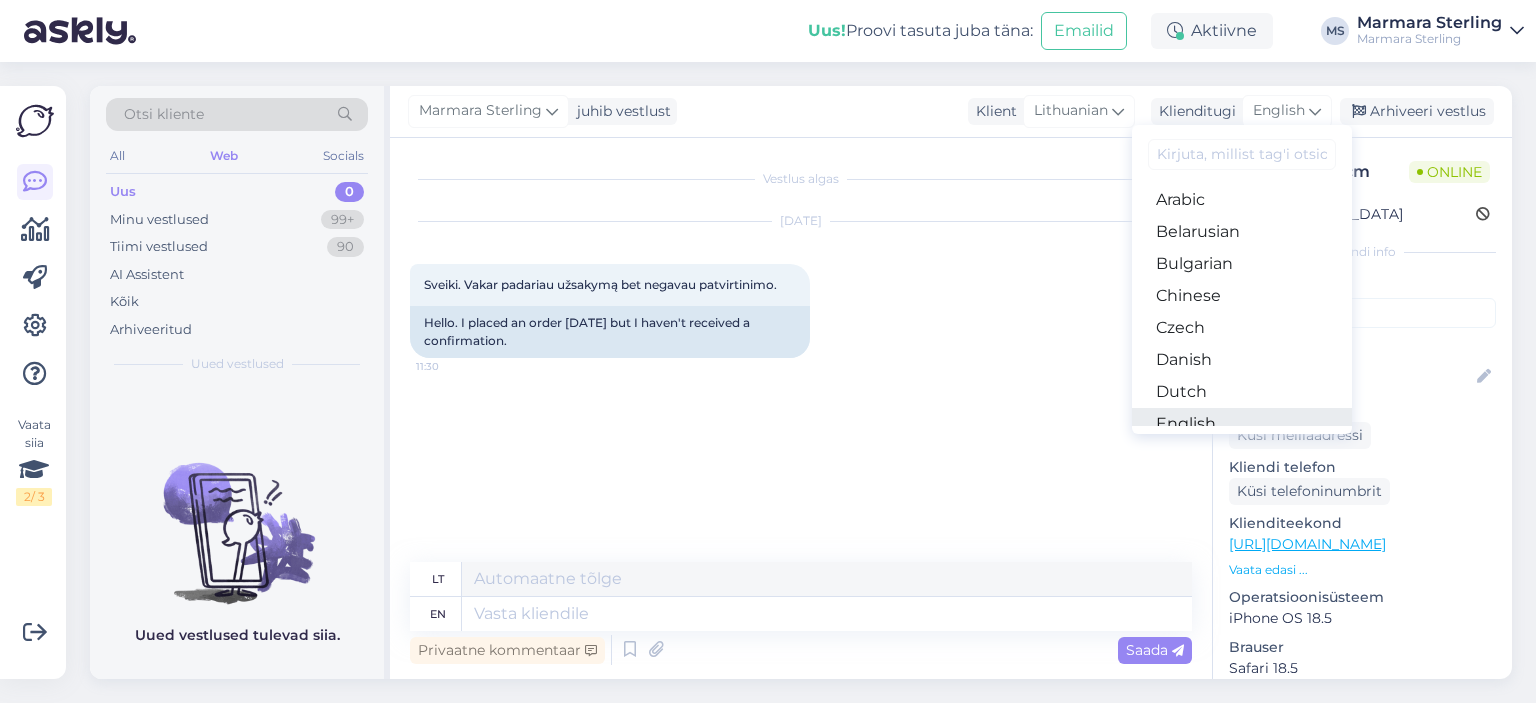 scroll, scrollTop: 200, scrollLeft: 0, axis: vertical 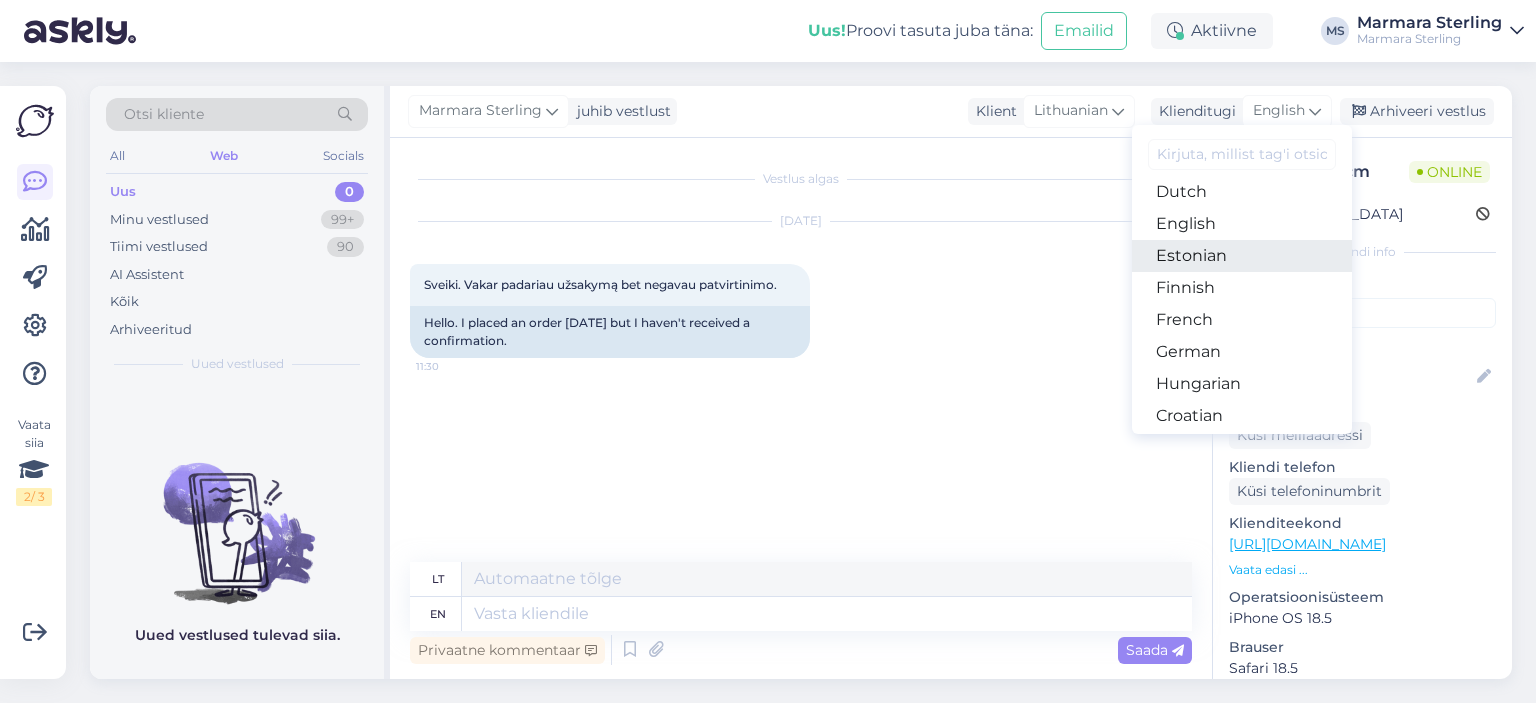 click on "Estonian" at bounding box center (1242, 256) 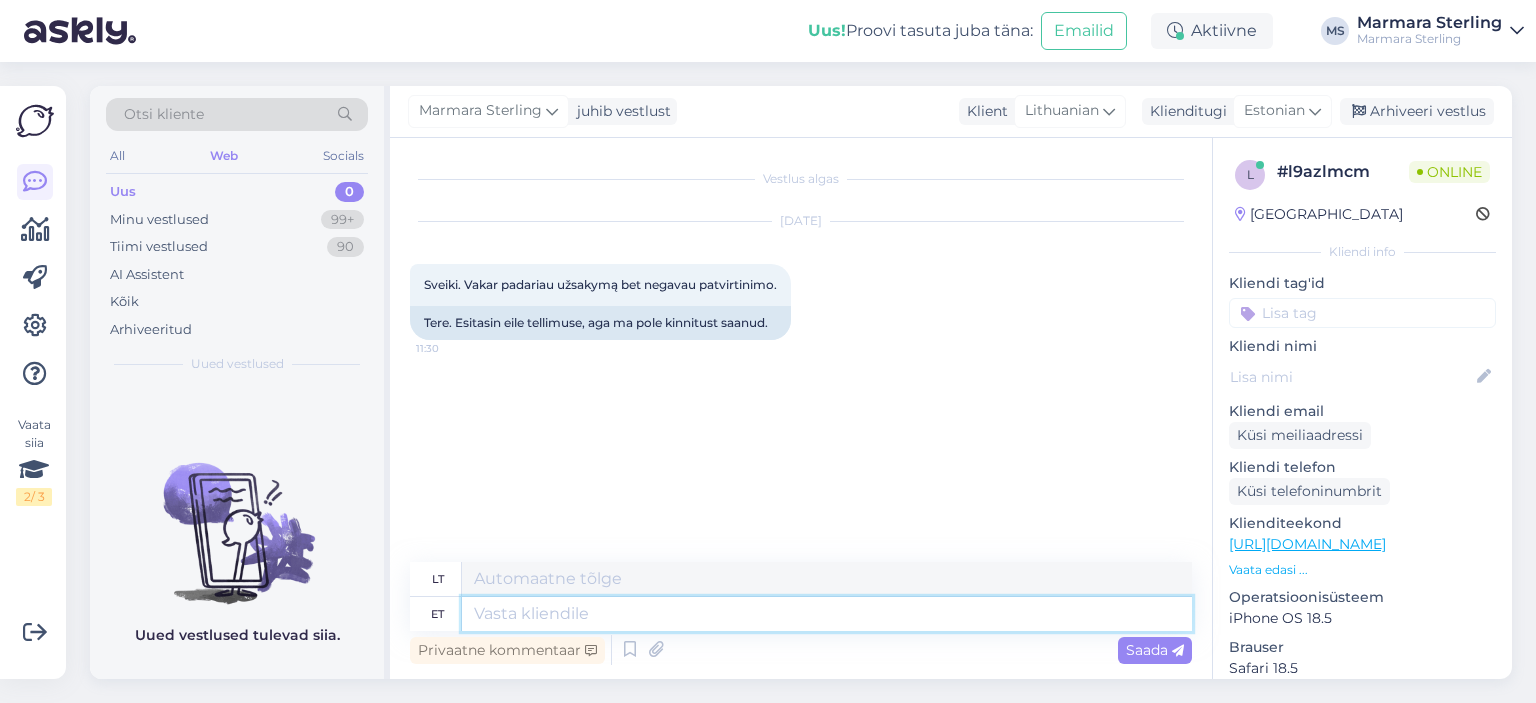 click at bounding box center [827, 614] 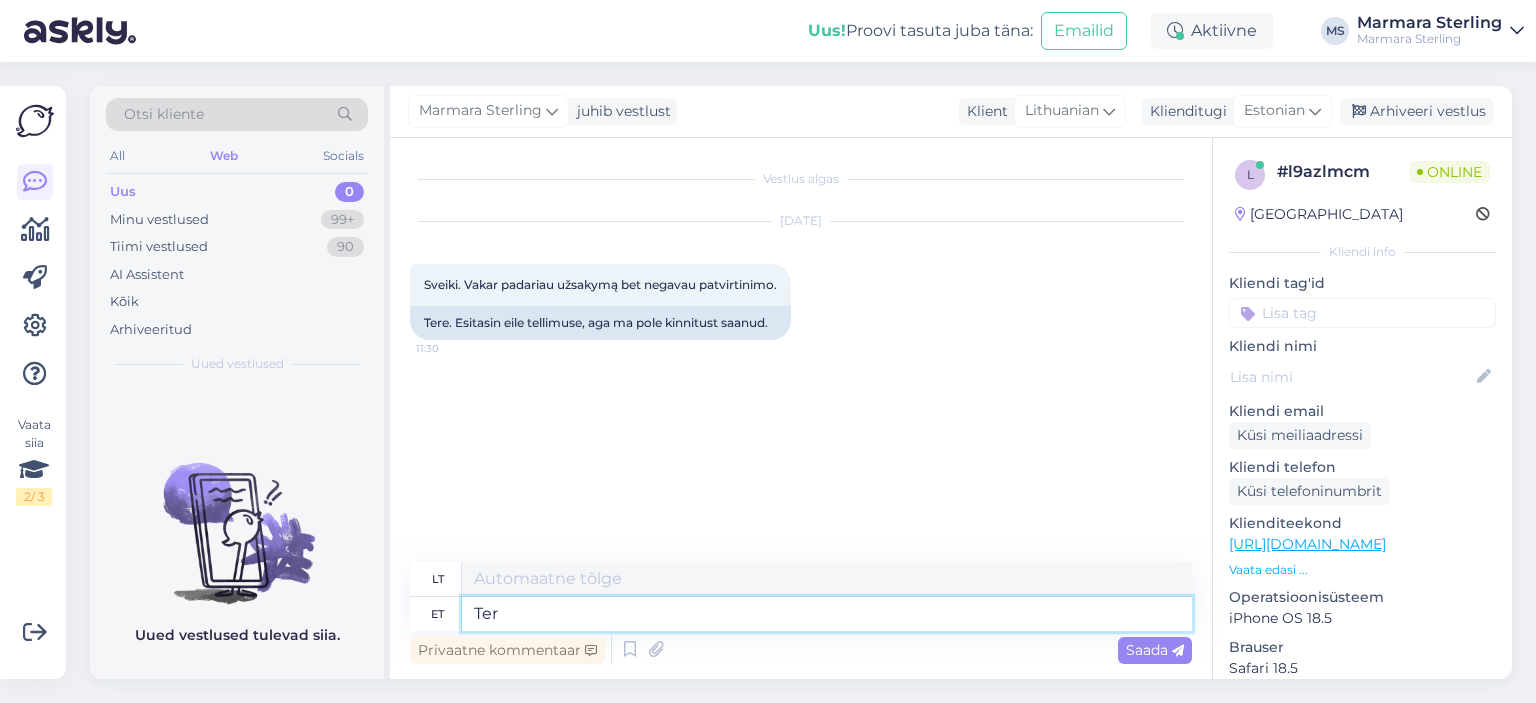 type on "Tere" 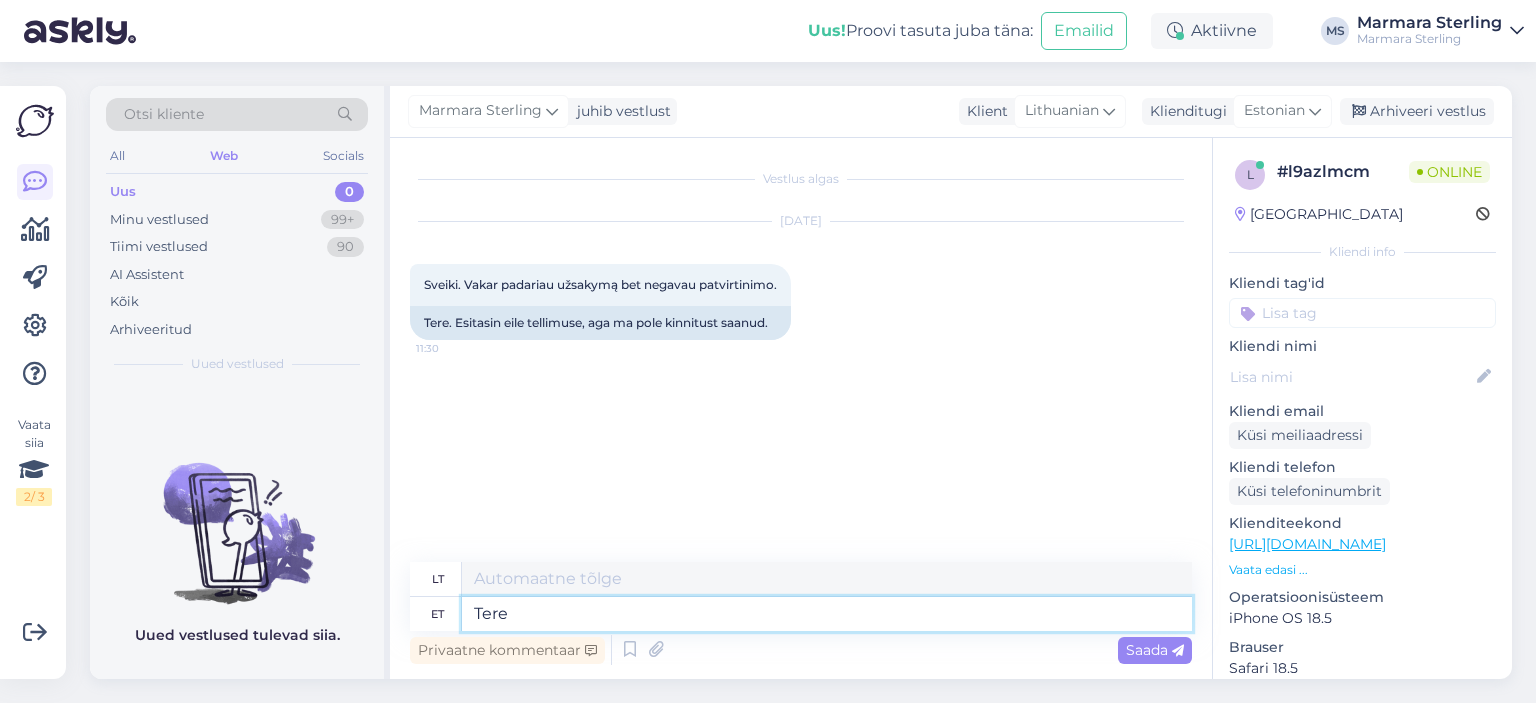 type on "Sveiki" 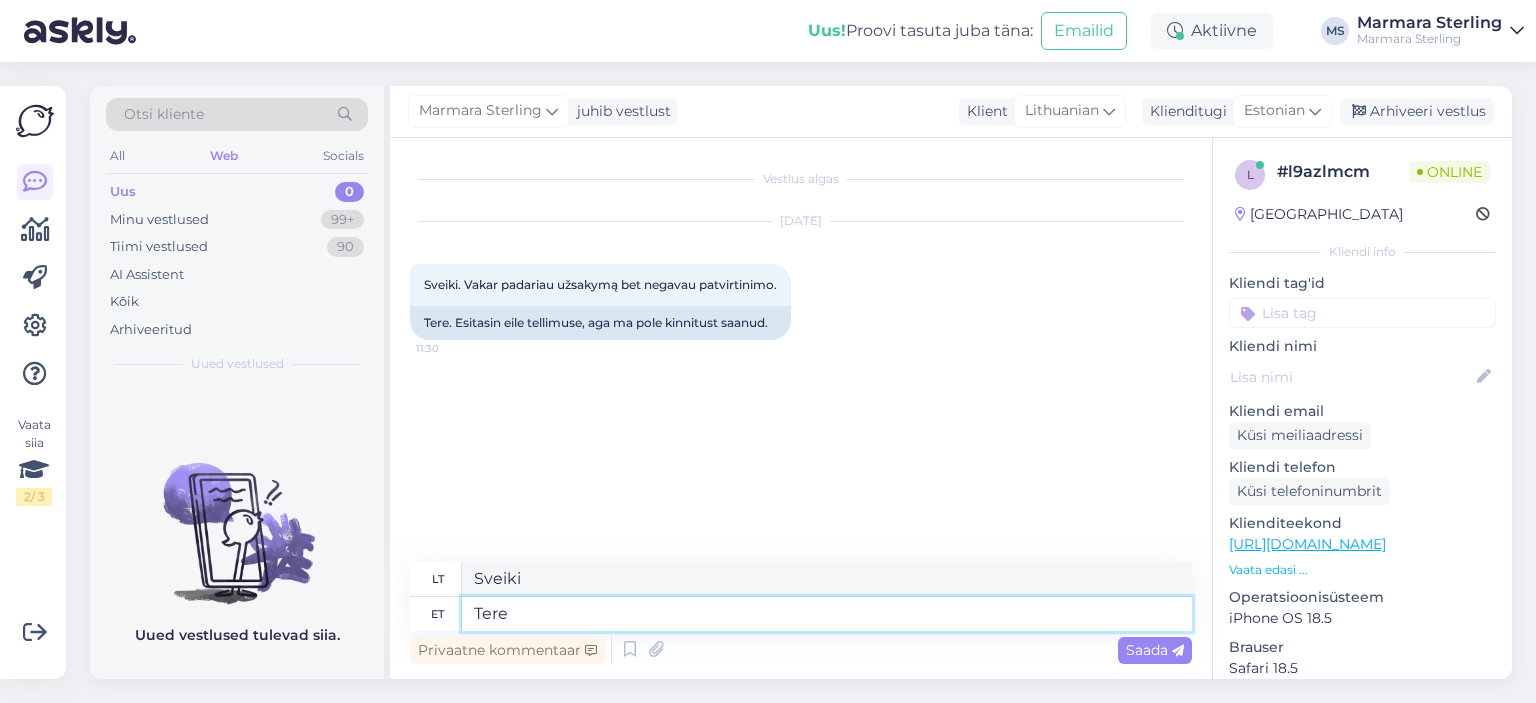 type 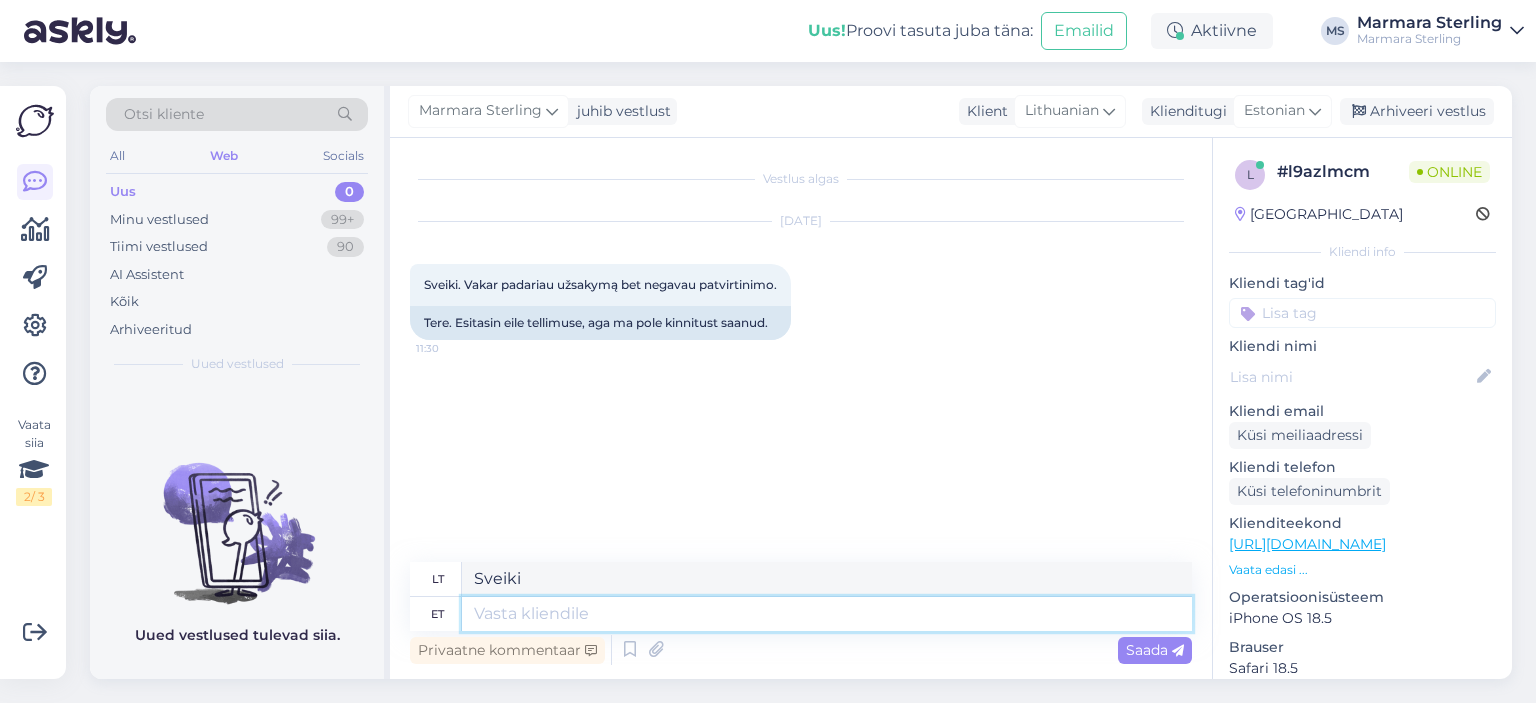 type 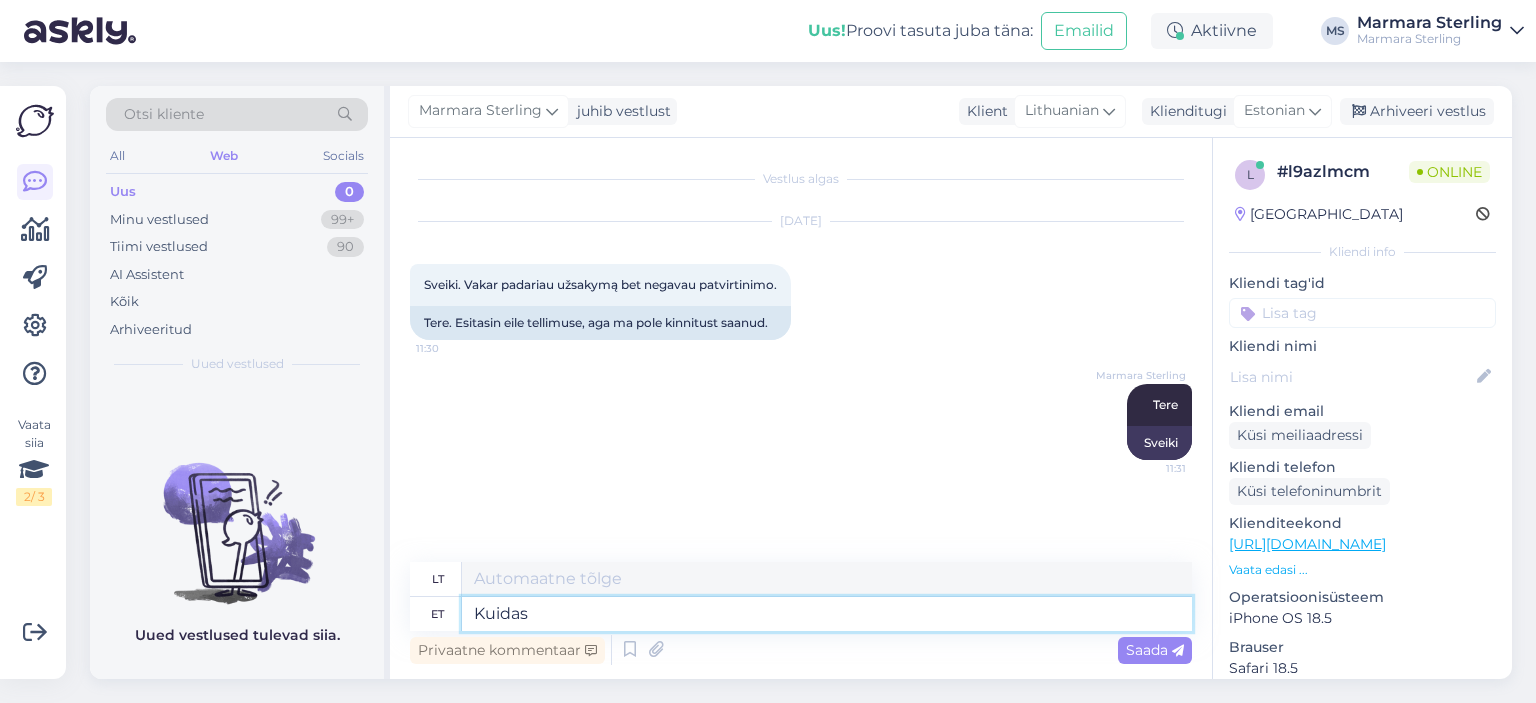 type on "Kuidas" 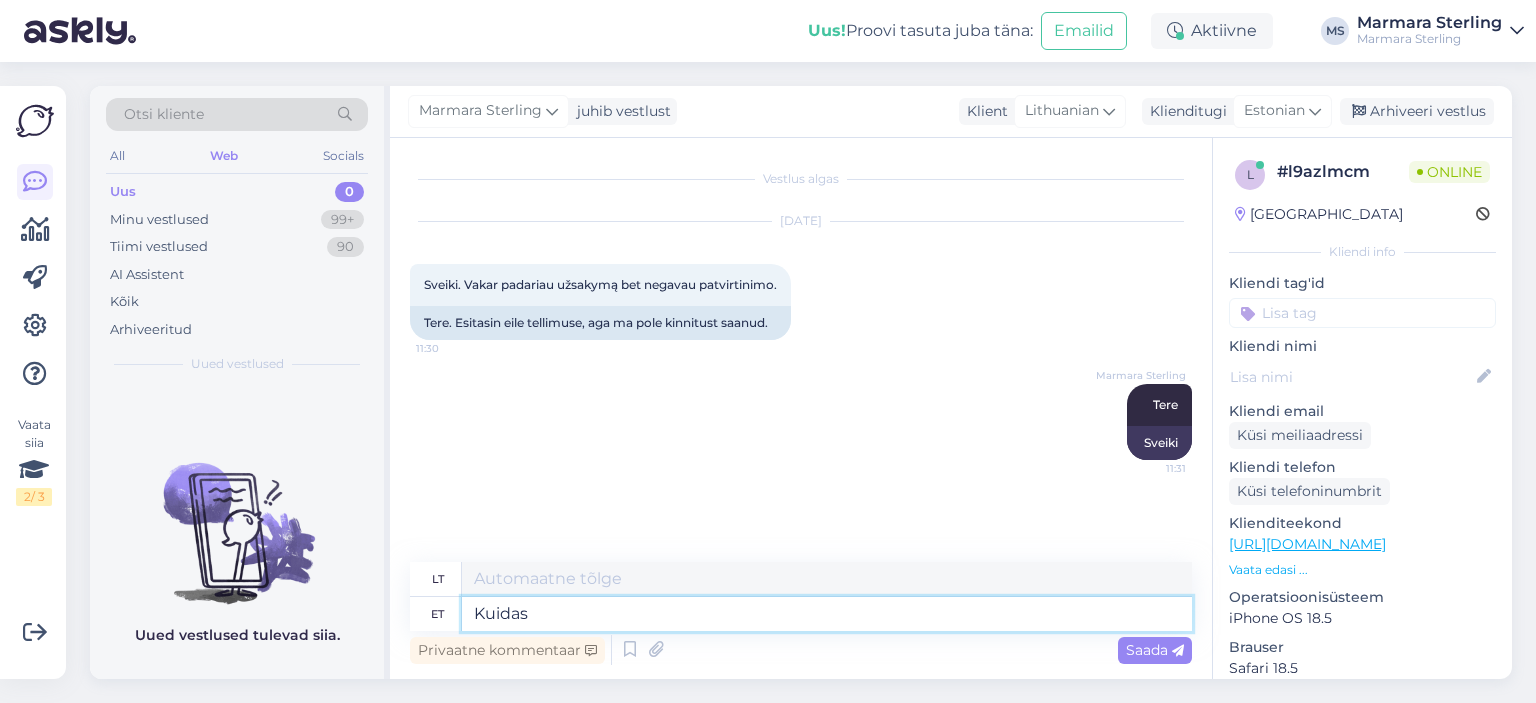 type on "Kaip" 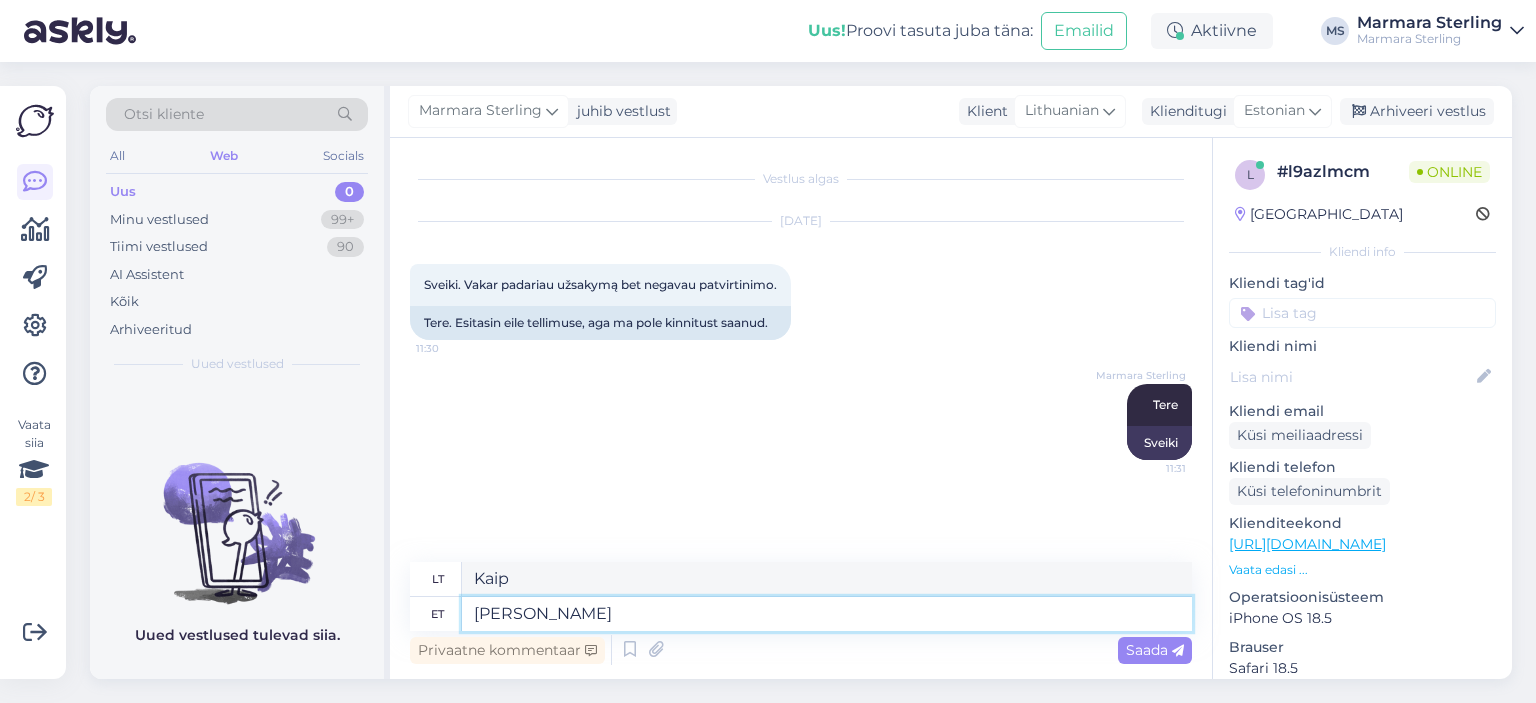 type on "[PERSON_NAME]" 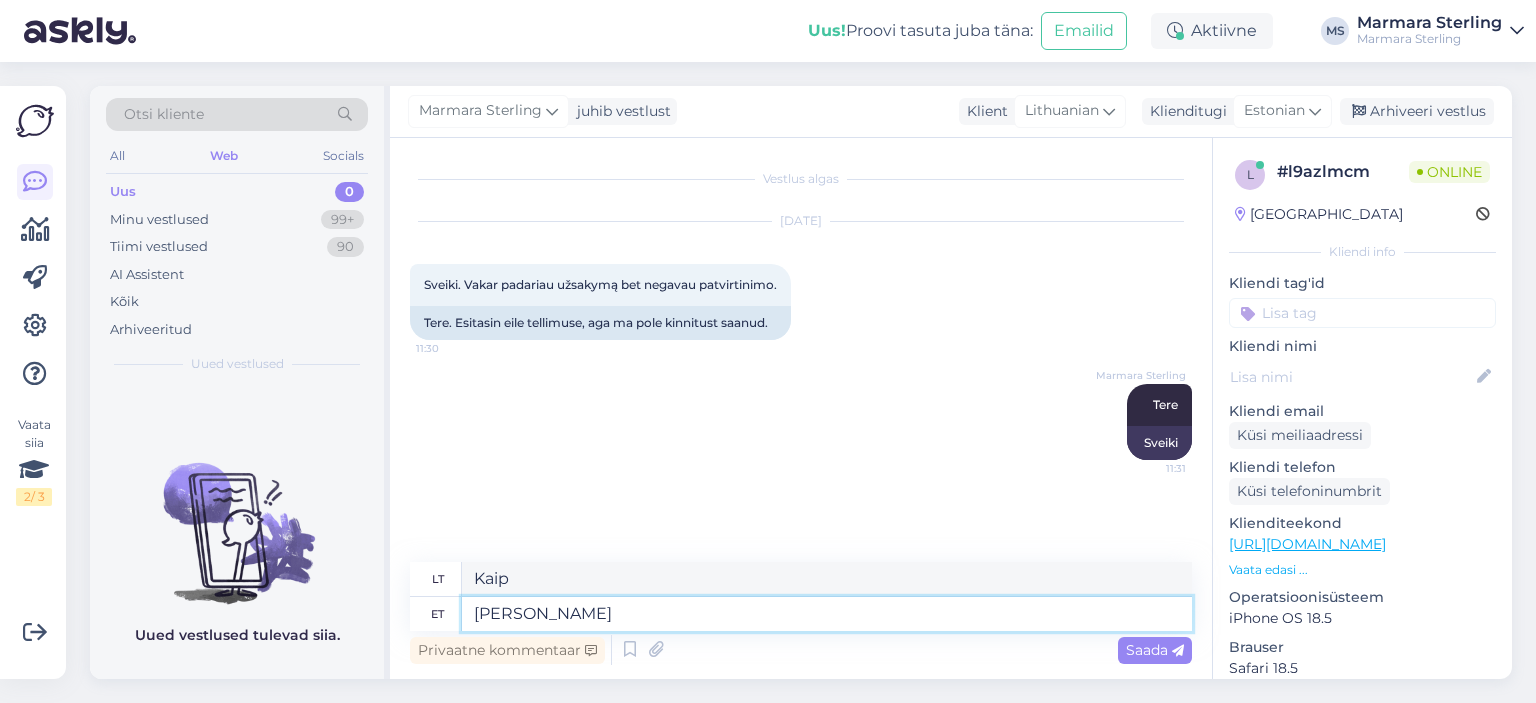 type on "Kaip laikaisi?" 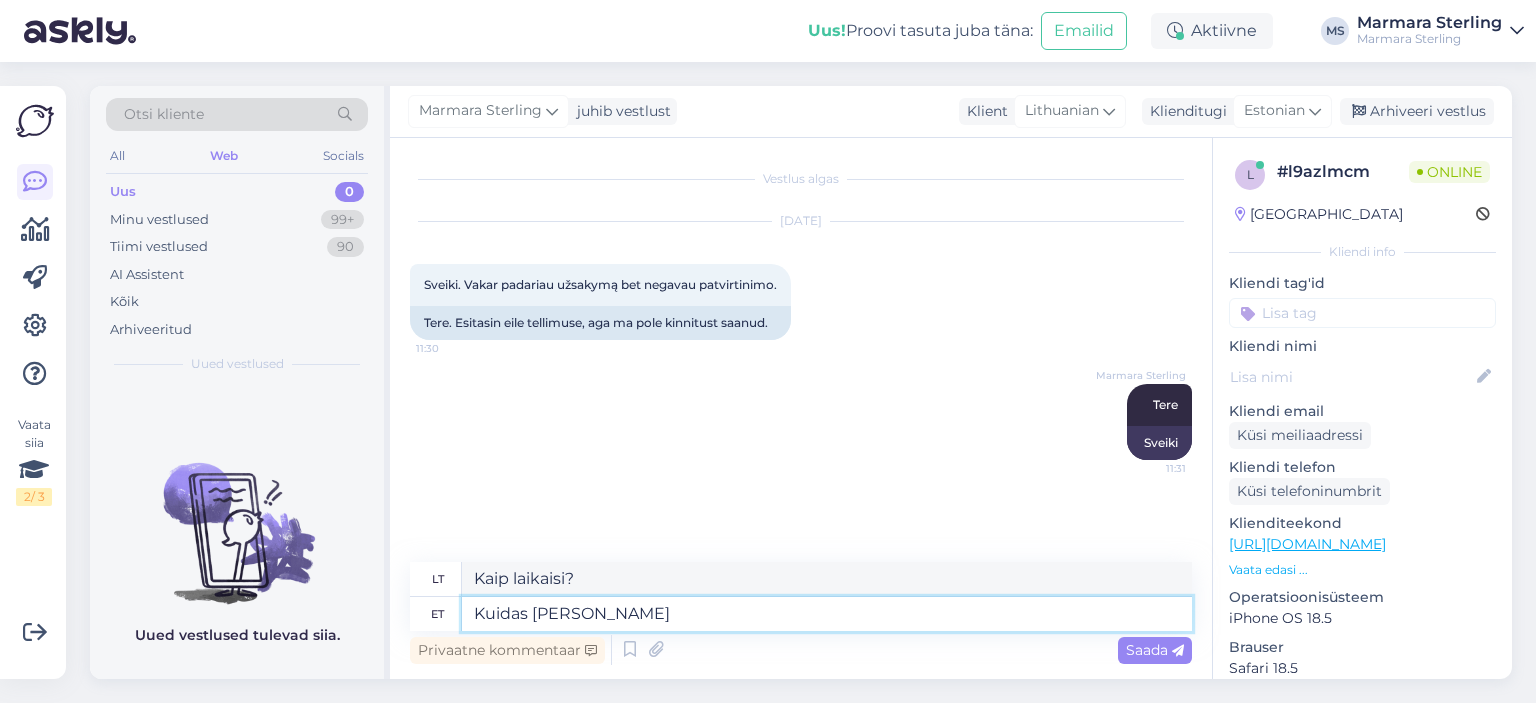 type on "Kuidas [PERSON_NAME] o" 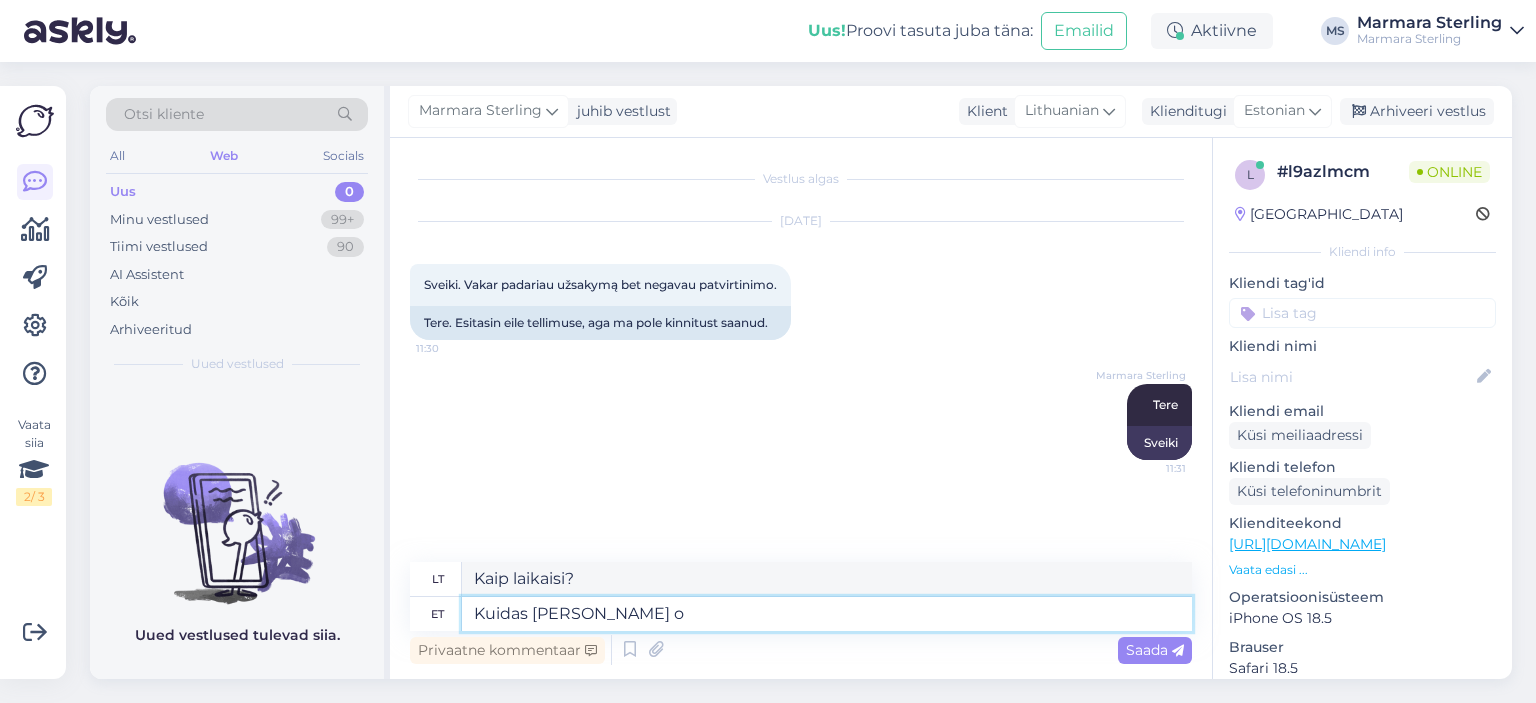 type on "Koks [PERSON_NAME]?" 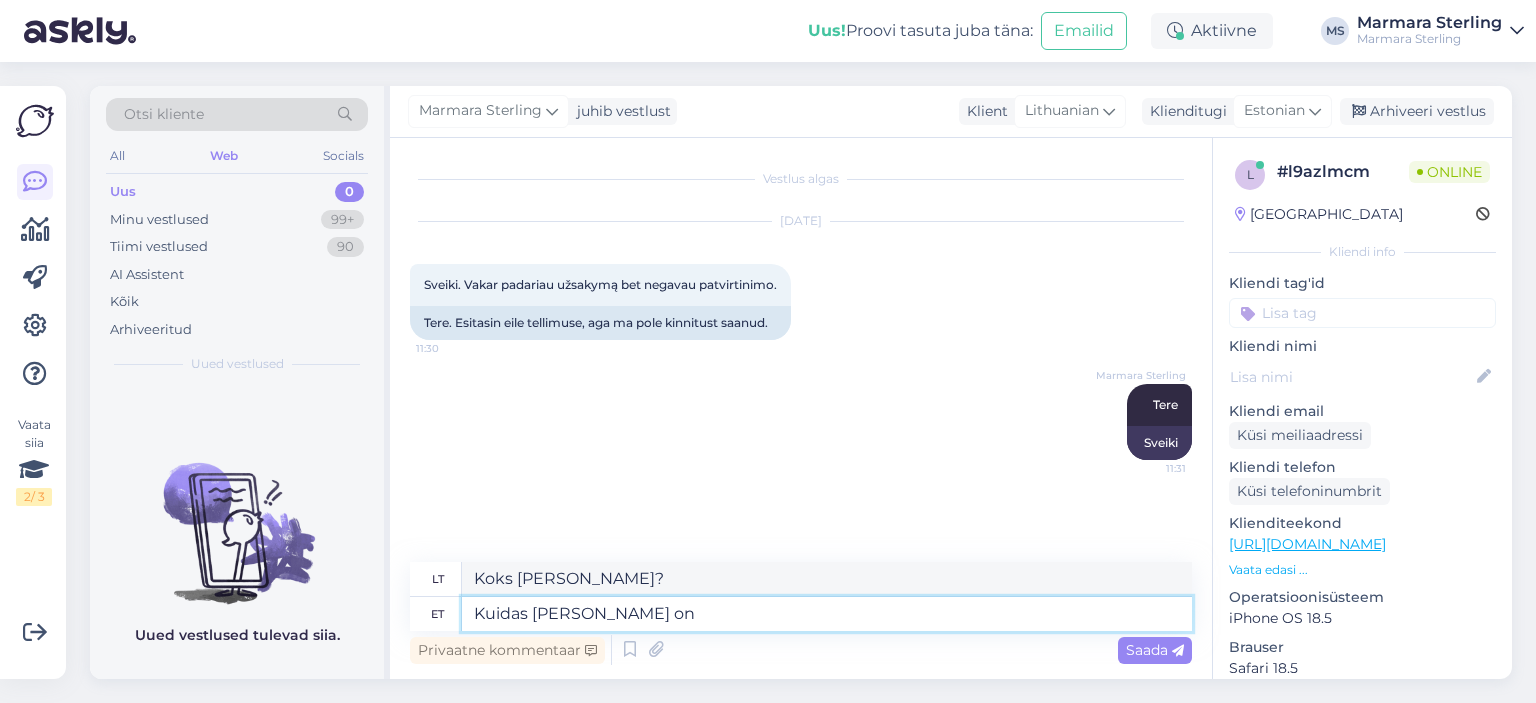 type on "Kuidas [PERSON_NAME] on?" 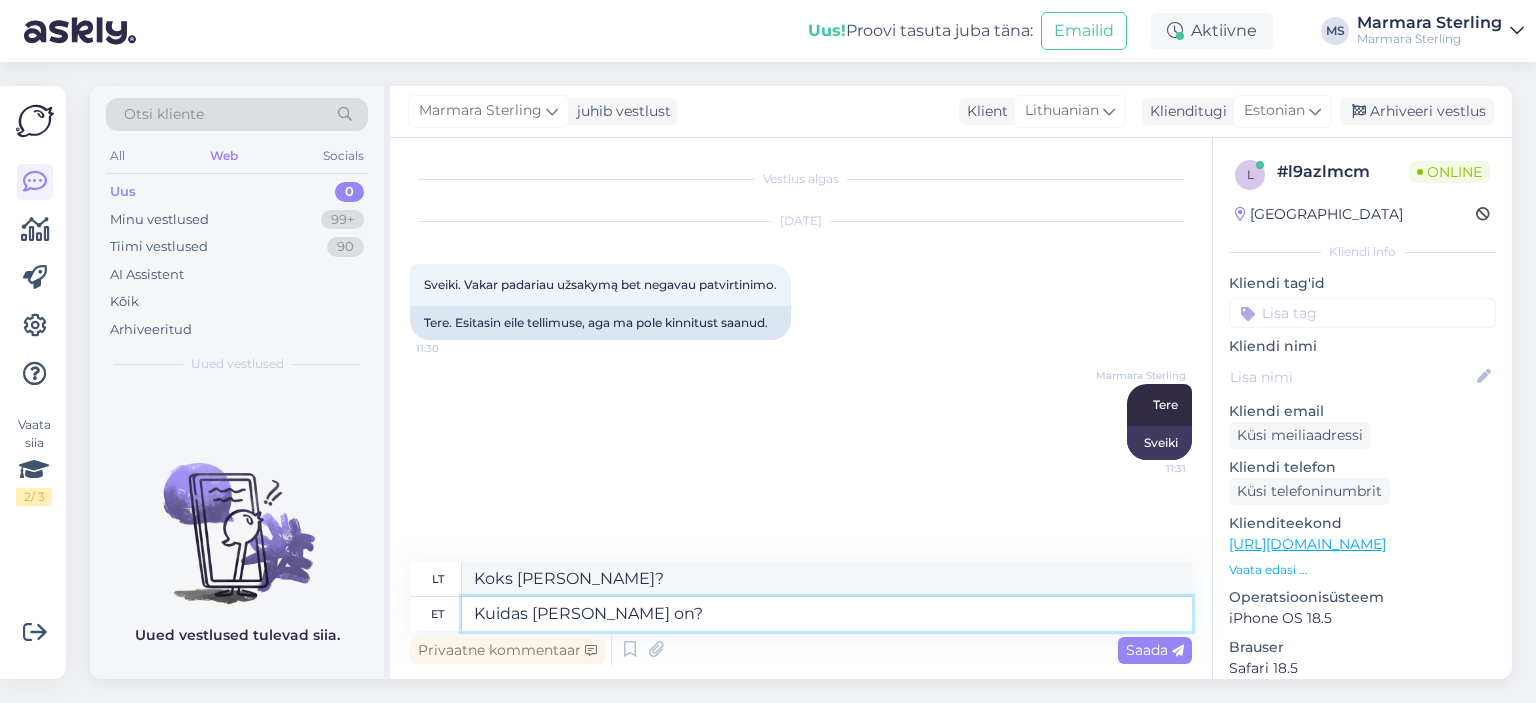 type 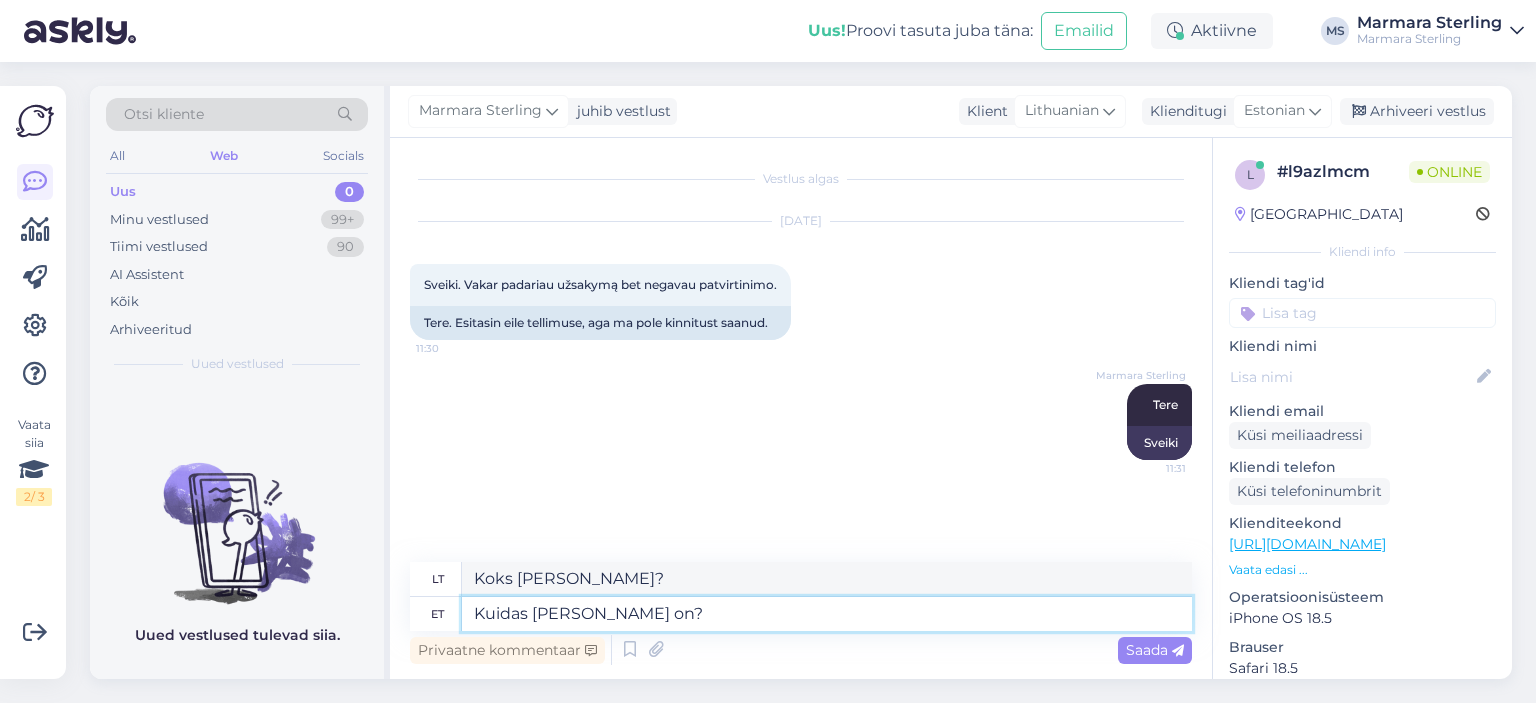 type 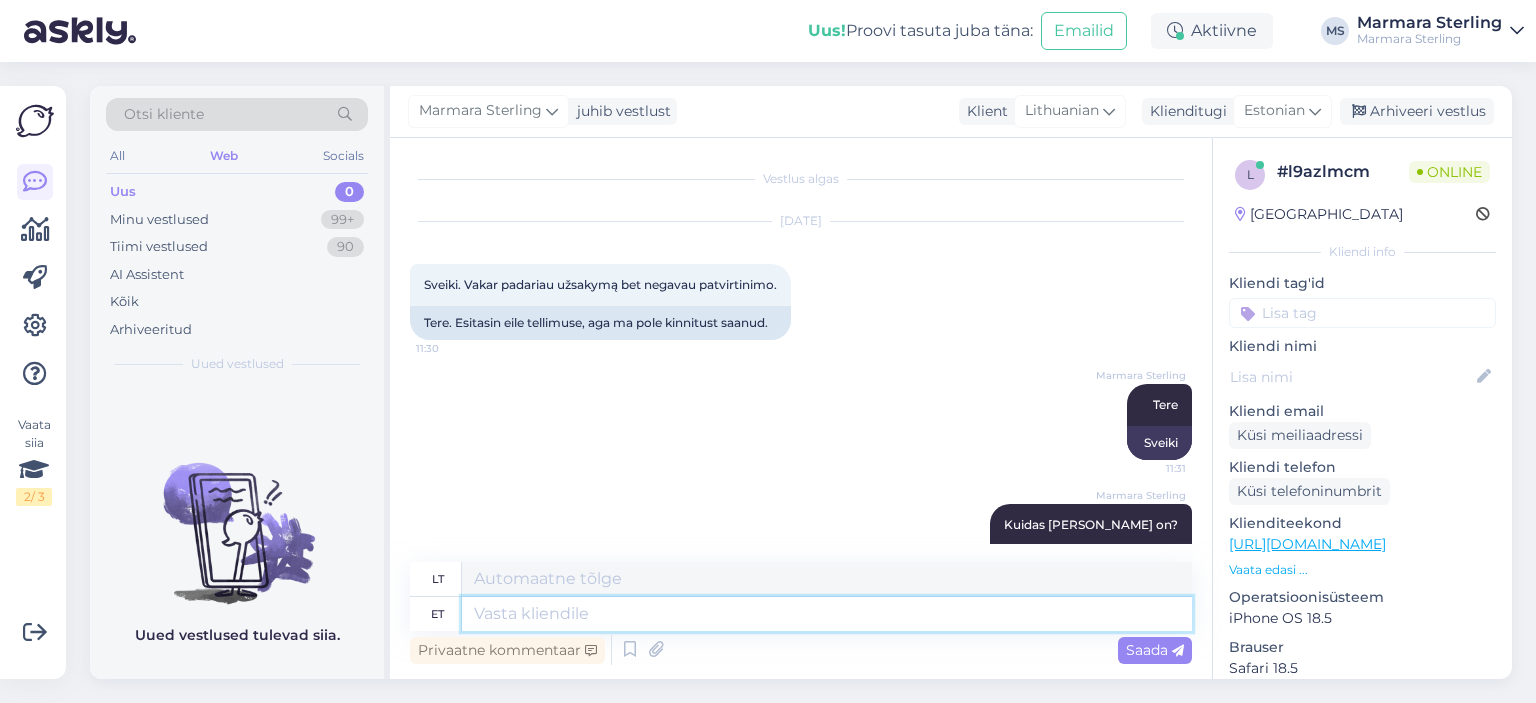 scroll, scrollTop: 57, scrollLeft: 0, axis: vertical 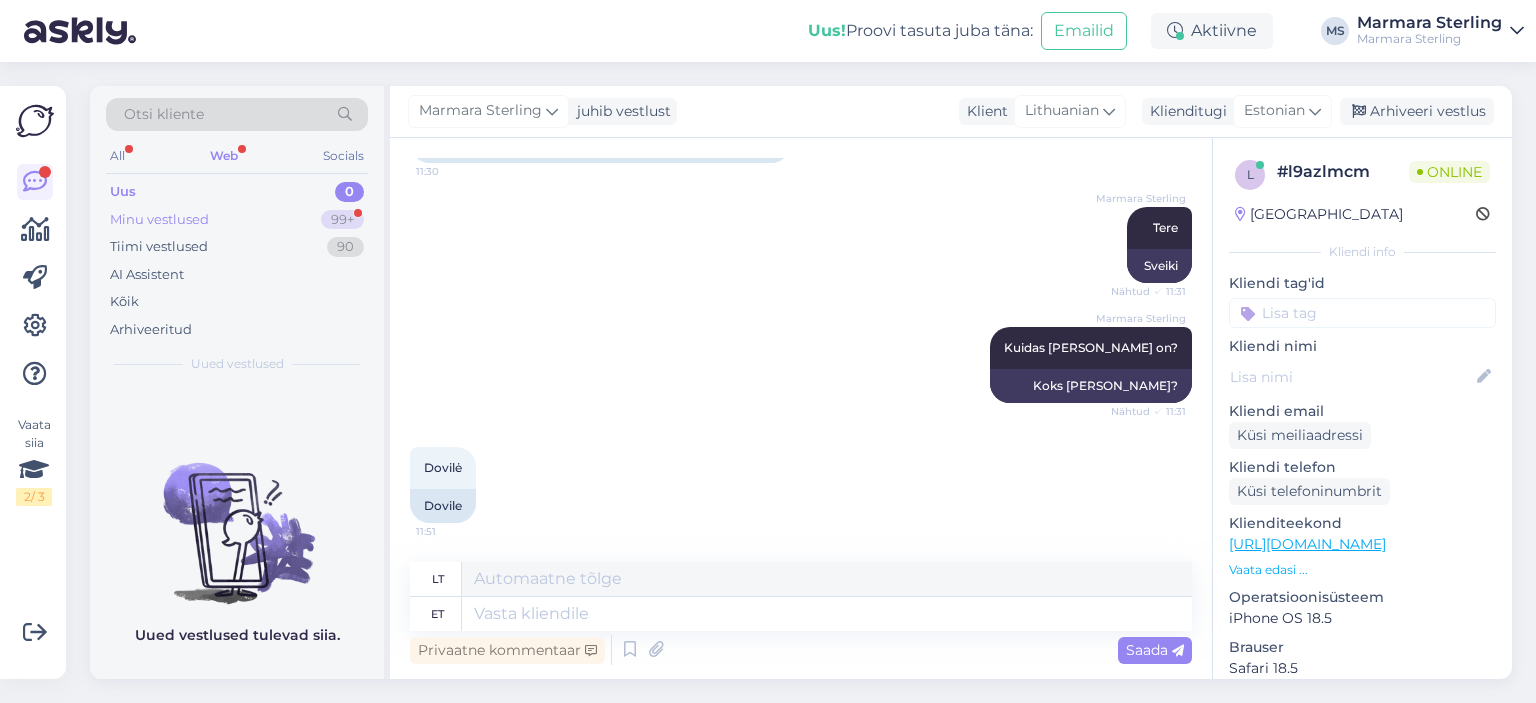 click on "Minu vestlused 99+" at bounding box center [237, 220] 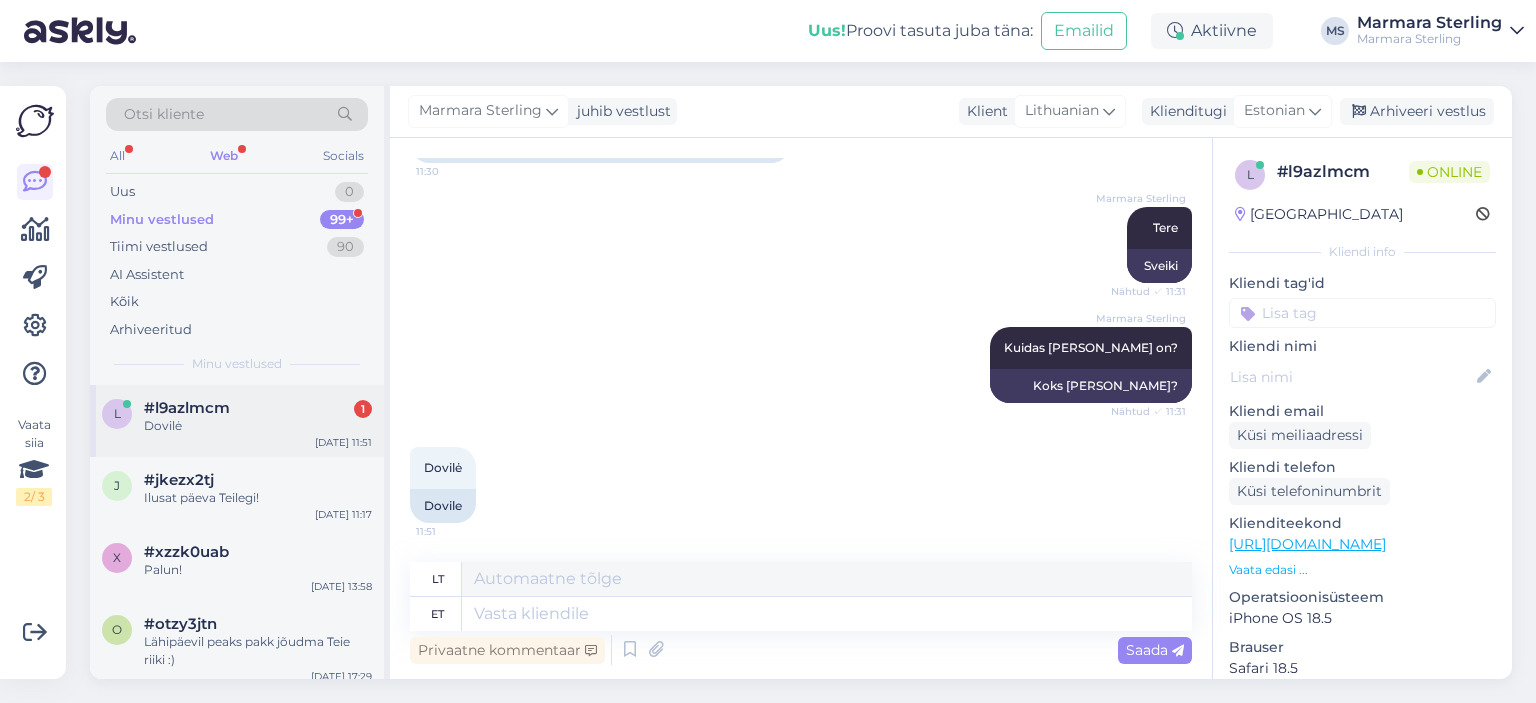 click on "Dovilė" at bounding box center (258, 426) 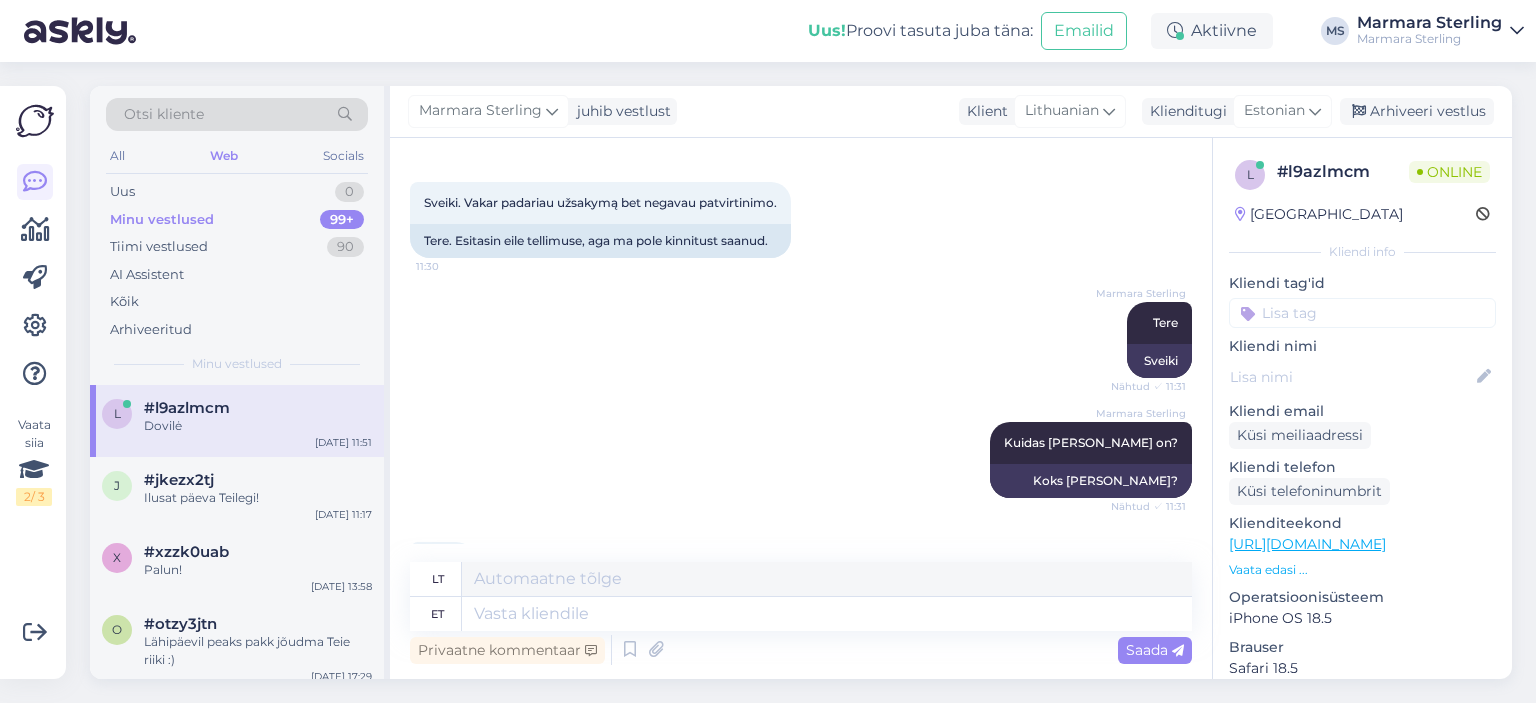 scroll, scrollTop: 177, scrollLeft: 0, axis: vertical 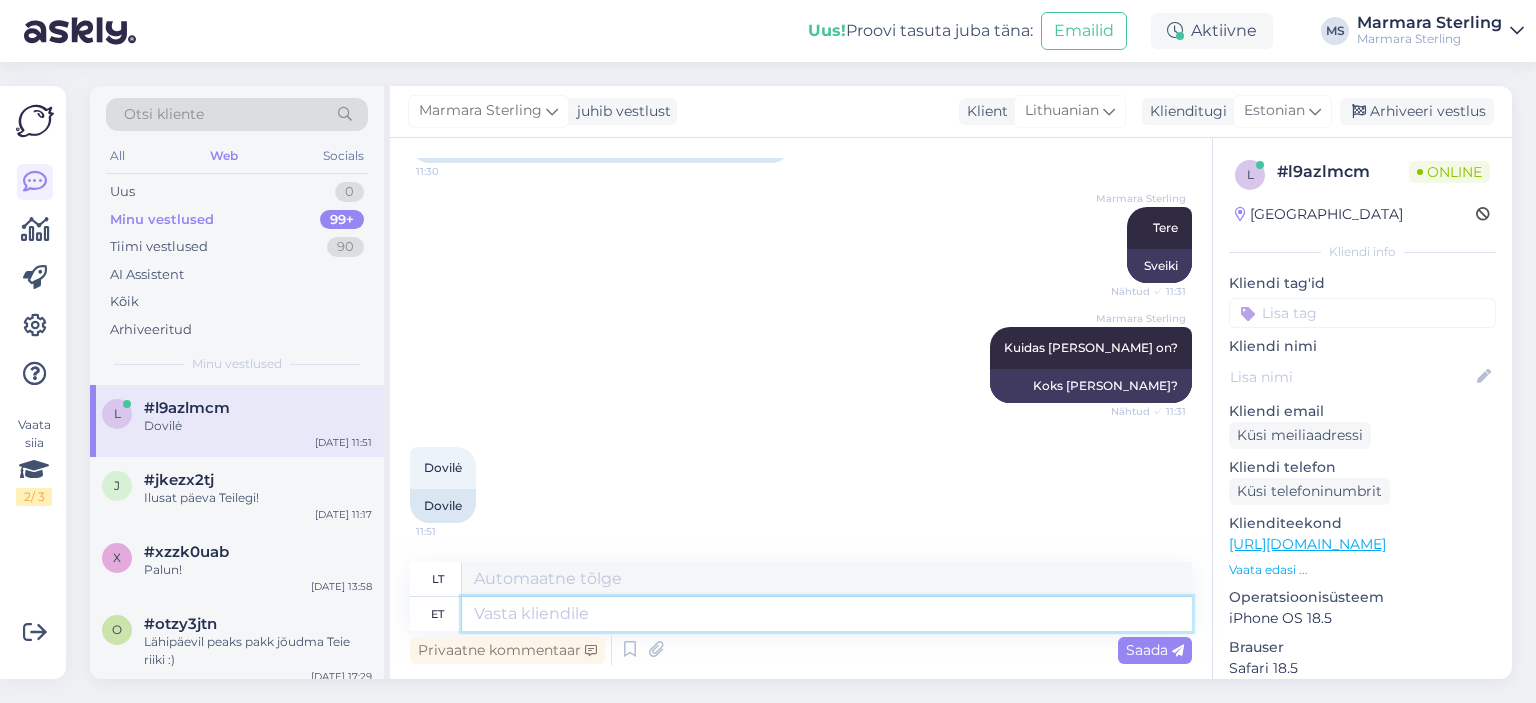 click at bounding box center [827, 614] 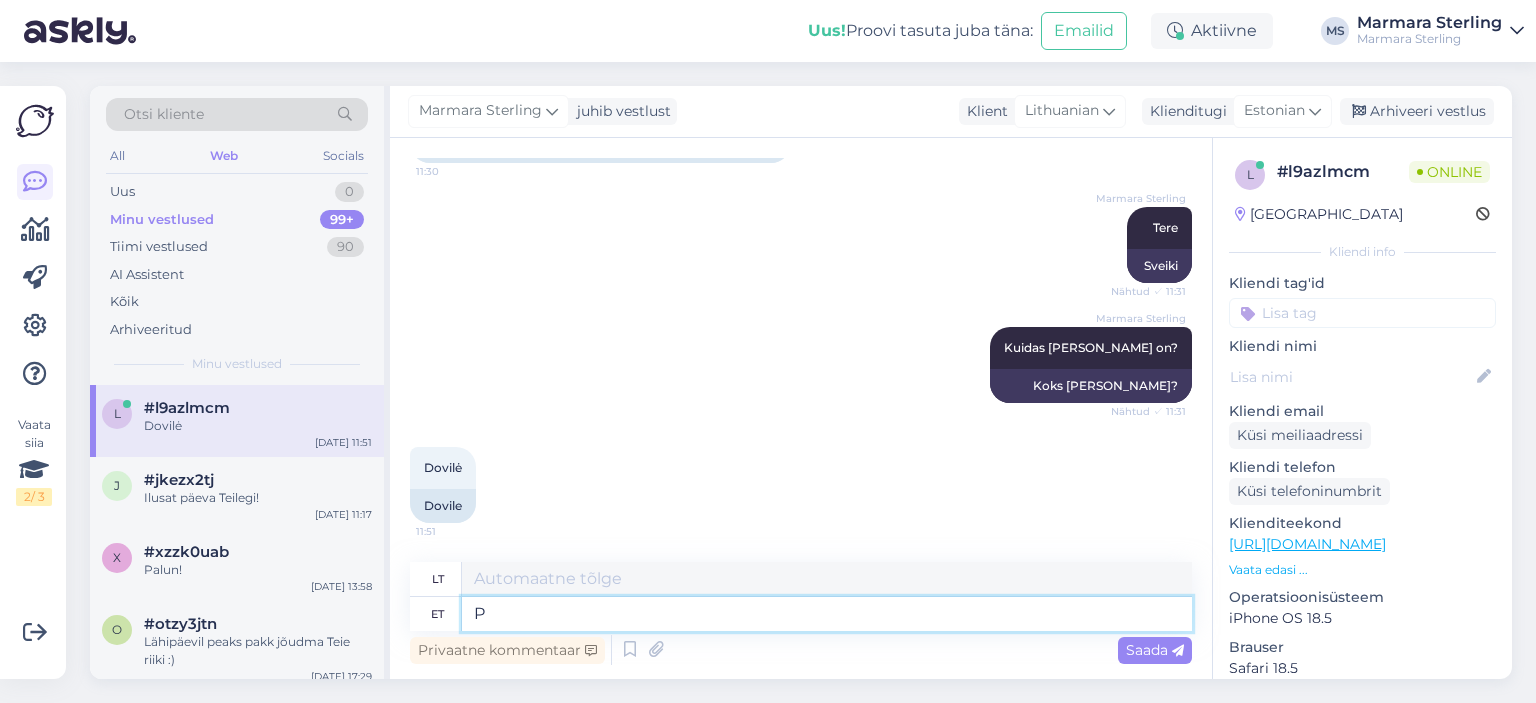 type on "PA" 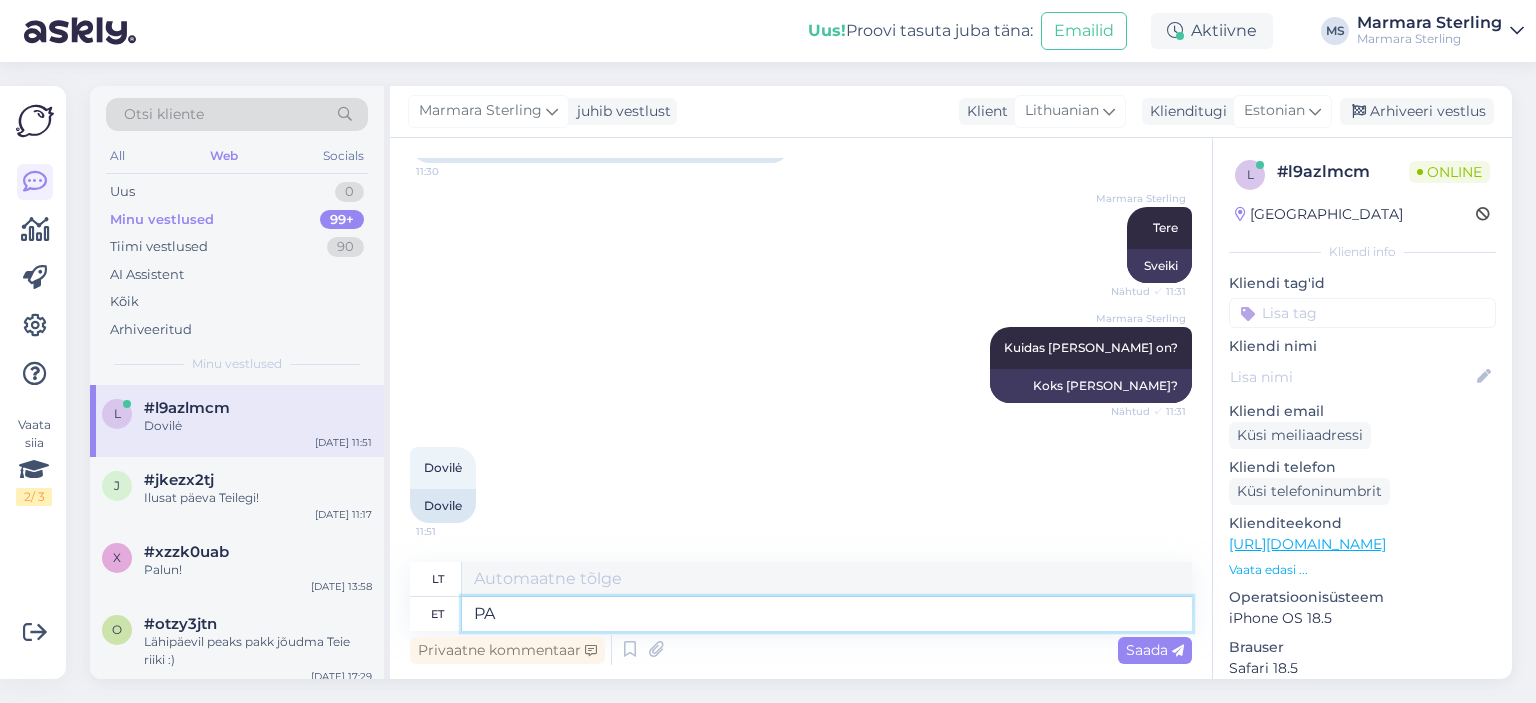 type on "P" 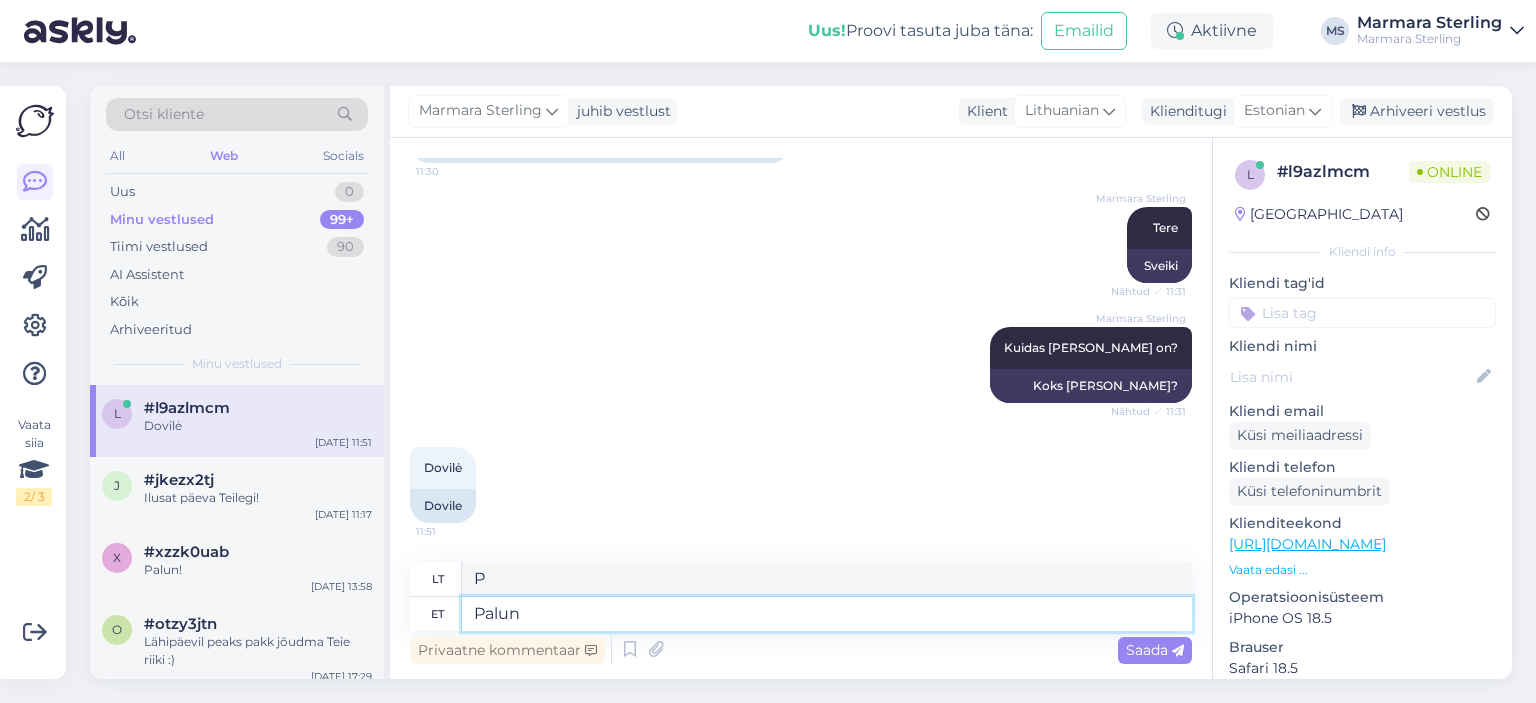 type on "Palun" 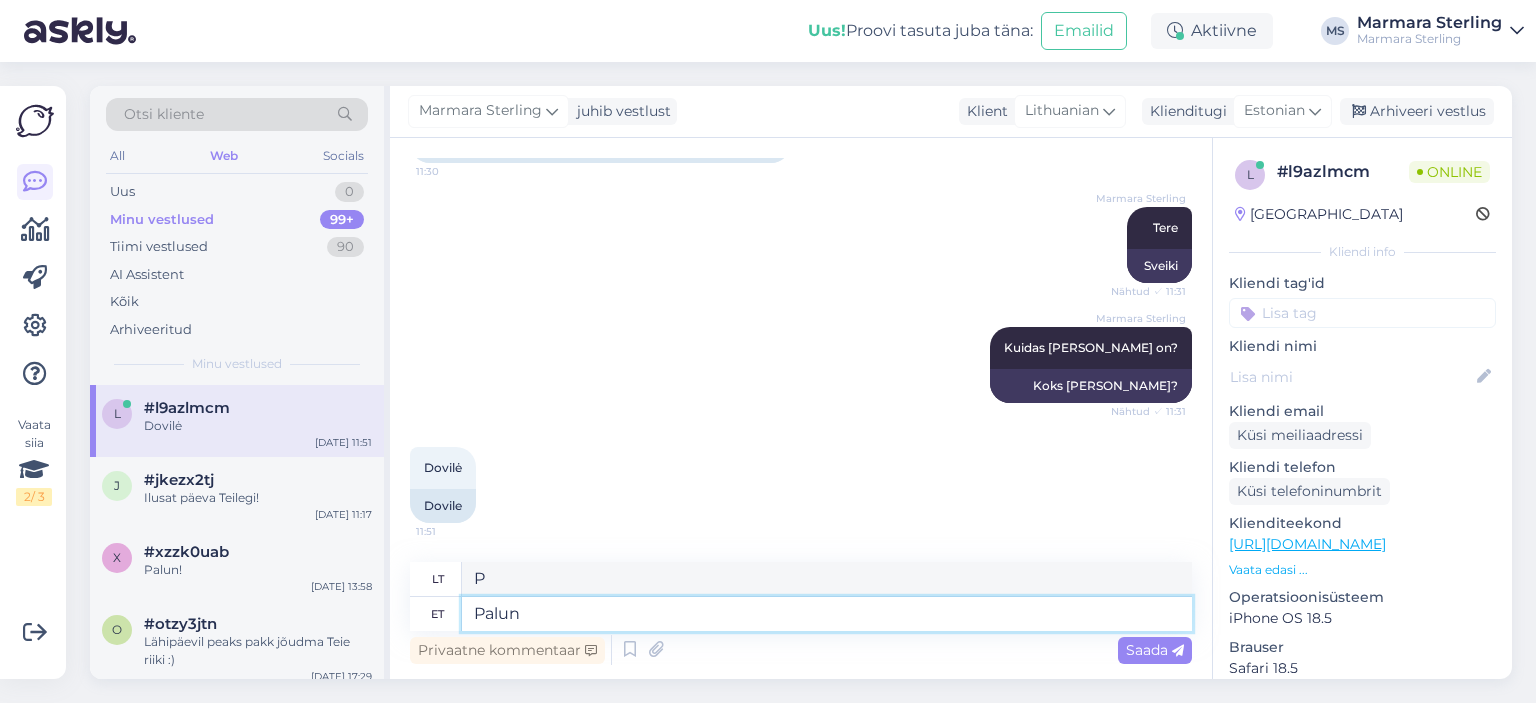 type on "Prašau" 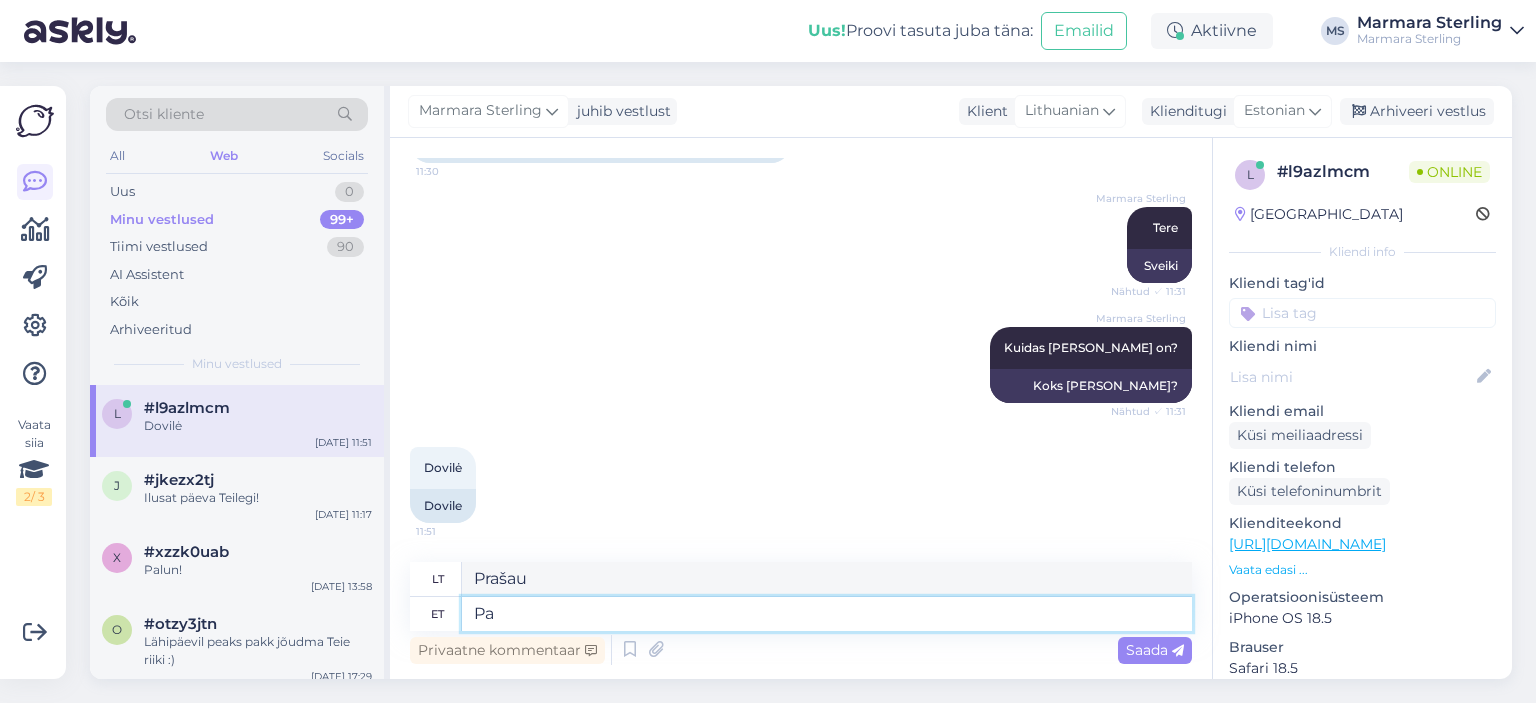 type on "P" 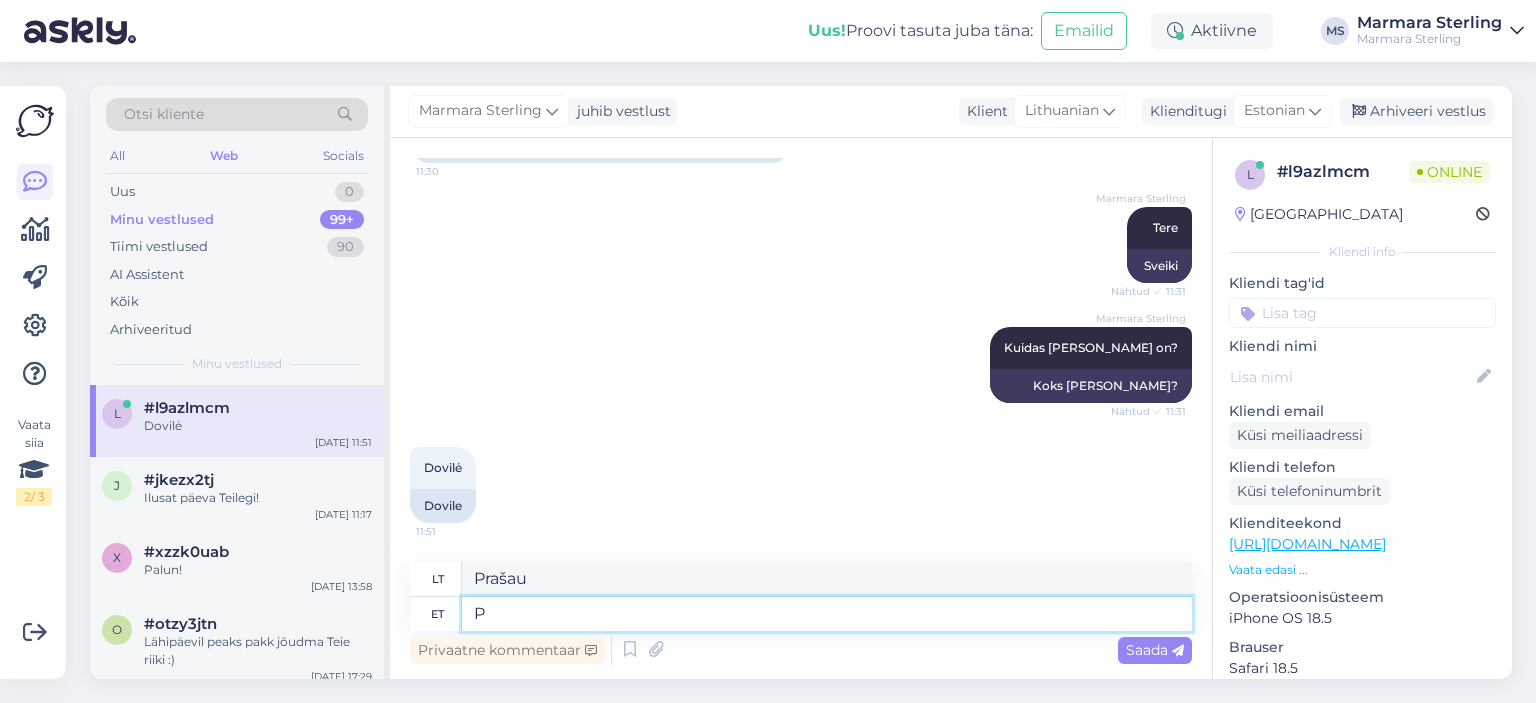 type 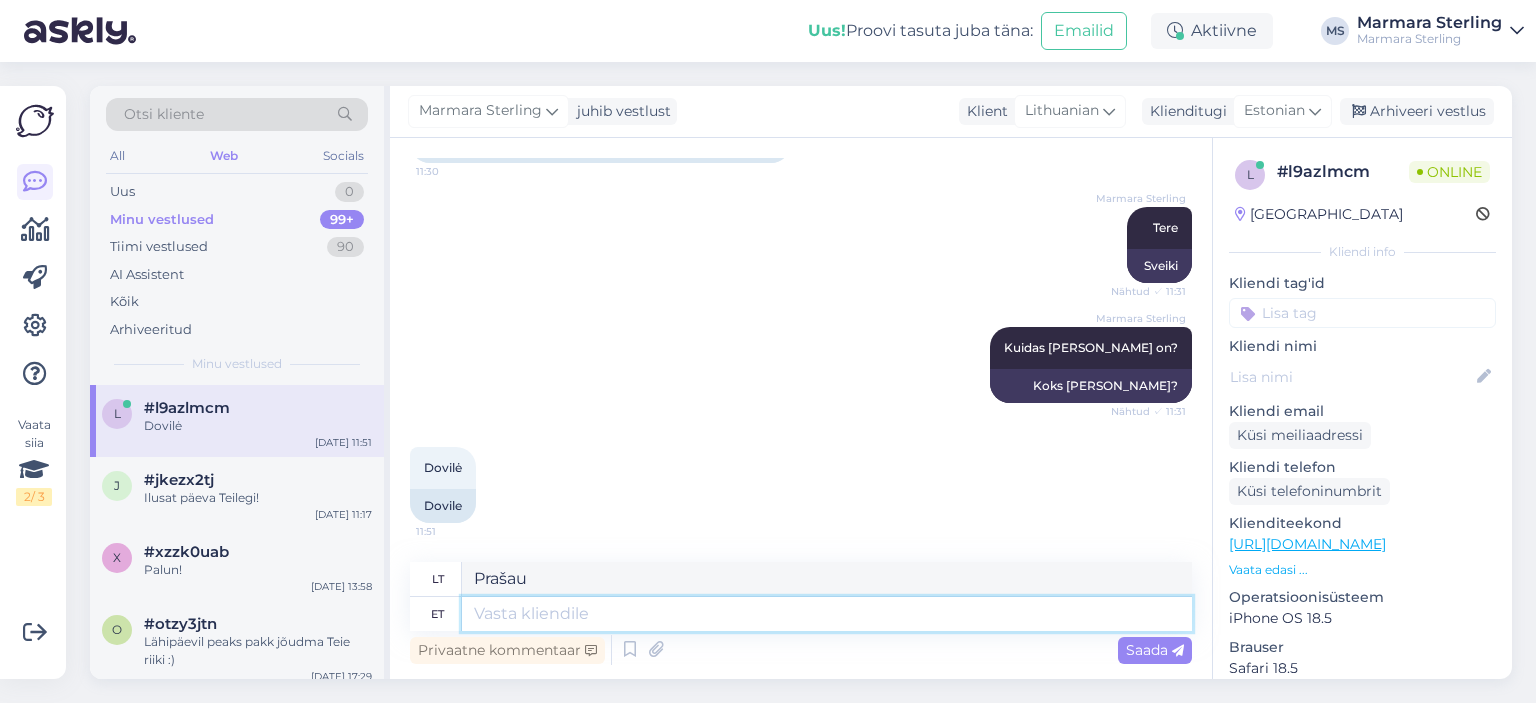 type 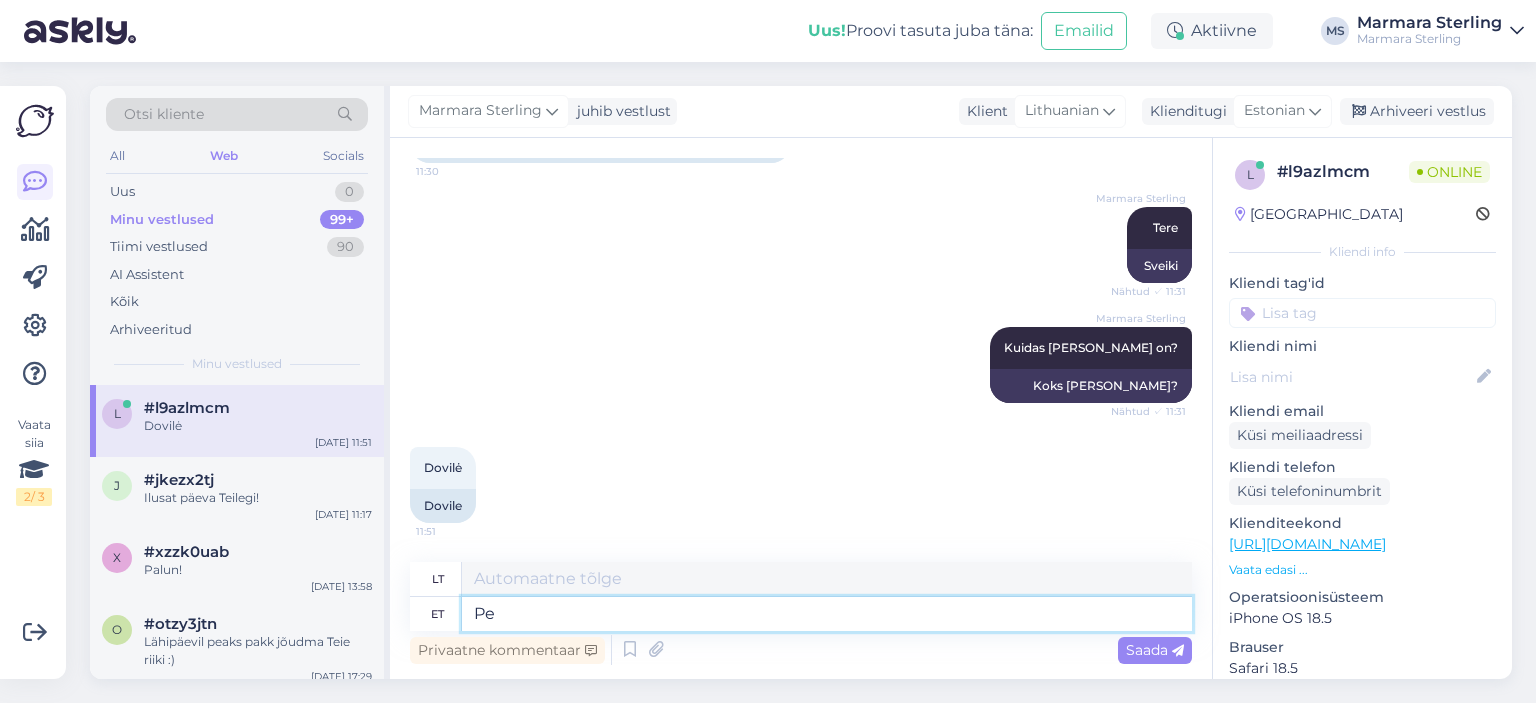 type on "P" 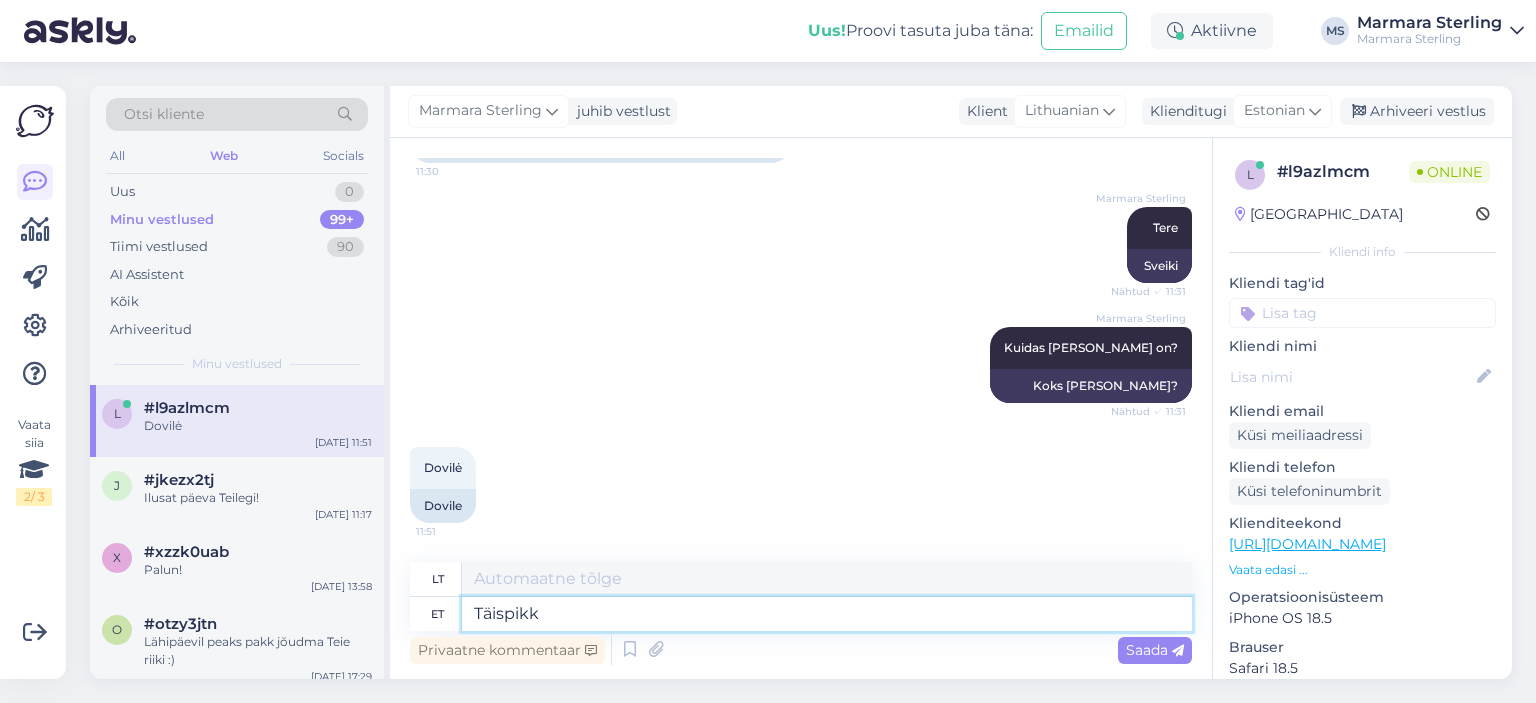 type on "Täispikk" 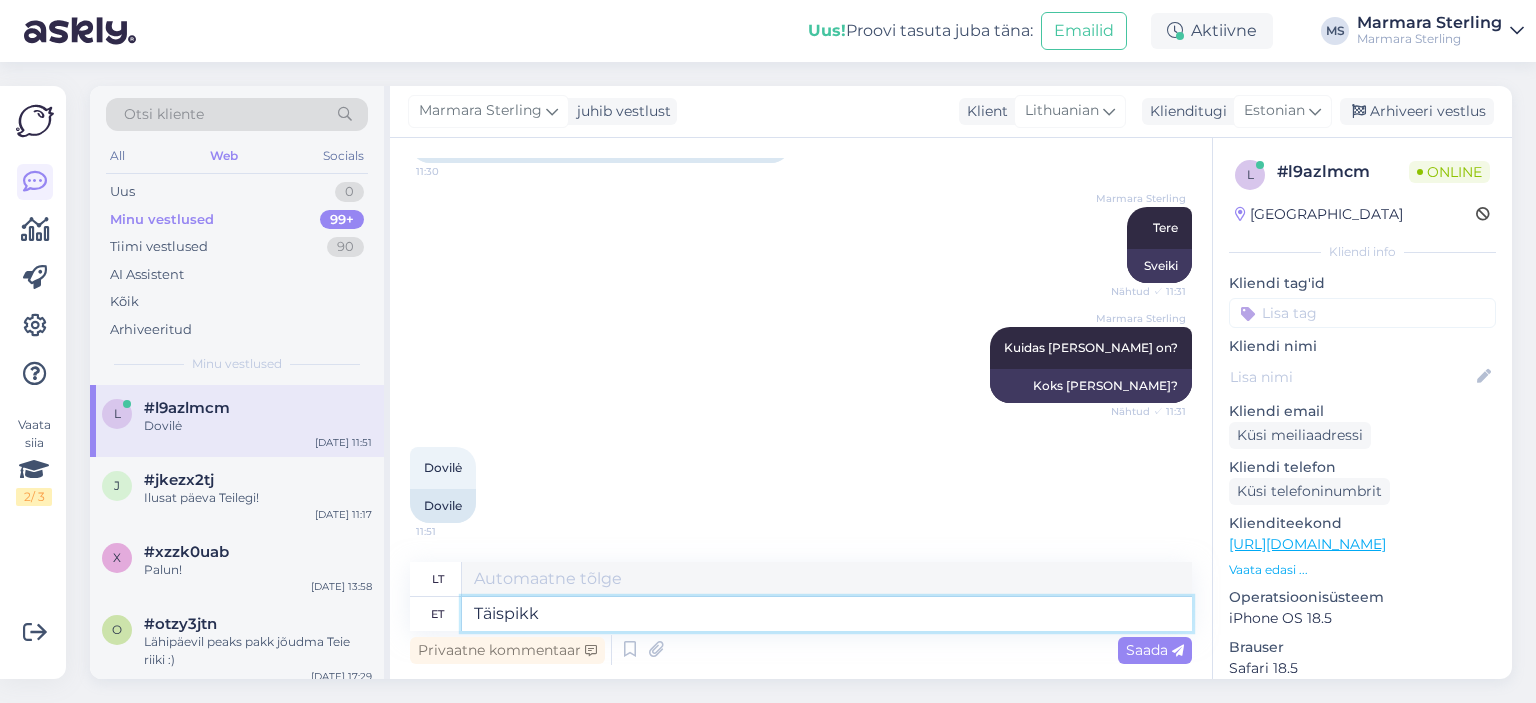 type on "Pilno ilgio" 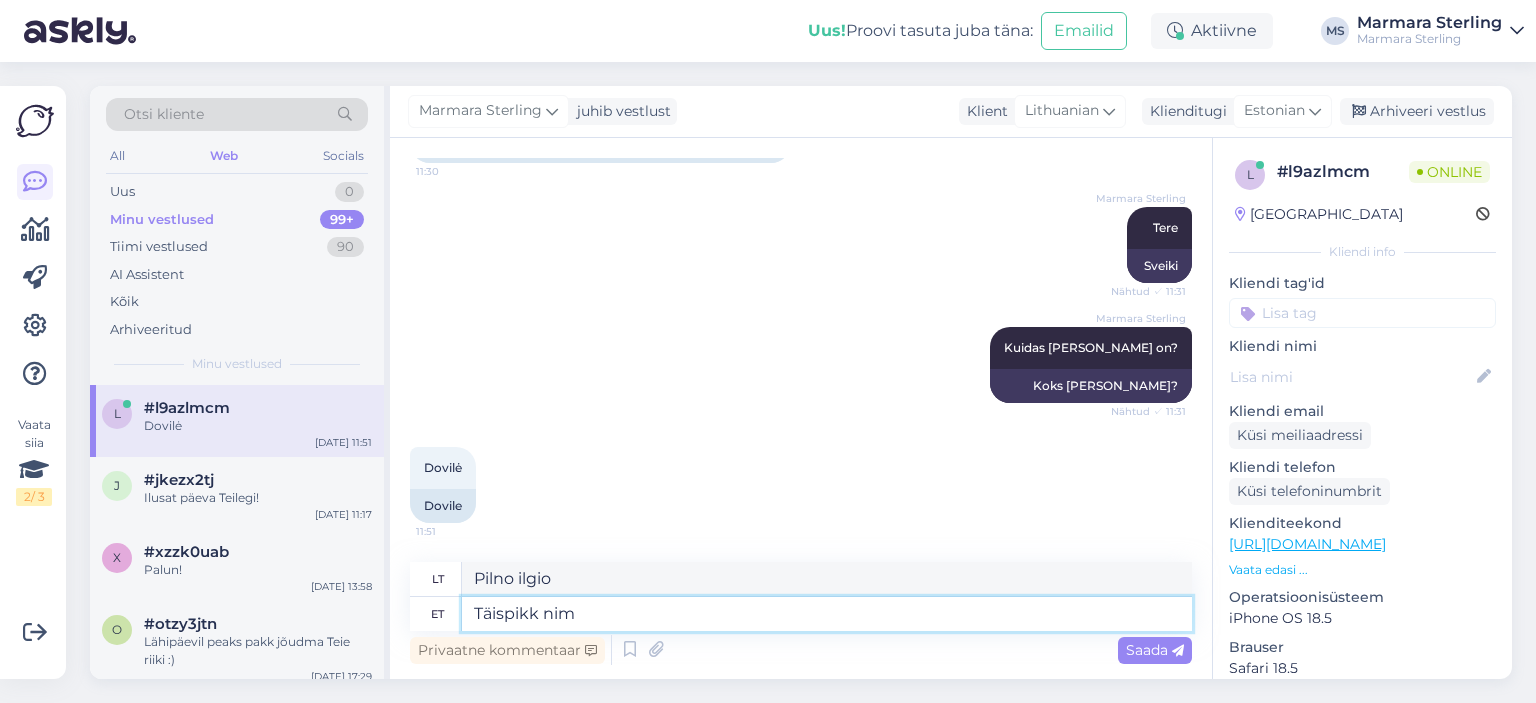 type on "Täispikk nim" 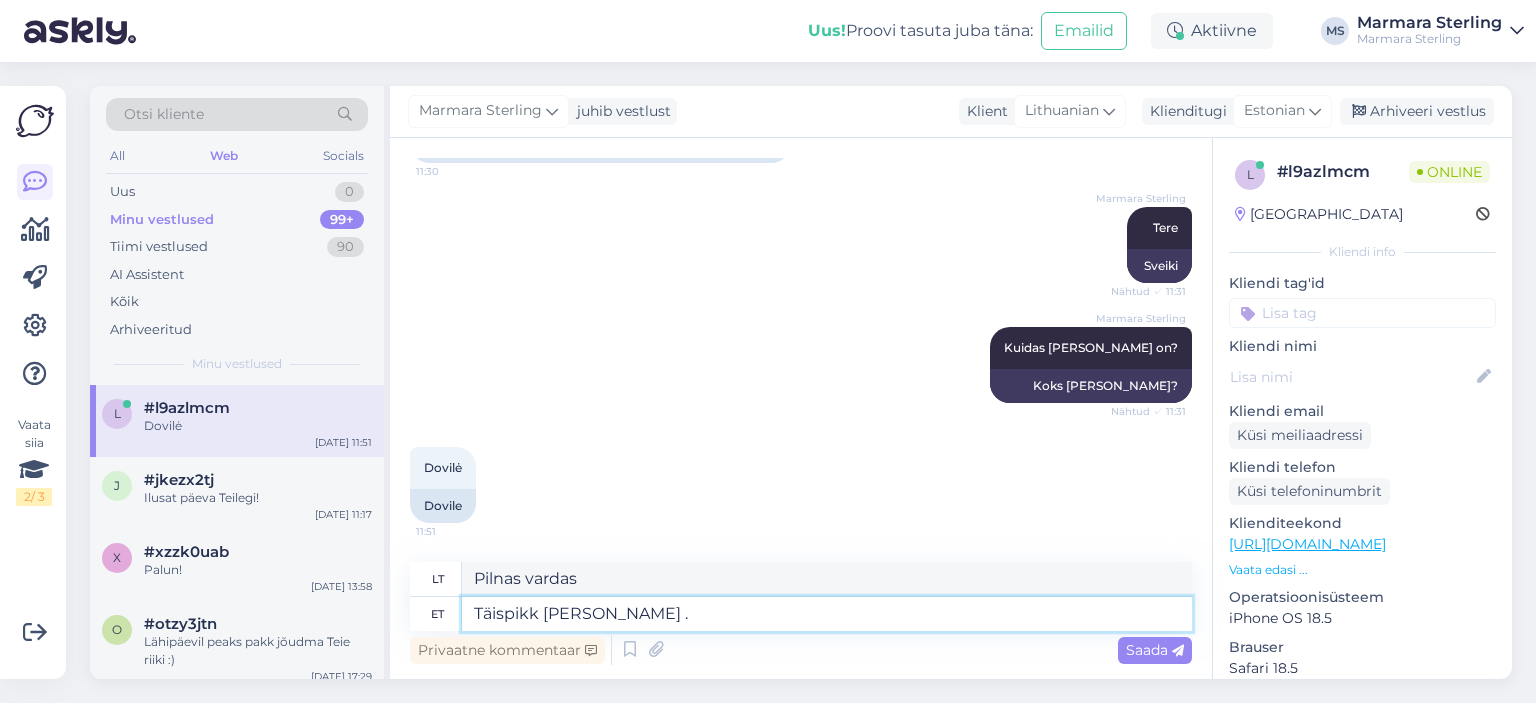 type on "Täispikk [PERSON_NAME] .)" 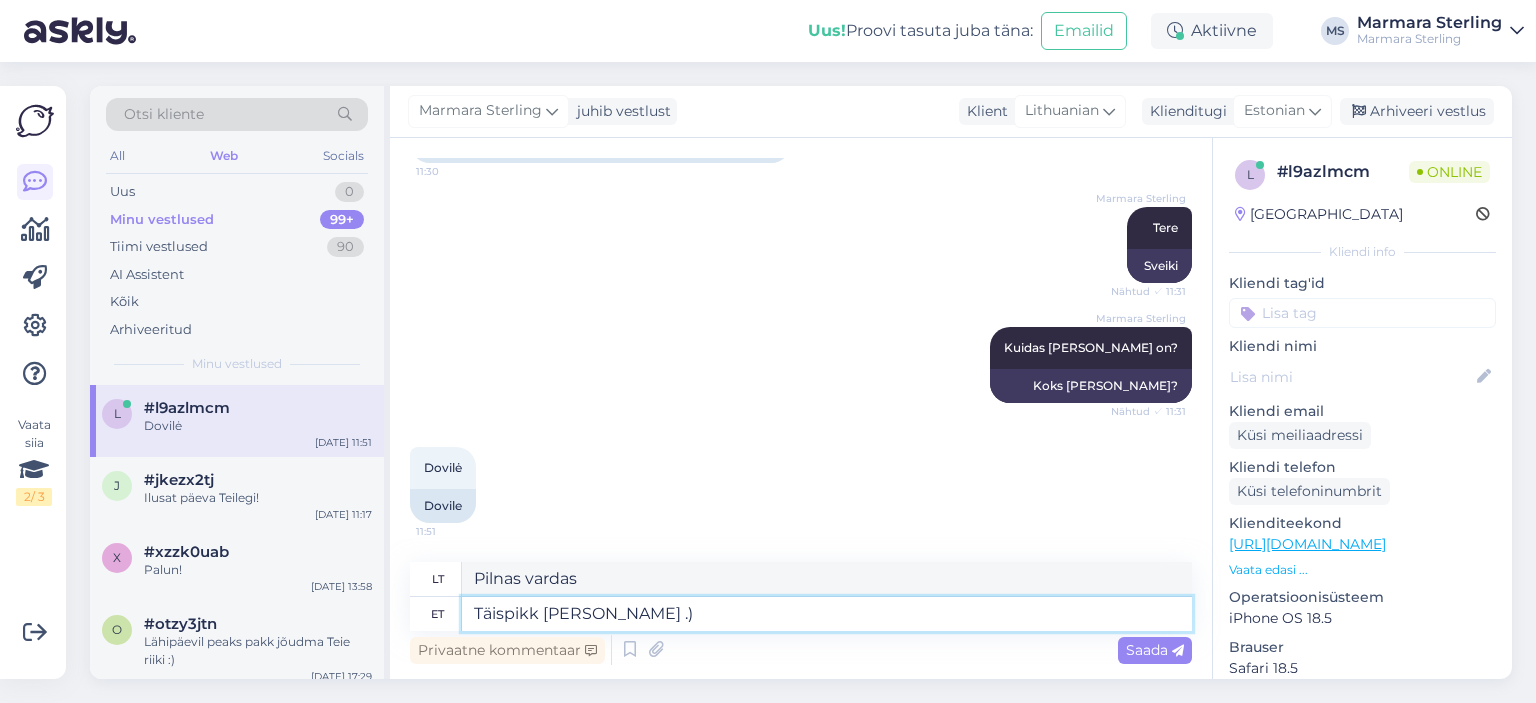 type on "Pilnas vardas, prašome" 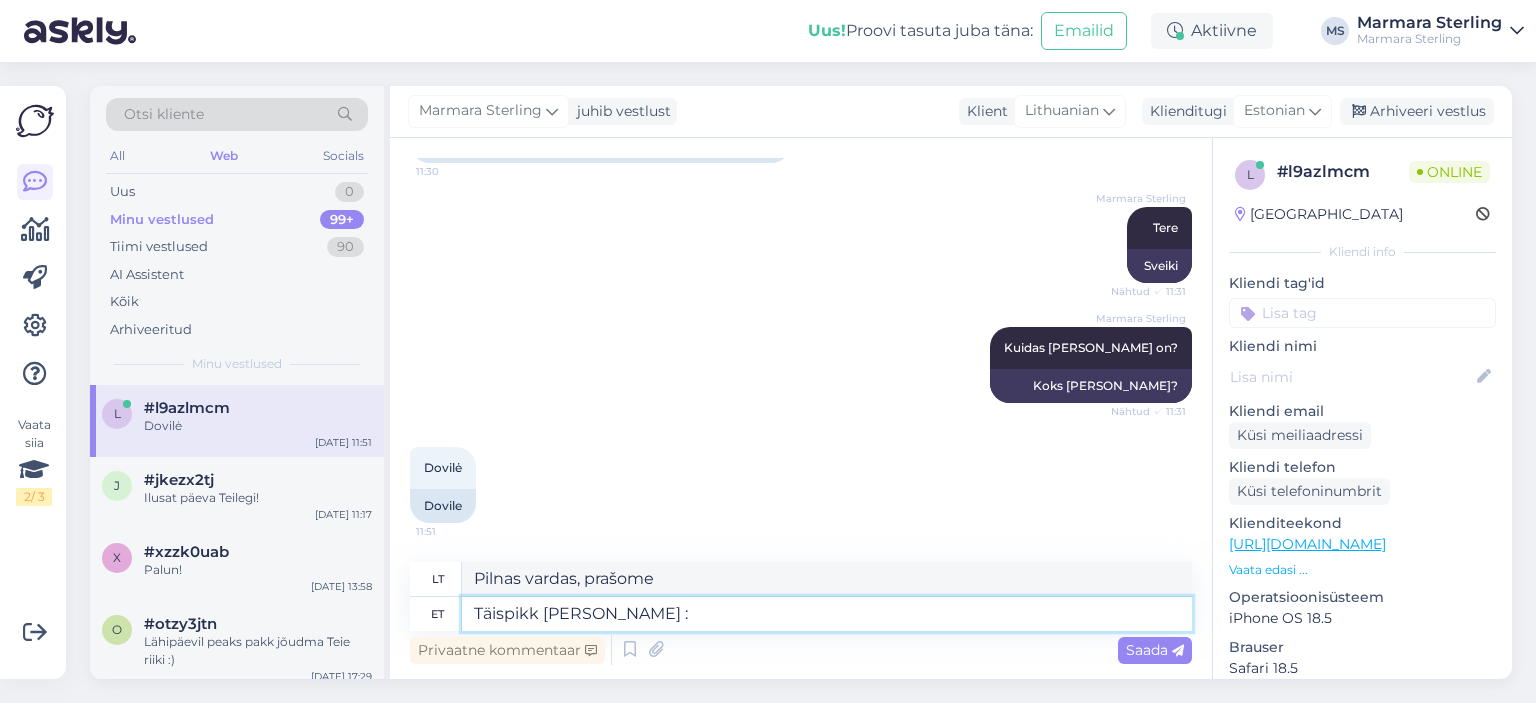 type on "Täispikk [PERSON_NAME] :)" 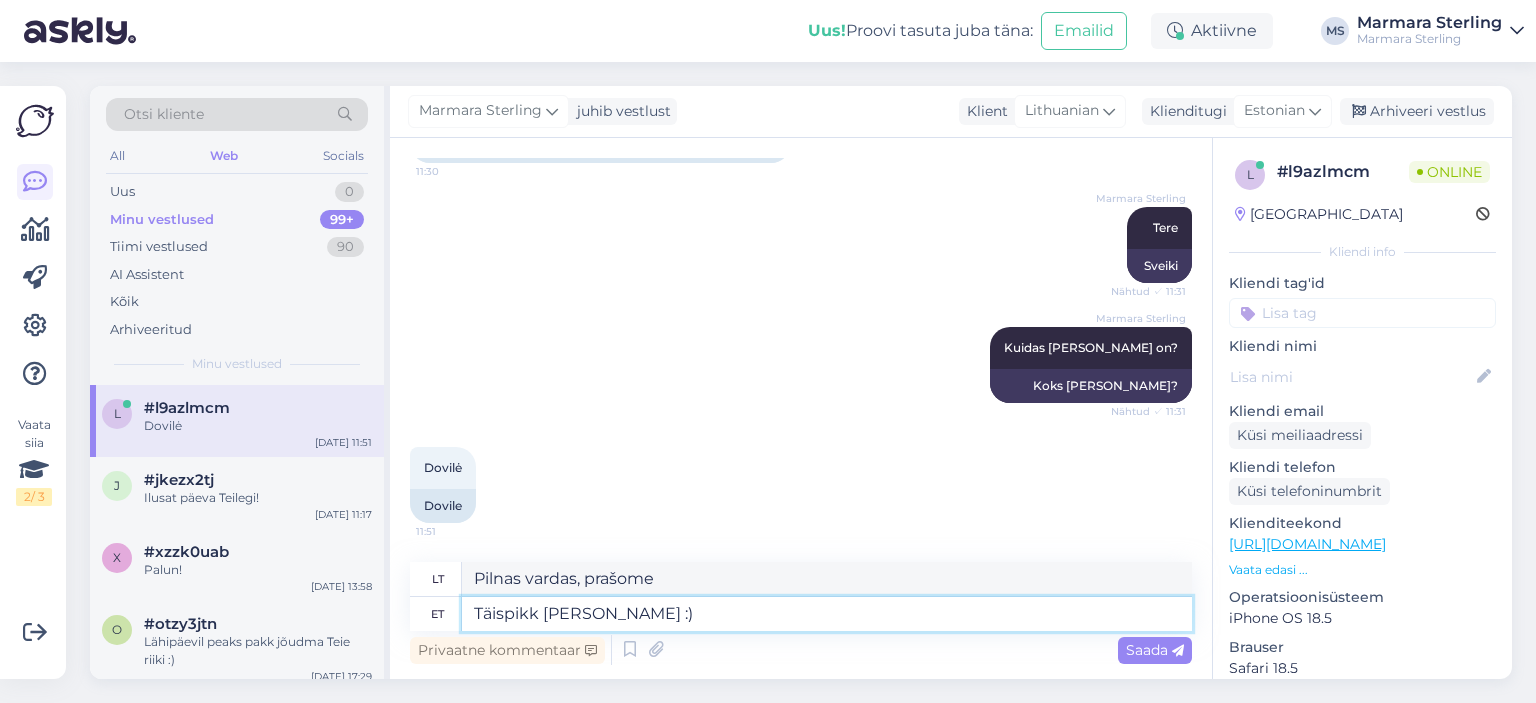 type on "Pilnas vardas, prašau :)" 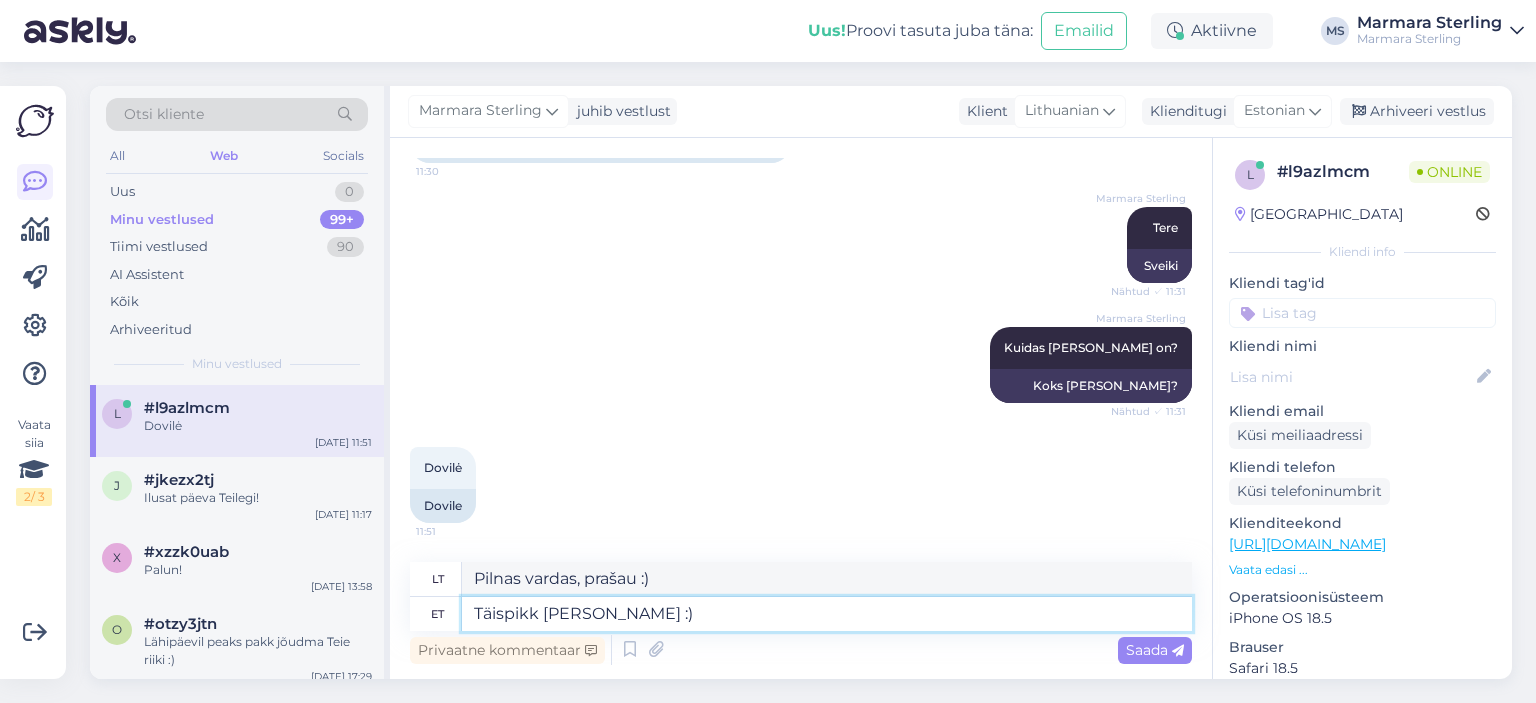 drag, startPoint x: 719, startPoint y: 622, endPoint x: 143, endPoint y: 682, distance: 579.1166 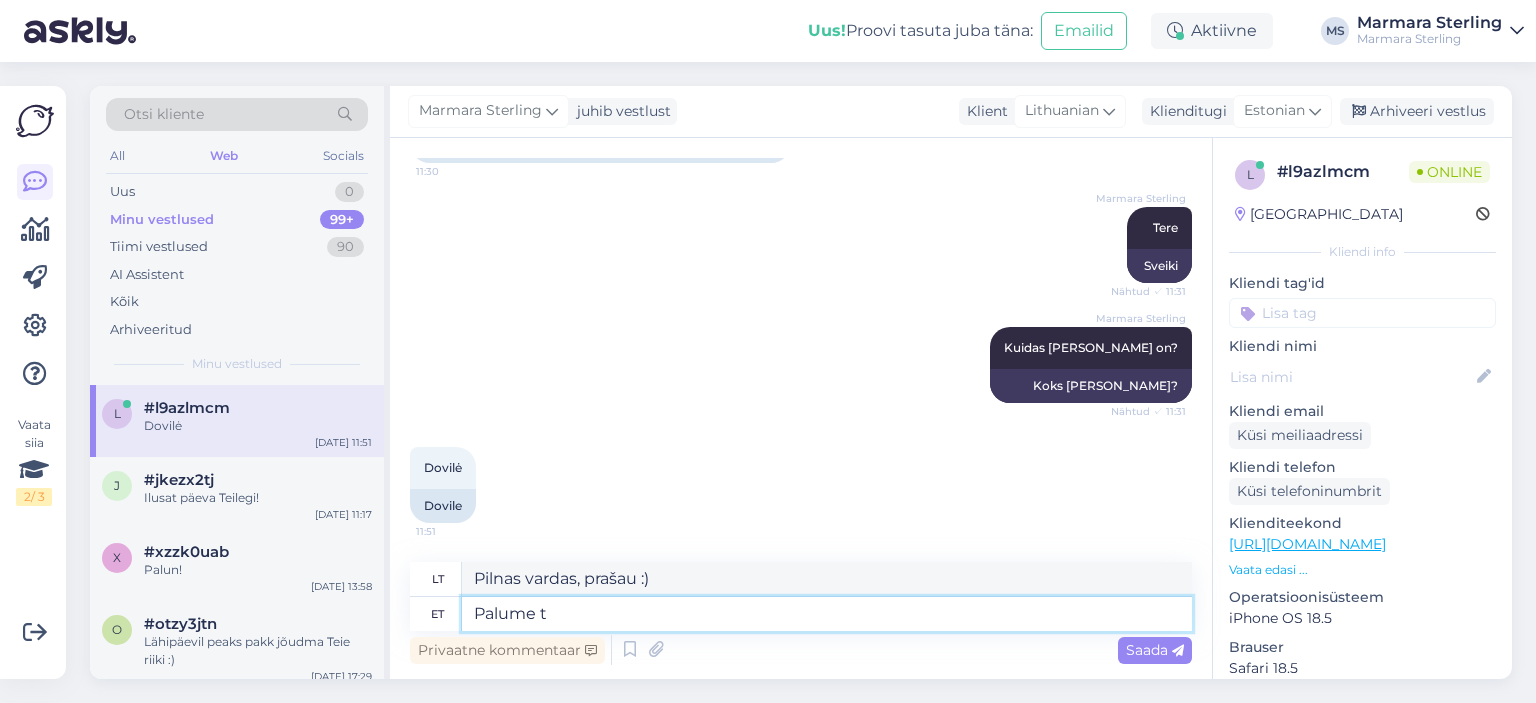 type on "Palume tö" 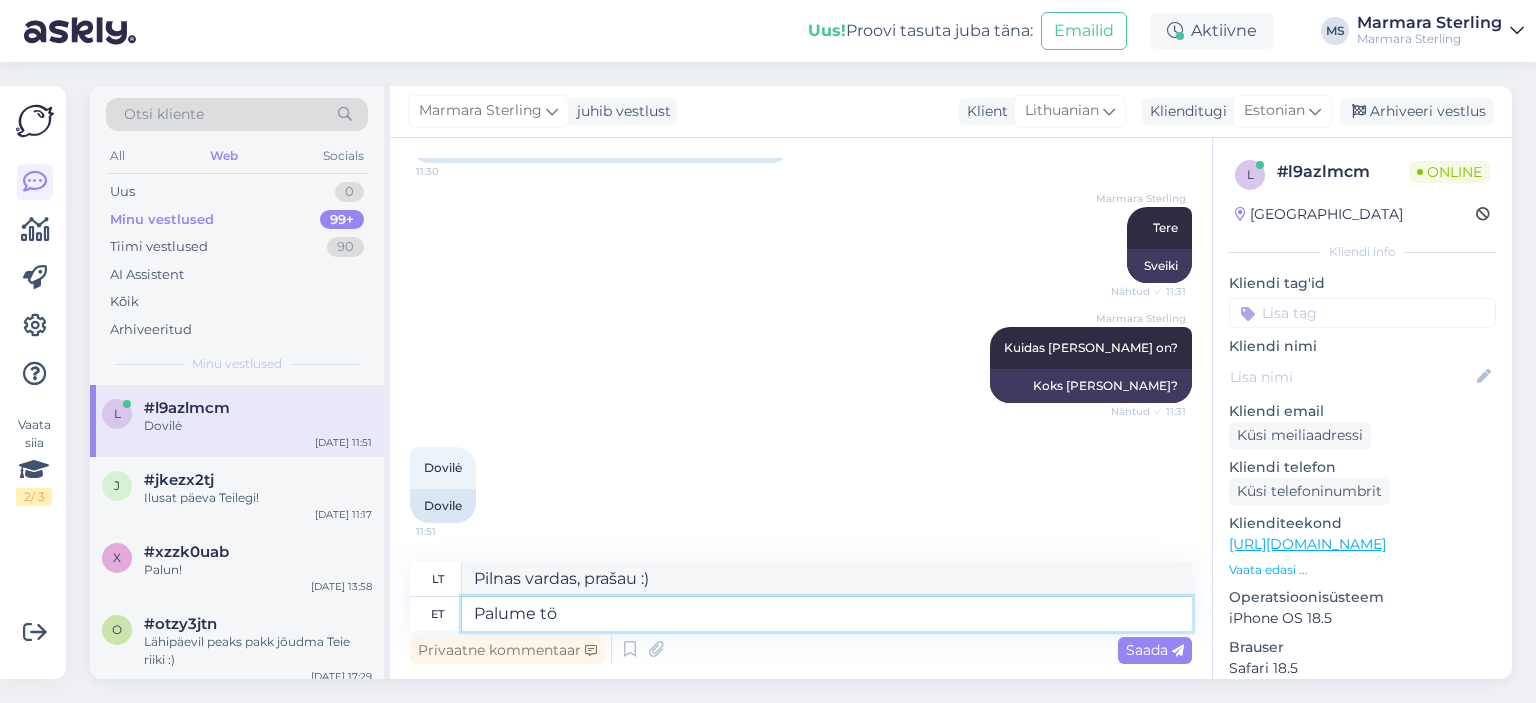 type on "Prašau" 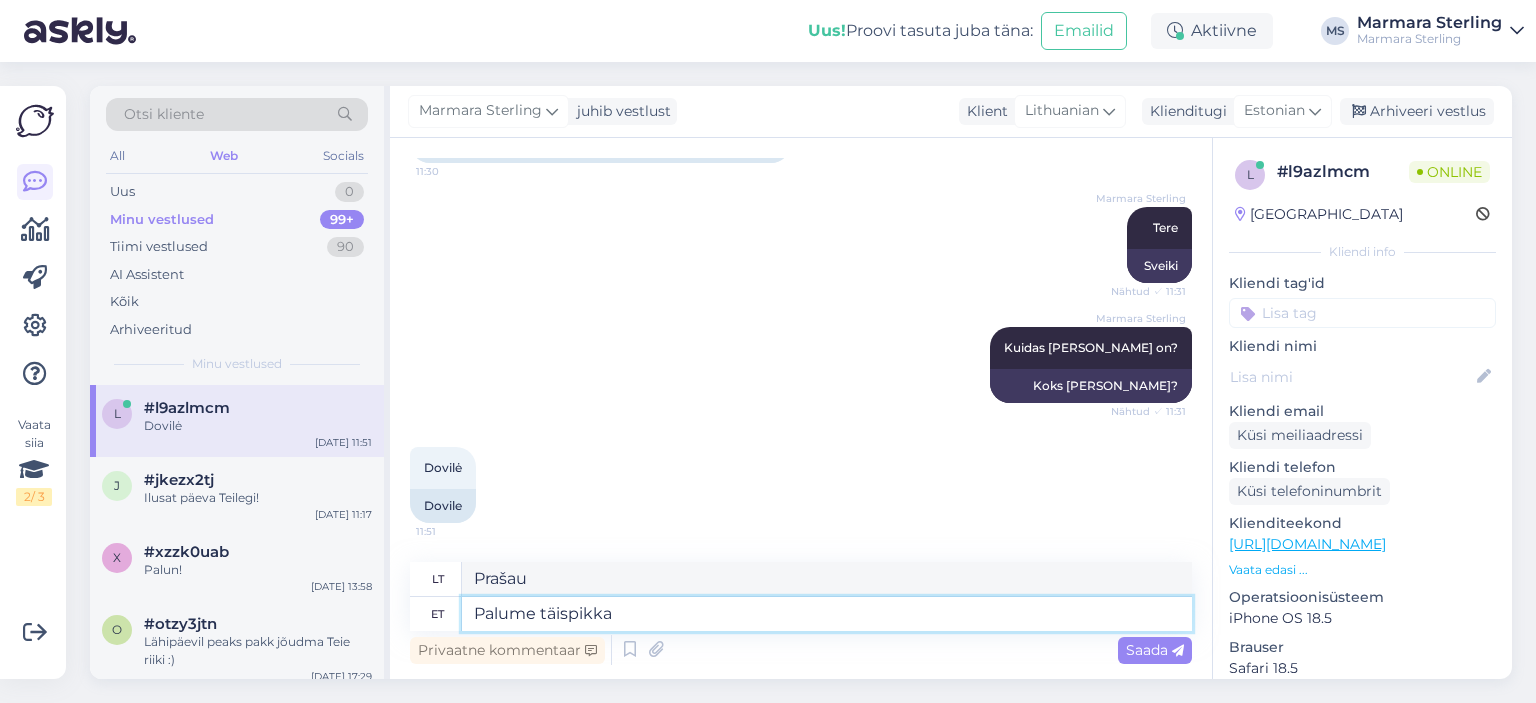 type on "Palume täispikka n" 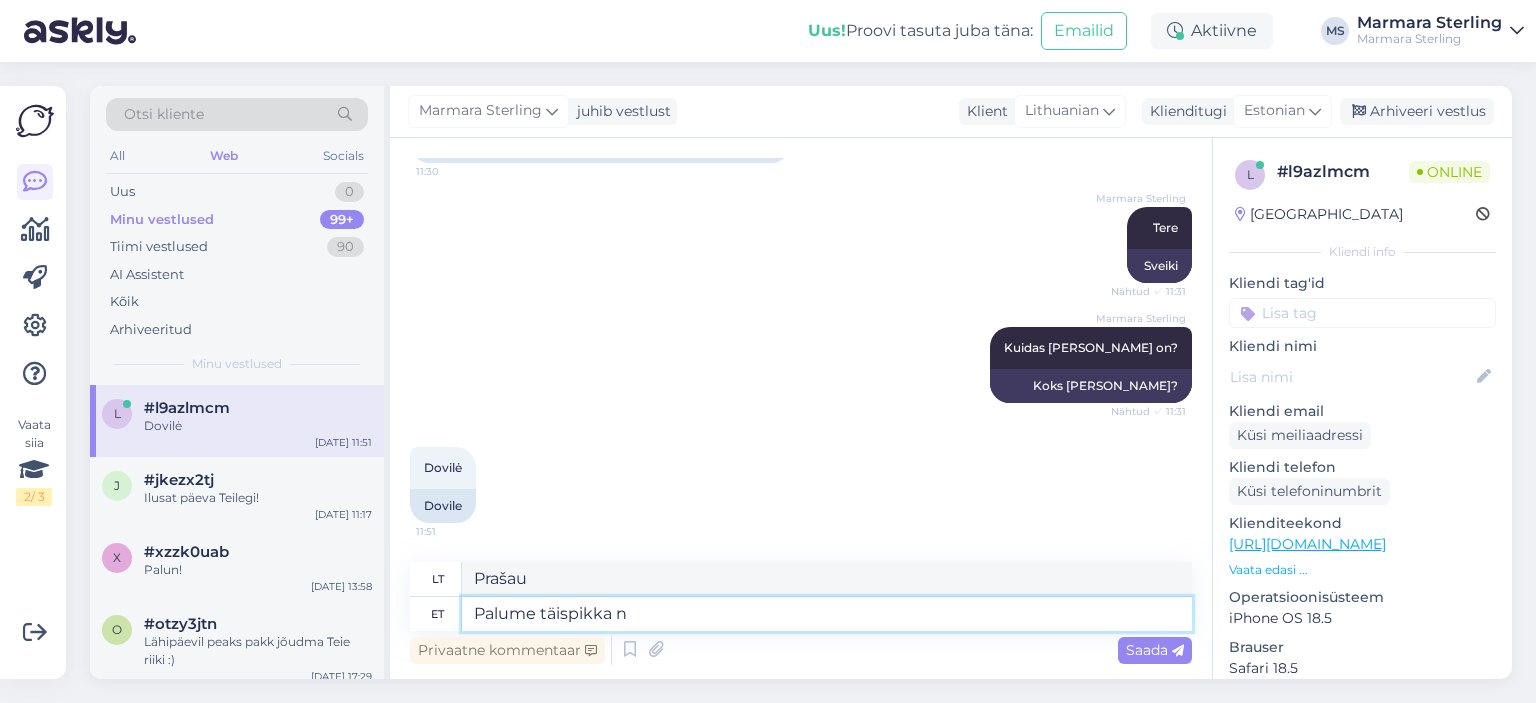 type on "Prašau, per visą ilgį." 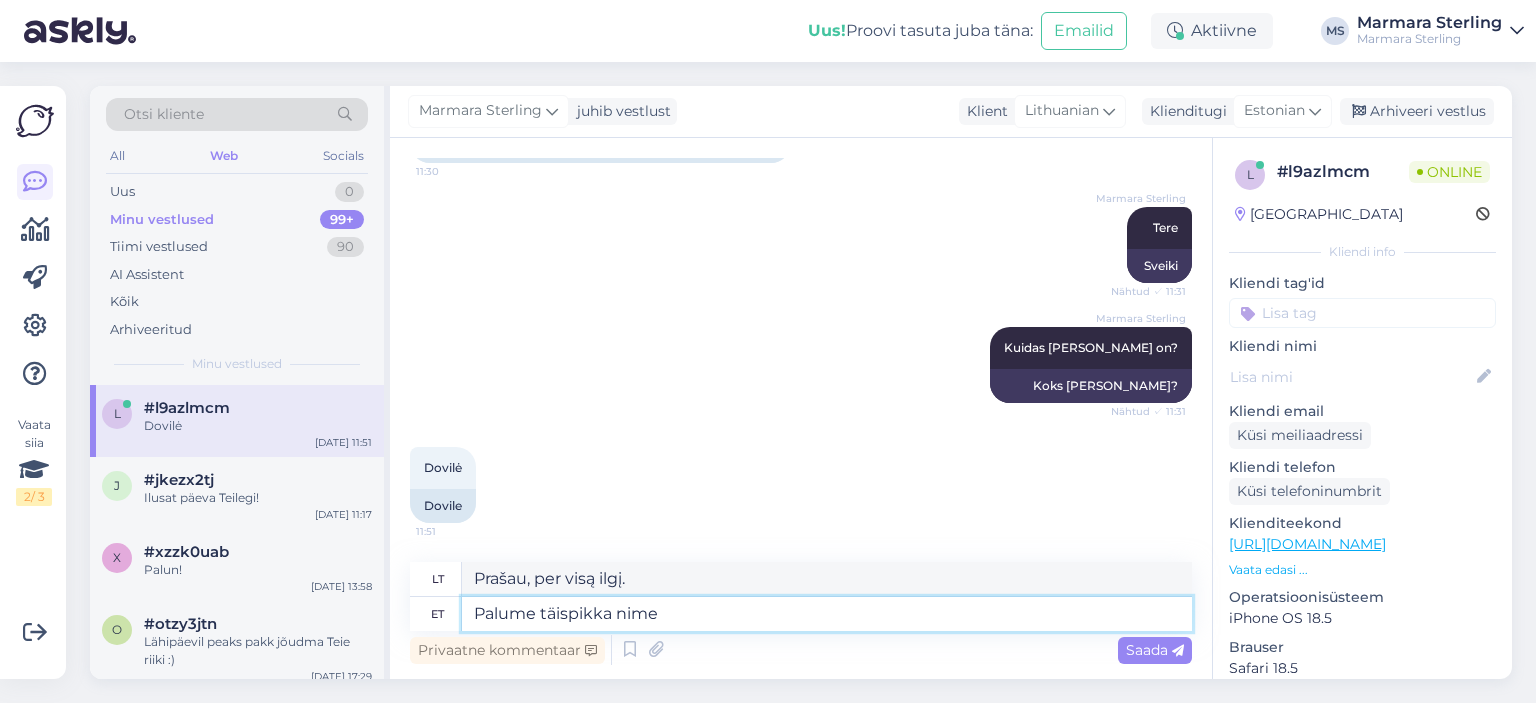 type on "Palume täispikka nime" 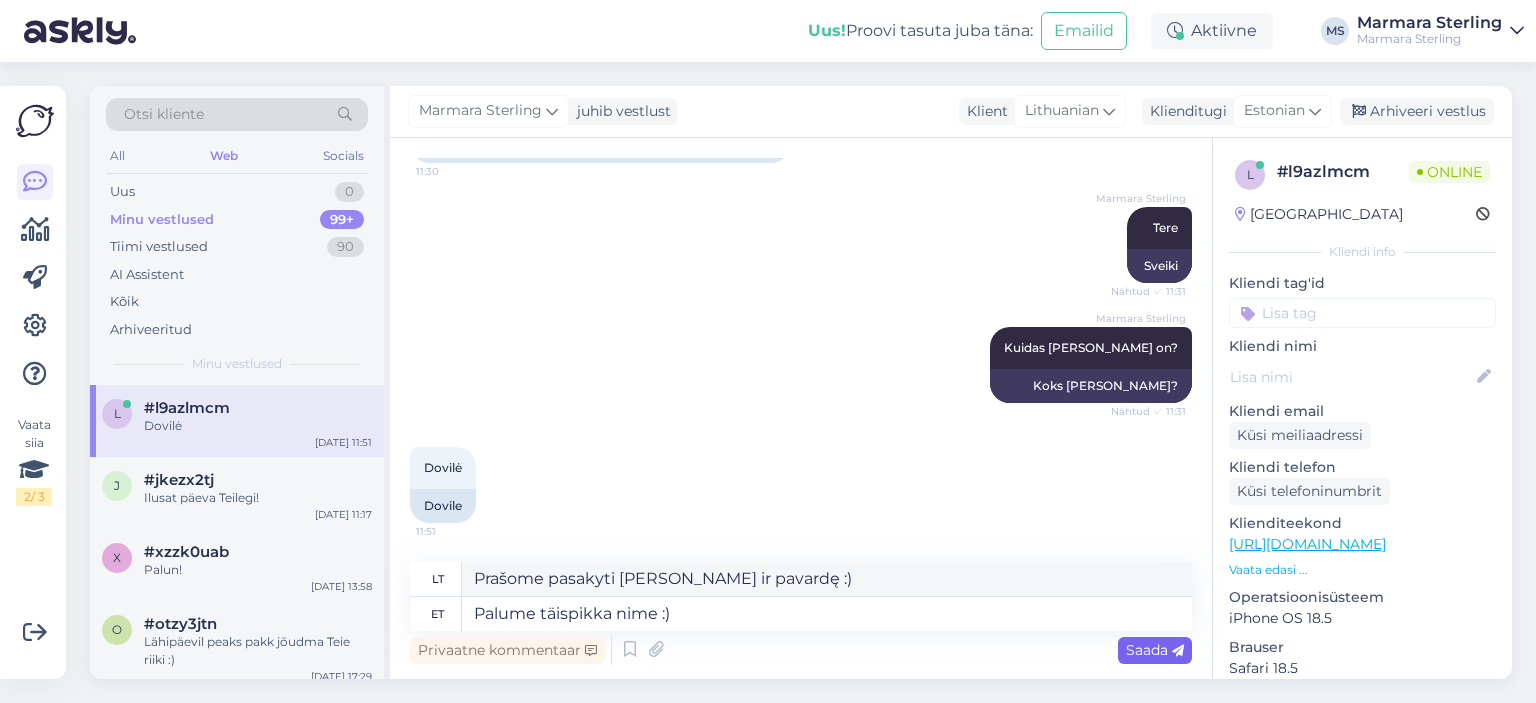 click on "Saada" at bounding box center (1155, 650) 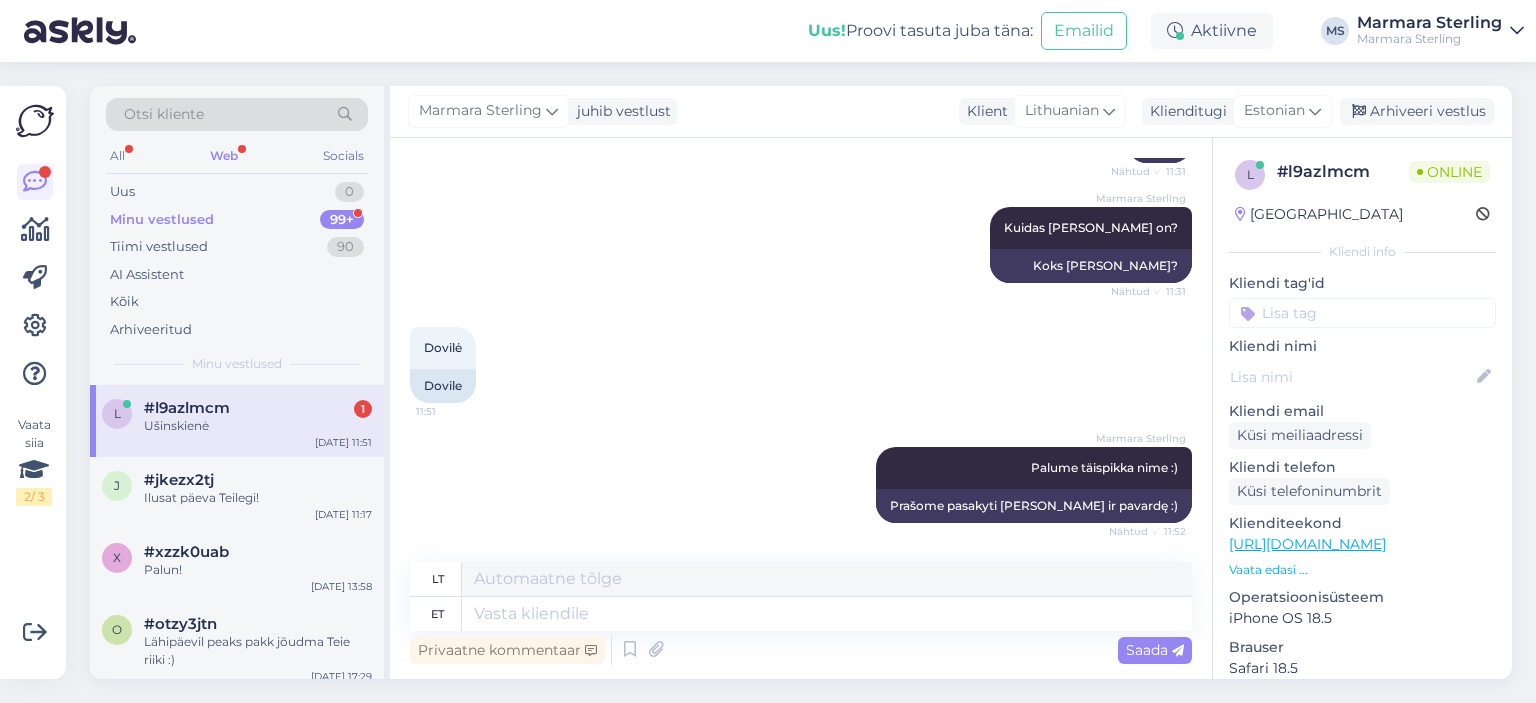 scroll, scrollTop: 417, scrollLeft: 0, axis: vertical 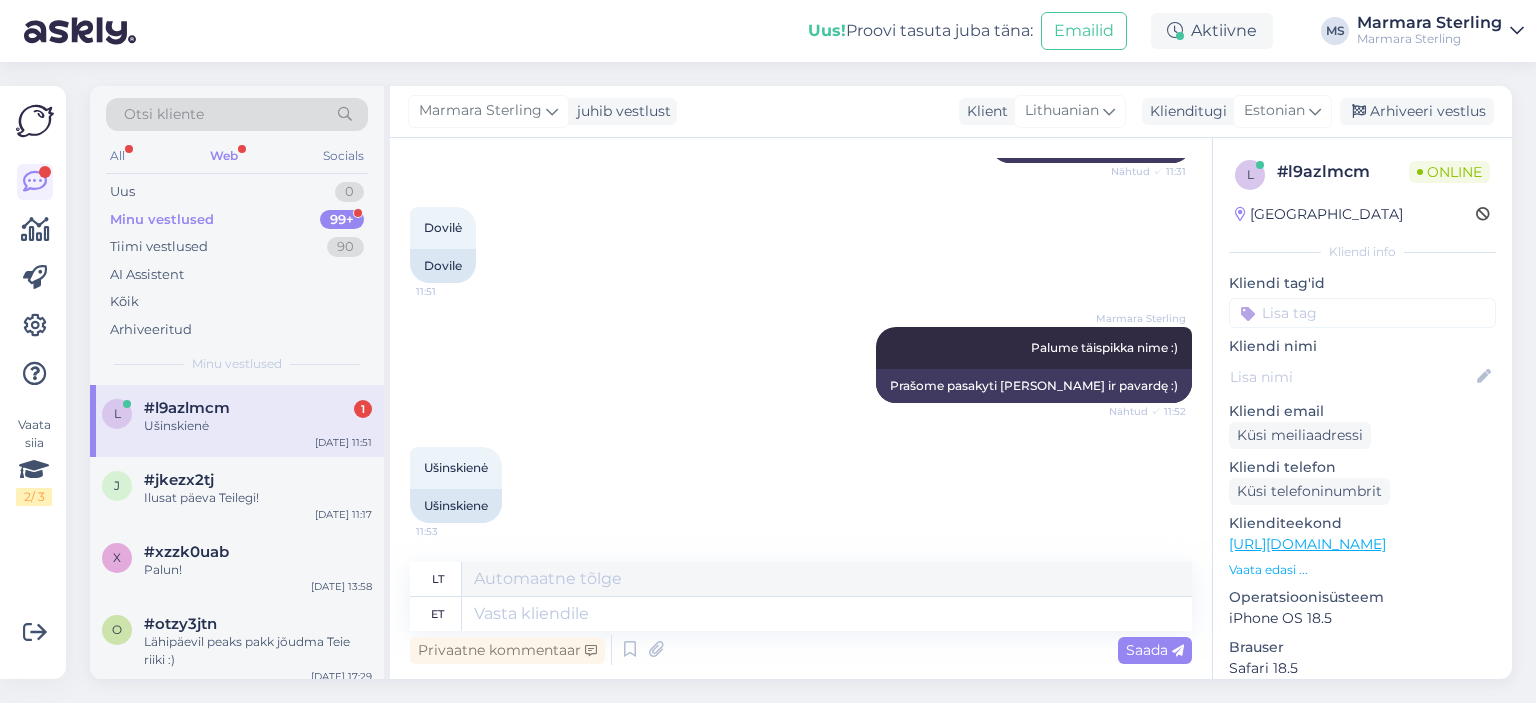 click on "Ušinskienė  11:53  Ušinskiene" at bounding box center (801, 485) 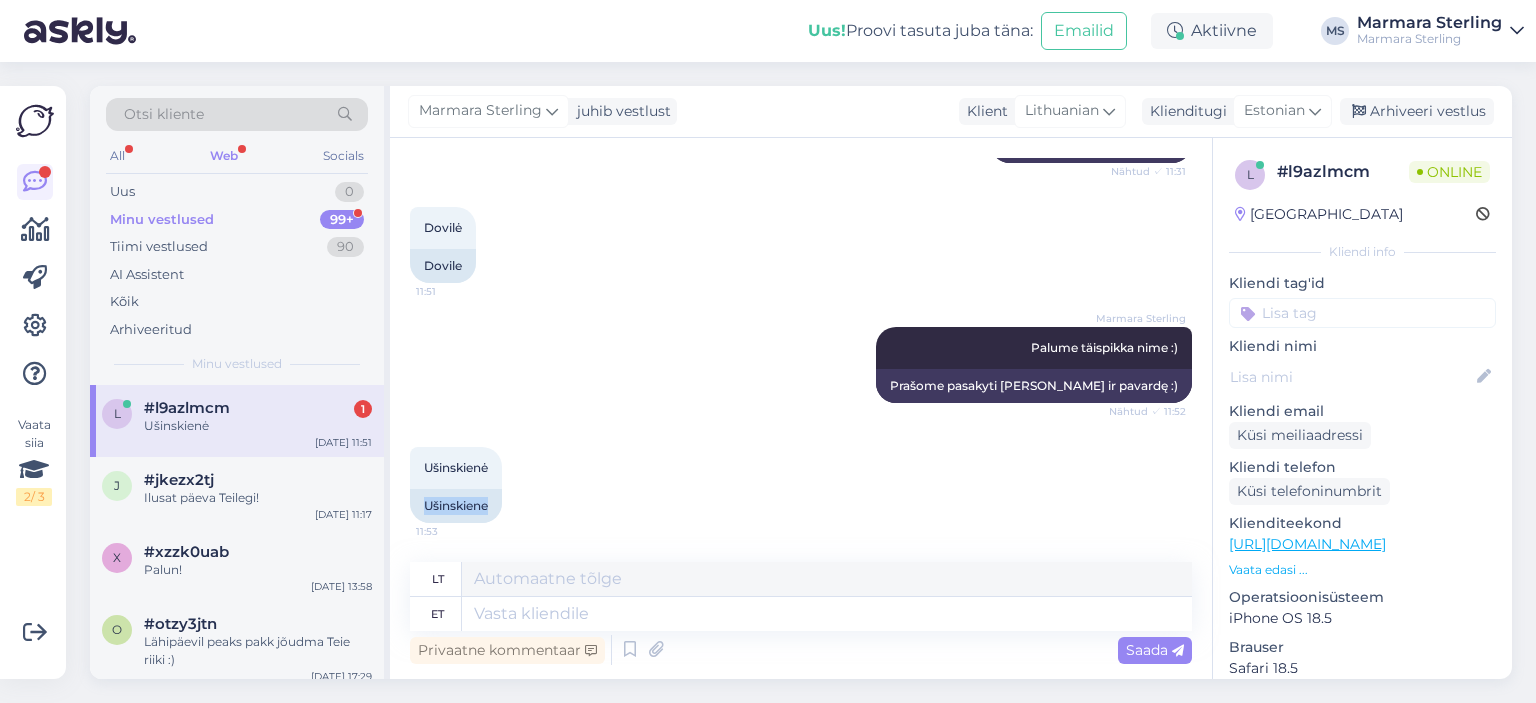drag, startPoint x: 421, startPoint y: 505, endPoint x: 541, endPoint y: 500, distance: 120.10412 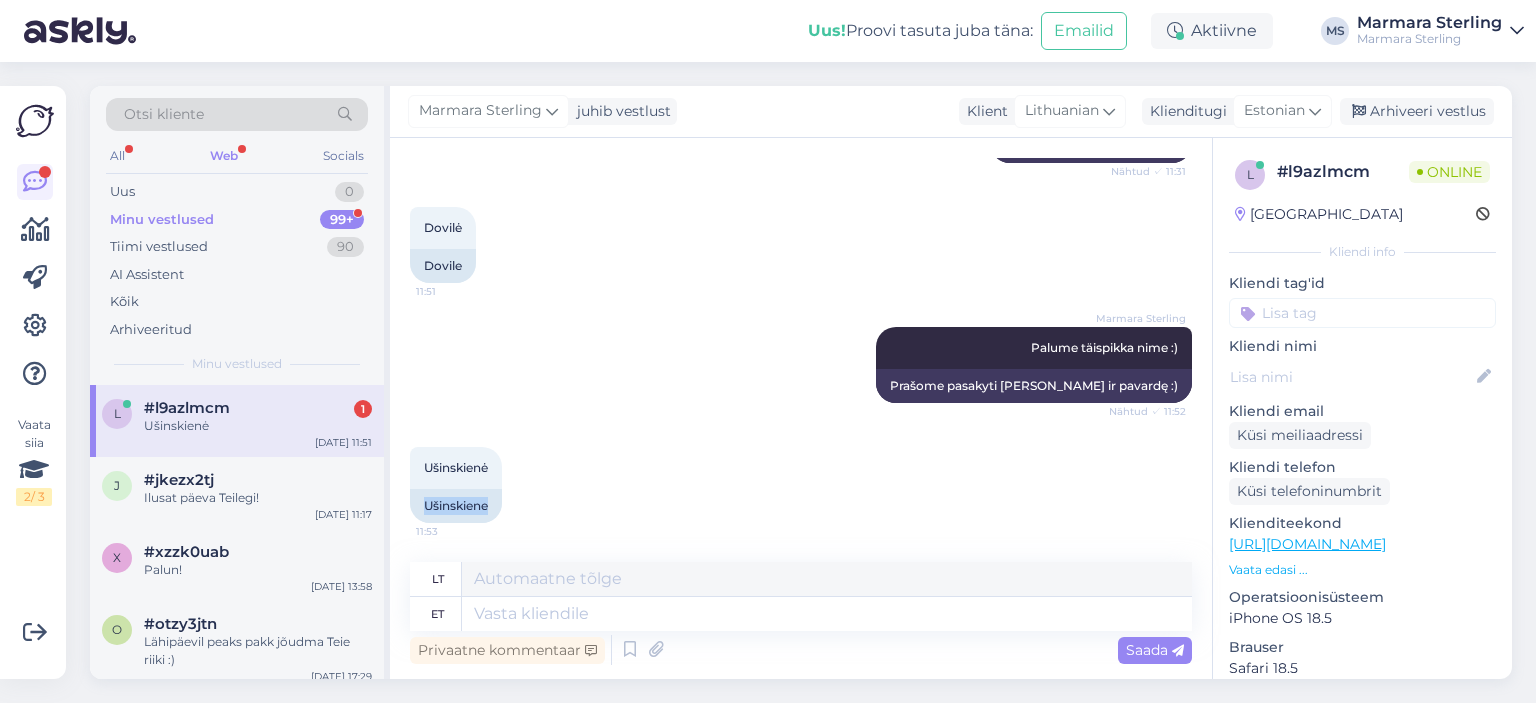 drag, startPoint x: 452, startPoint y: 502, endPoint x: 727, endPoint y: 511, distance: 275.14725 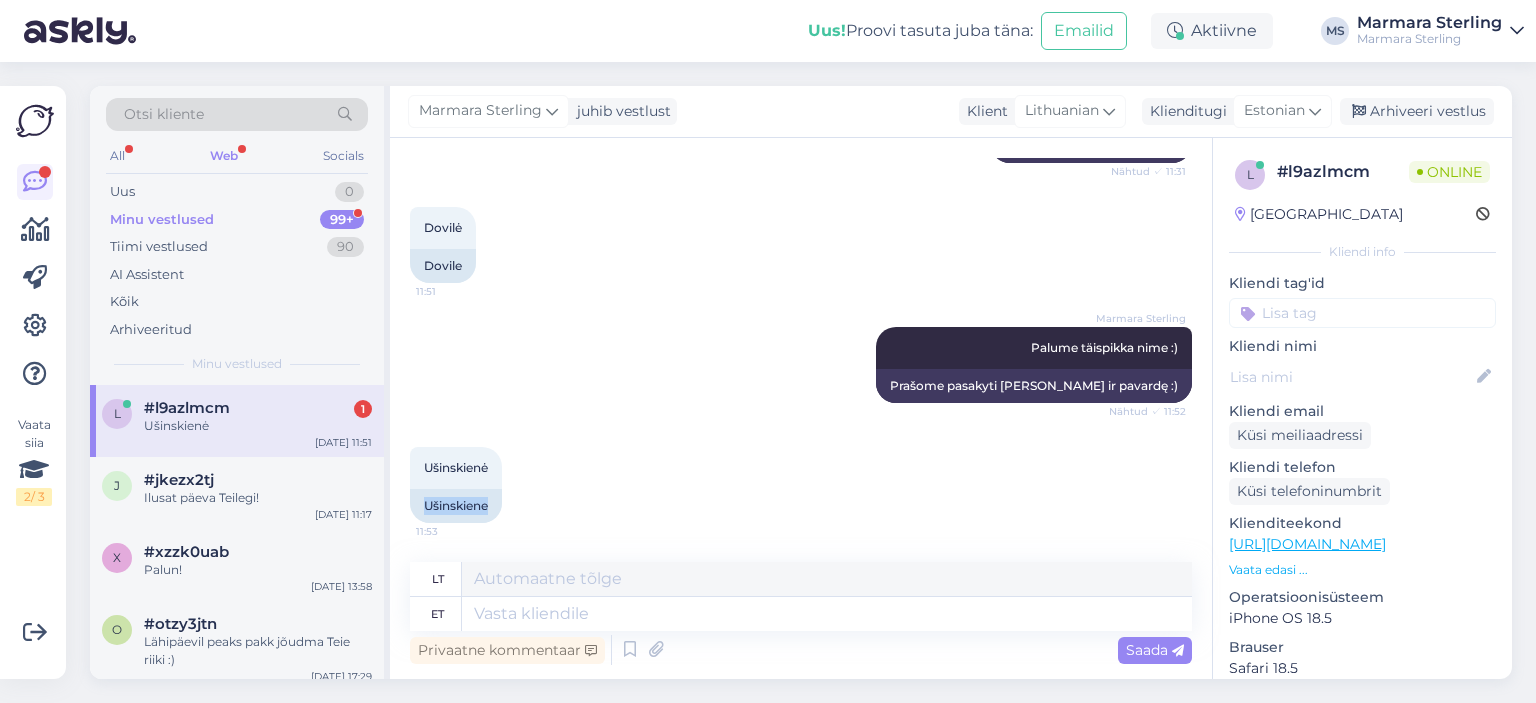 click on "Ušinskienė  11:53  Ušinskiene" at bounding box center [801, 485] 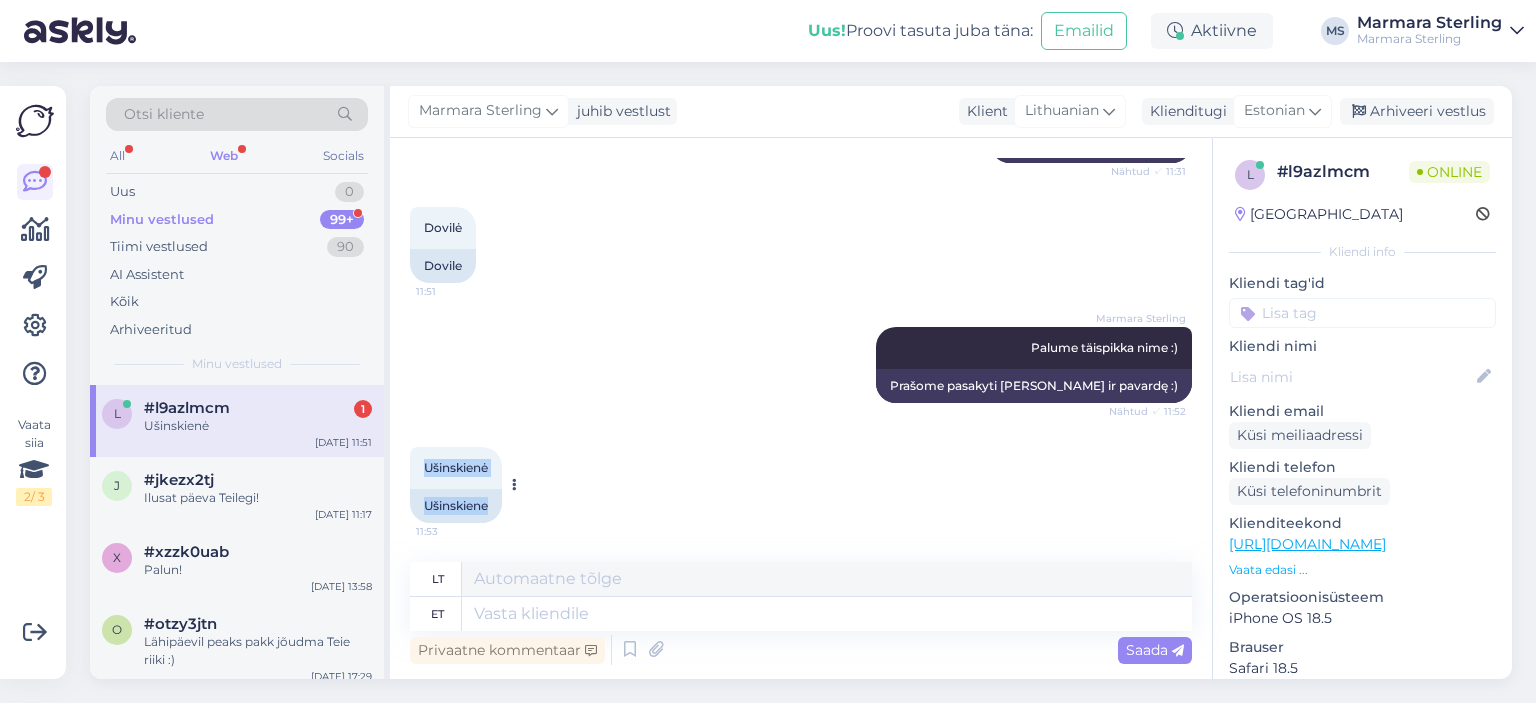drag, startPoint x: 424, startPoint y: 467, endPoint x: 508, endPoint y: 468, distance: 84.00595 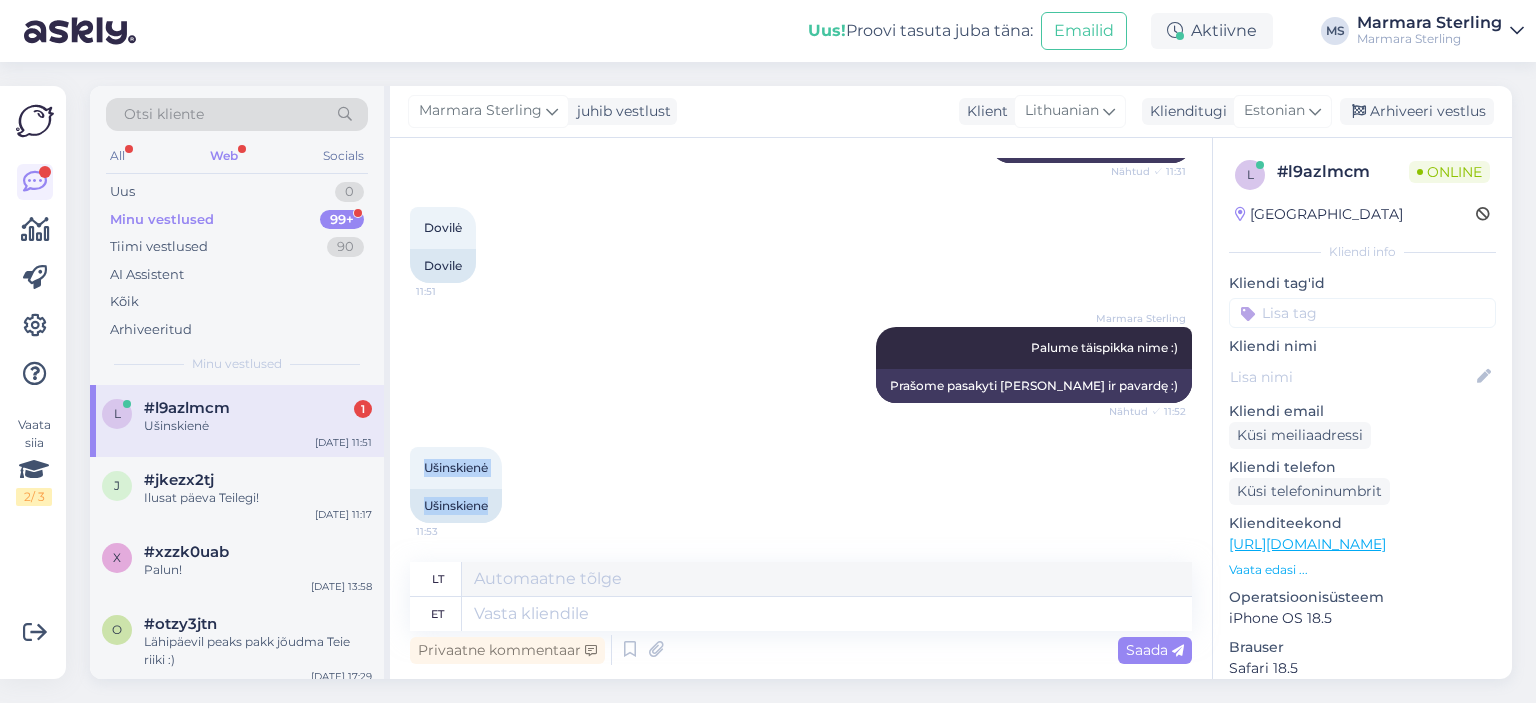 click on "Vestlus algas [DATE] Sveiki. Vakar padariau užsakymą bet negavau patvirtinimo. 11:30  Tere. Esitasin eile tellimuse, aga ma pole kinnitust saanud. Marmara Sterling Tere Nähtud ✓ 11:31  Sveiki Marmara Sterling Kuidas [PERSON_NAME] on? Nähtud ✓ 11:31  Koks [PERSON_NAME]? Dovilė  11:51  Dovile Marmara Sterling Palume täispikka nime :) Nähtud ✓ 11:52  Prašome pasakyti [PERSON_NAME] ir pavardę :) Ušinskienė  11:53  Ušinskiene lt et [GEOGRAPHIC_DATA] kommentaar Saada" at bounding box center [801, 408] 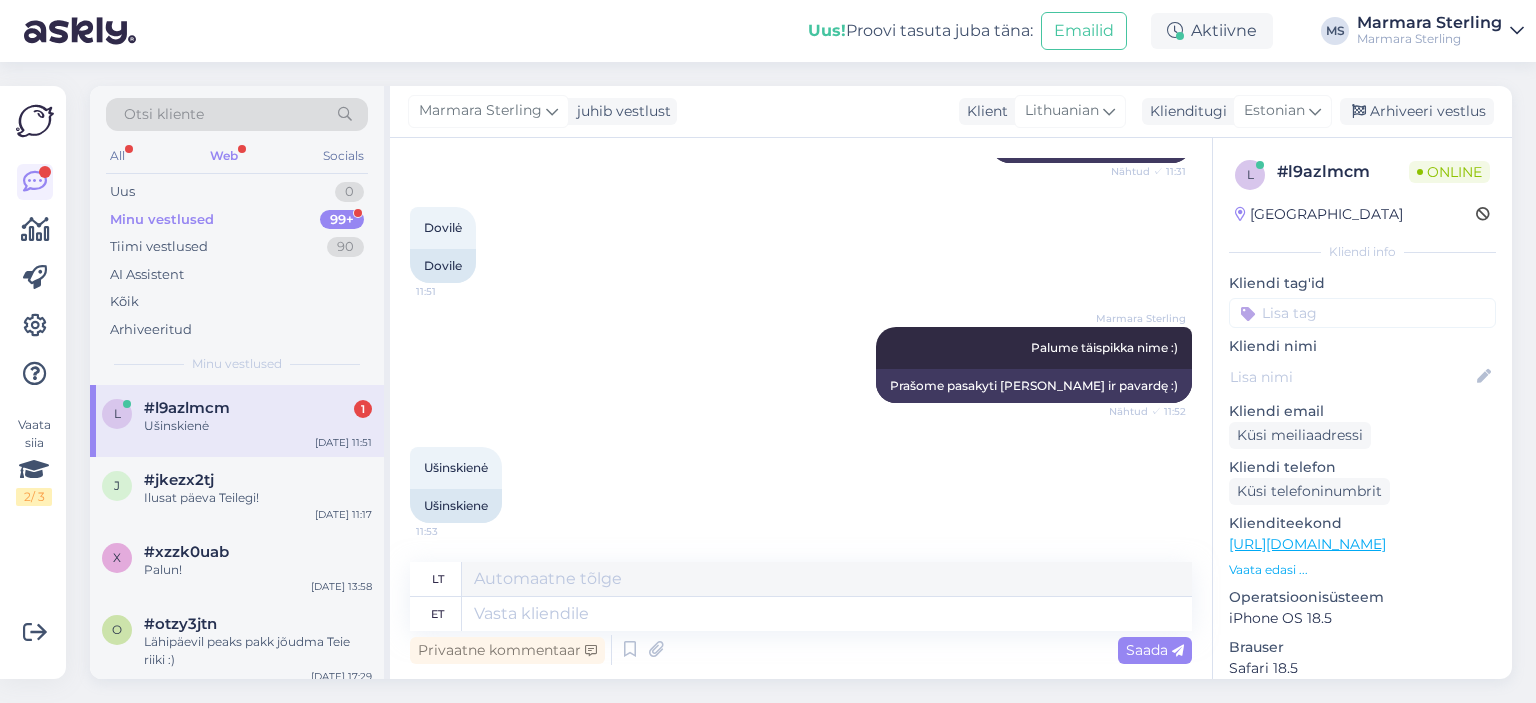 drag, startPoint x: 420, startPoint y: 463, endPoint x: 536, endPoint y: 460, distance: 116.03879 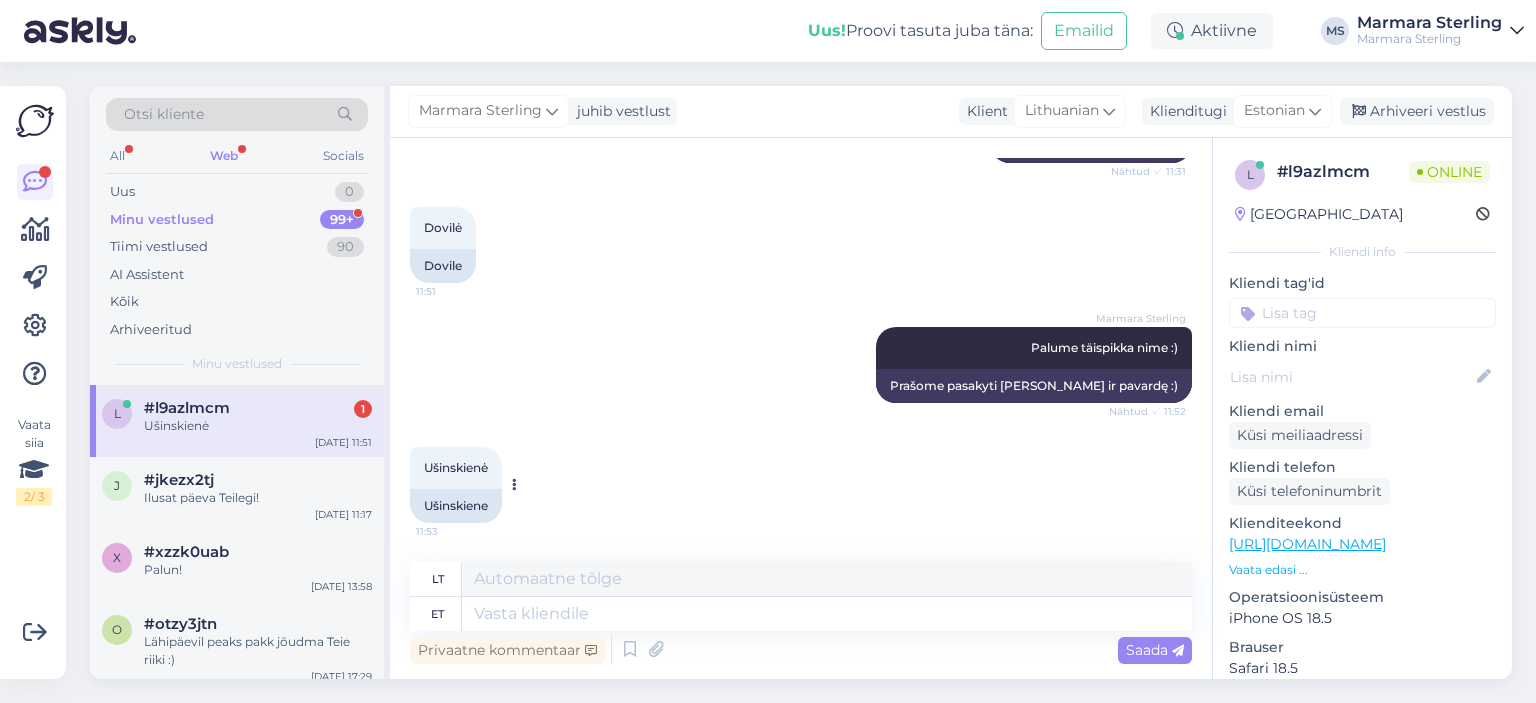 copy on "Ušinskienė" 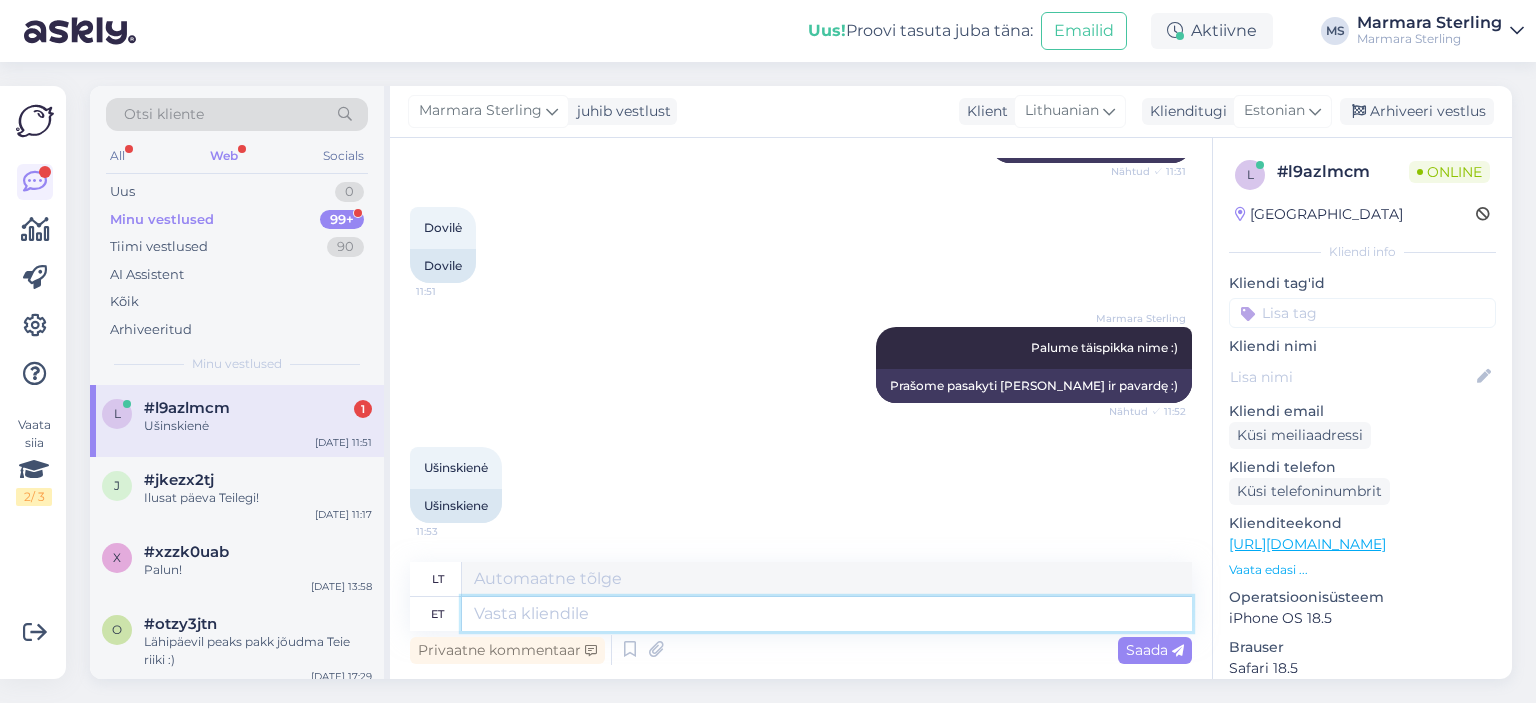 click at bounding box center (827, 614) 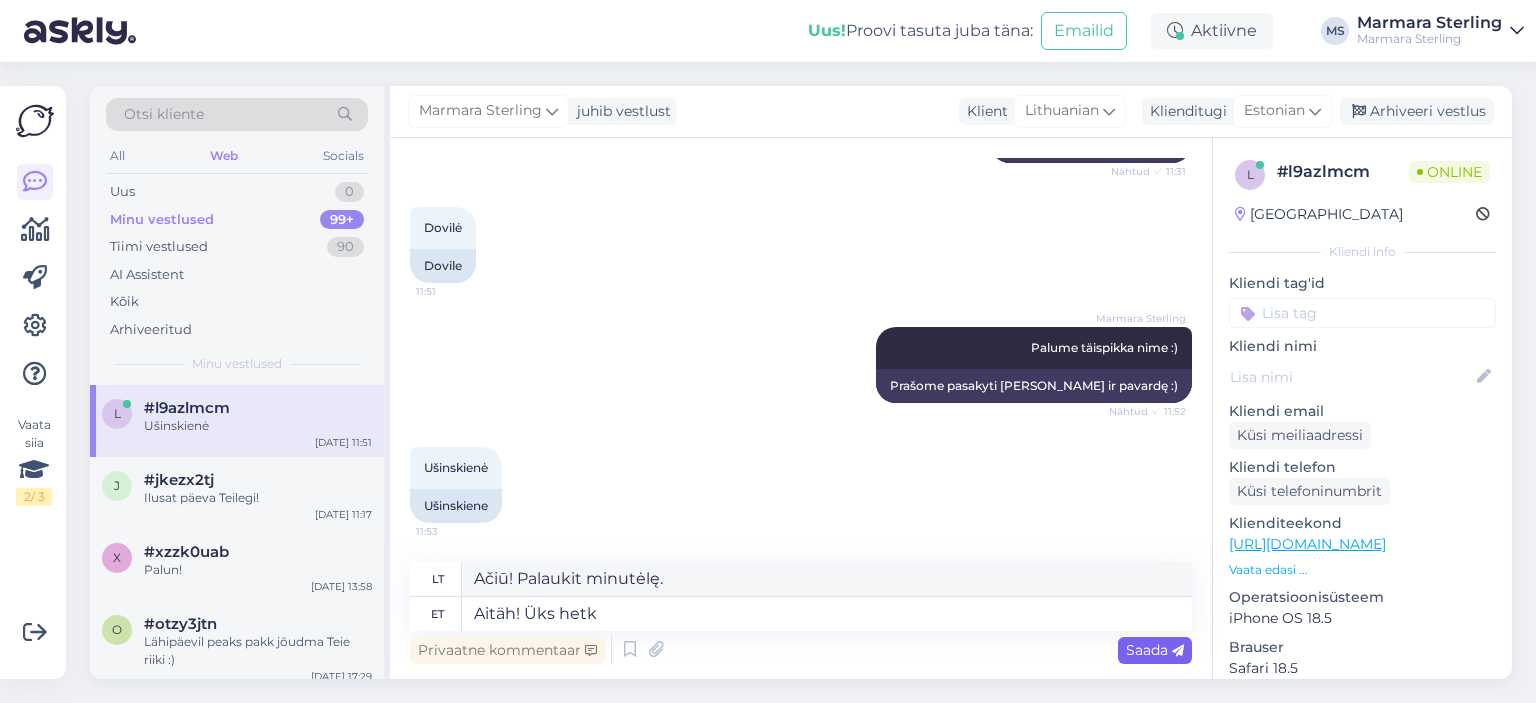 click on "Saada" at bounding box center [1155, 650] 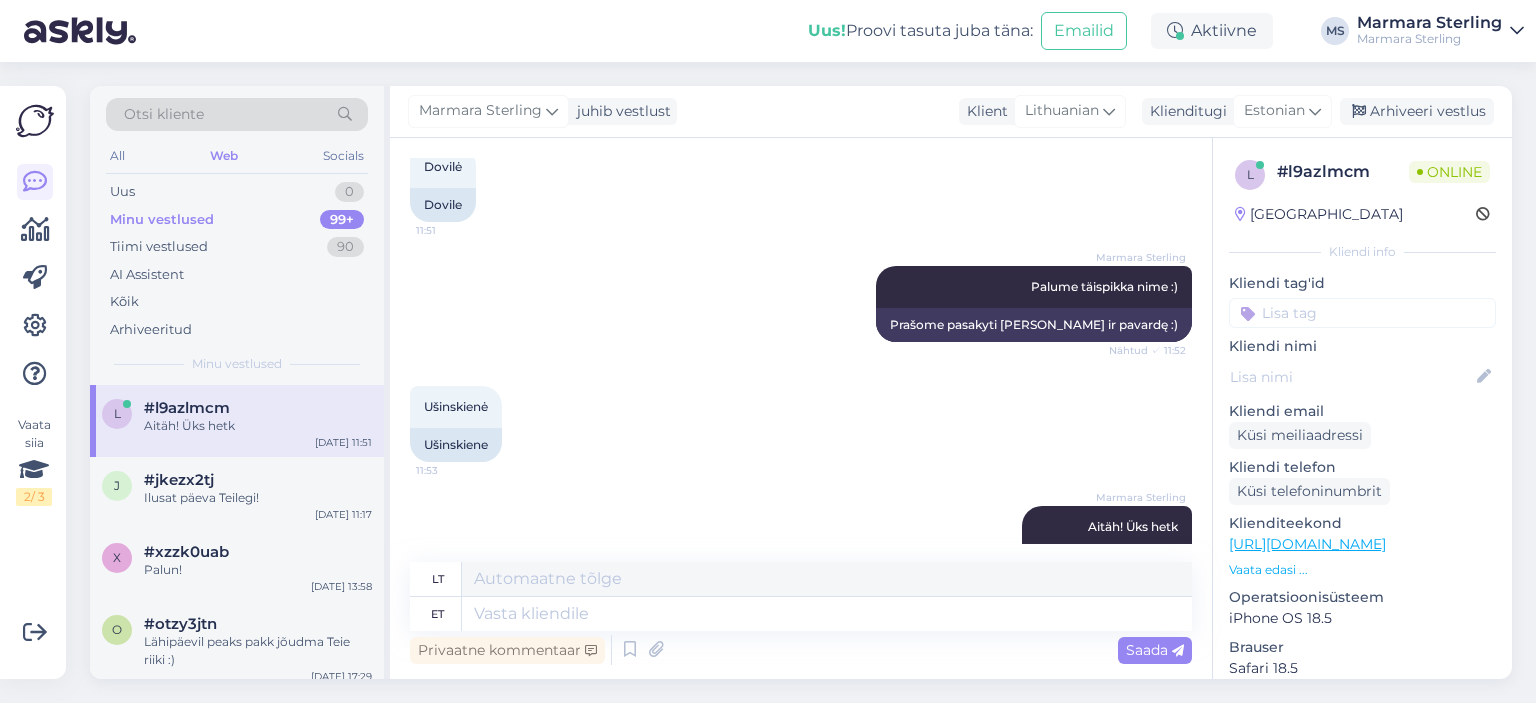 scroll, scrollTop: 537, scrollLeft: 0, axis: vertical 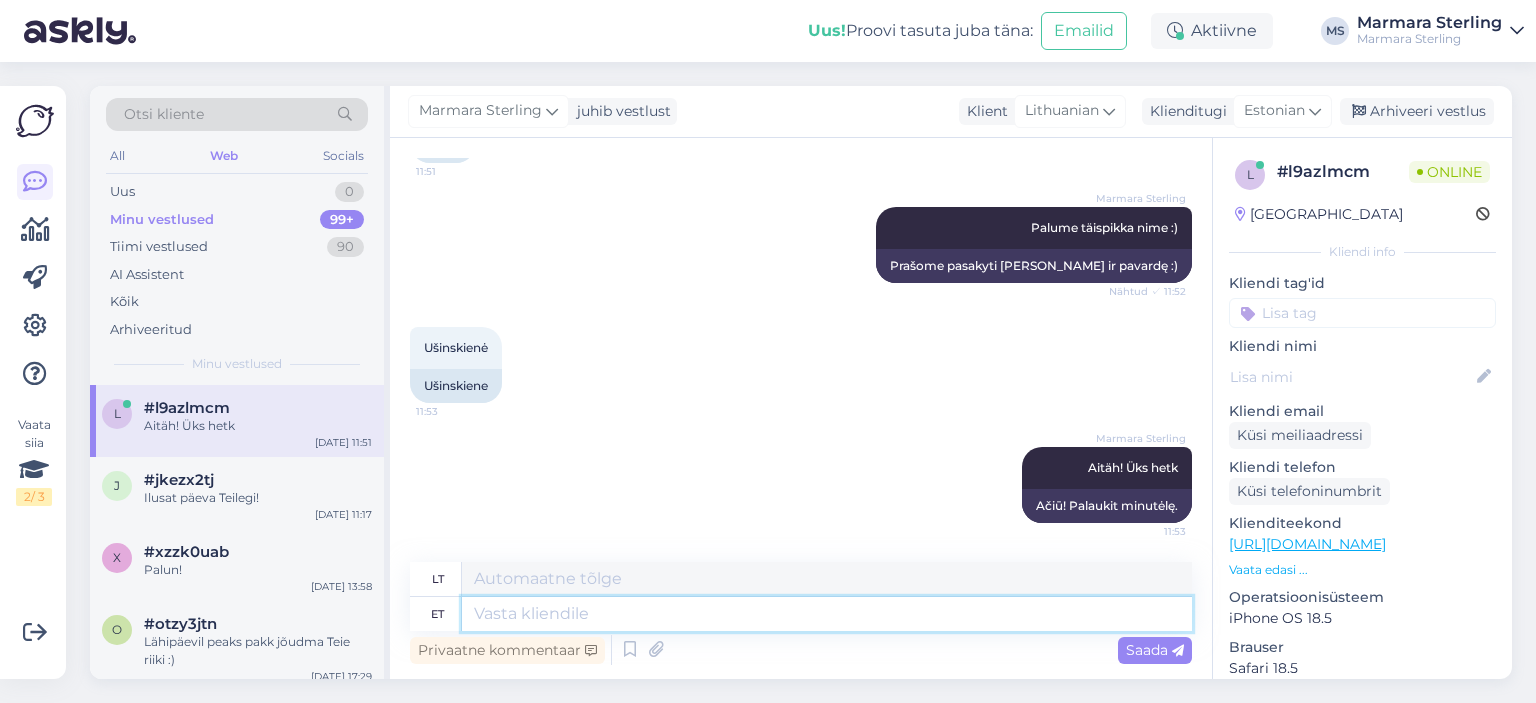 click at bounding box center [827, 614] 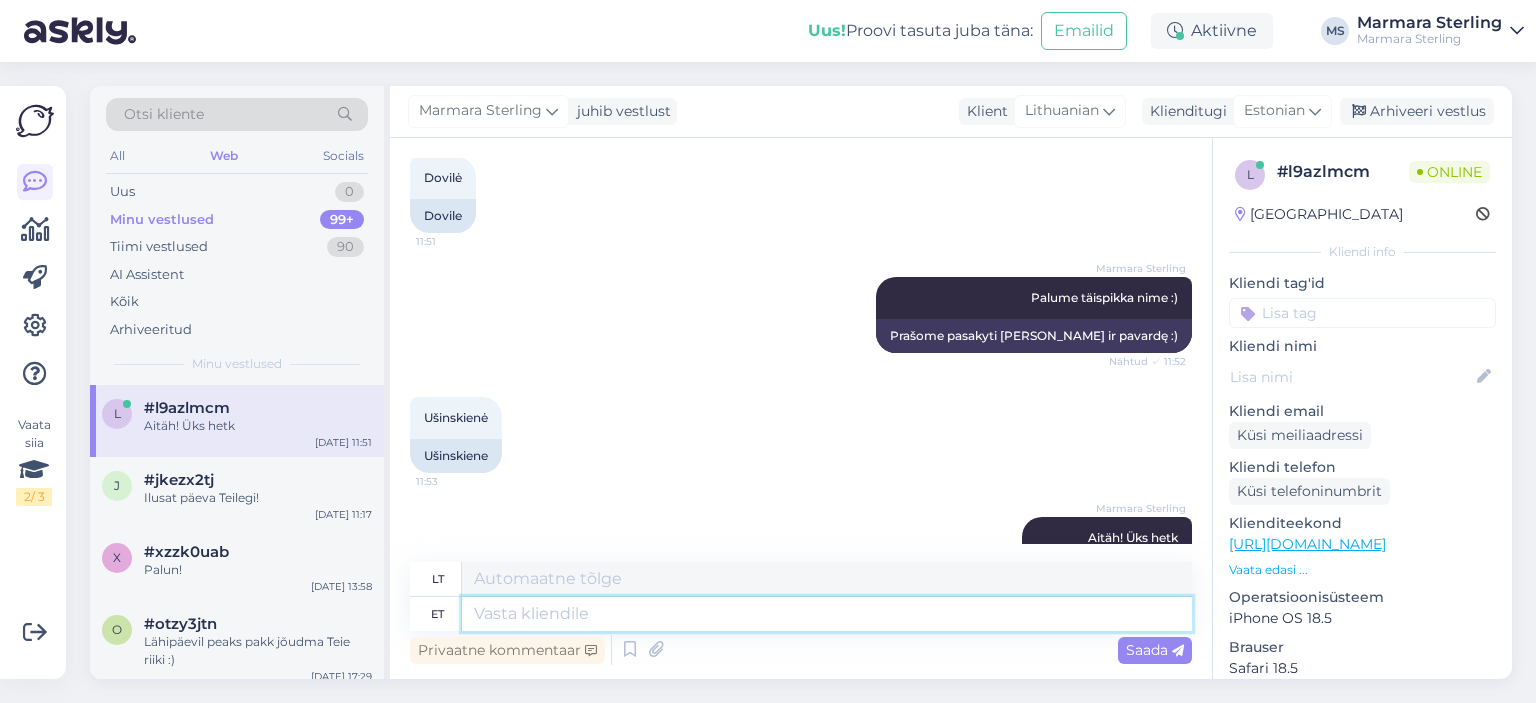 scroll, scrollTop: 537, scrollLeft: 0, axis: vertical 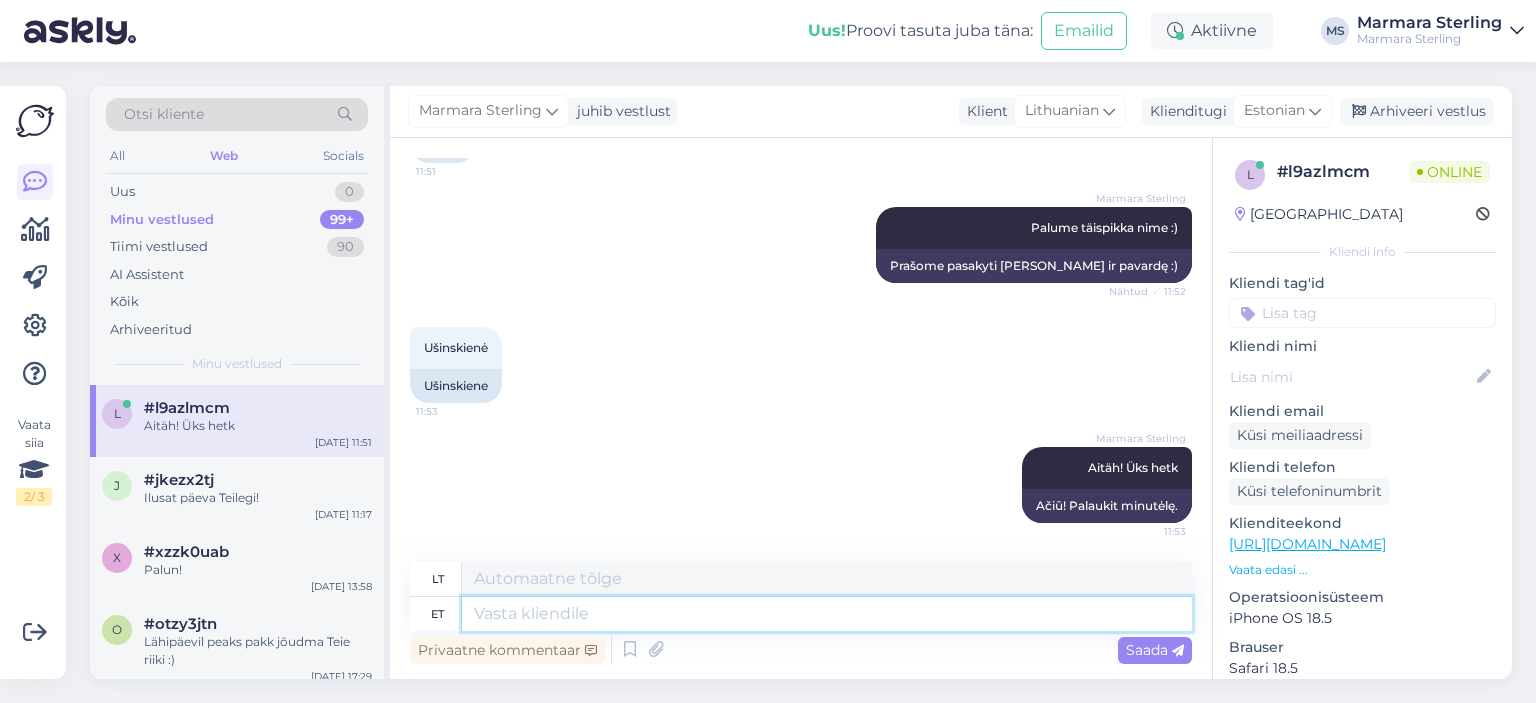 click at bounding box center [827, 614] 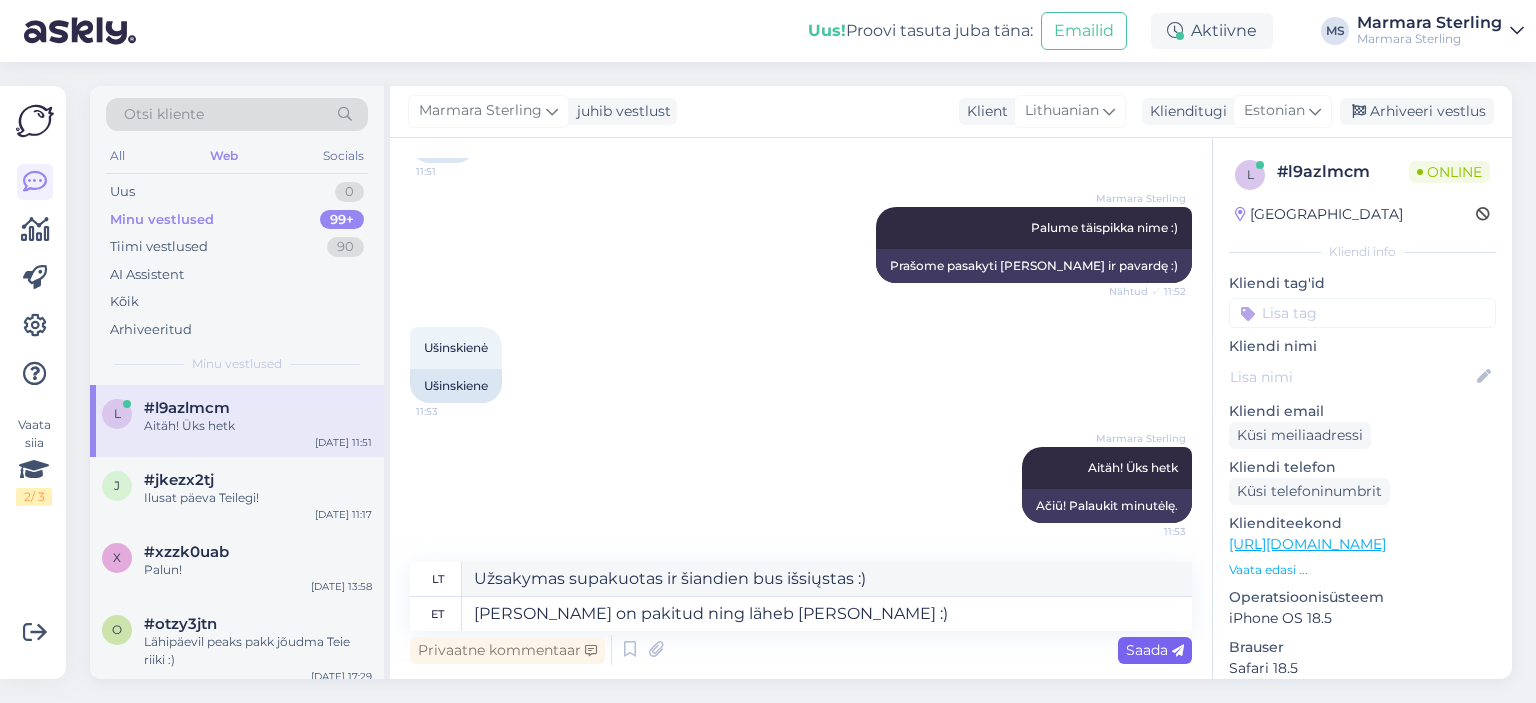click on "Saada" at bounding box center [1155, 650] 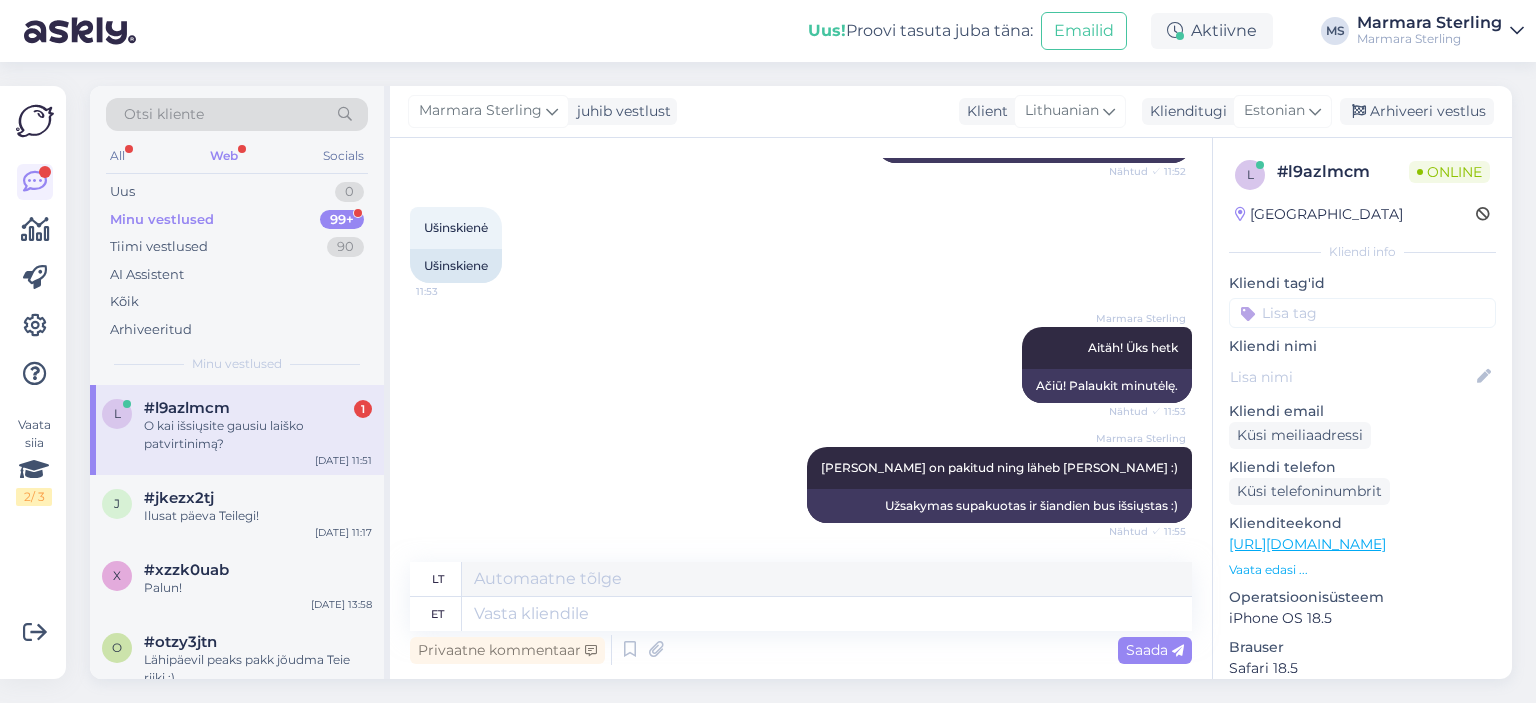 scroll, scrollTop: 777, scrollLeft: 0, axis: vertical 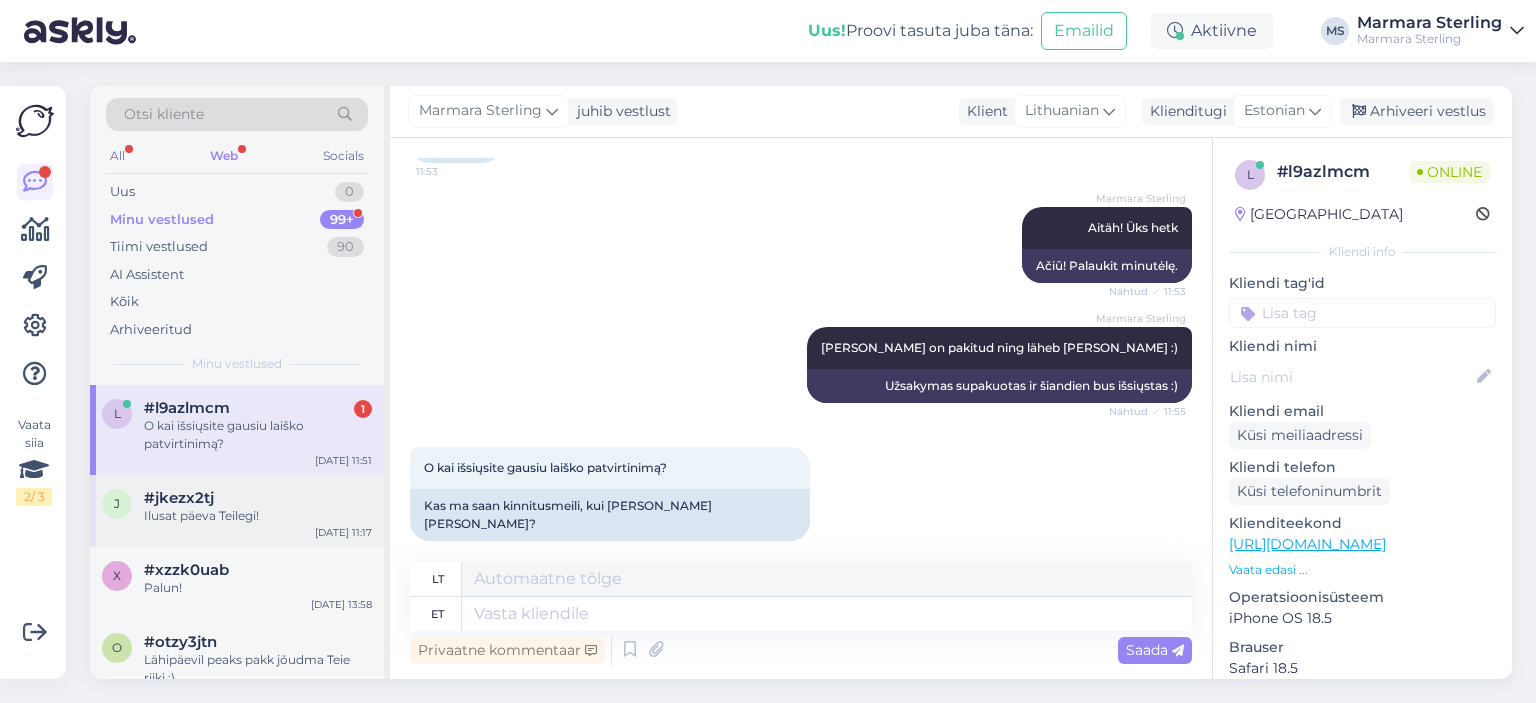 click on "#jkezx2tj" at bounding box center [179, 498] 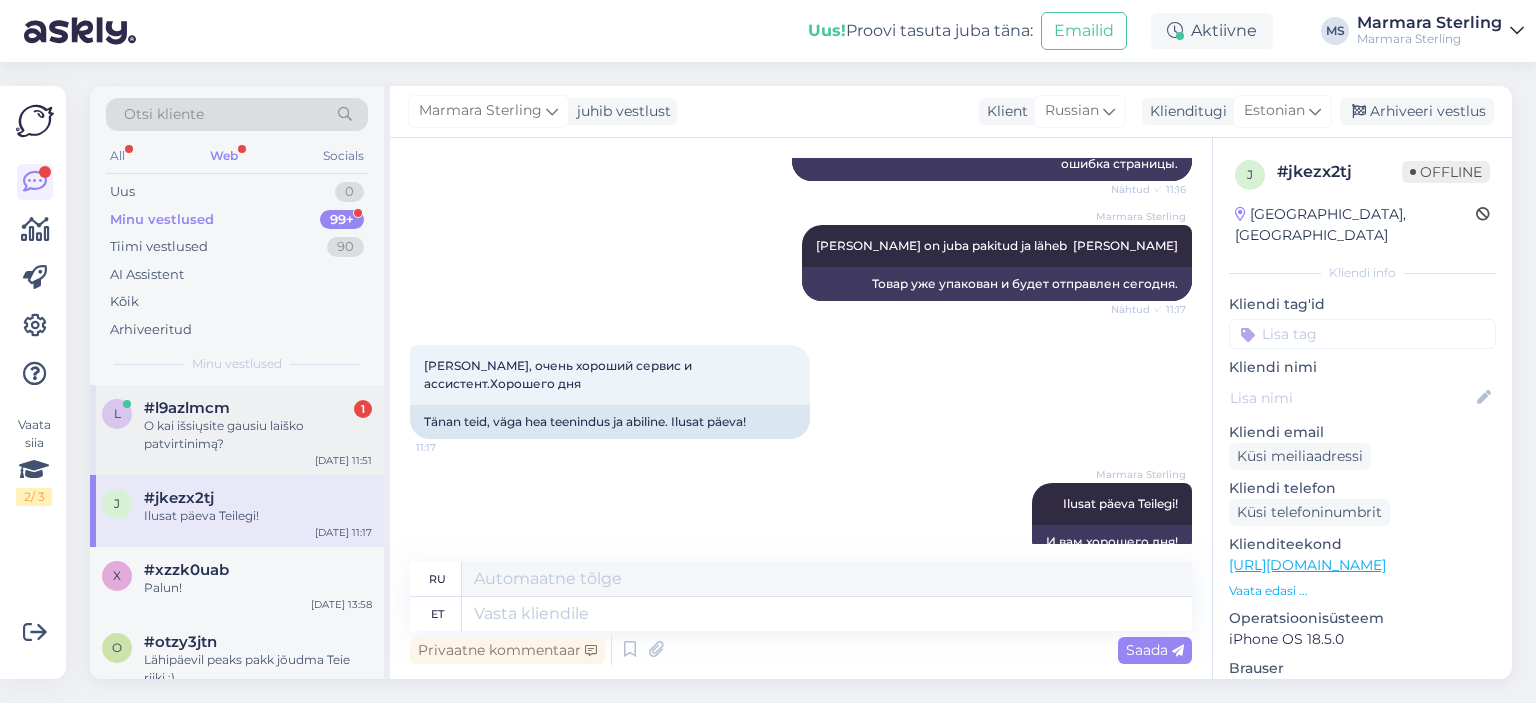 click on "O kai išsiųsite gausiu laiško patvirtinimą?" at bounding box center (258, 435) 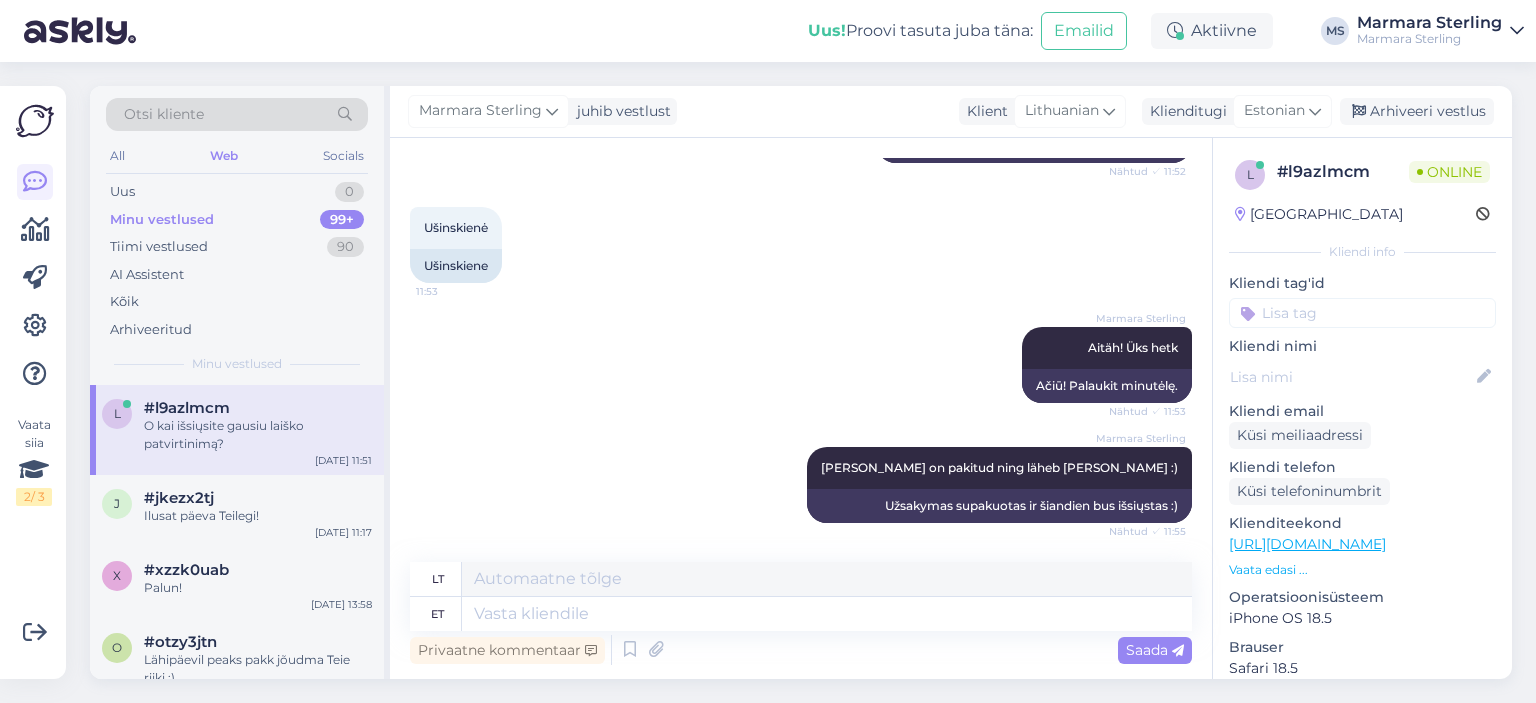 scroll, scrollTop: 777, scrollLeft: 0, axis: vertical 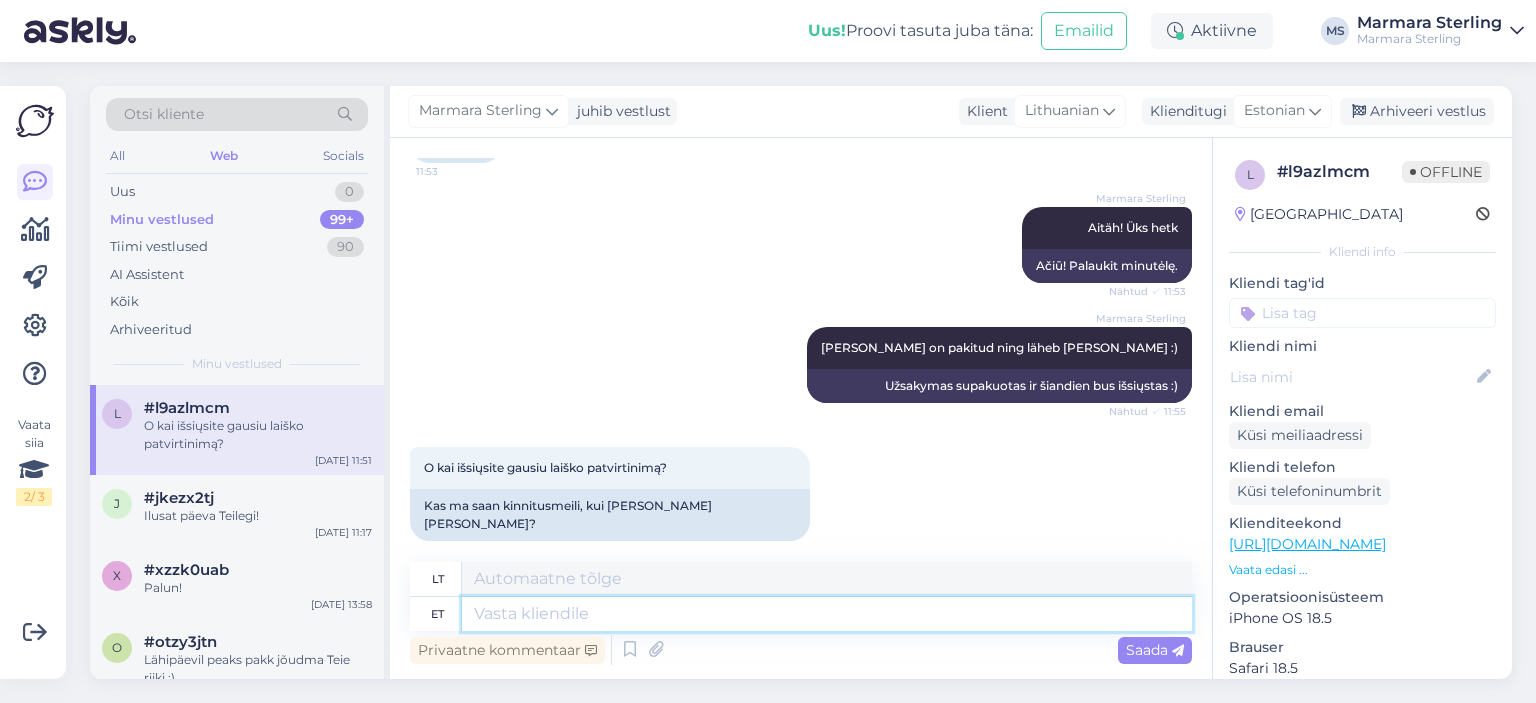 click at bounding box center (827, 614) 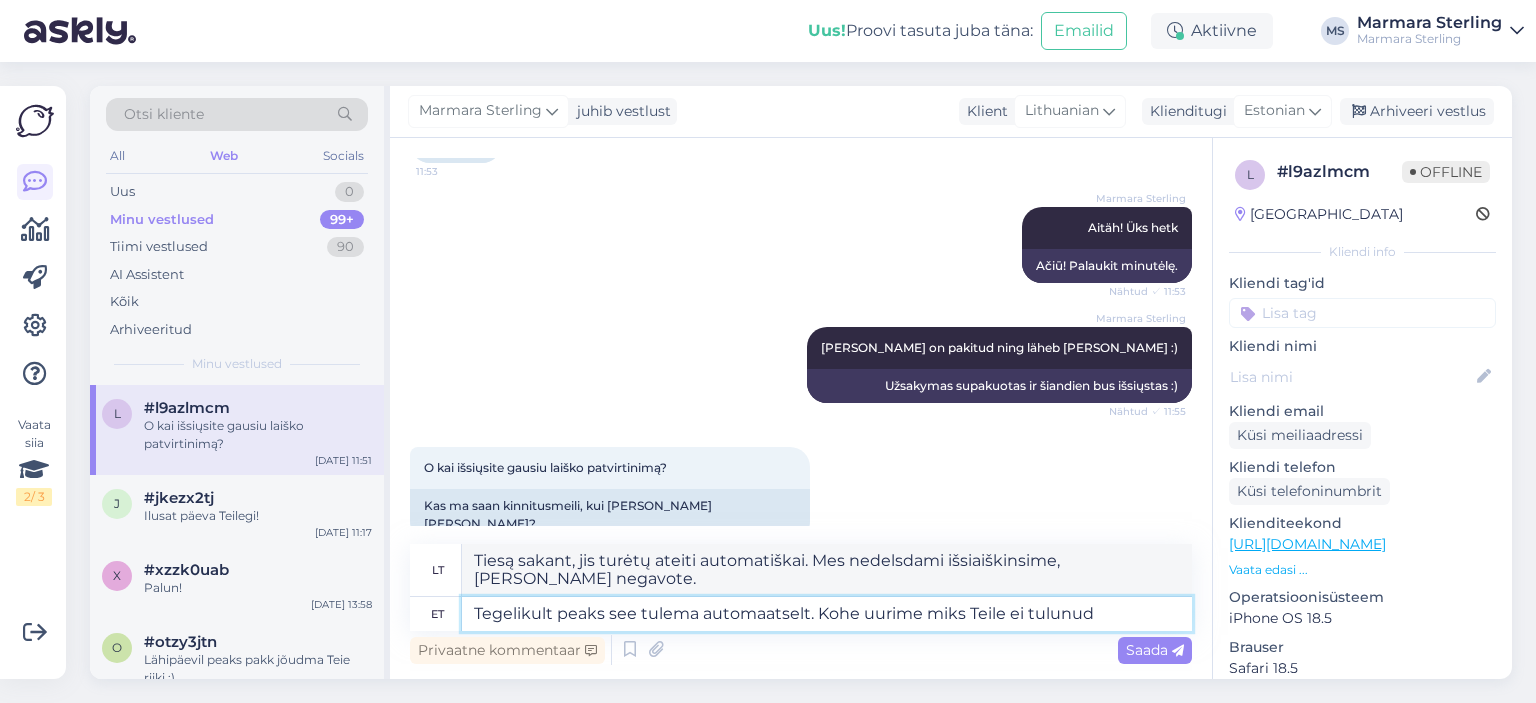 click on "Tegelikult peaks see tulema automaatselt. Kohe uurime miks Teile ei tulunud" at bounding box center [827, 614] 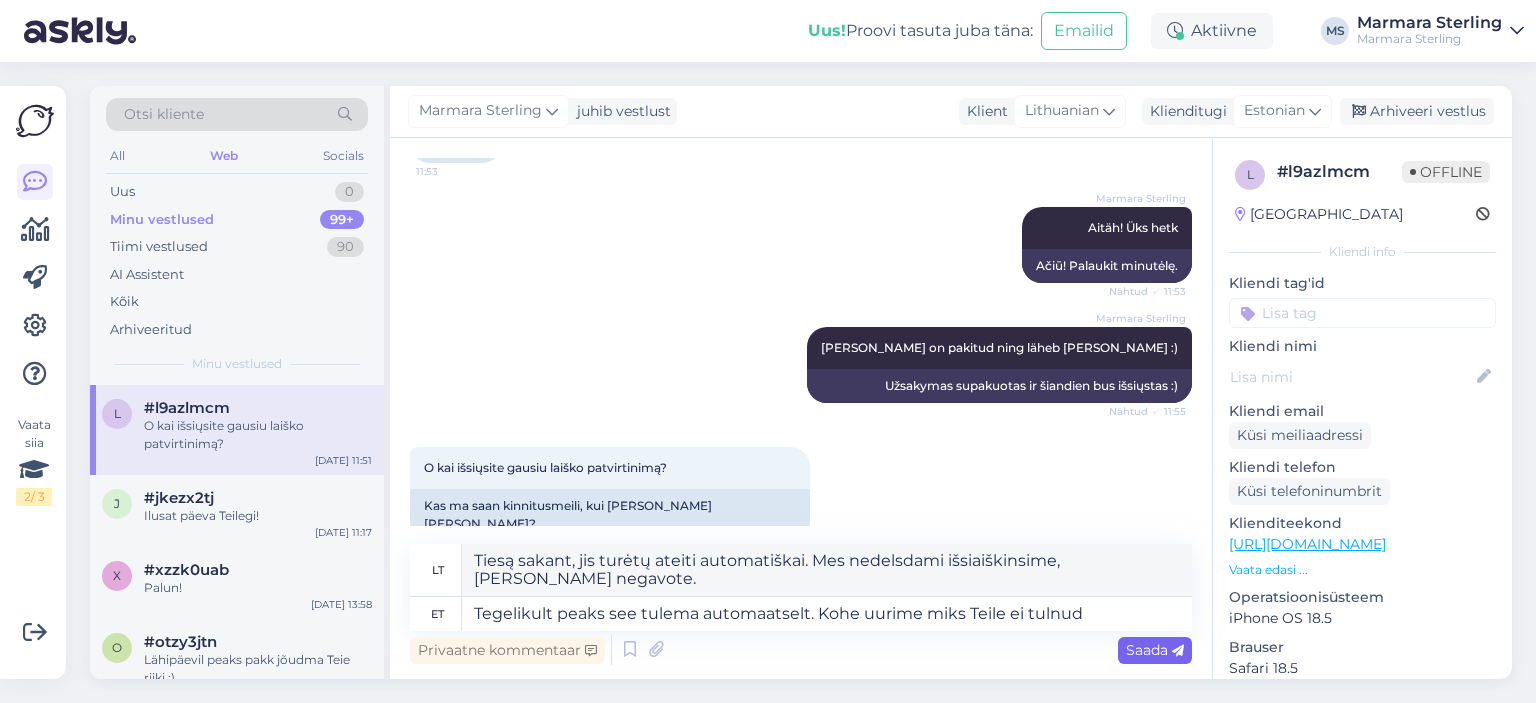 click on "Saada" at bounding box center (1155, 650) 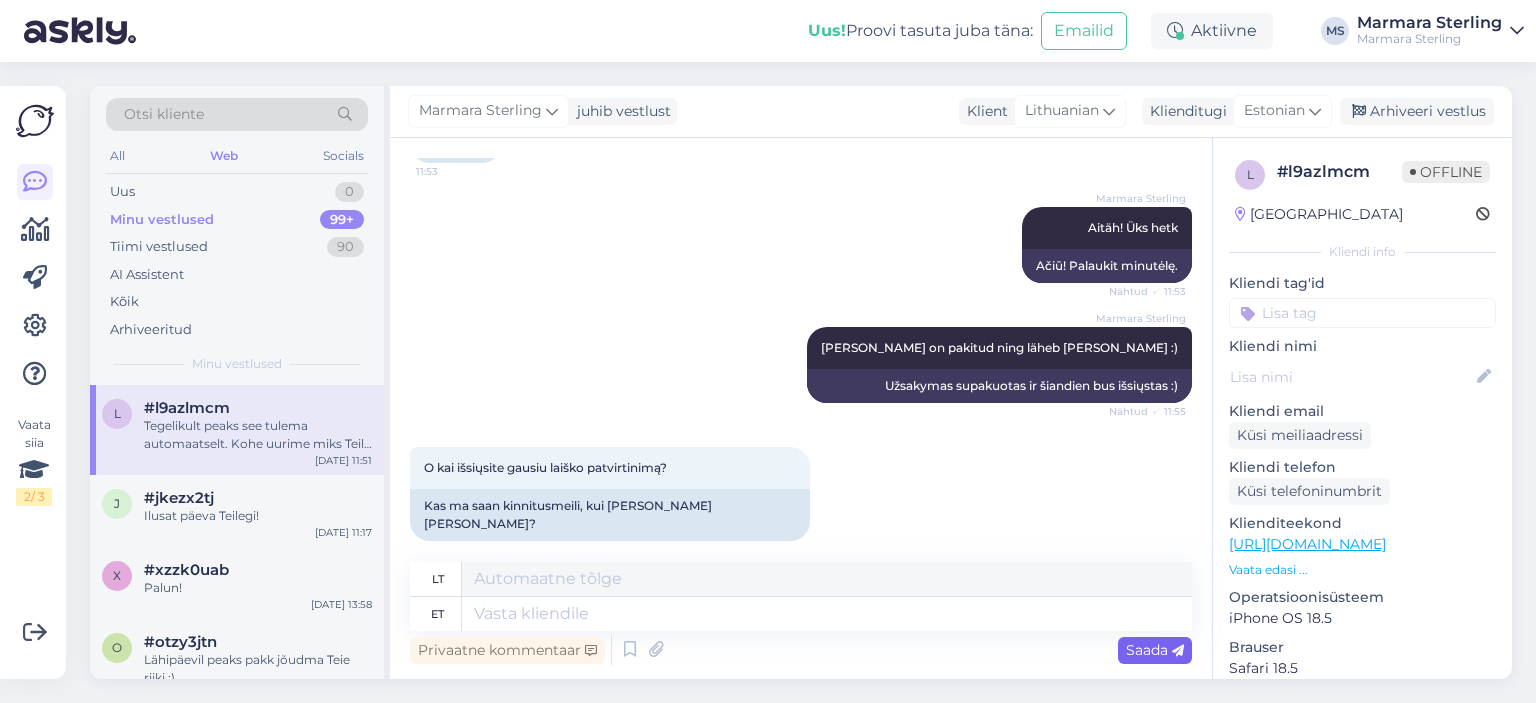 scroll, scrollTop: 933, scrollLeft: 0, axis: vertical 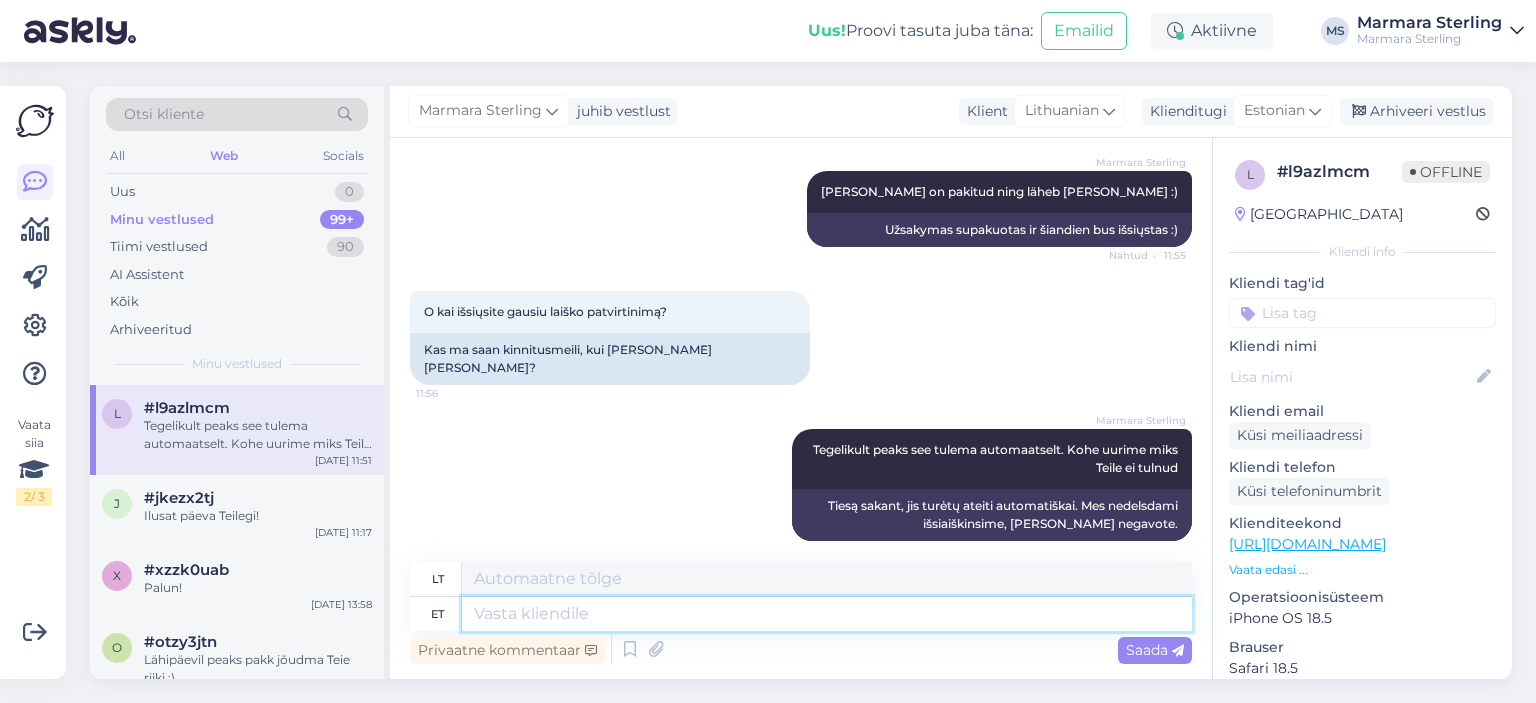 click at bounding box center (827, 614) 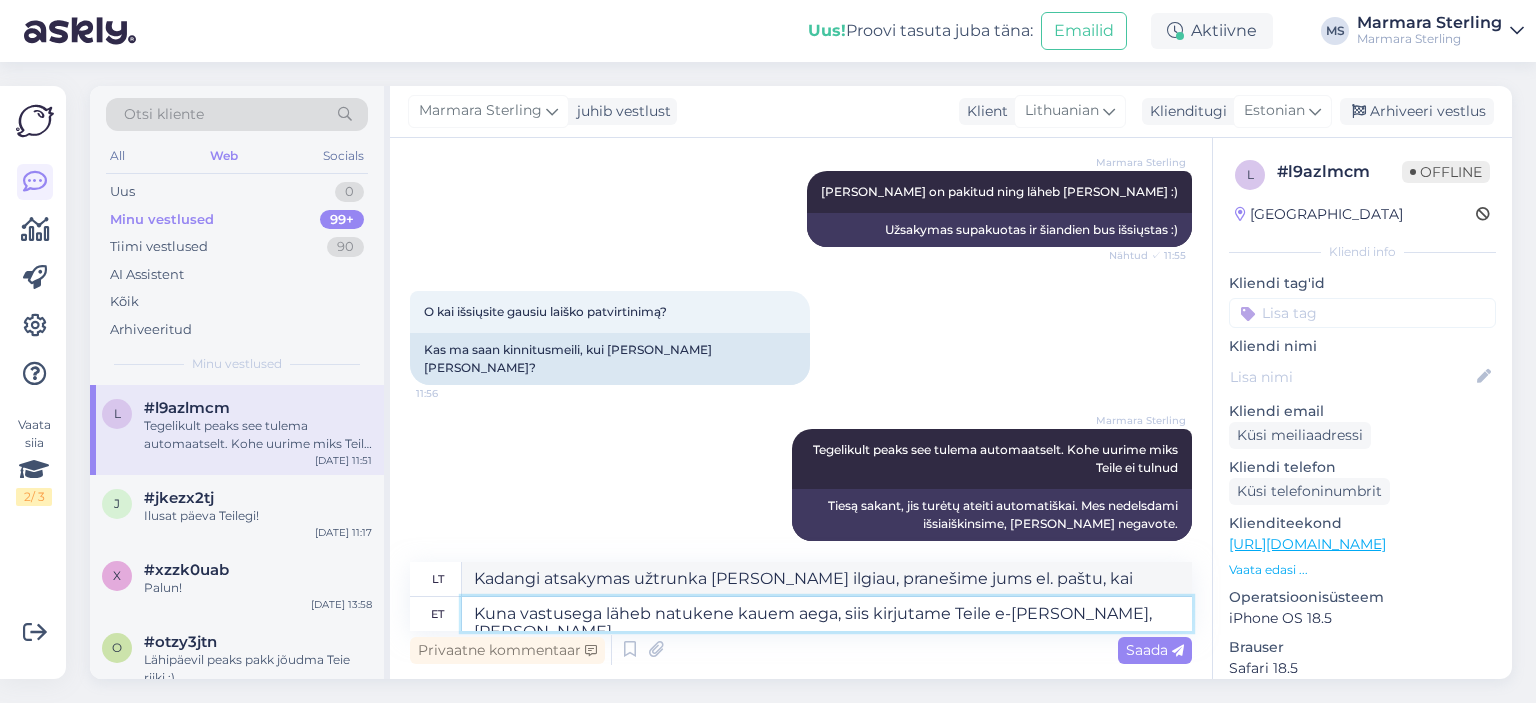 scroll, scrollTop: 951, scrollLeft: 0, axis: vertical 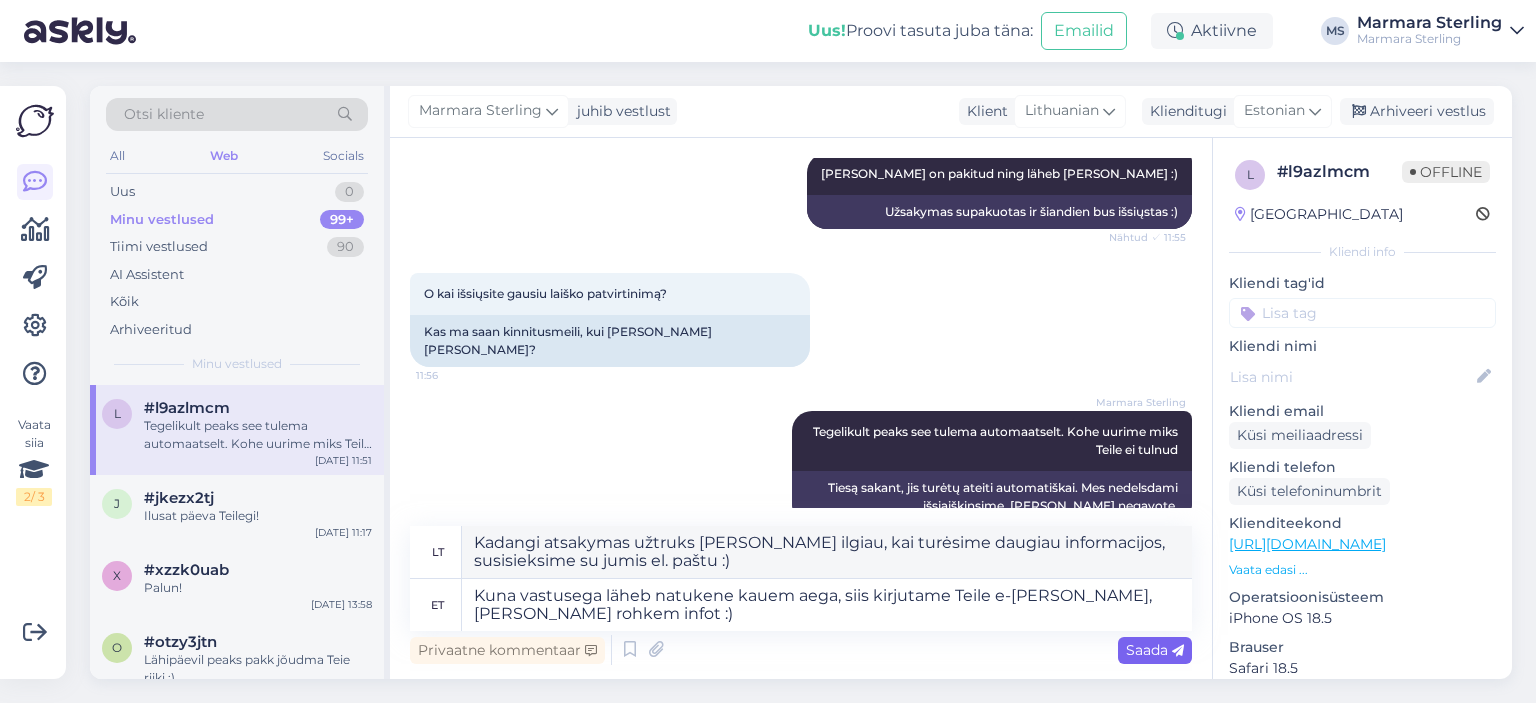 click on "Saada" at bounding box center [1155, 650] 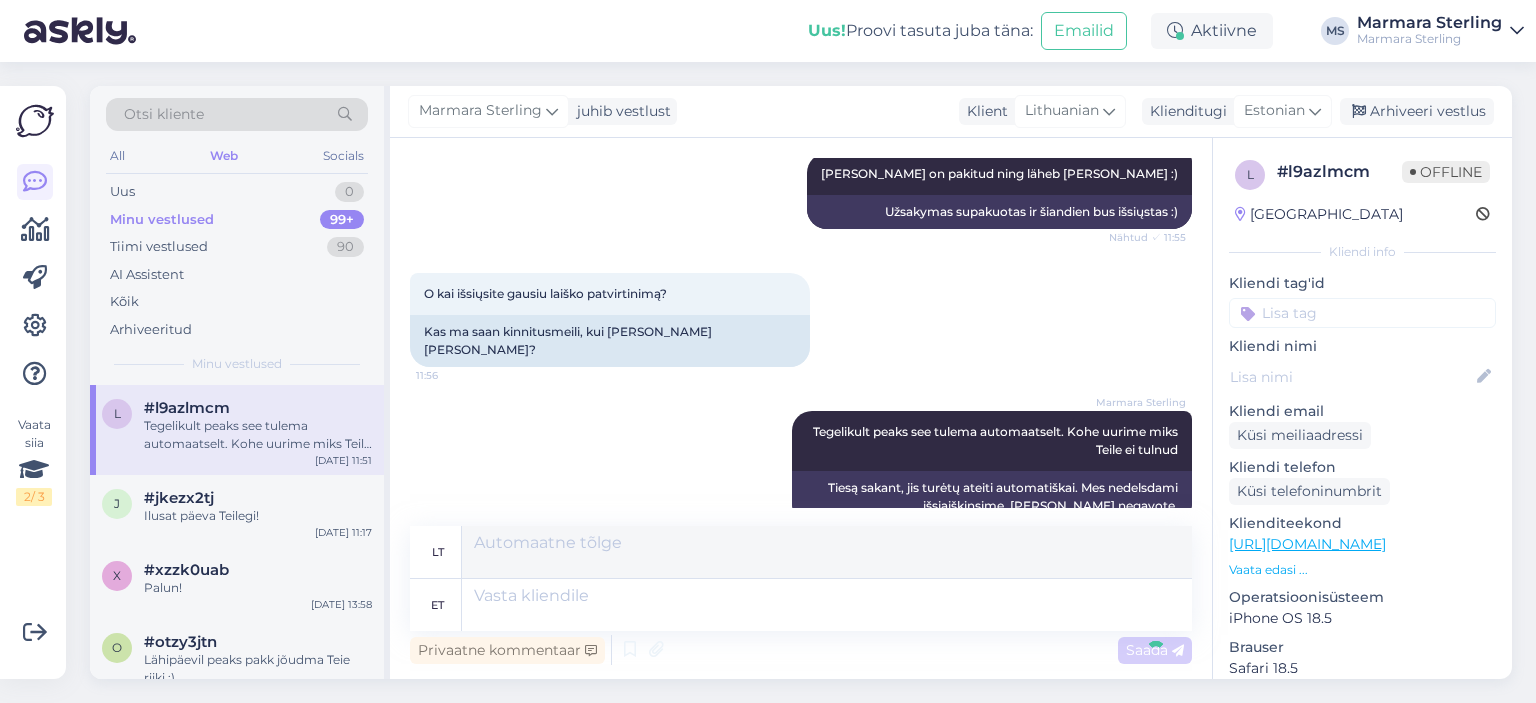 scroll, scrollTop: 1089, scrollLeft: 0, axis: vertical 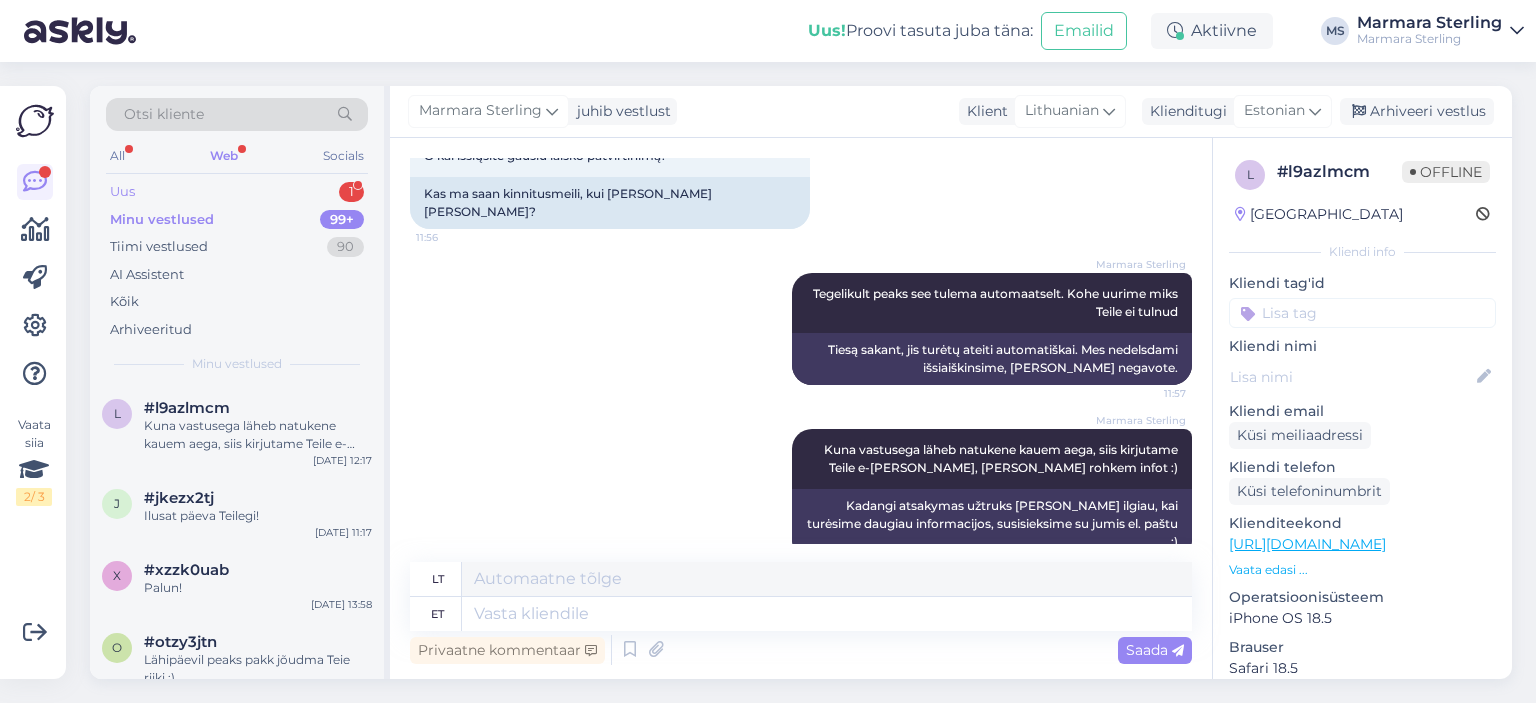 click on "Uus 1" at bounding box center [237, 192] 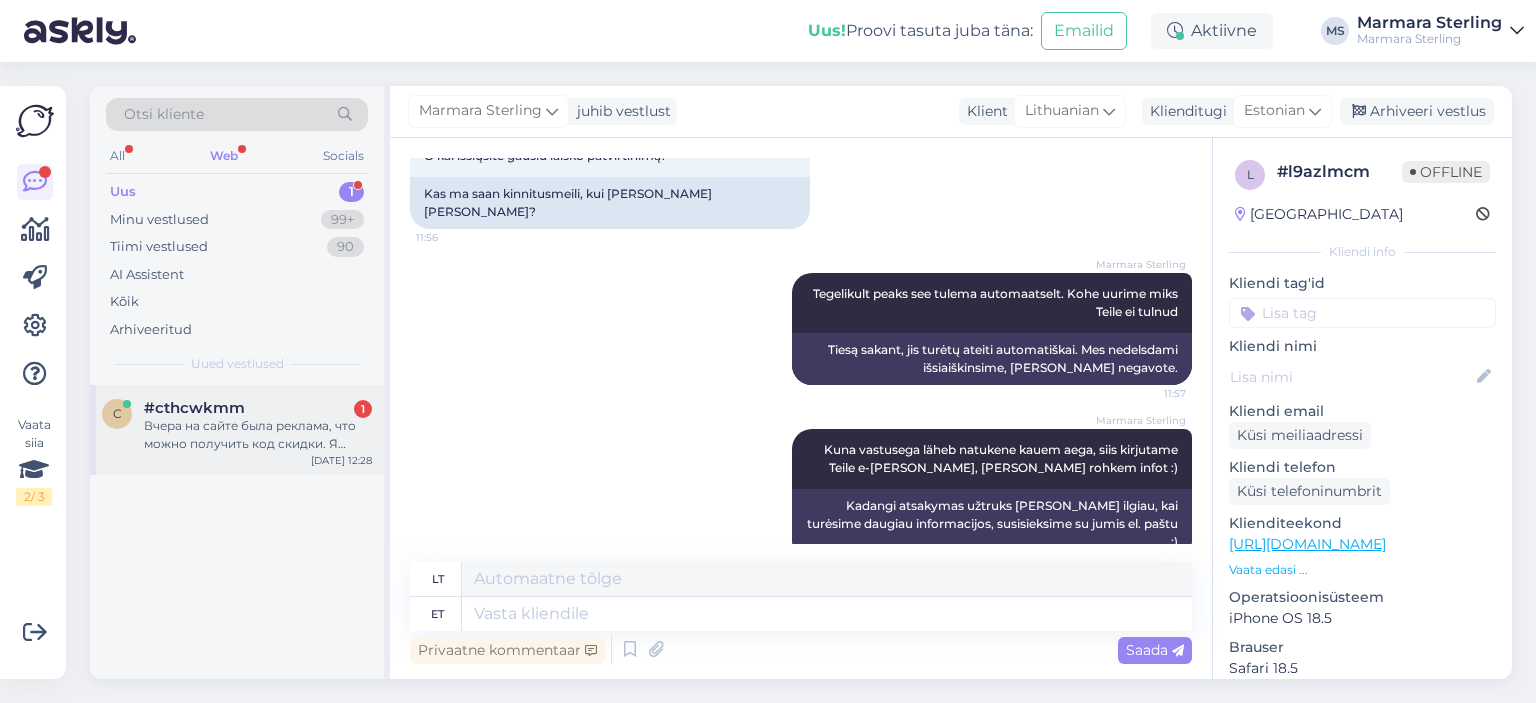 click on "#cthcwkmm" at bounding box center (194, 408) 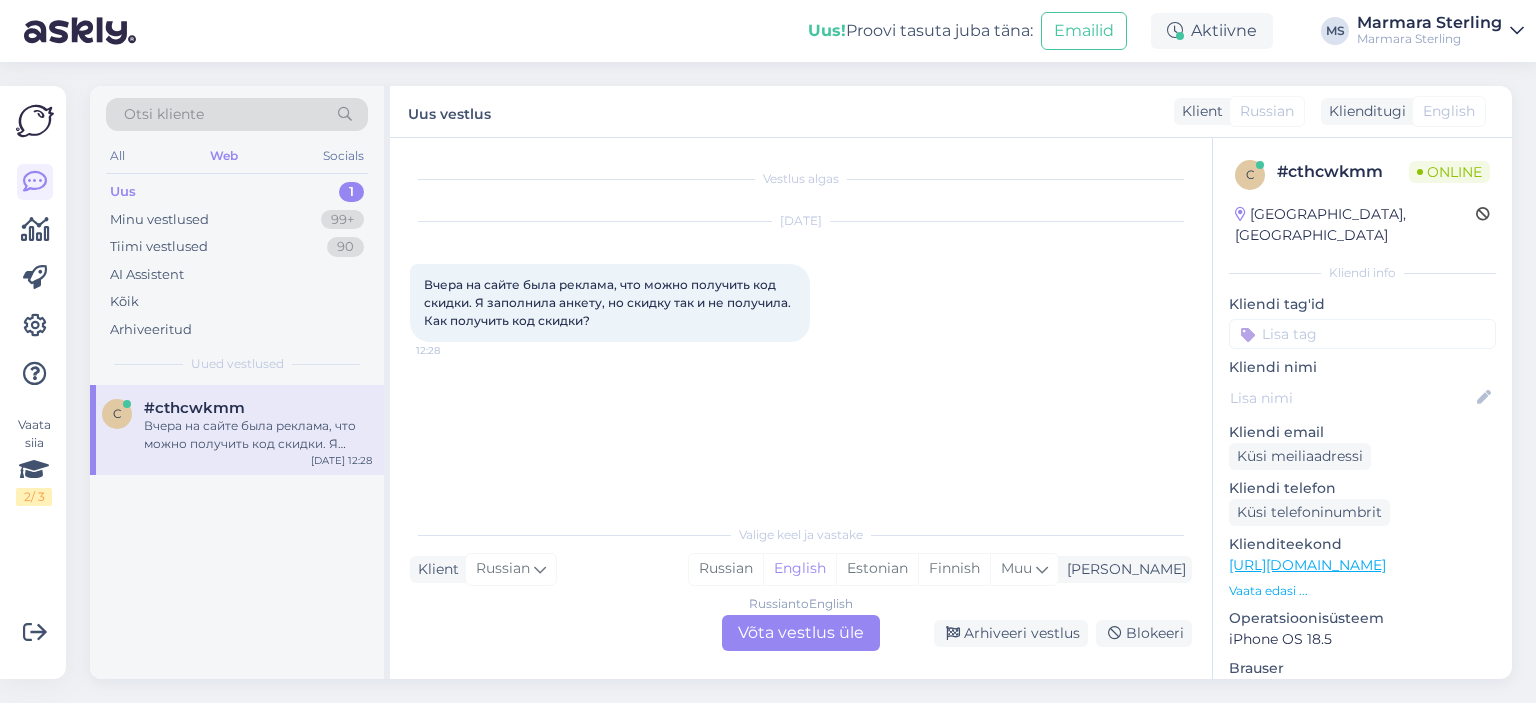 scroll, scrollTop: 0, scrollLeft: 0, axis: both 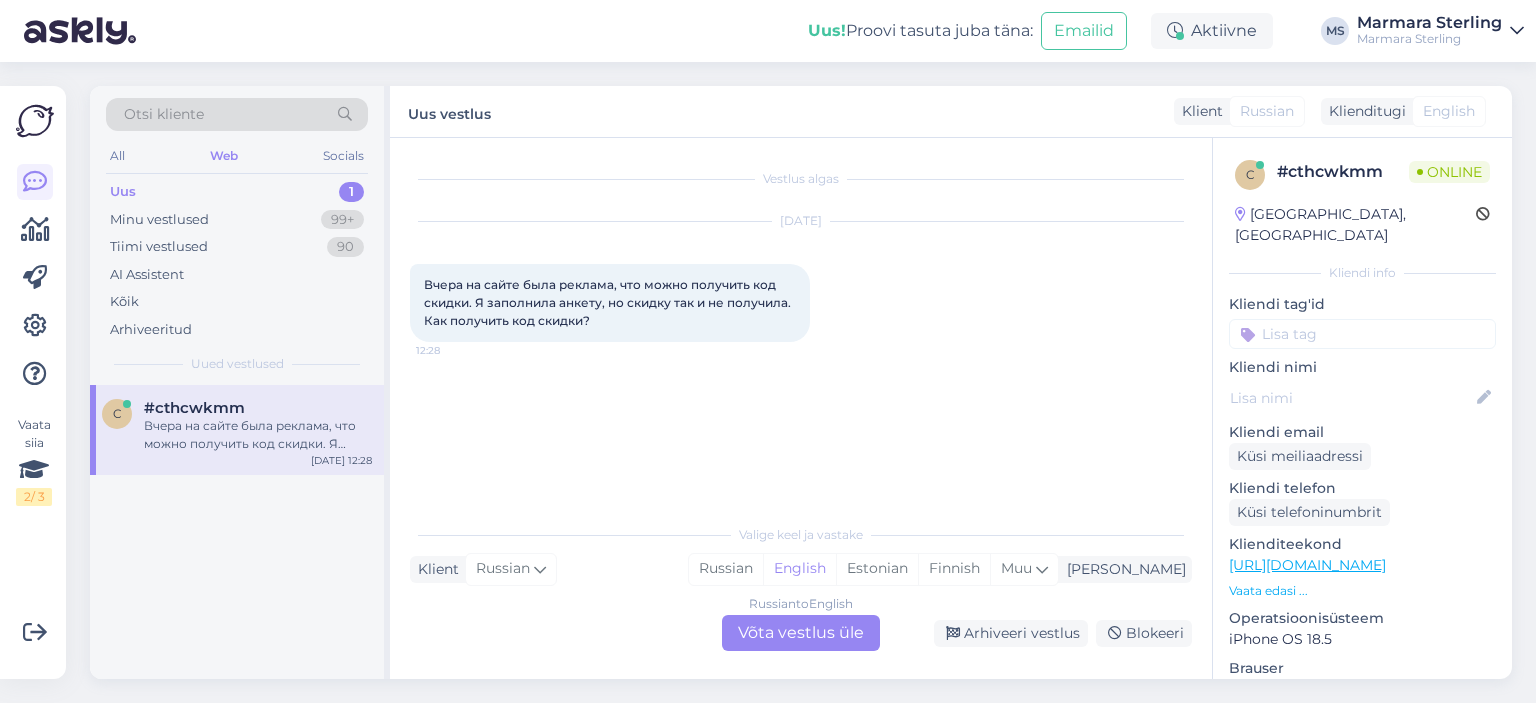 click on "Russian  to  English Võta vestlus üle" at bounding box center (801, 633) 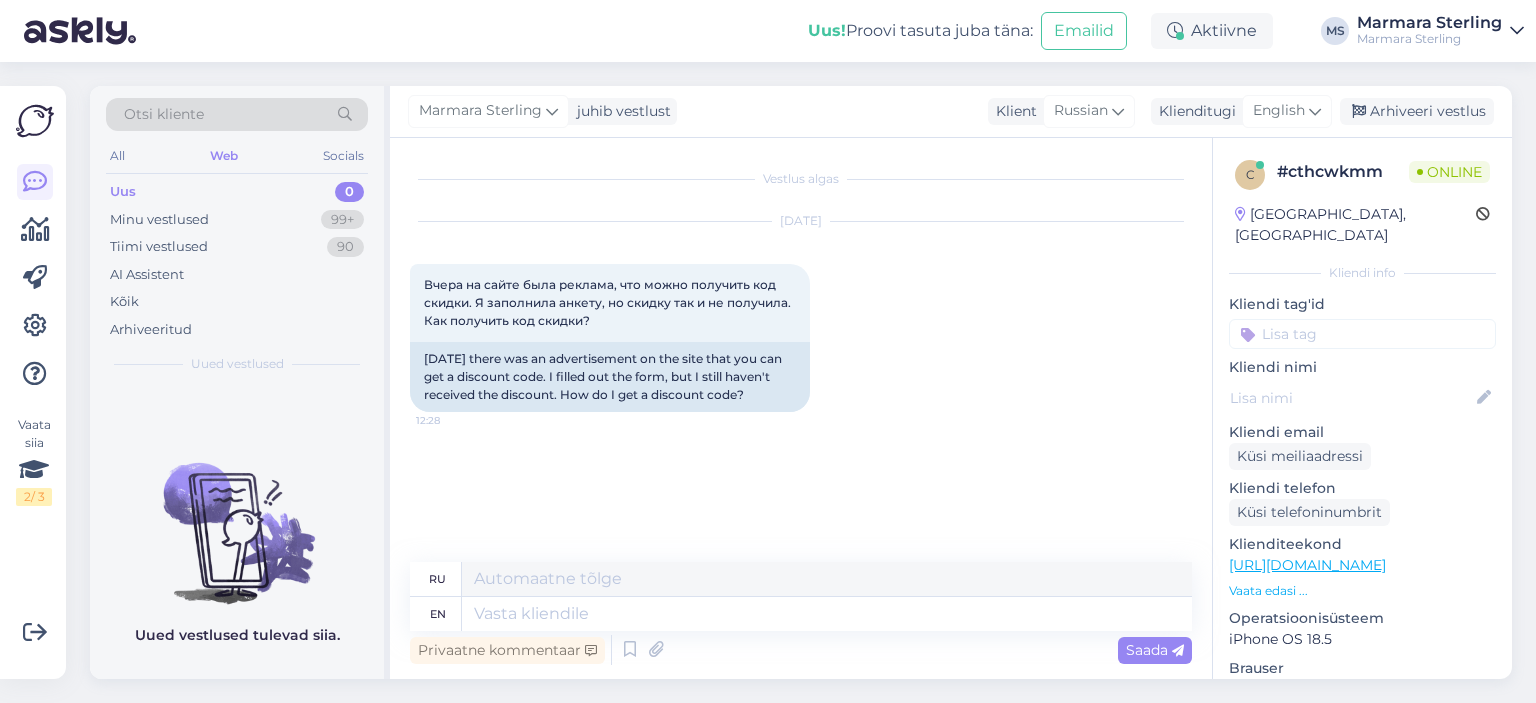 drag, startPoint x: 1328, startPoint y: 102, endPoint x: 1265, endPoint y: 167, distance: 90.52071 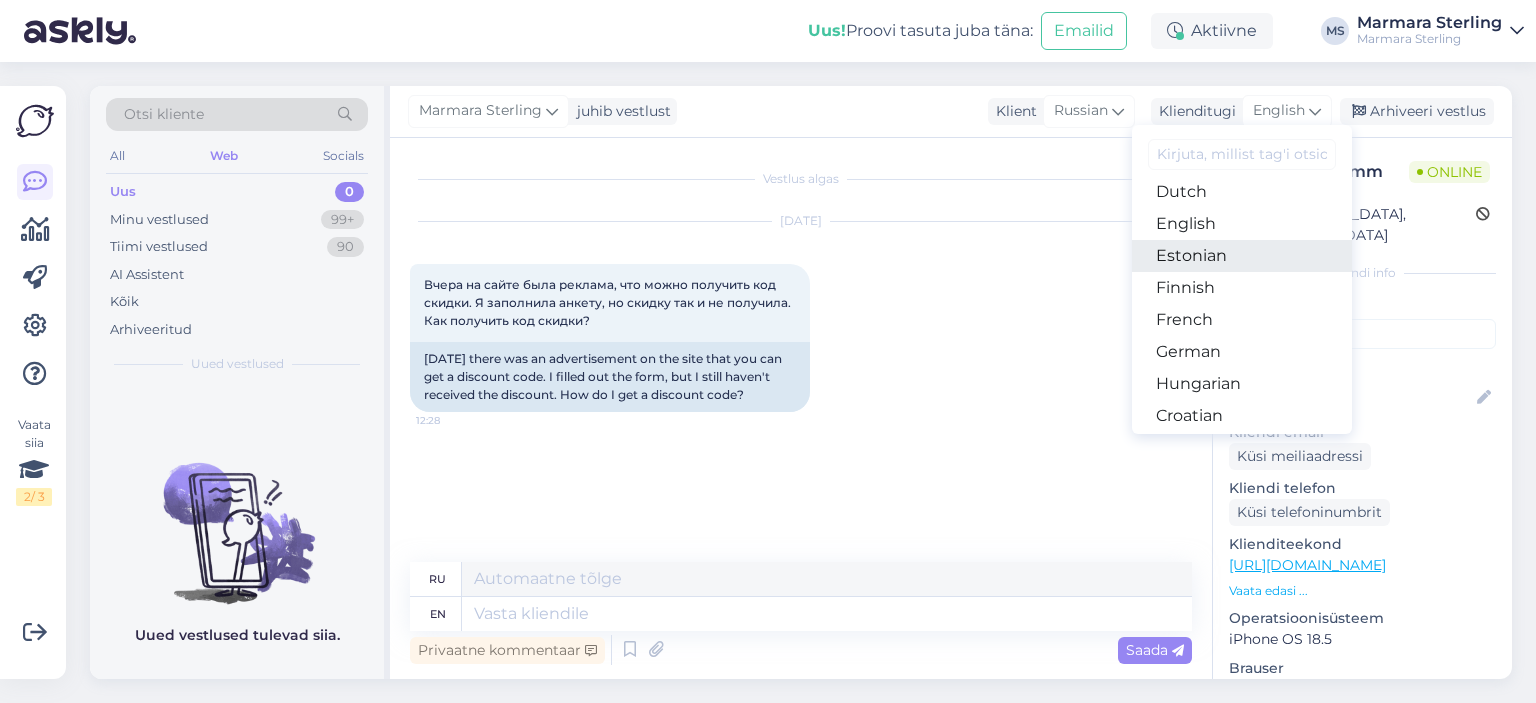 click on "Estonian" at bounding box center [1242, 256] 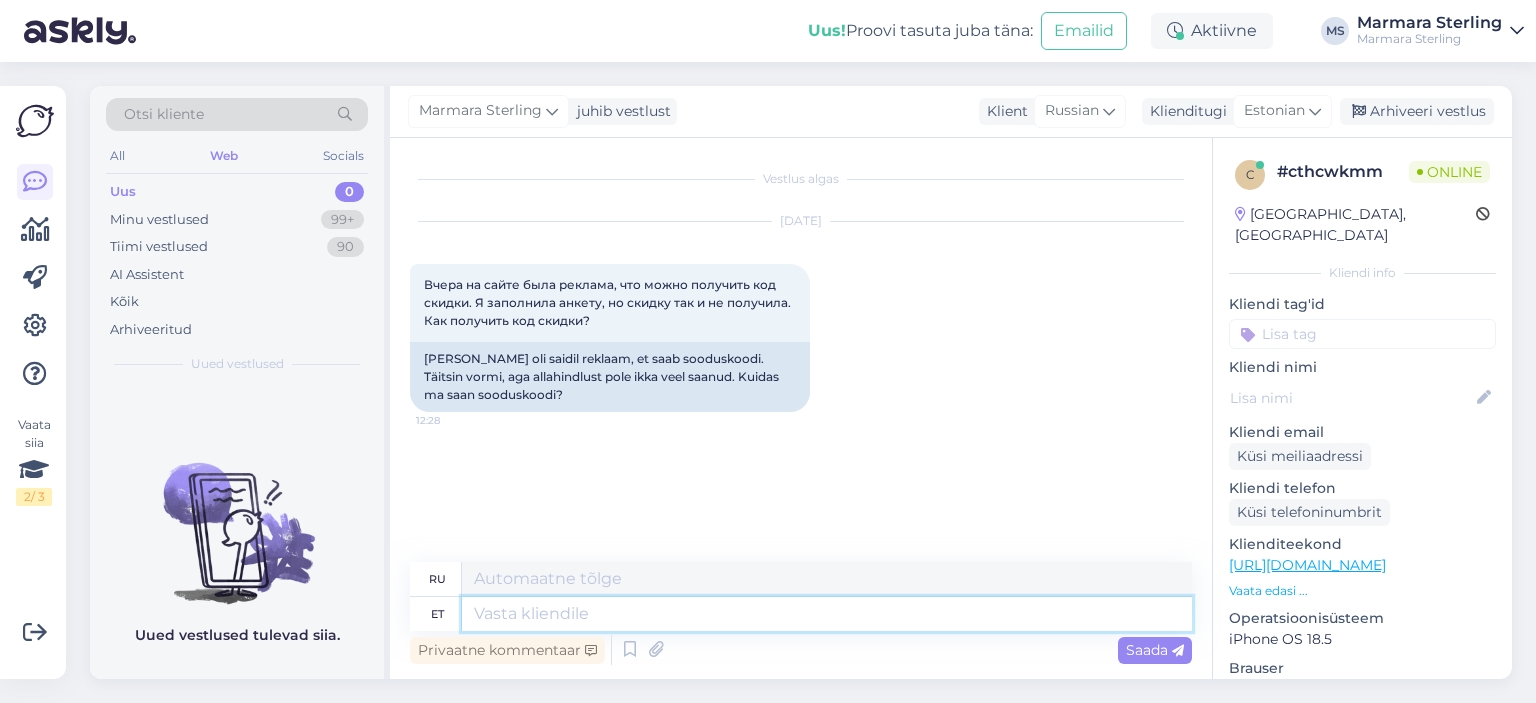 click at bounding box center (827, 614) 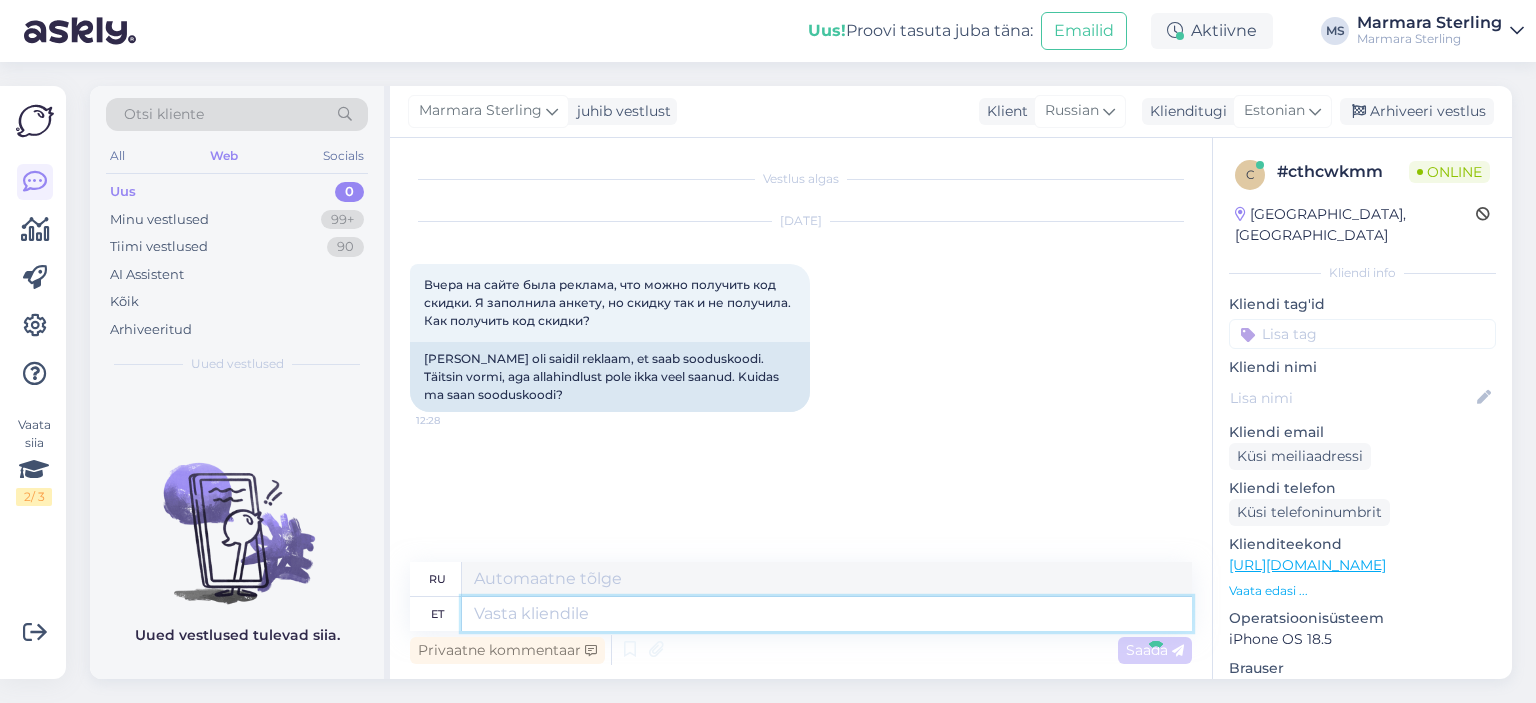 scroll, scrollTop: 9, scrollLeft: 0, axis: vertical 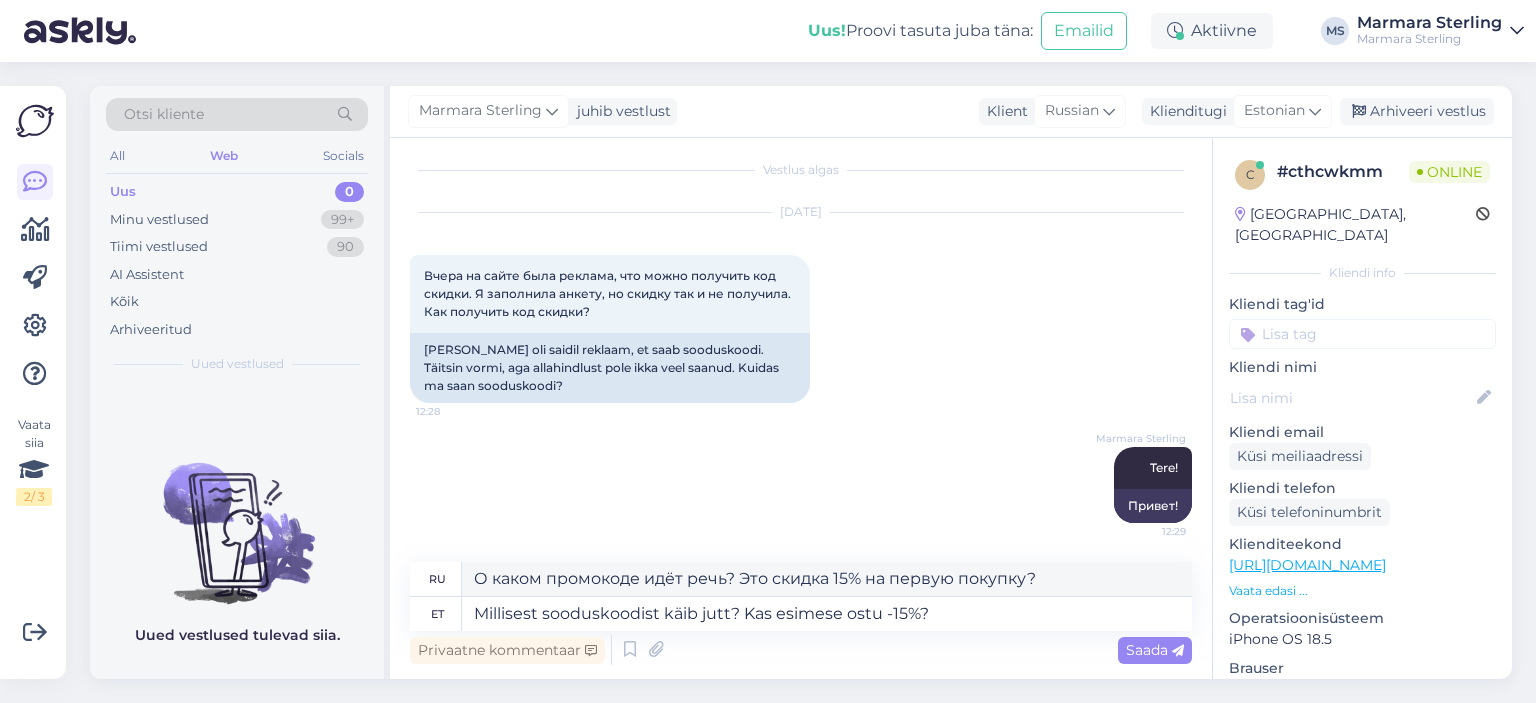 click on "Otsi kliente All Web Socials Uus 0 Minu vestlused 99+ Tiimi vestlused 90 AI Assistent Kõik Arhiveeritud Uued vestlused Uued vestlused tulevad [GEOGRAPHIC_DATA]. Marmara Sterling juhib vestlust Klient Russian Klienditugi Estonian Arabic Belarusian Bulgarian Chinese Czech Danish Dutch English Estonian Finnish French German Hungarian Croatian Icelandic Italian Japanese Korean Latvian Lithuanian Norwegian Bokmål Persian Polish Portuguese Romanian Russian Serbian Slovak Slovenian Spanish Swedish Turkish Ukrainian Arhiveeri vestlus Vestlus algas [DATE] Вчера на сайте была реклама, что можно получить код скидки. Я заполнила анкету, но скидку так и не получила. Как получить код скидки? 12:28  [PERSON_NAME] oli saidil reklaam, et saab sooduskoodi. Täitsin vormi, aga allahindlust pole ikka veel saanud. Kuidas ma saan sooduskoodi? Marmara Sterling Tere! 12:29  Привет! ru et Privaatne kommentaar Saada c # cthcwkmm Online" at bounding box center (807, 382) 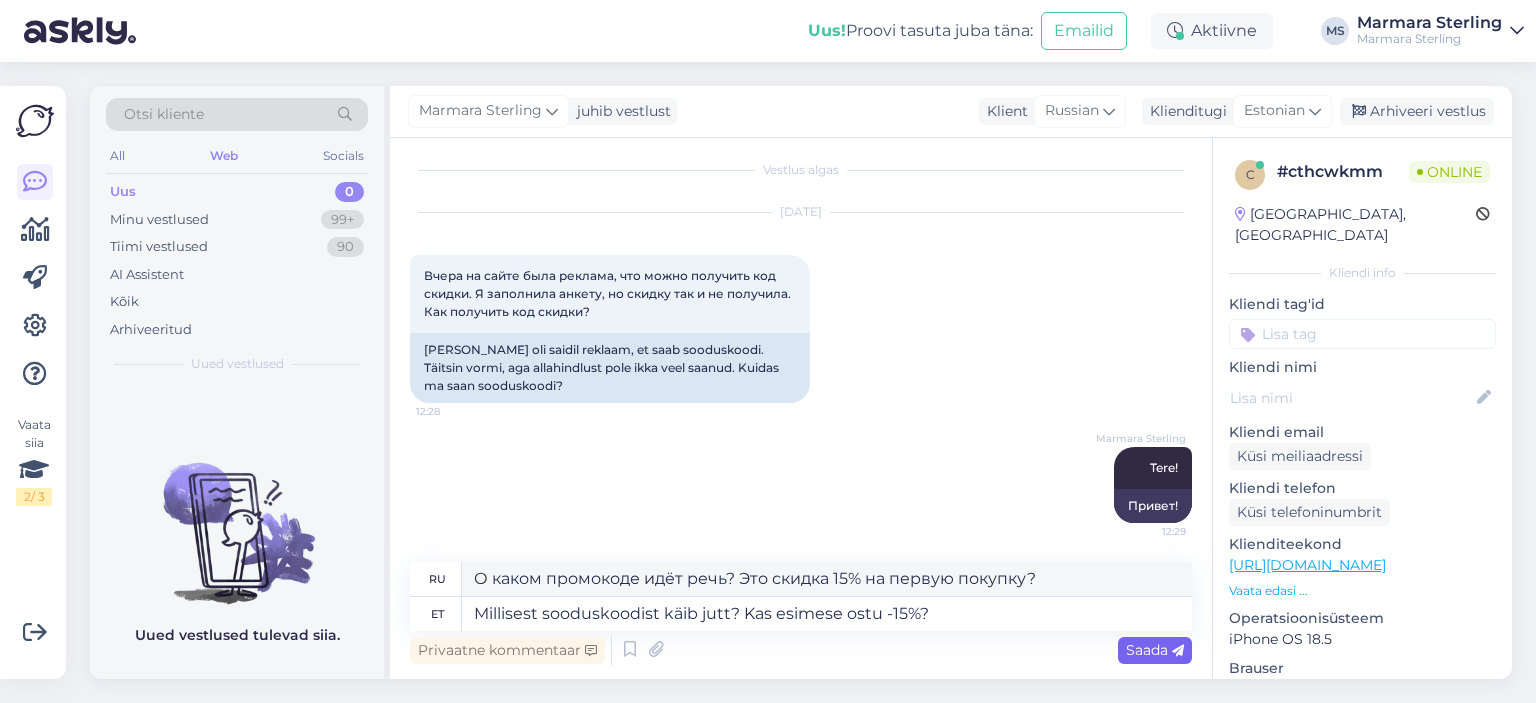 click on "Saada" at bounding box center (1155, 650) 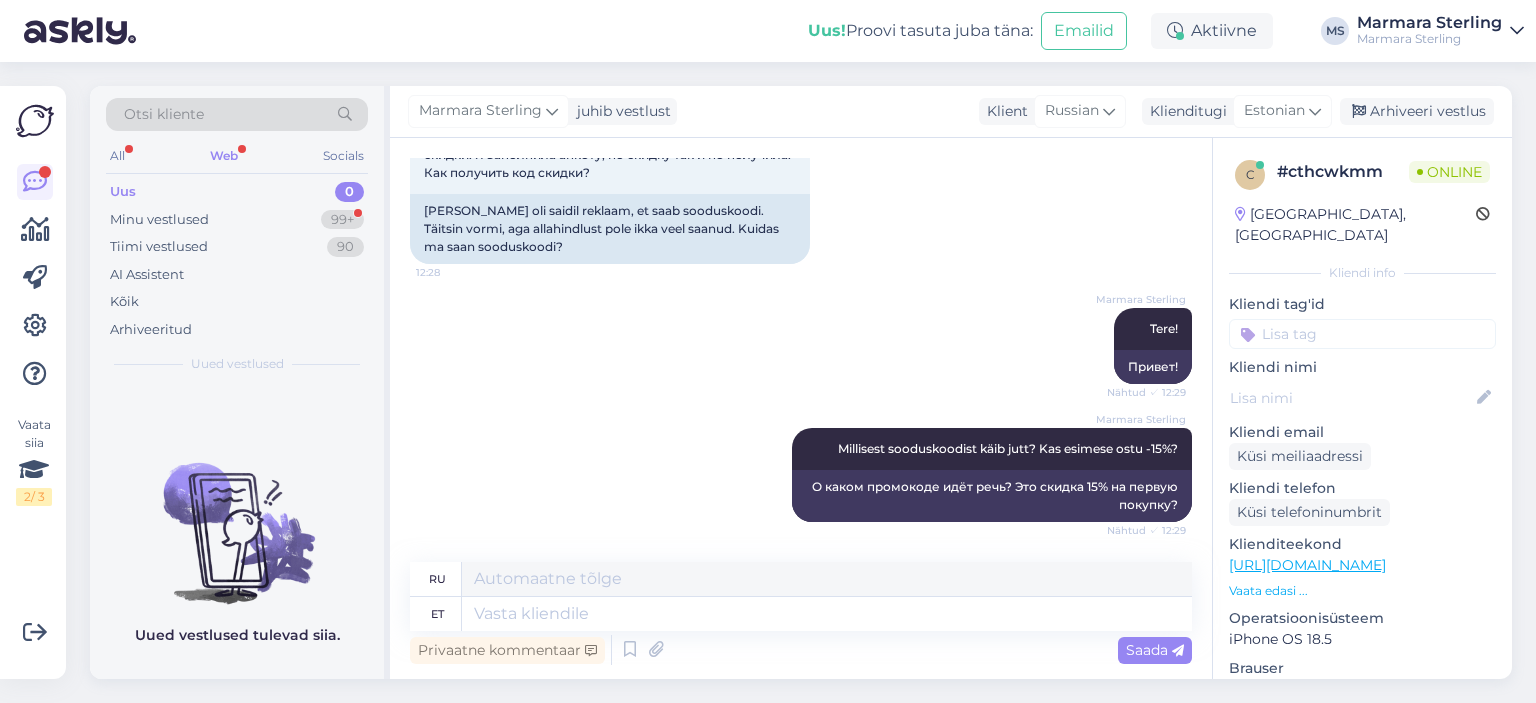 scroll, scrollTop: 268, scrollLeft: 0, axis: vertical 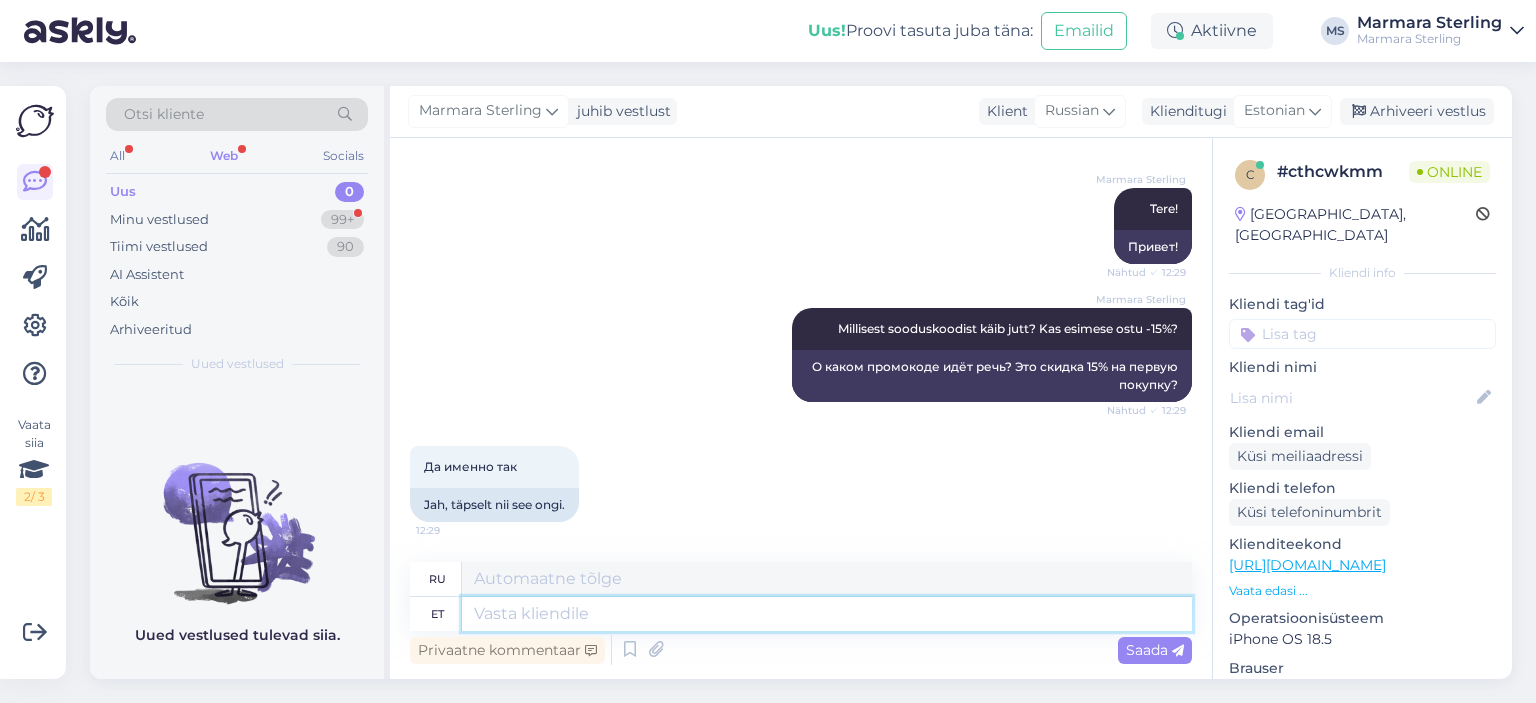 click at bounding box center [827, 614] 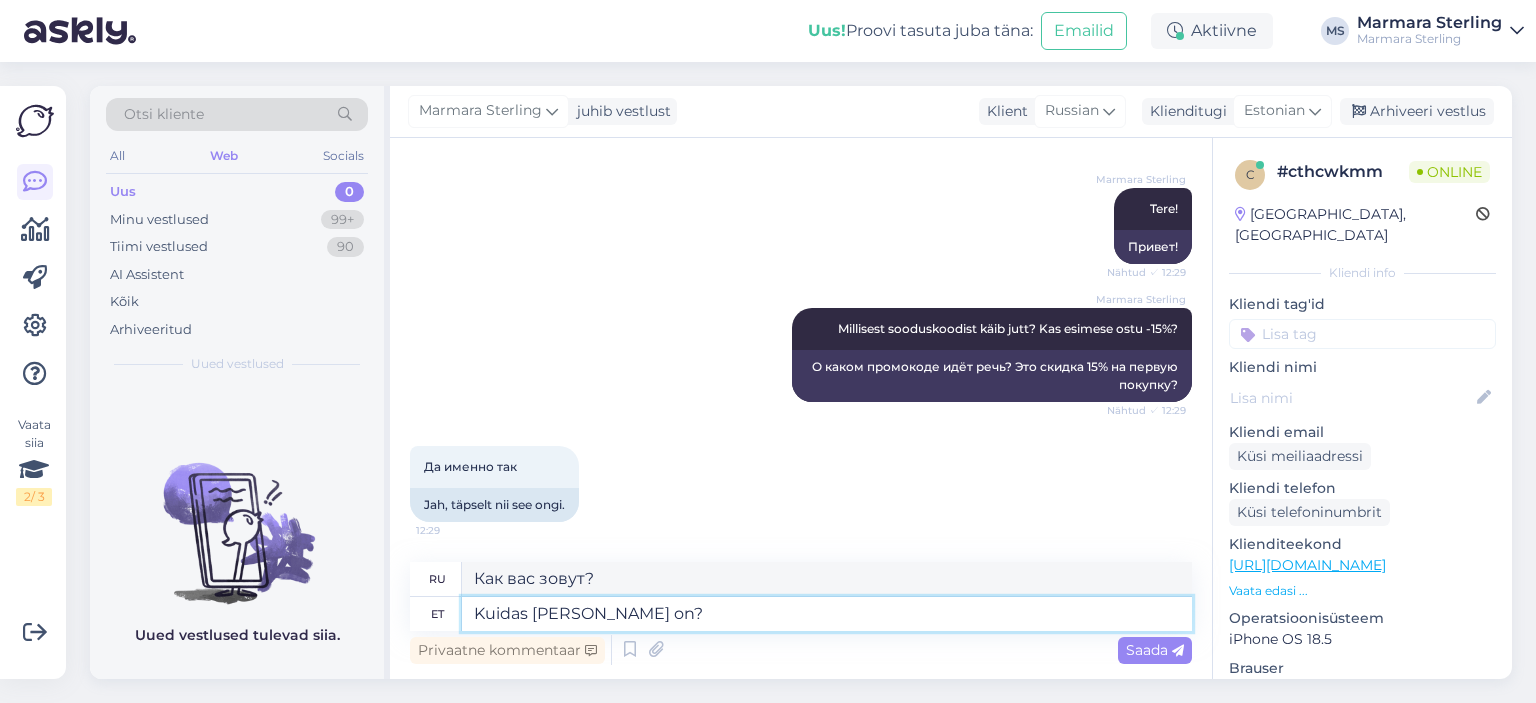 click on "Kuidas [PERSON_NAME] on?" at bounding box center (827, 614) 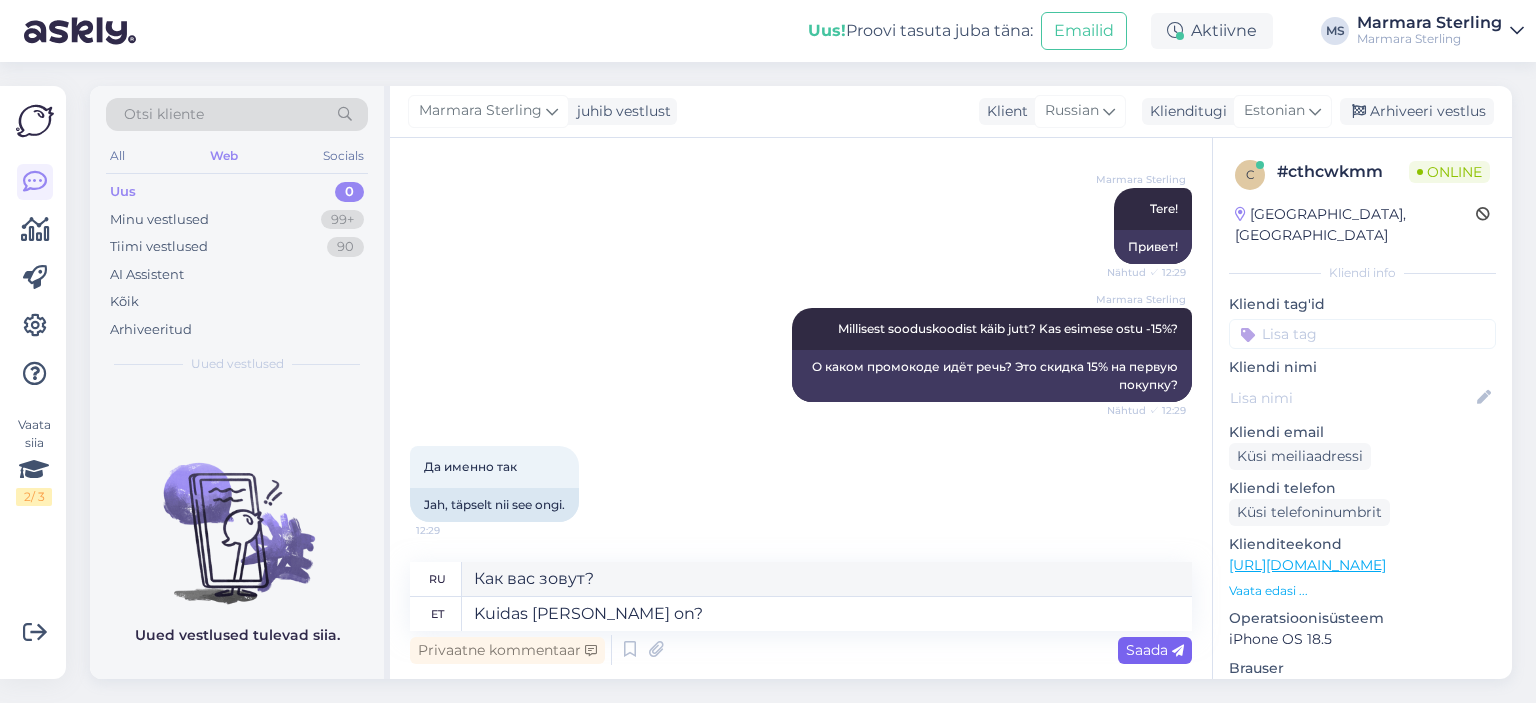 click on "Saada" at bounding box center [1155, 650] 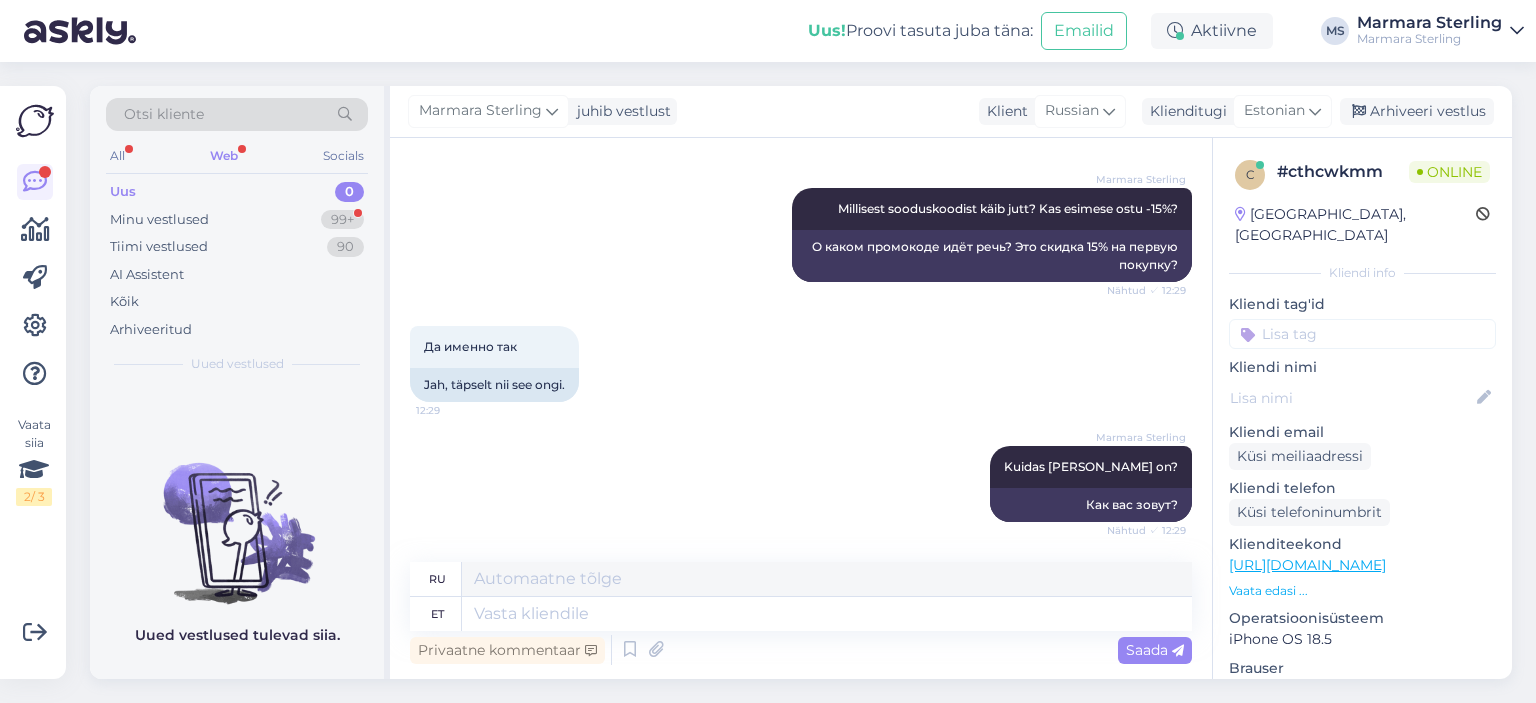 scroll, scrollTop: 508, scrollLeft: 0, axis: vertical 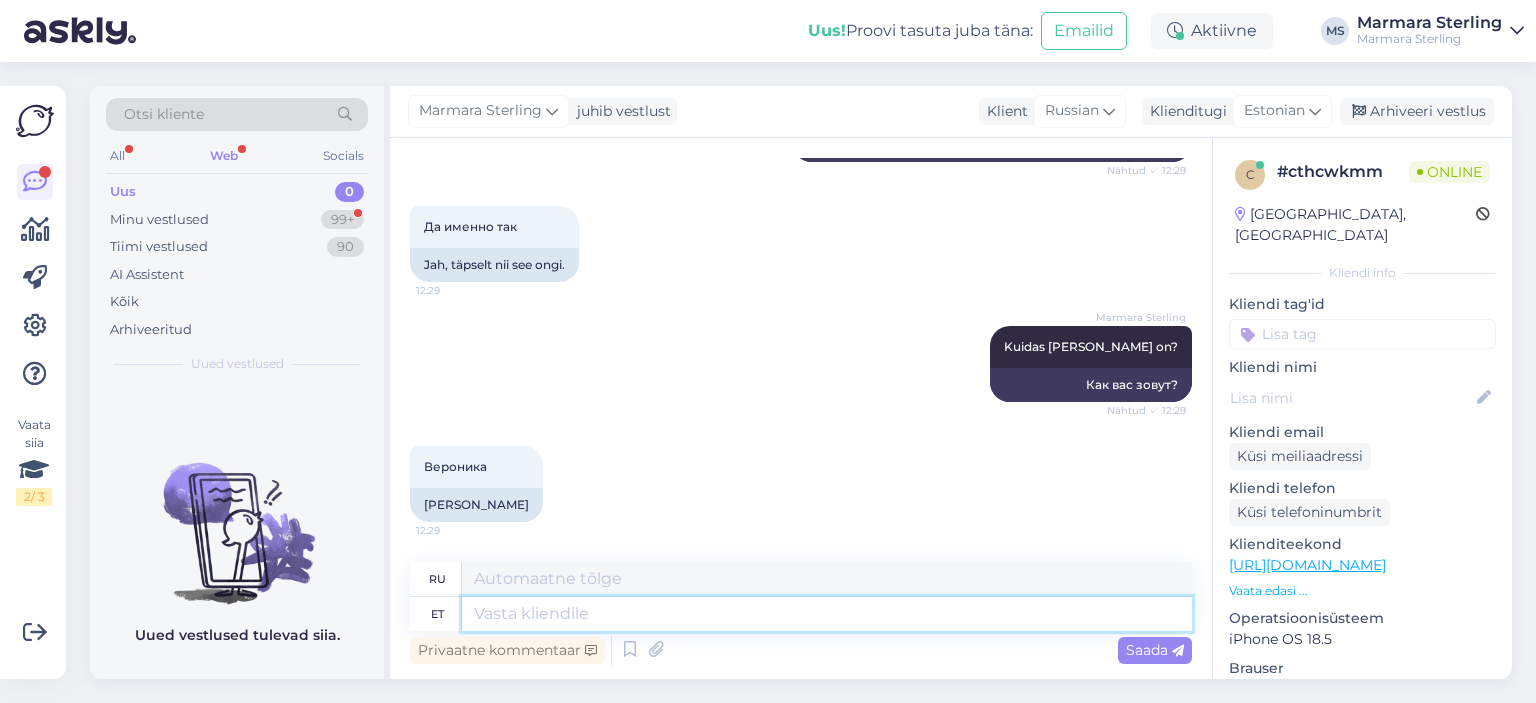 click at bounding box center [827, 614] 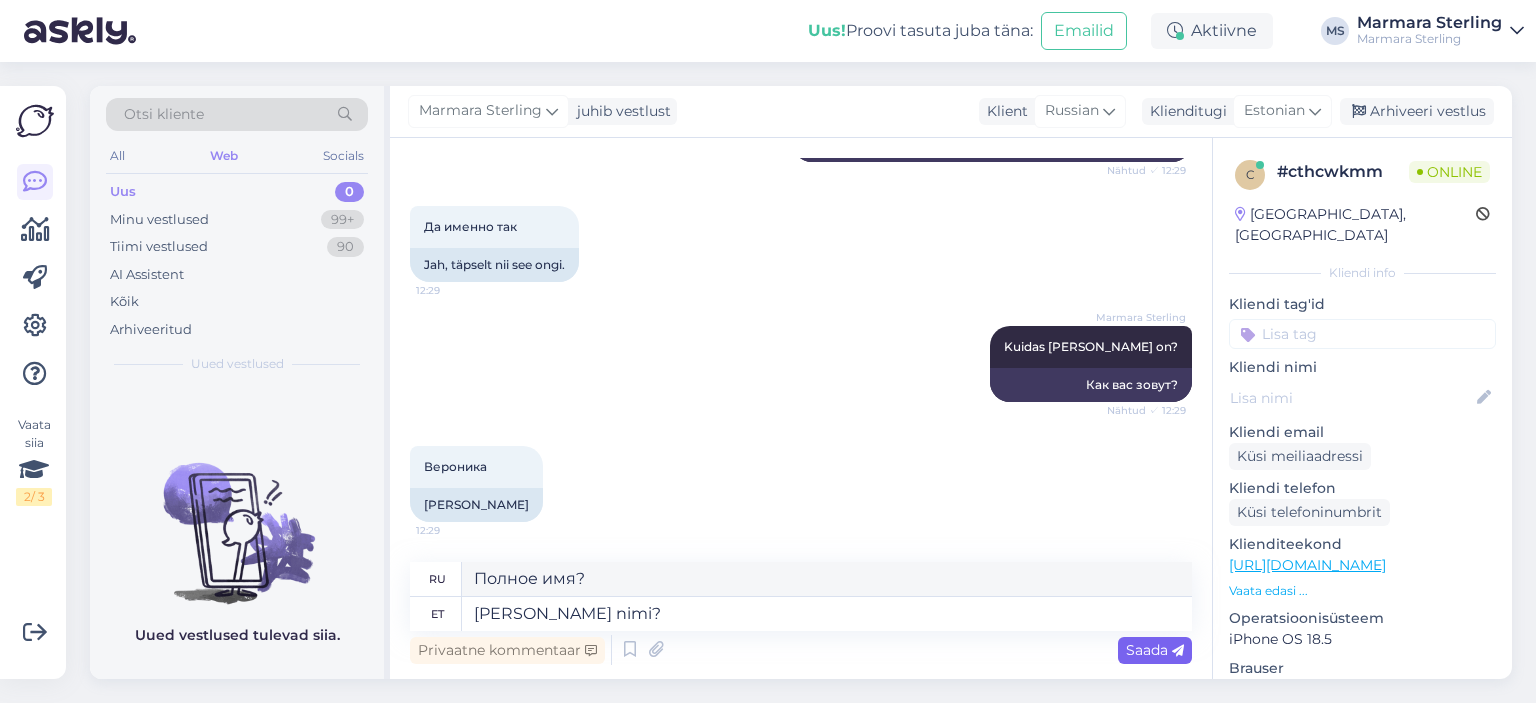 click on "Saada" at bounding box center (1155, 650) 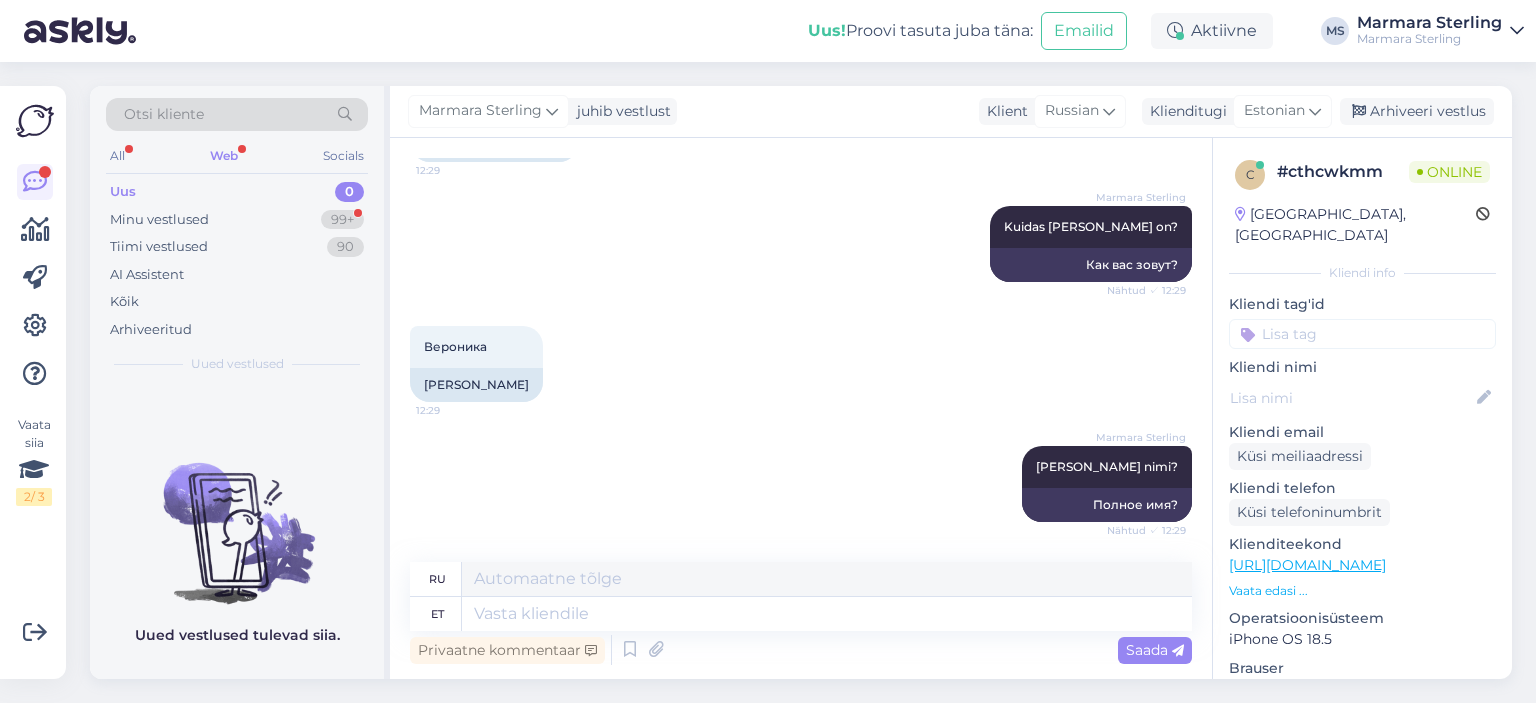 scroll, scrollTop: 748, scrollLeft: 0, axis: vertical 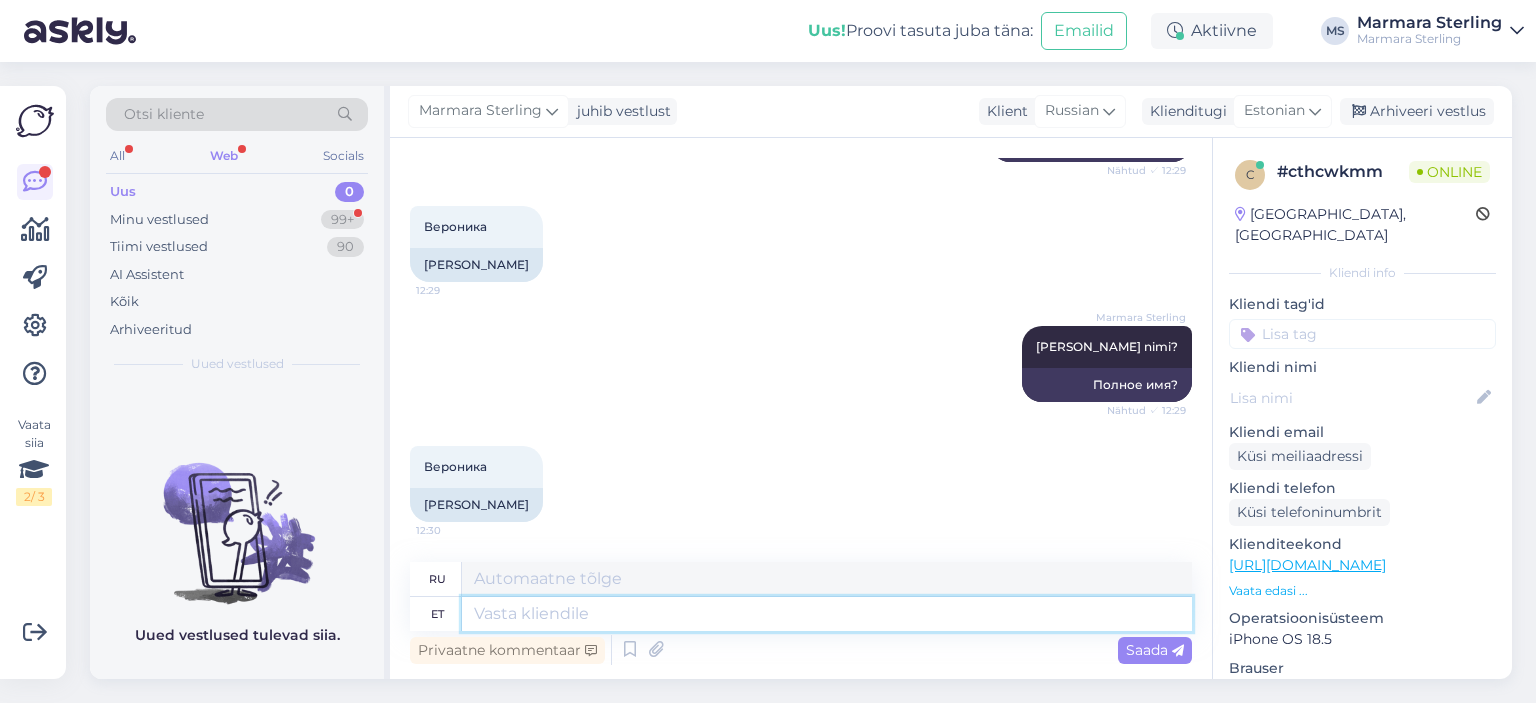 click at bounding box center [827, 614] 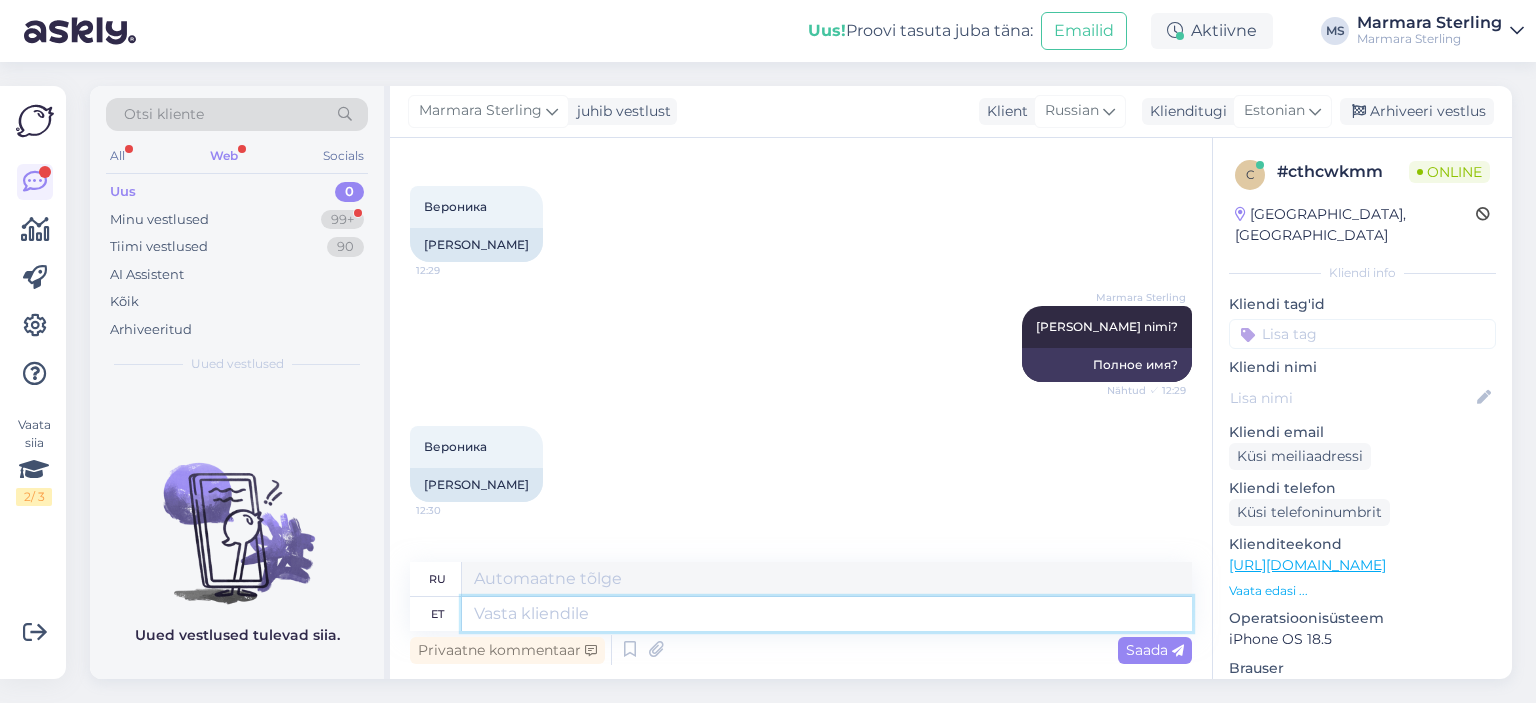 scroll, scrollTop: 868, scrollLeft: 0, axis: vertical 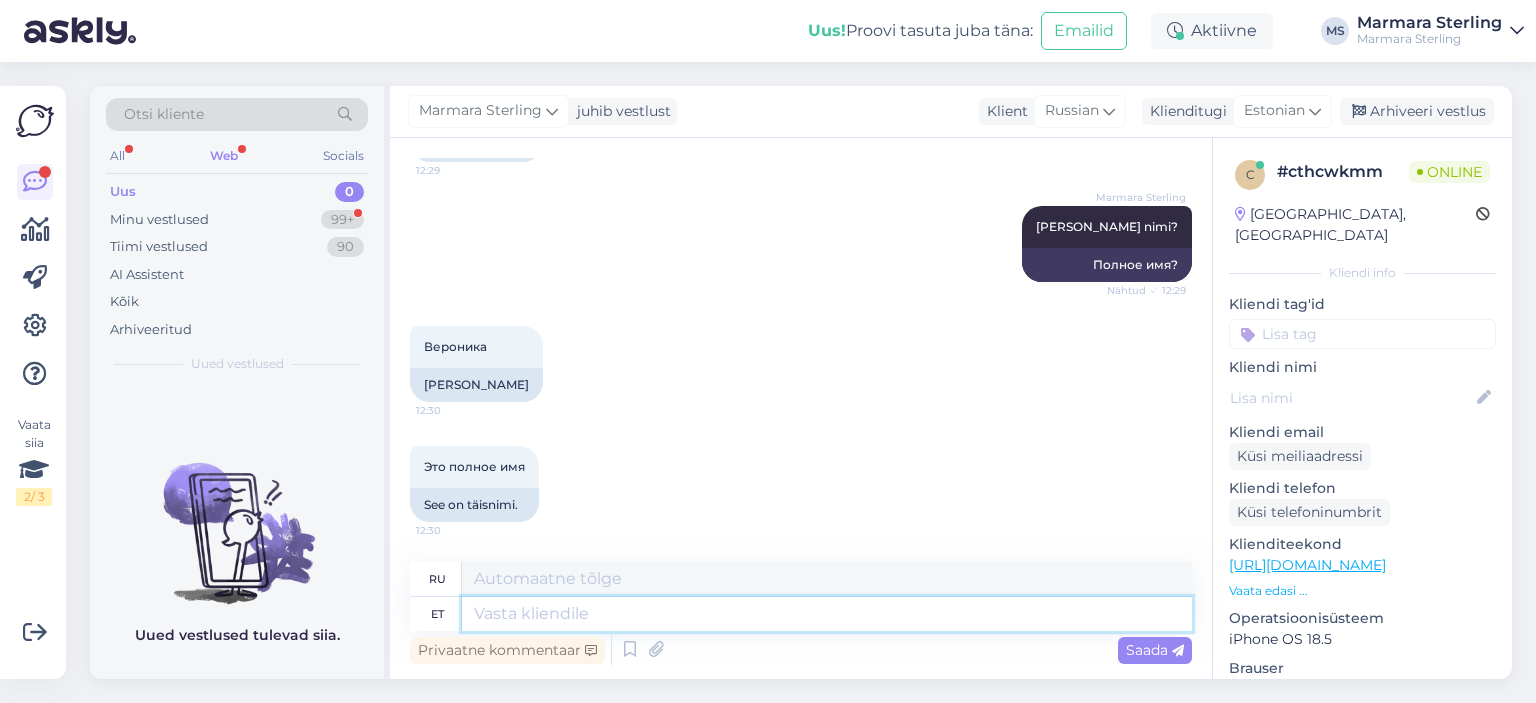 click at bounding box center (827, 614) 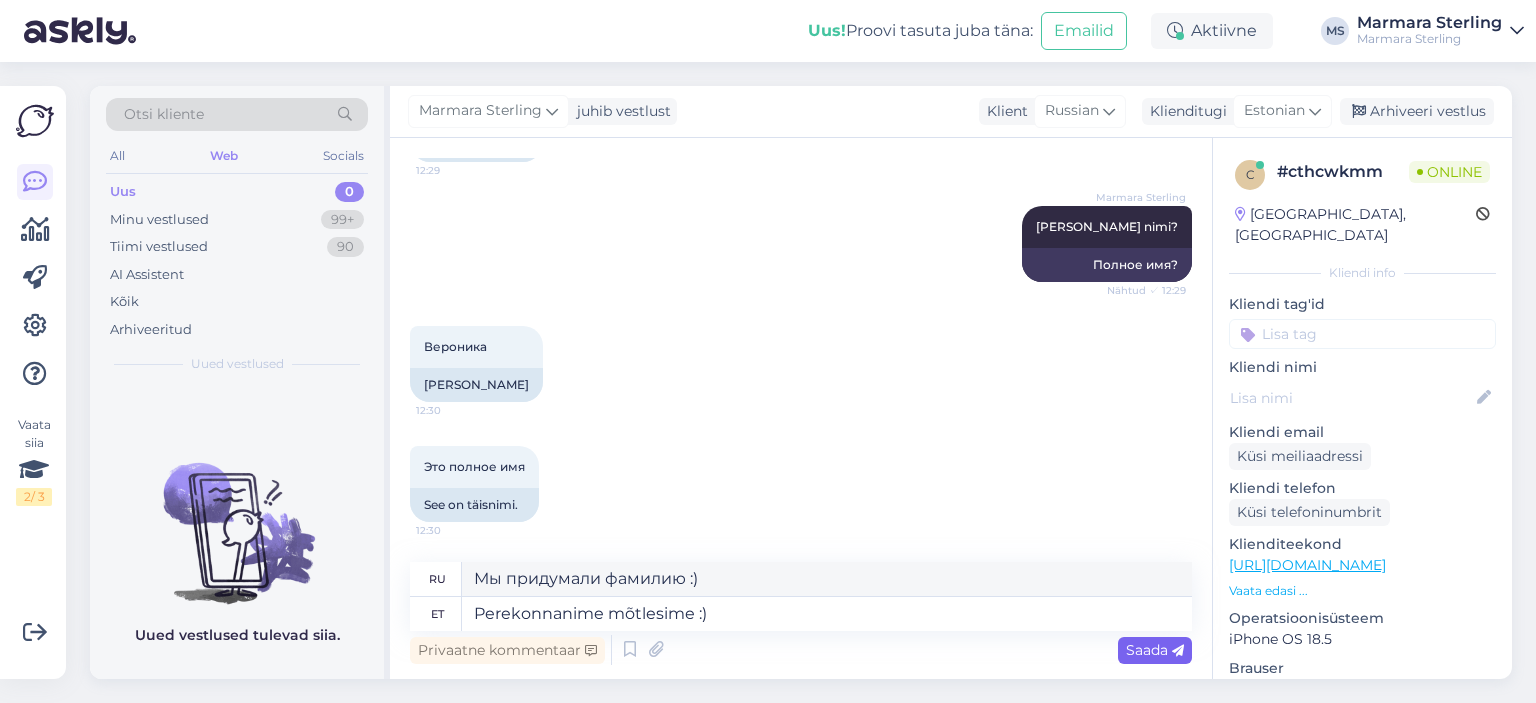 click on "Saada" at bounding box center [1155, 650] 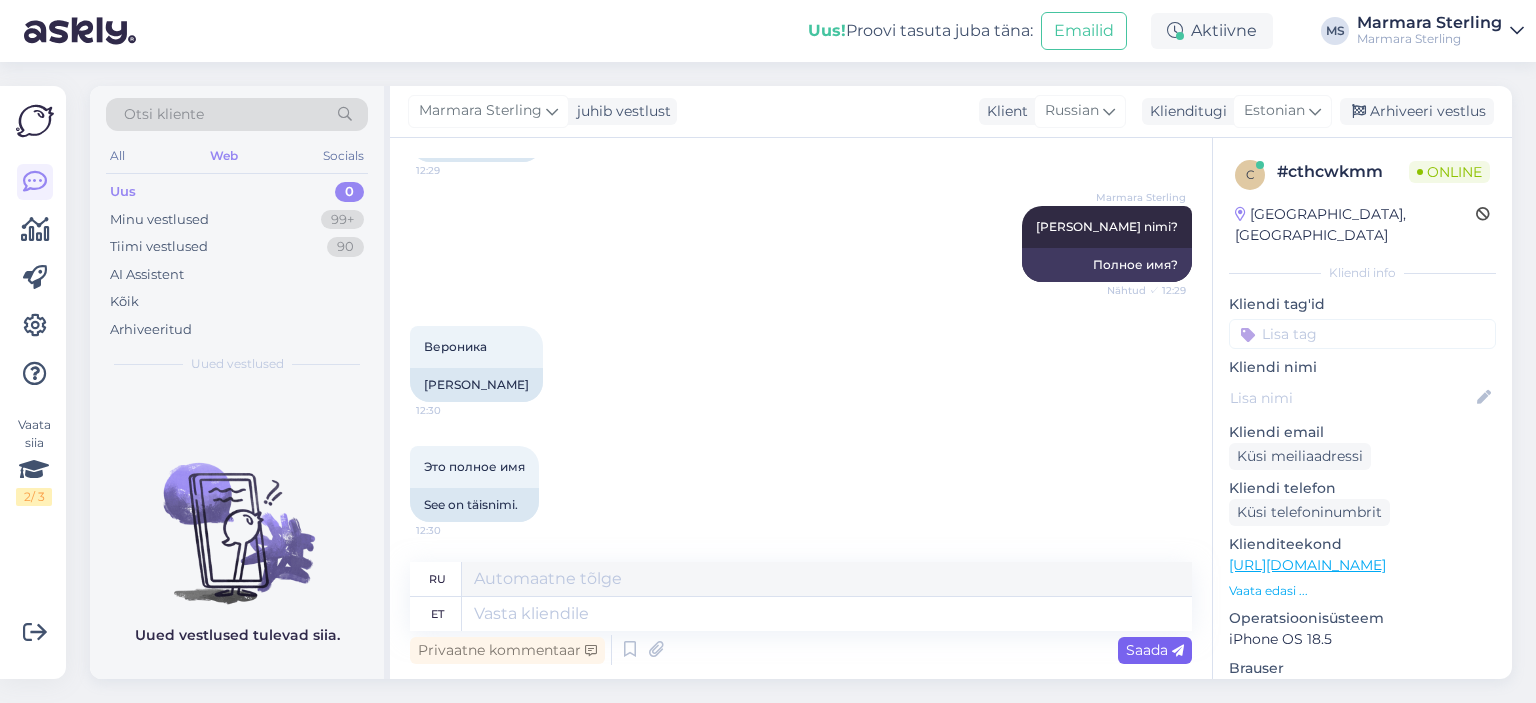 scroll, scrollTop: 988, scrollLeft: 0, axis: vertical 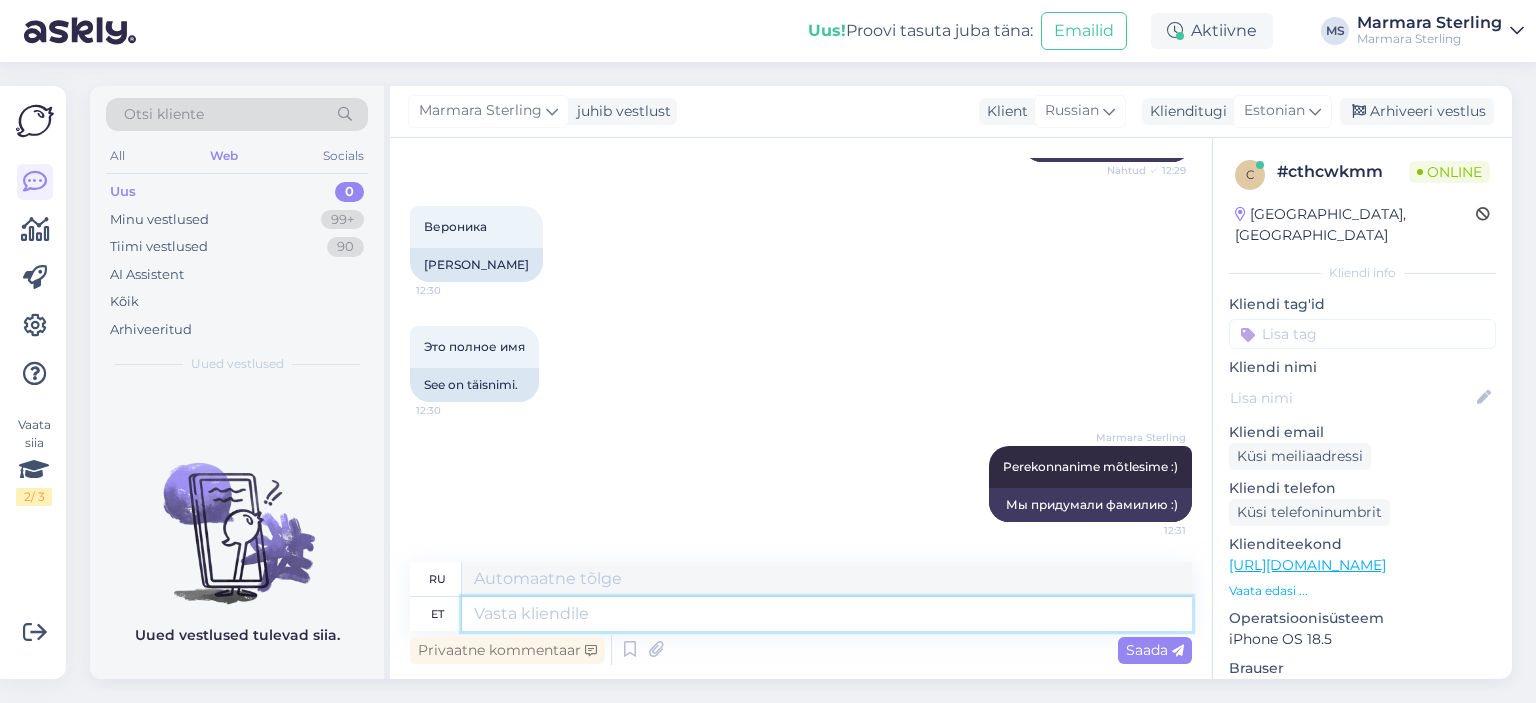 click at bounding box center (827, 614) 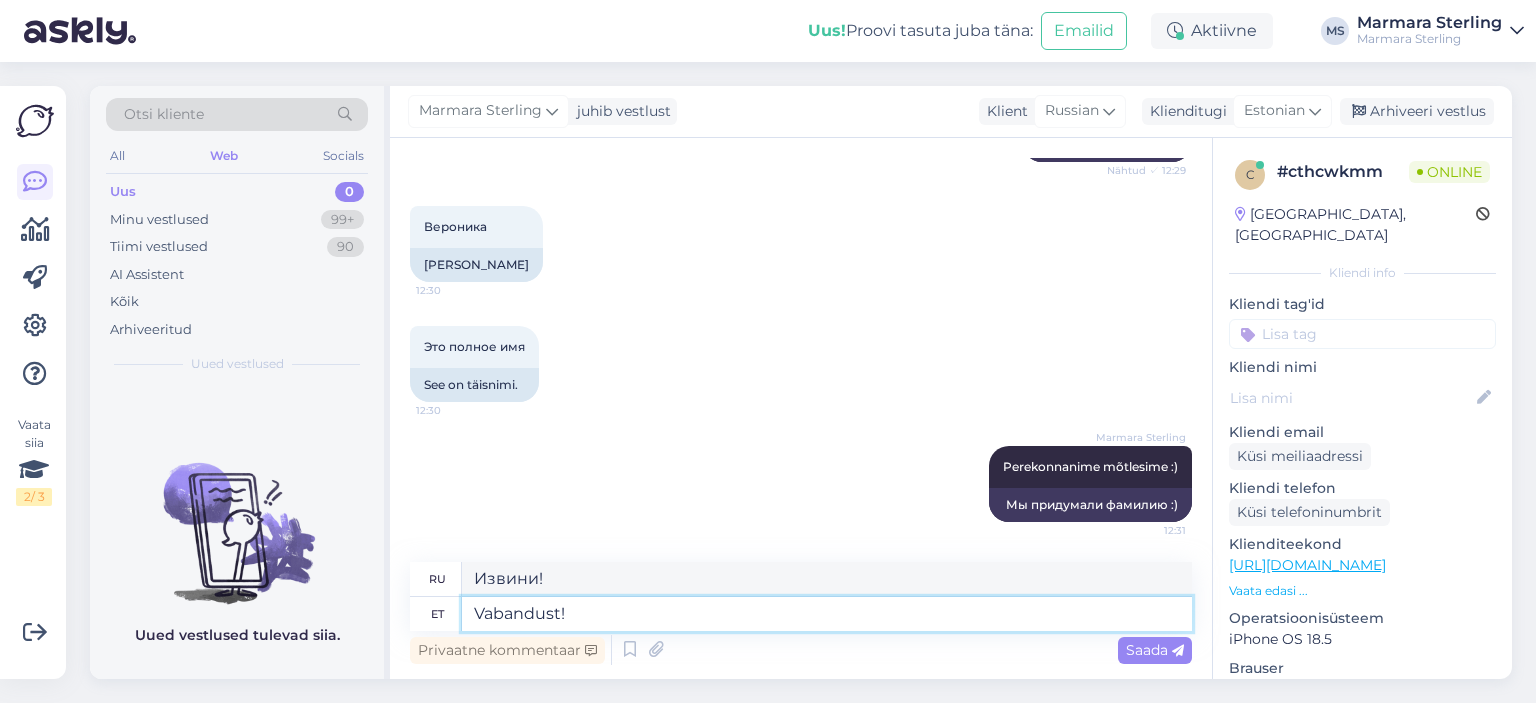 drag, startPoint x: 829, startPoint y: 602, endPoint x: 199, endPoint y: 559, distance: 631.46576 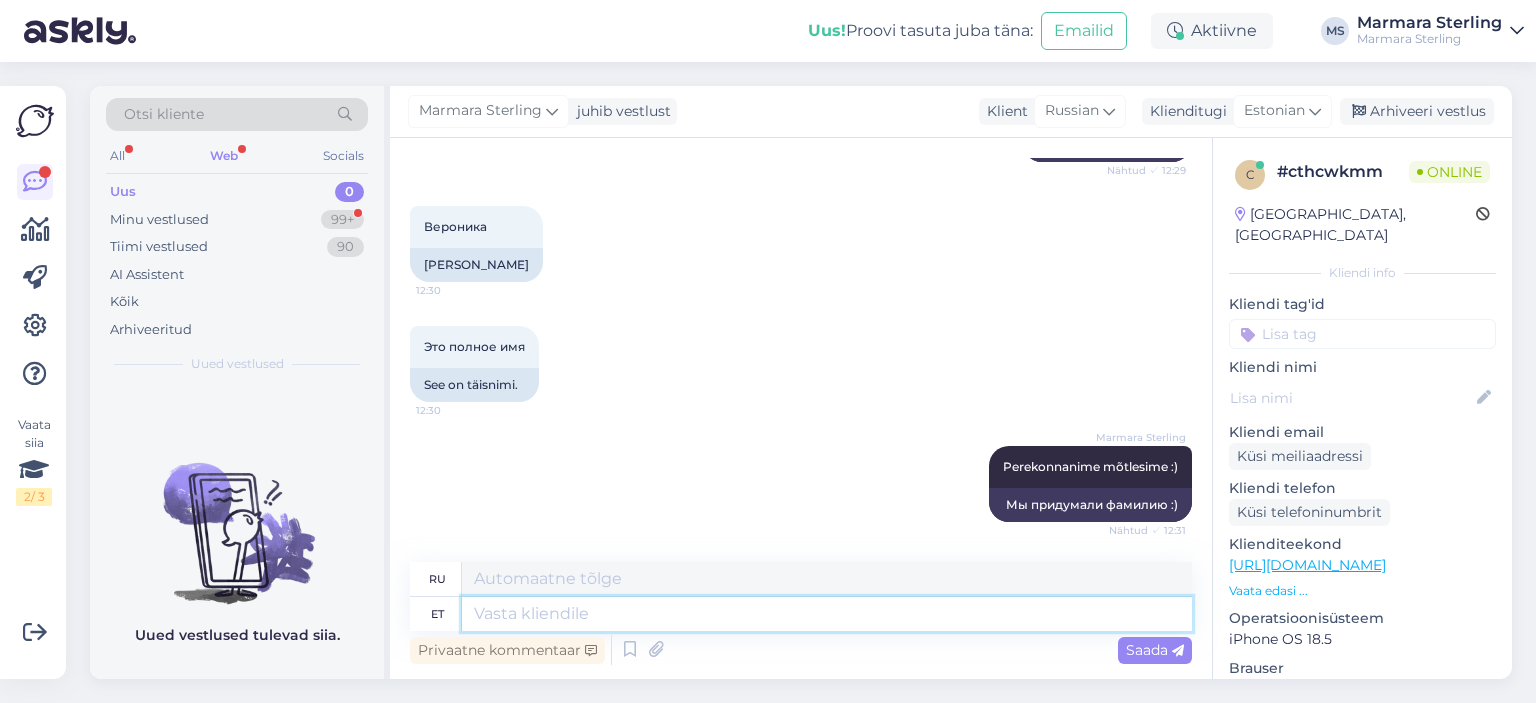 scroll, scrollTop: 1108, scrollLeft: 0, axis: vertical 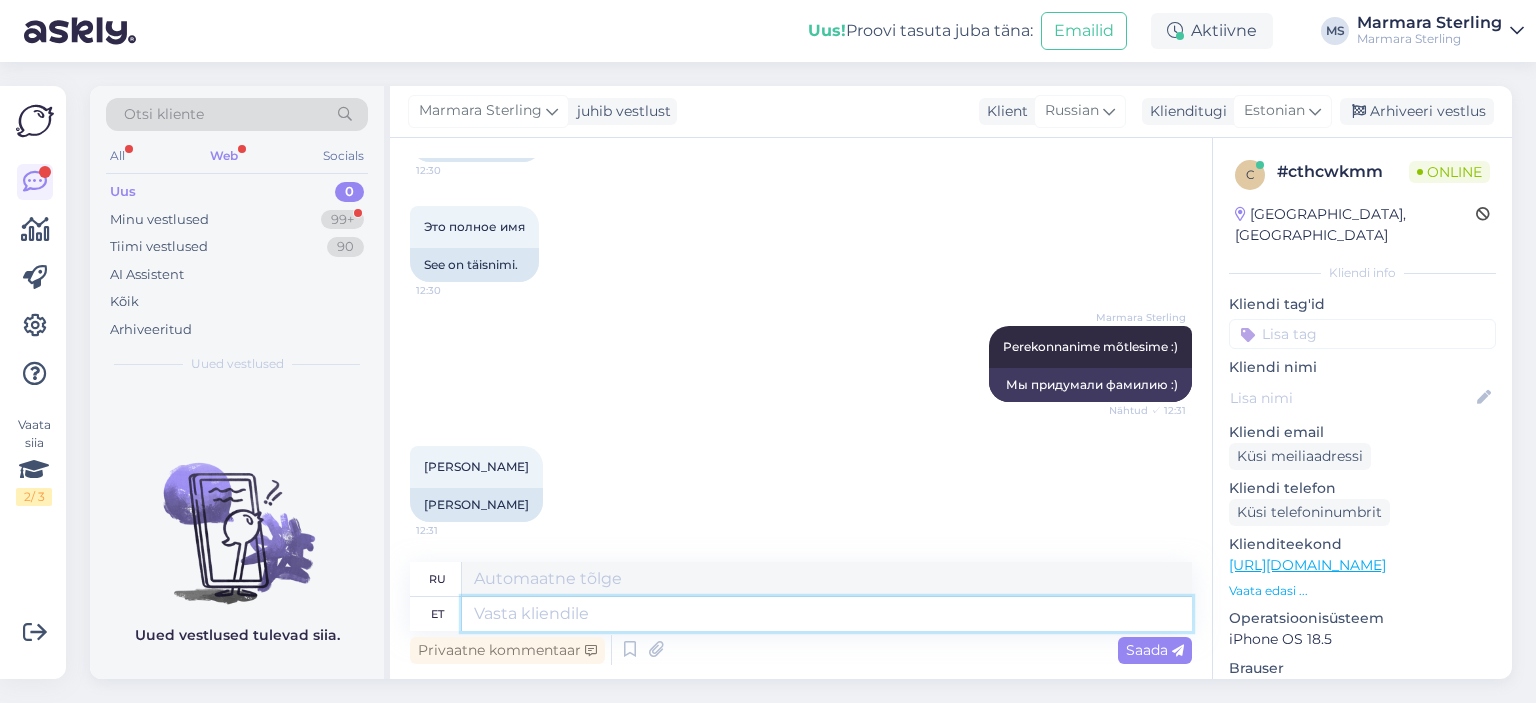 click at bounding box center [827, 614] 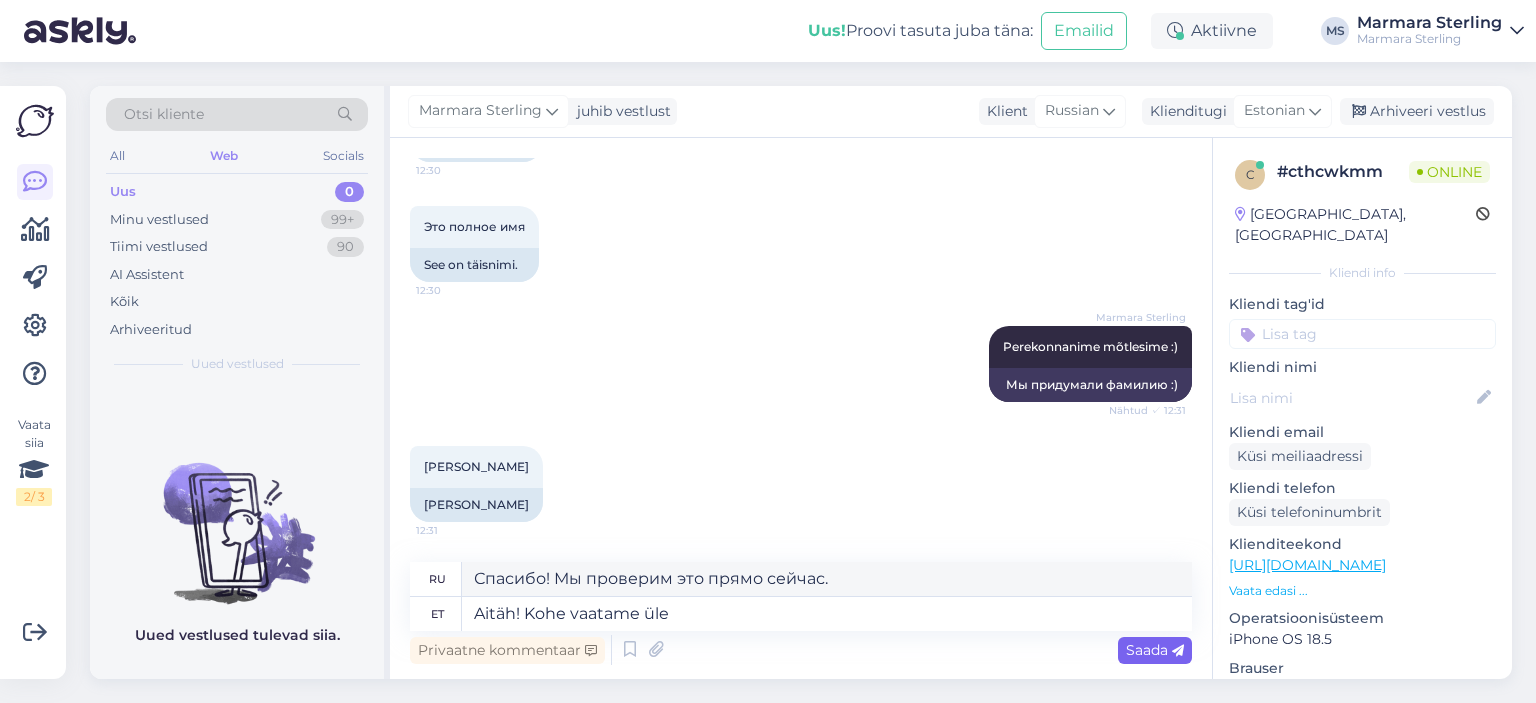 click on "Saada" at bounding box center (1155, 650) 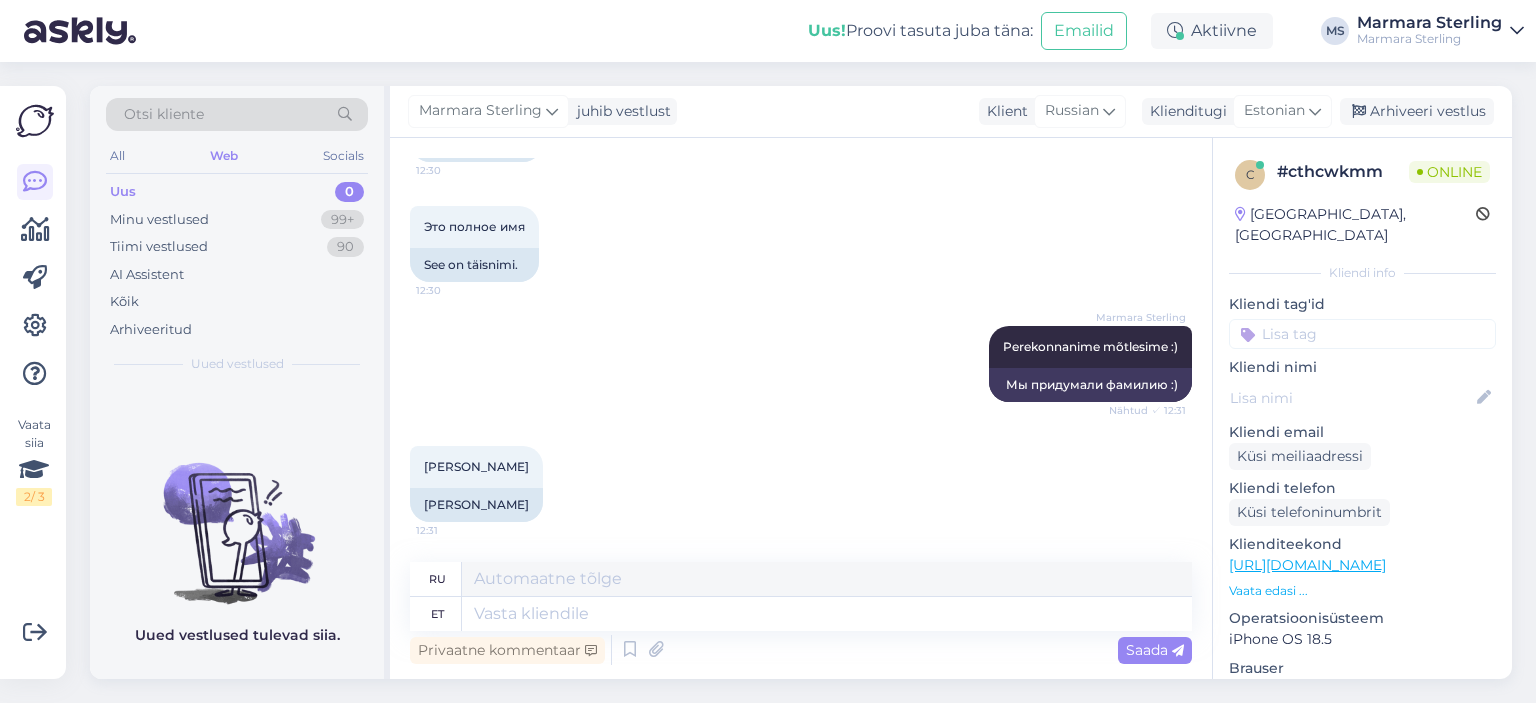 scroll, scrollTop: 1228, scrollLeft: 0, axis: vertical 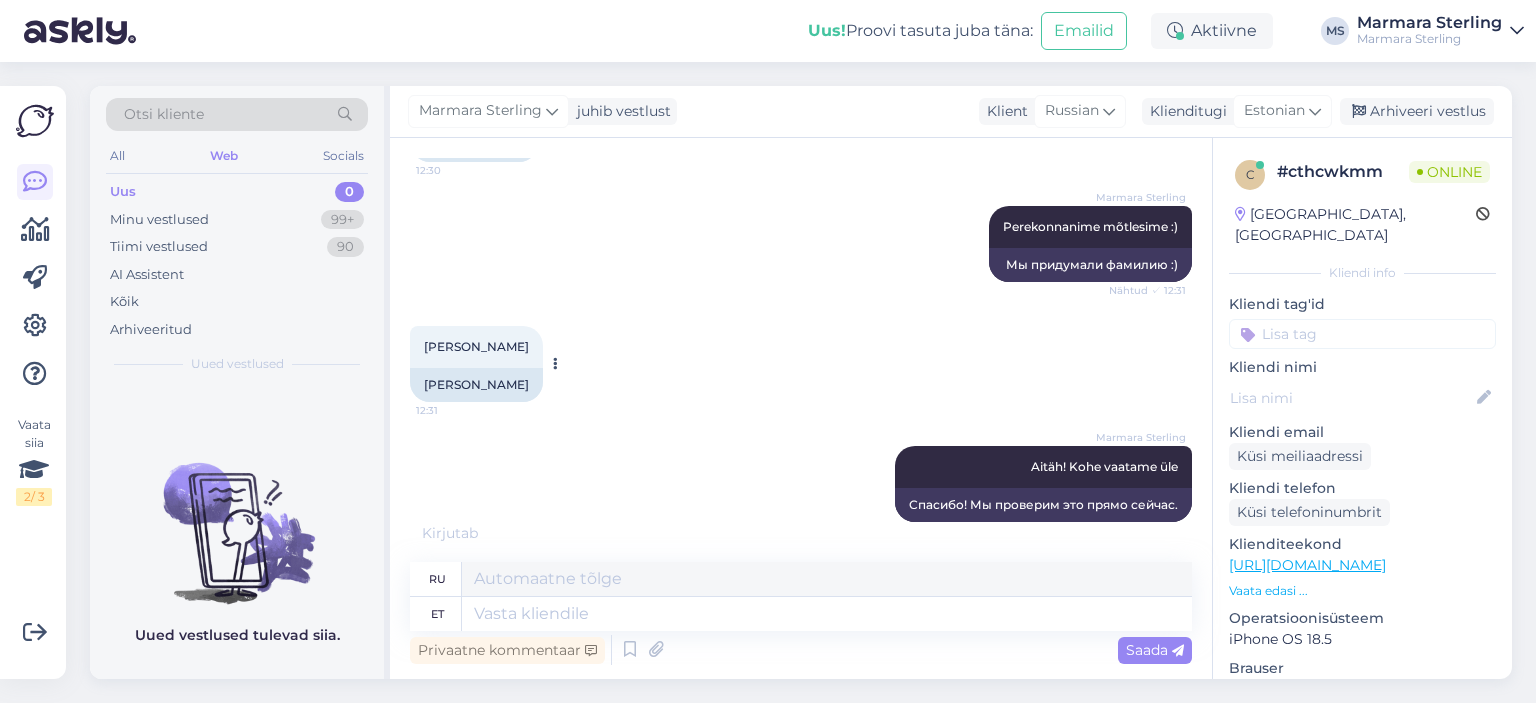 drag, startPoint x: 424, startPoint y: 353, endPoint x: 543, endPoint y: 350, distance: 119.03781 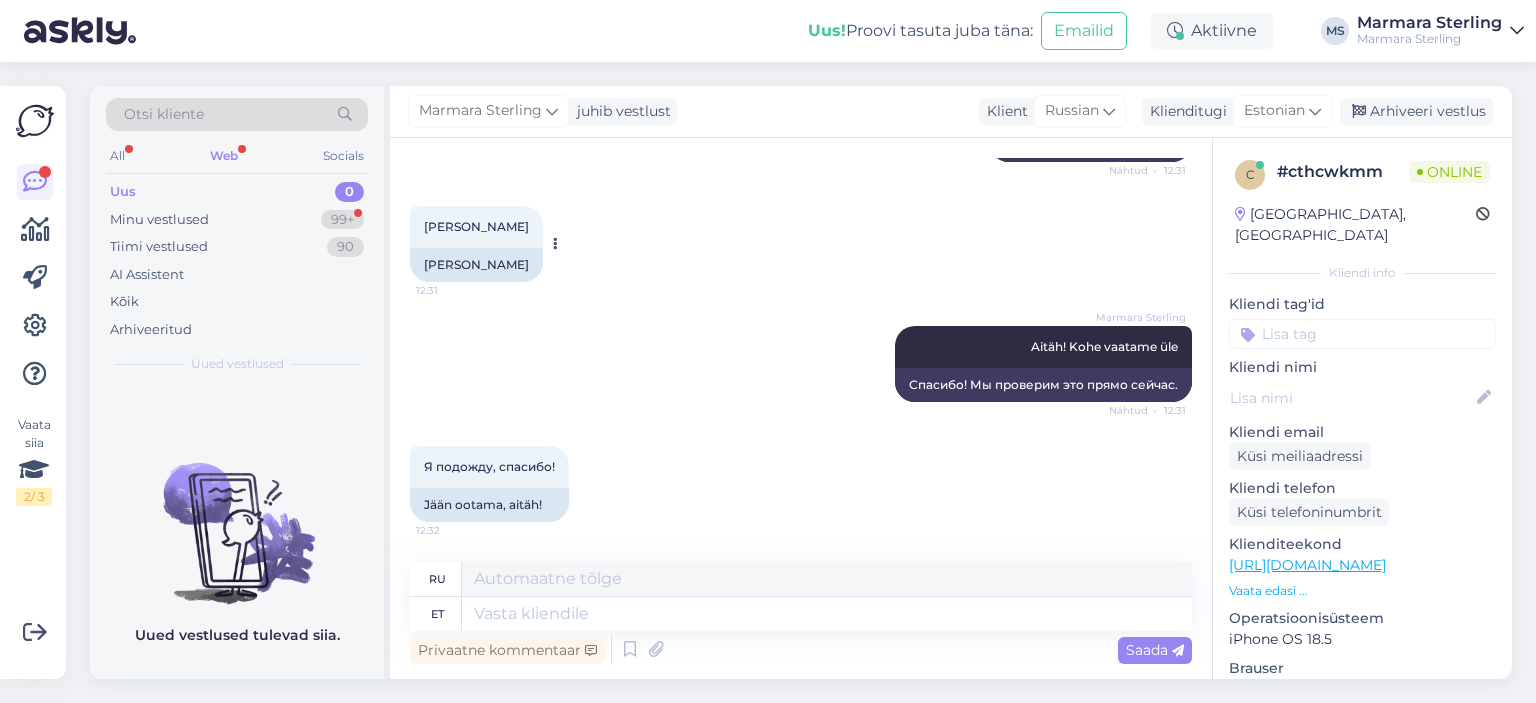 copy on "[PERSON_NAME]" 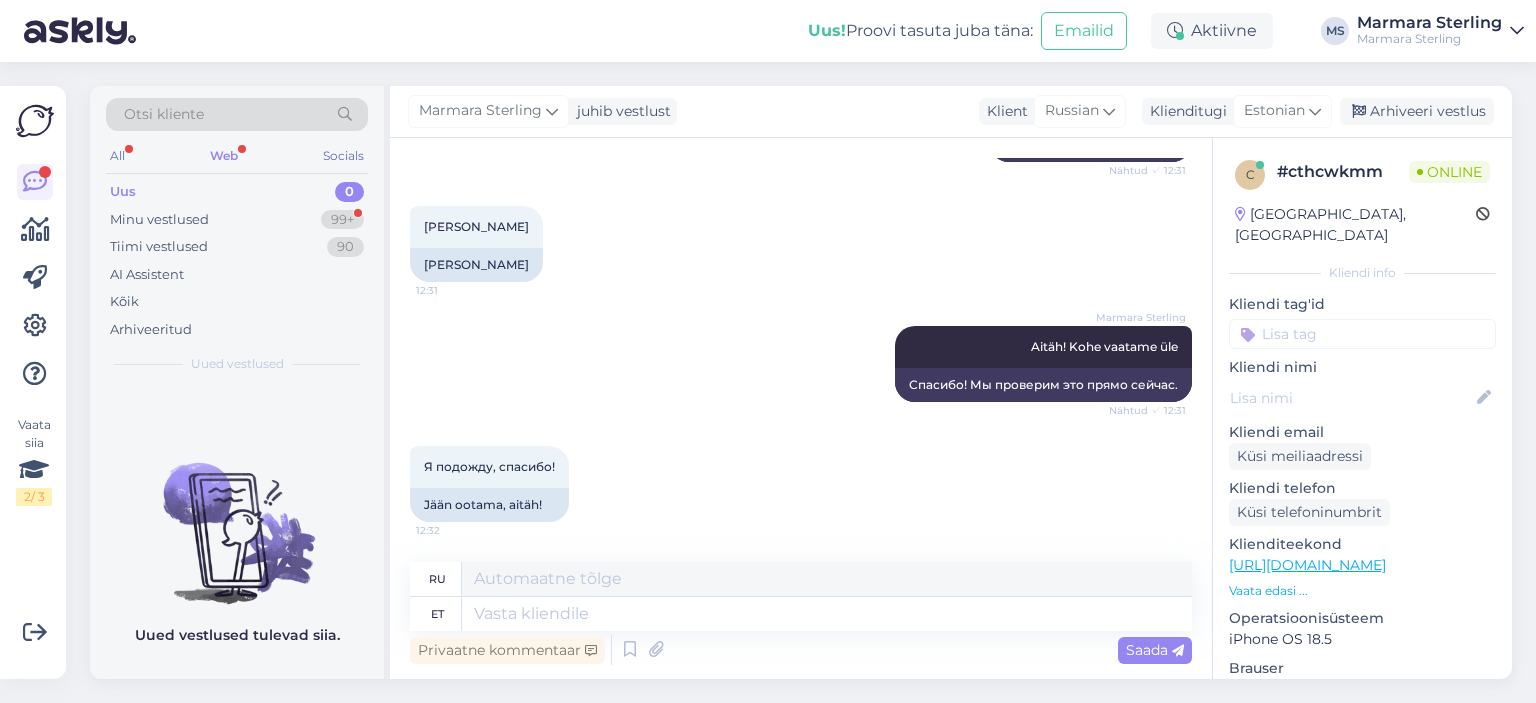 drag, startPoint x: 623, startPoint y: 462, endPoint x: 619, endPoint y: 513, distance: 51.156624 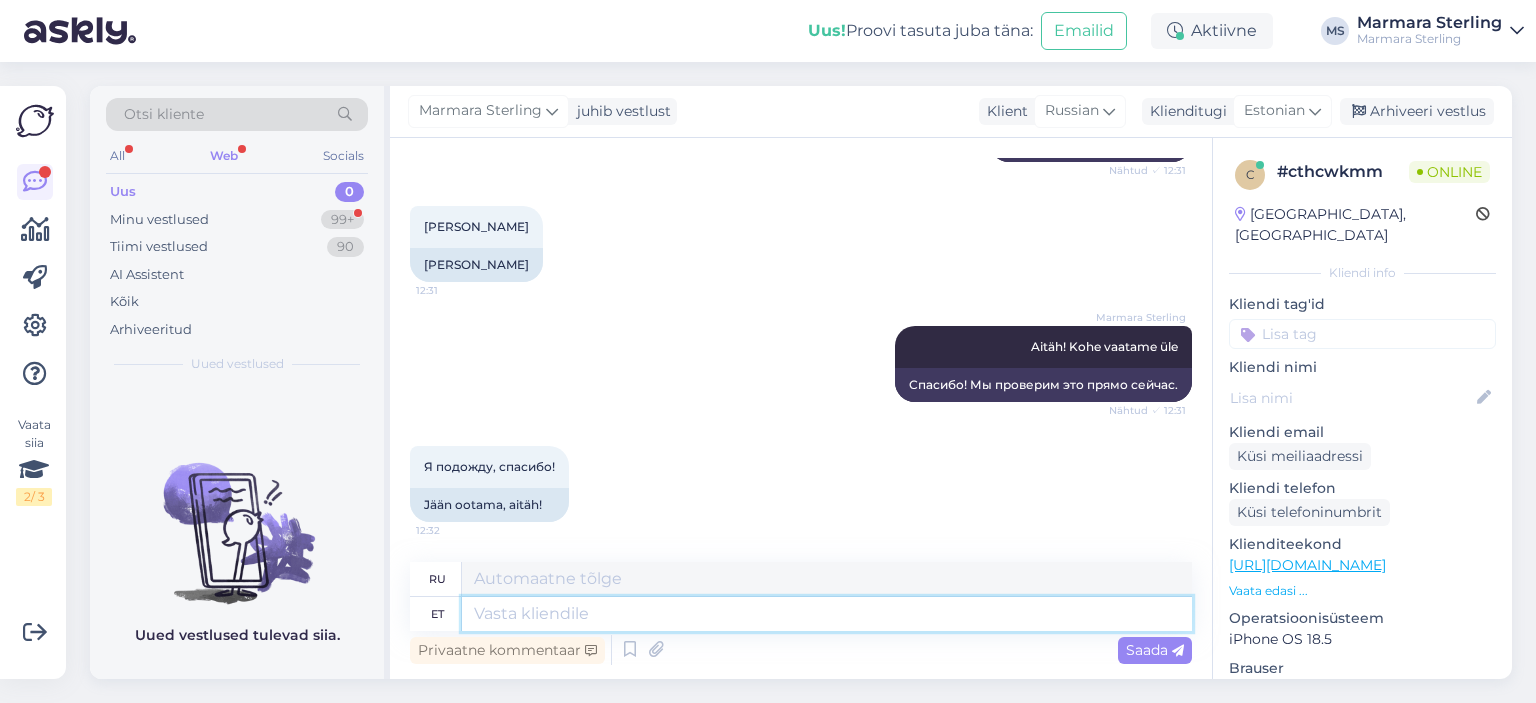 click at bounding box center [827, 614] 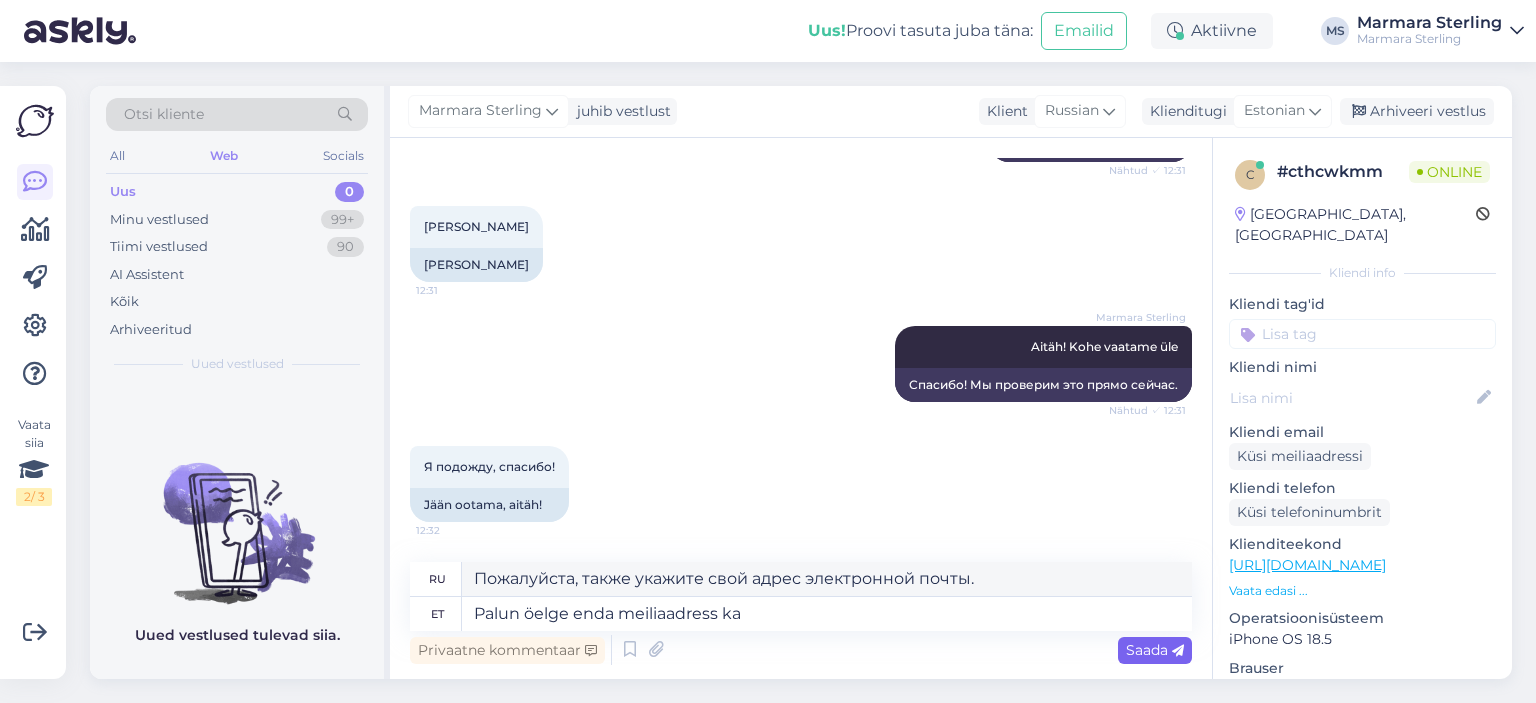 click on "Saada" at bounding box center [1155, 650] 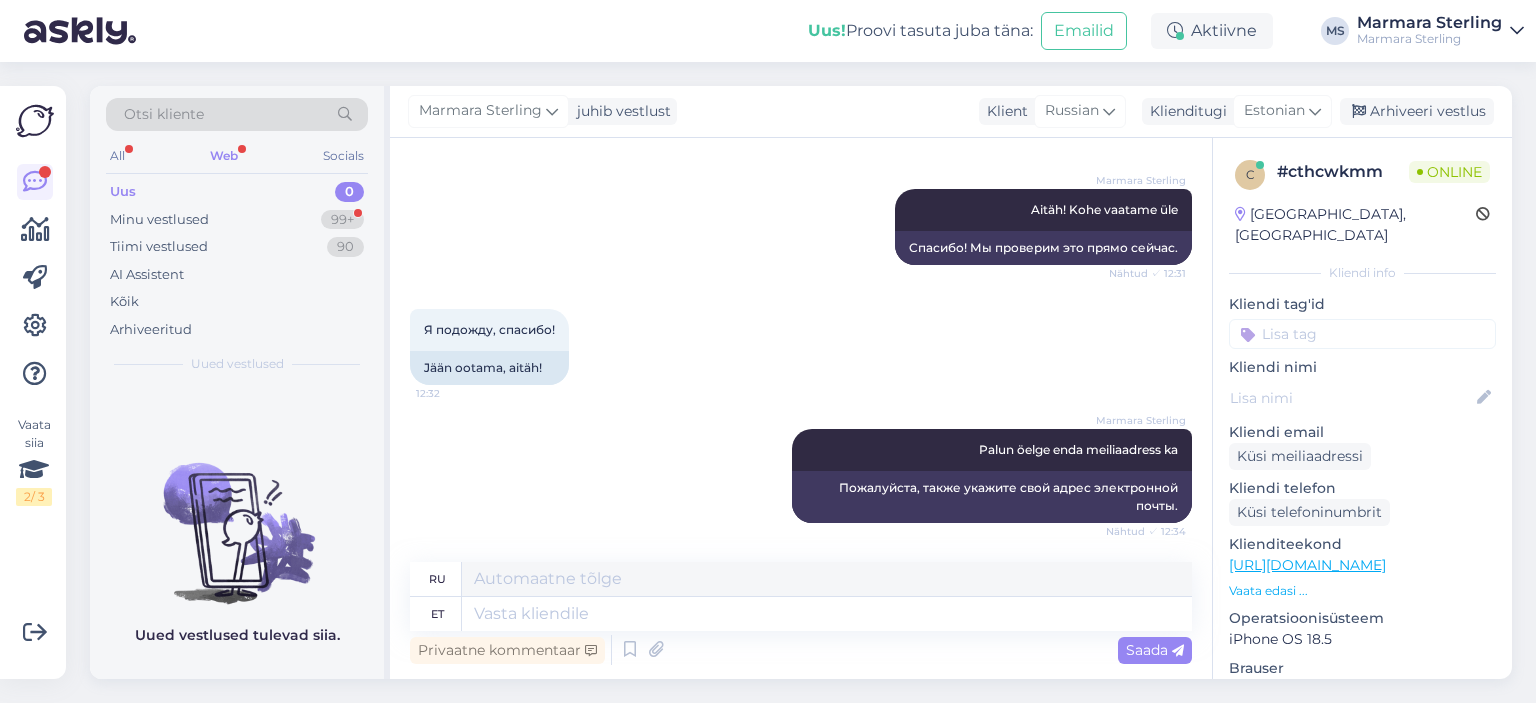 scroll, scrollTop: 1605, scrollLeft: 0, axis: vertical 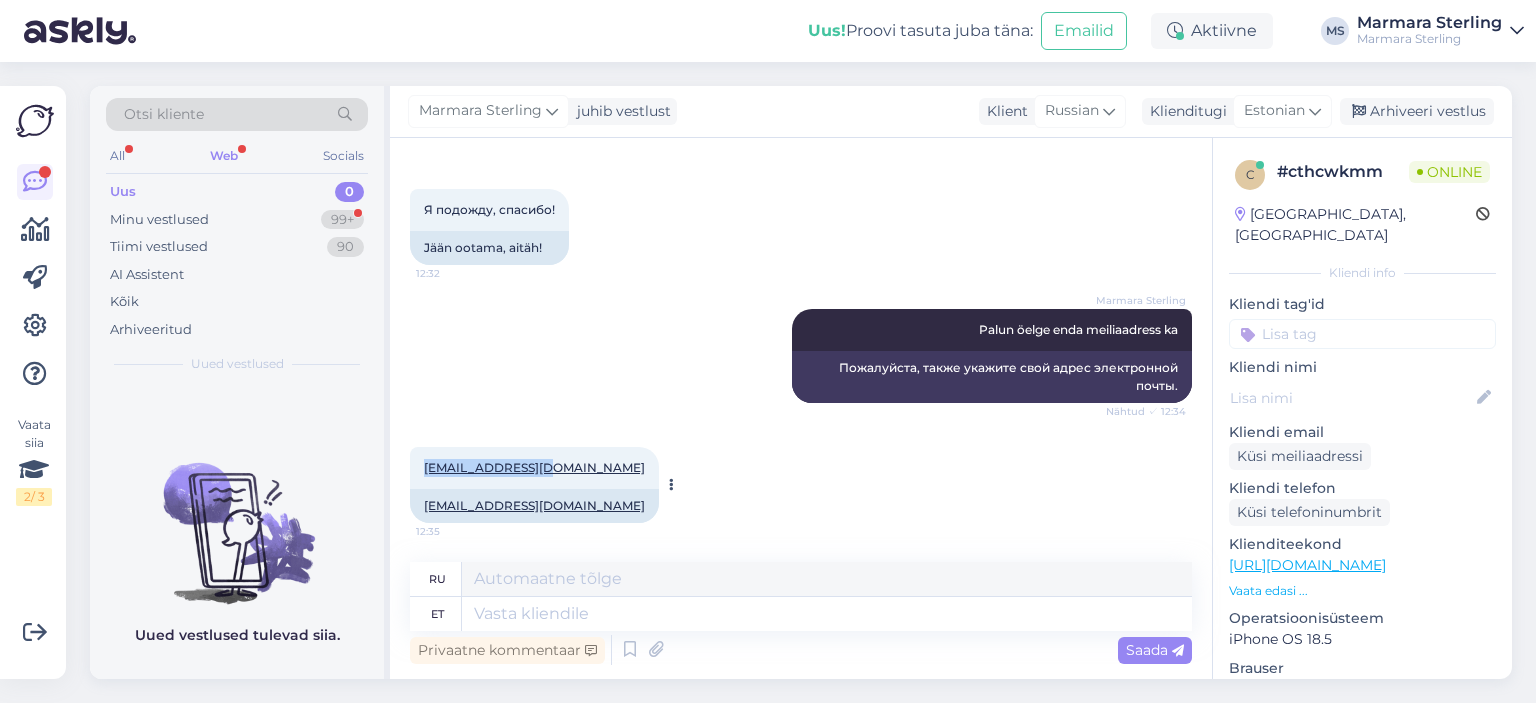 drag, startPoint x: 416, startPoint y: 471, endPoint x: 549, endPoint y: 472, distance: 133.00375 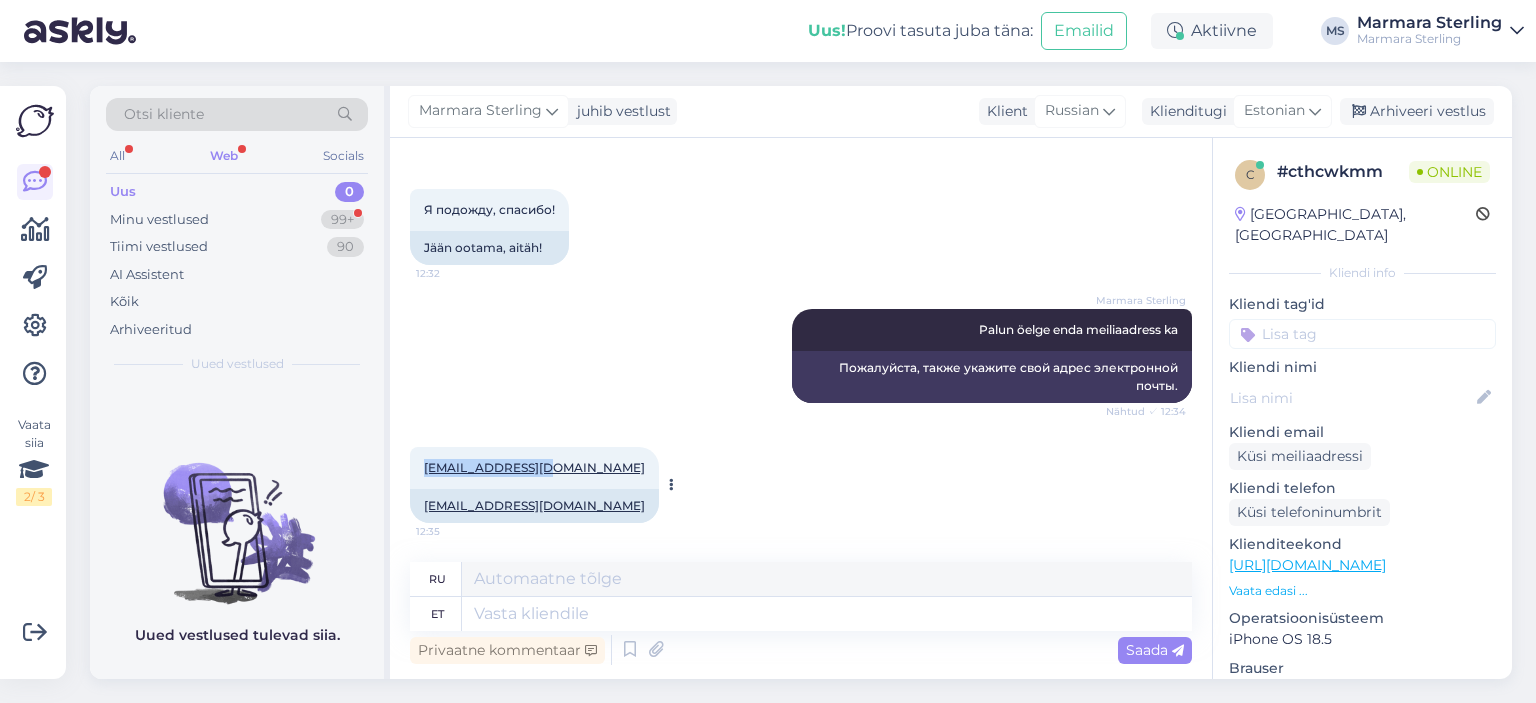 copy on "[EMAIL_ADDRESS][DOMAIN_NAME]" 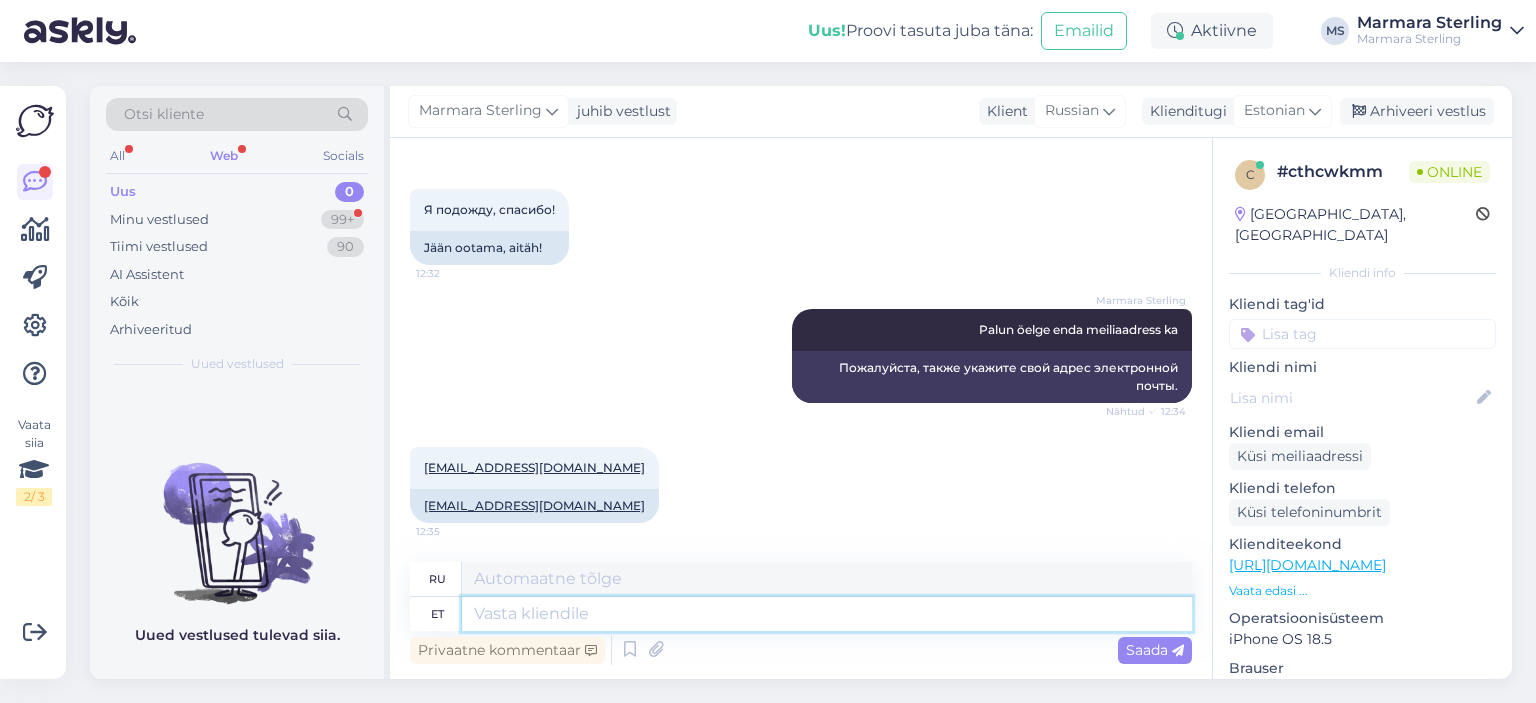 click at bounding box center [827, 614] 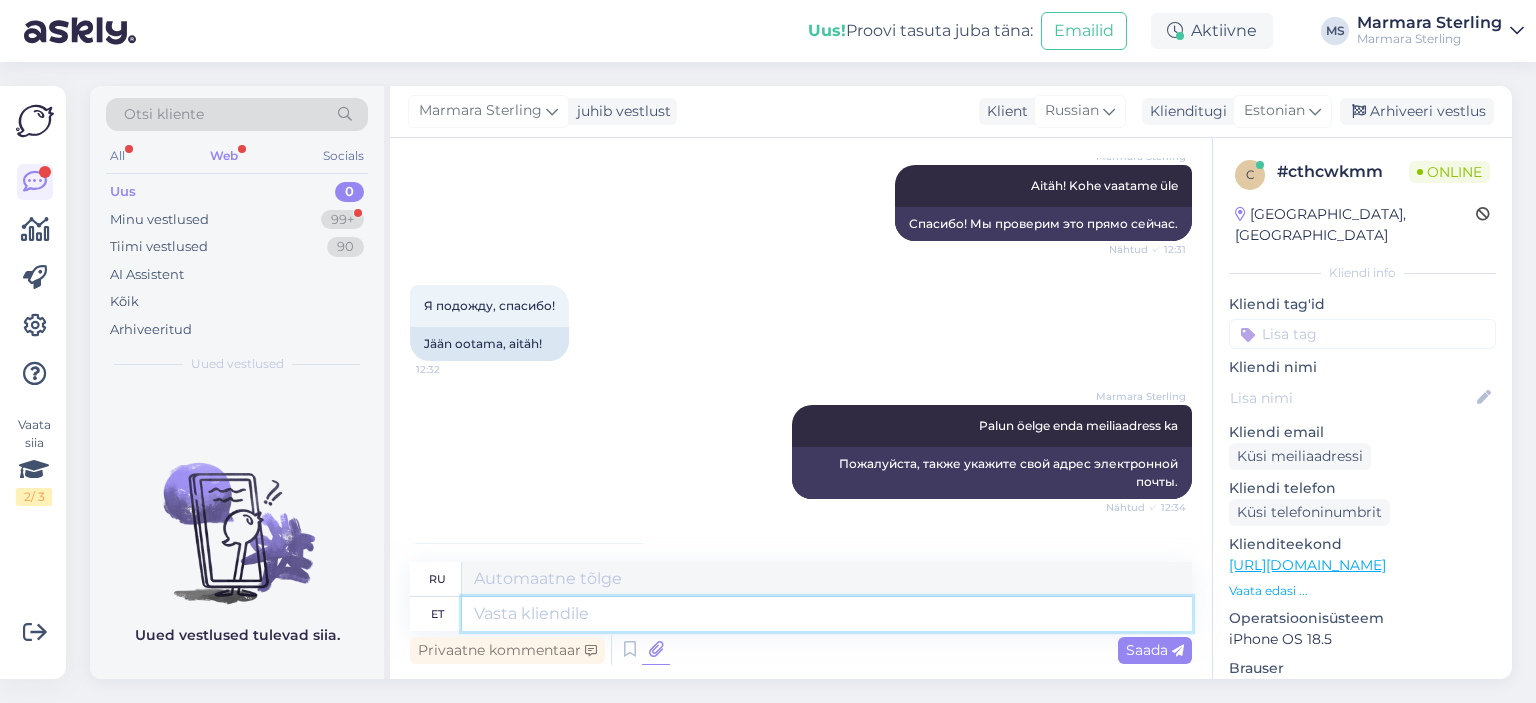 scroll, scrollTop: 1605, scrollLeft: 0, axis: vertical 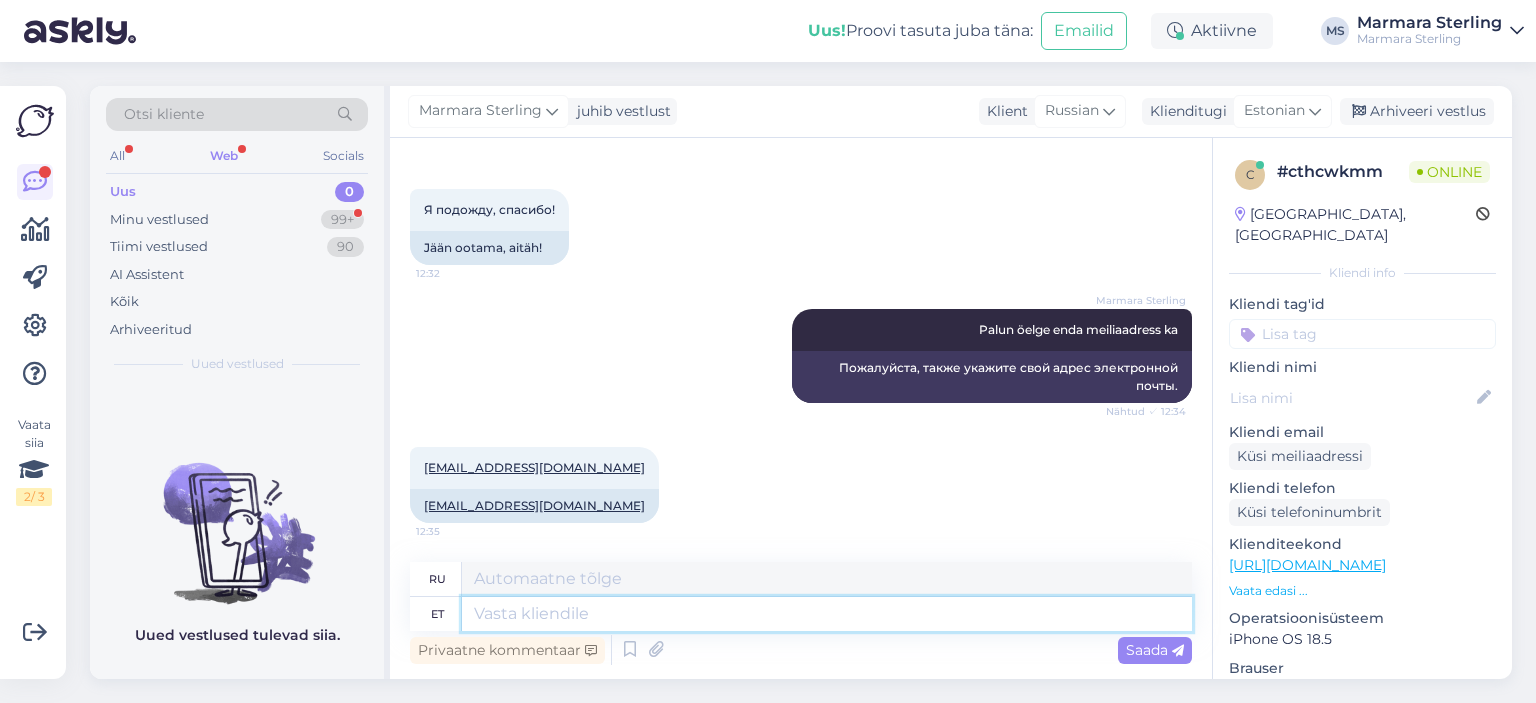 click at bounding box center [827, 614] 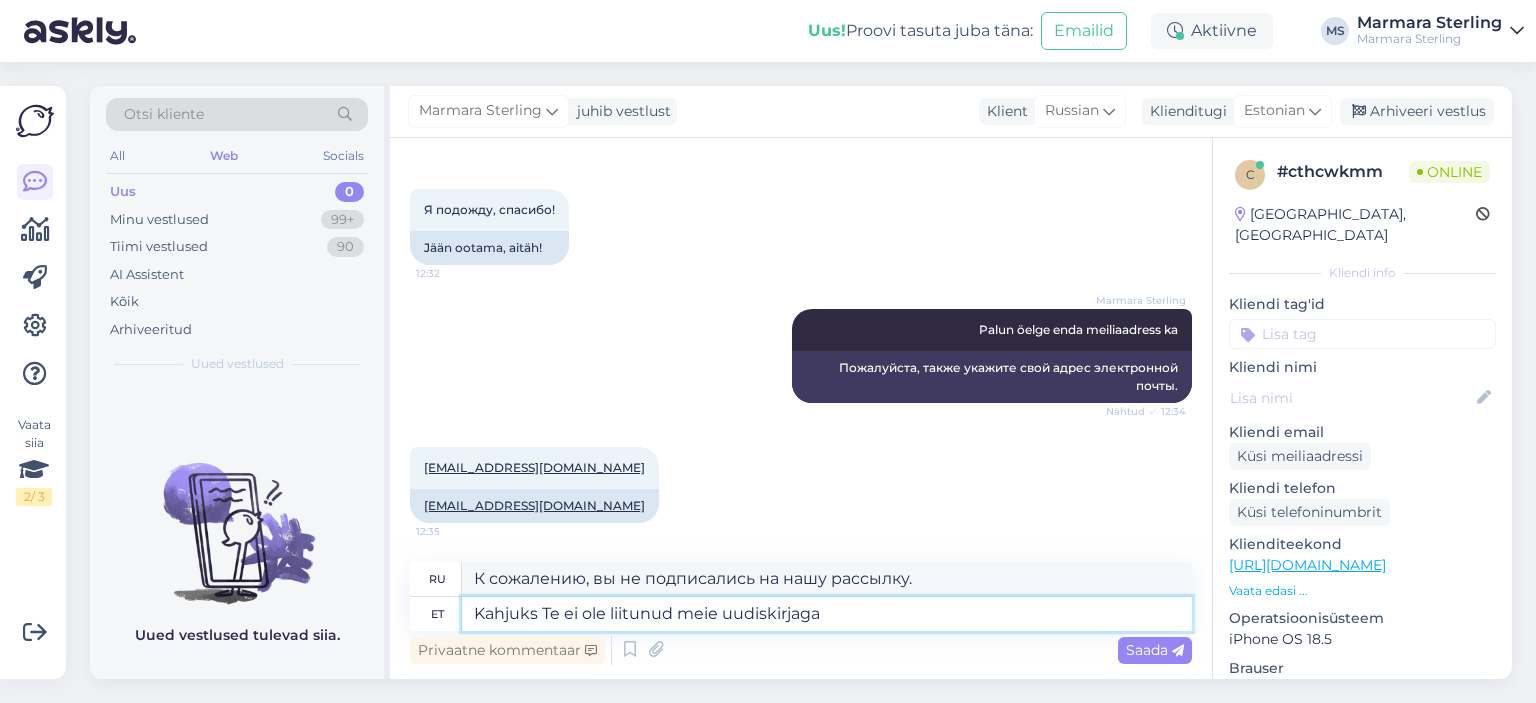 drag, startPoint x: 910, startPoint y: 603, endPoint x: 388, endPoint y: 603, distance: 522 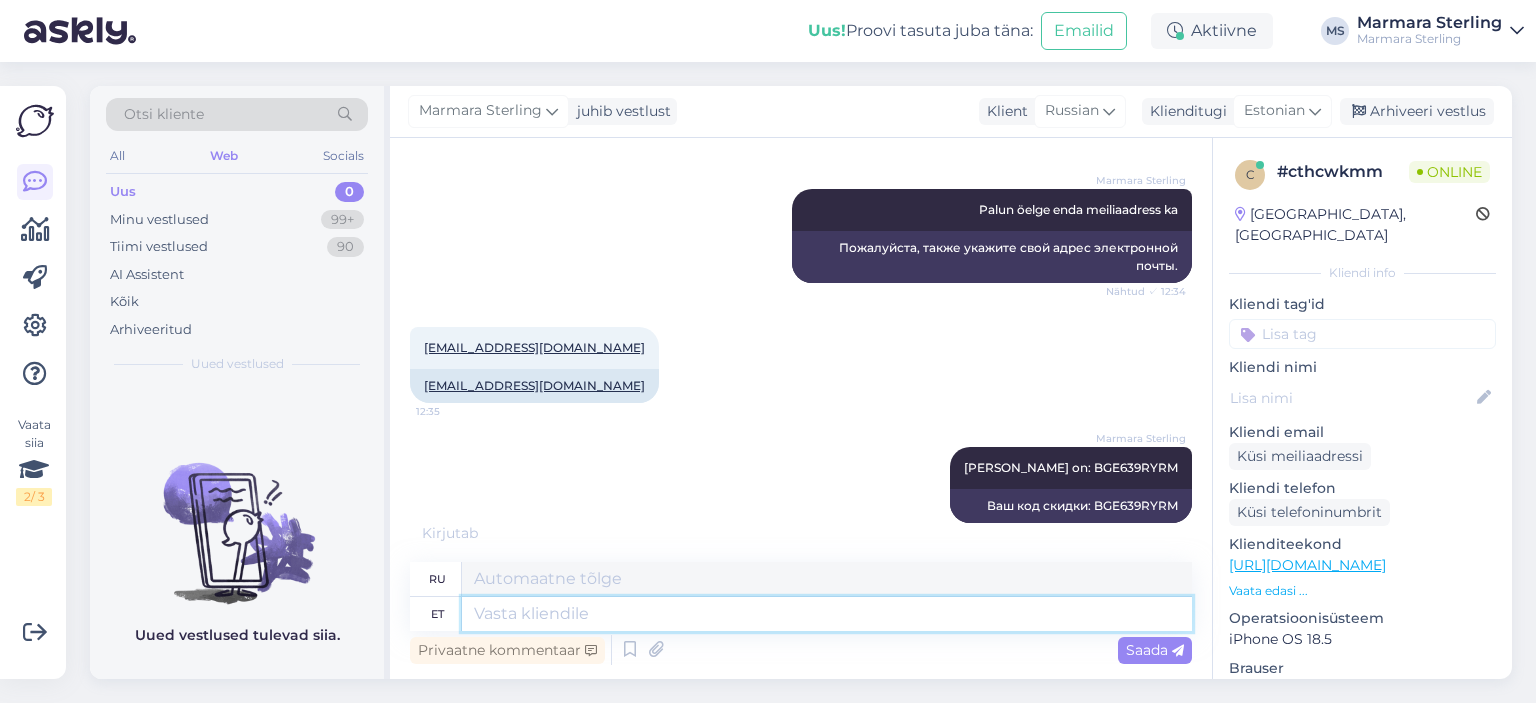 scroll, scrollTop: 1845, scrollLeft: 0, axis: vertical 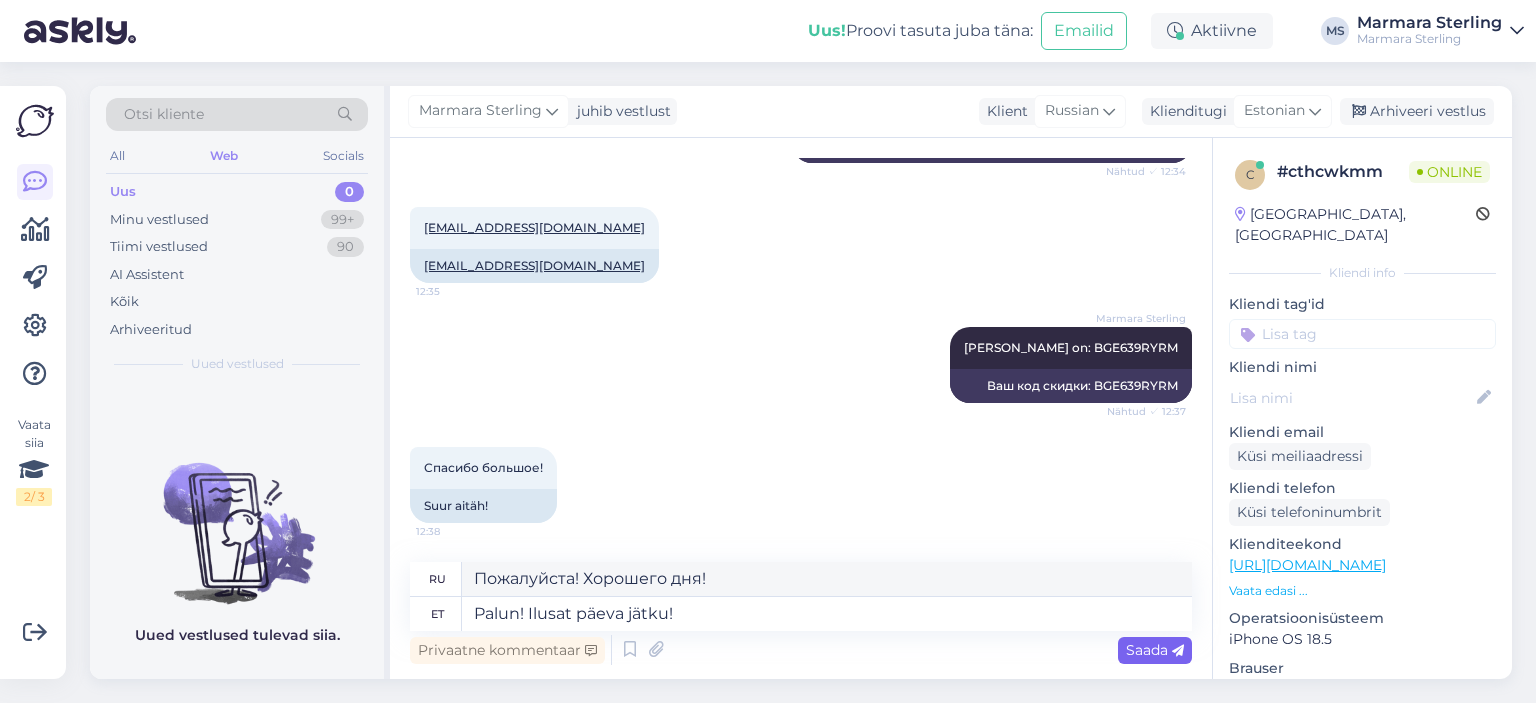 click on "Saada" at bounding box center [1155, 650] 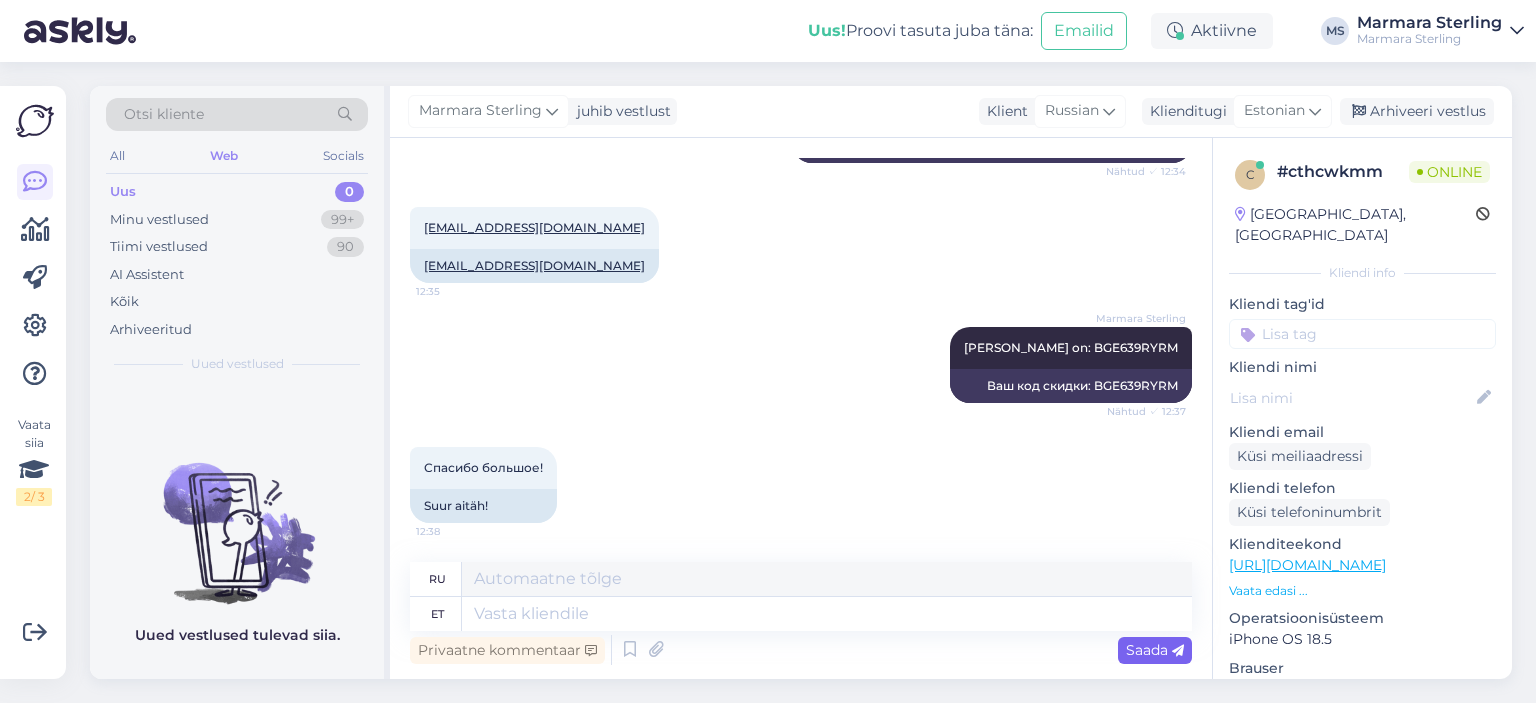 scroll, scrollTop: 1965, scrollLeft: 0, axis: vertical 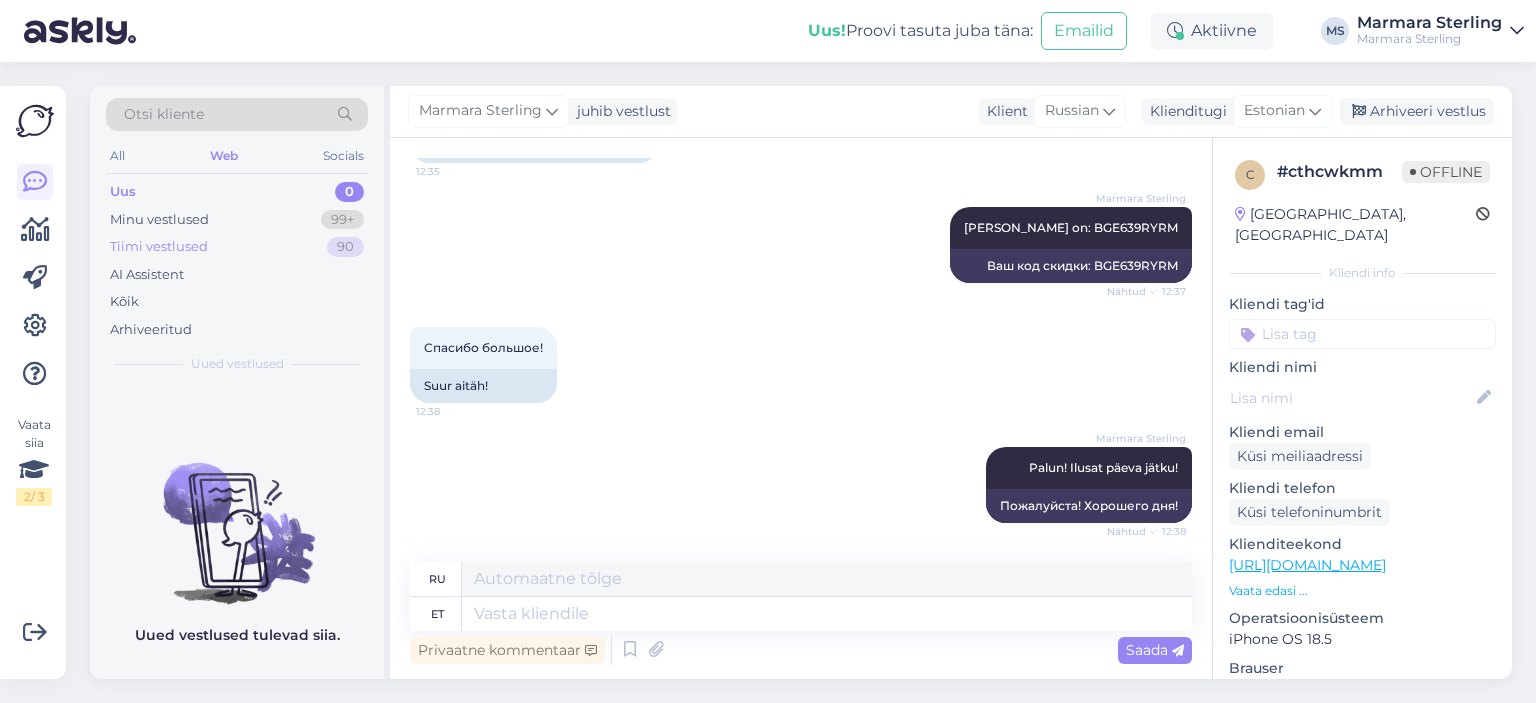 click on "Tiimi vestlused 90" at bounding box center (237, 247) 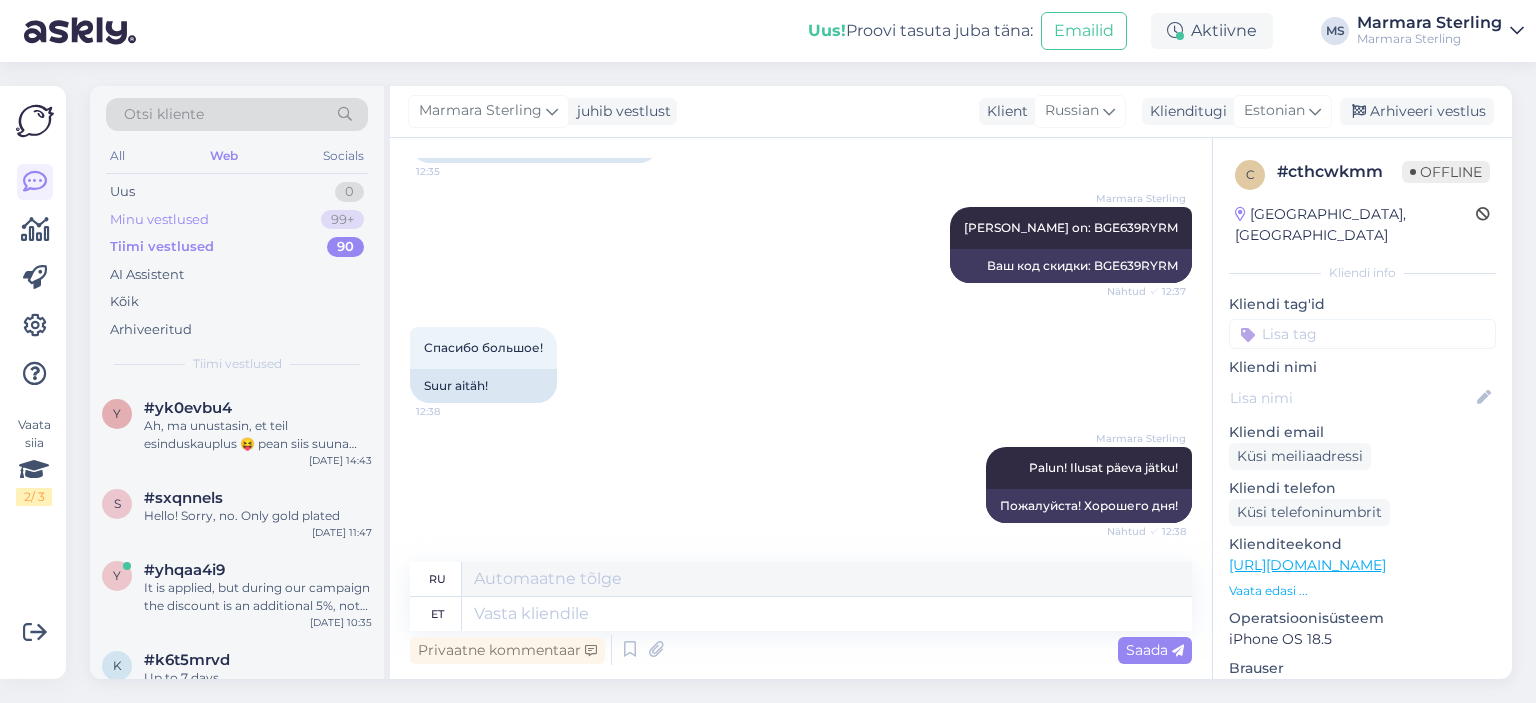 click on "Minu vestlused 99+" at bounding box center [237, 220] 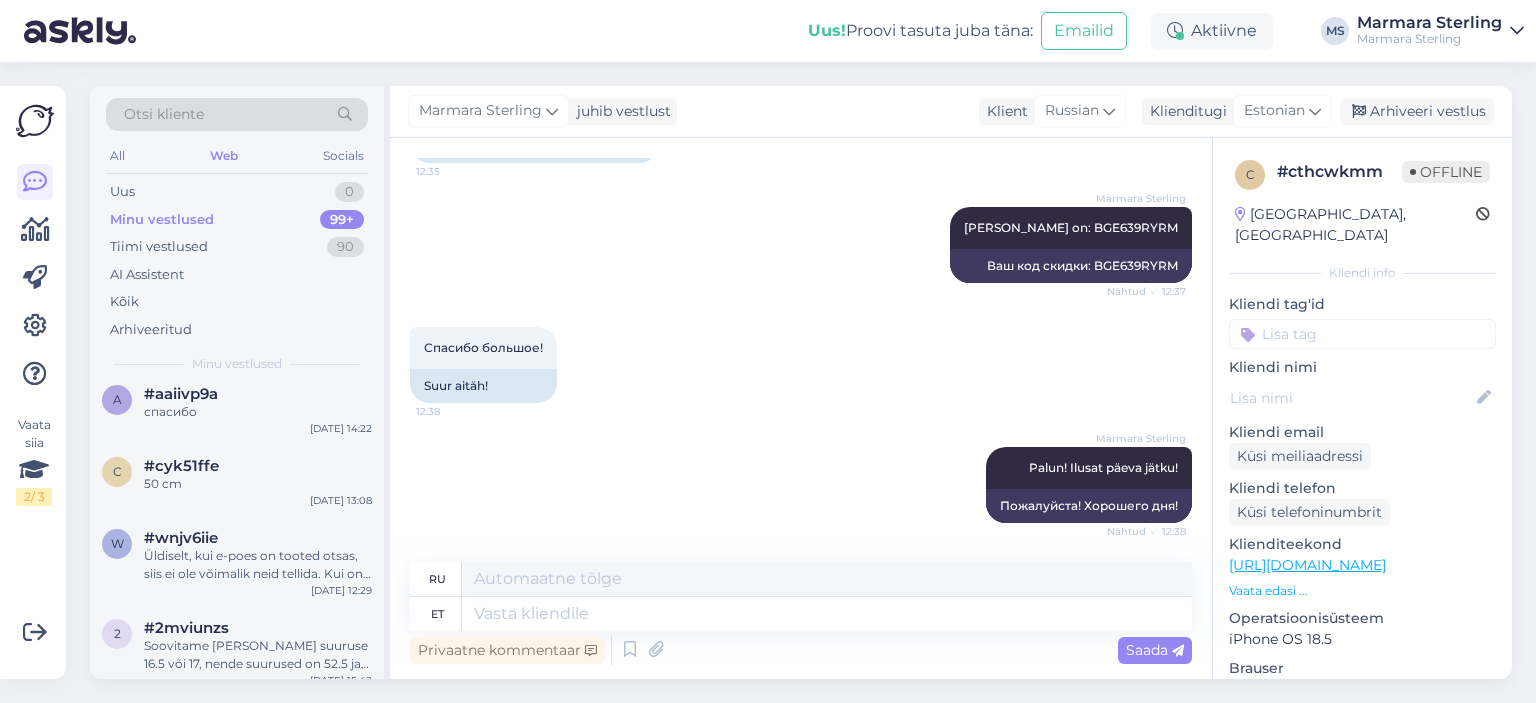 scroll, scrollTop: 0, scrollLeft: 0, axis: both 